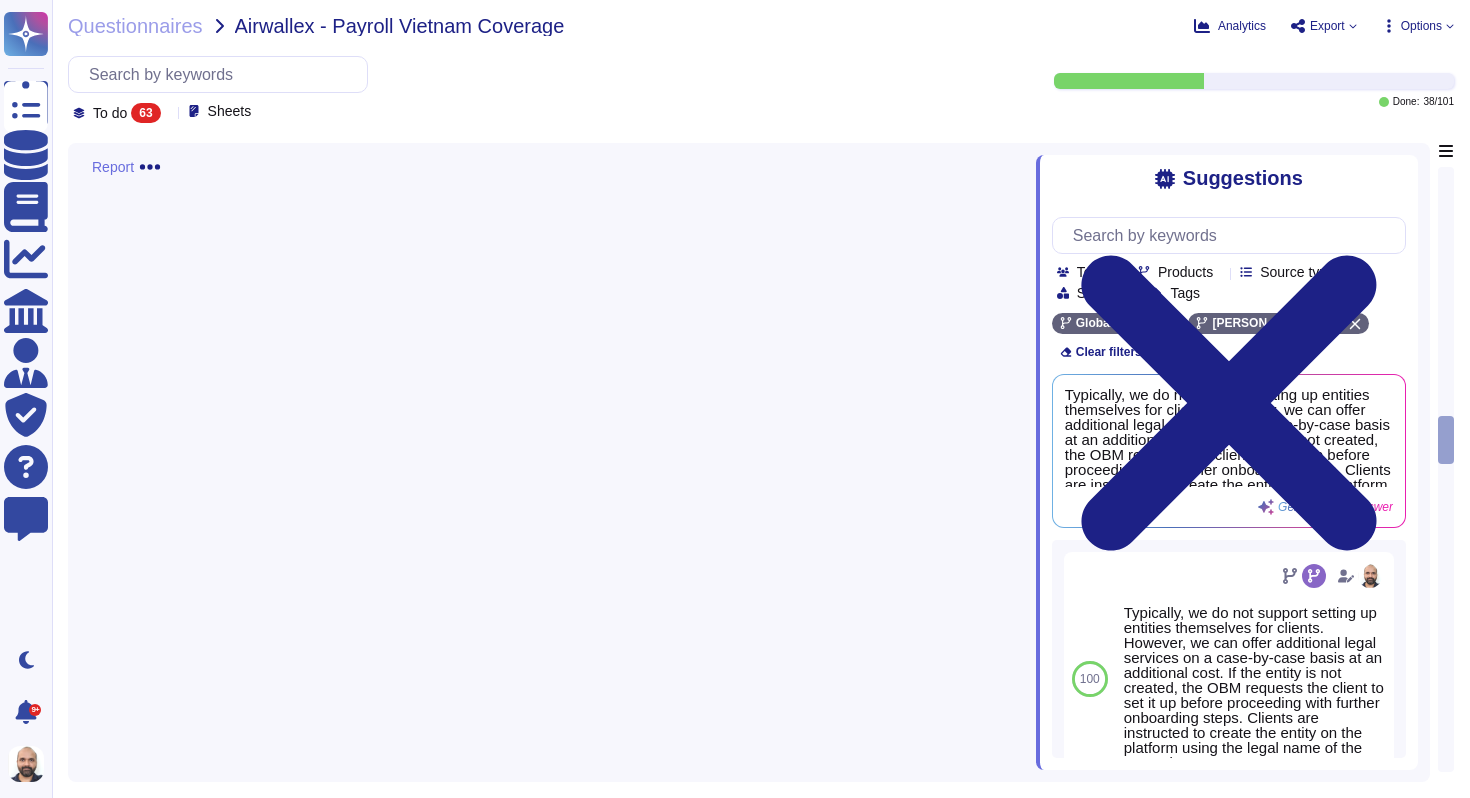 scroll, scrollTop: 0, scrollLeft: 0, axis: both 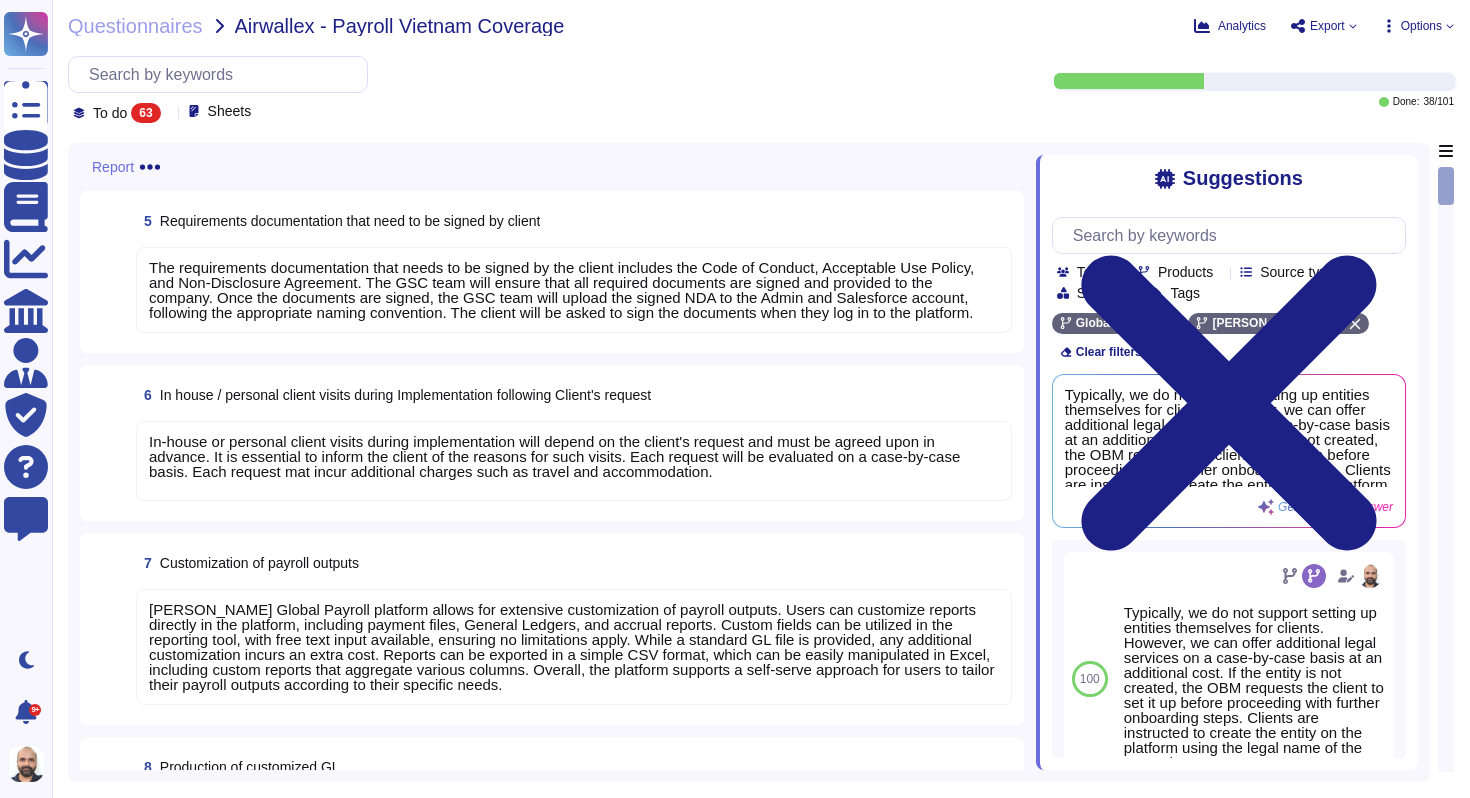click on "63" at bounding box center [145, 113] 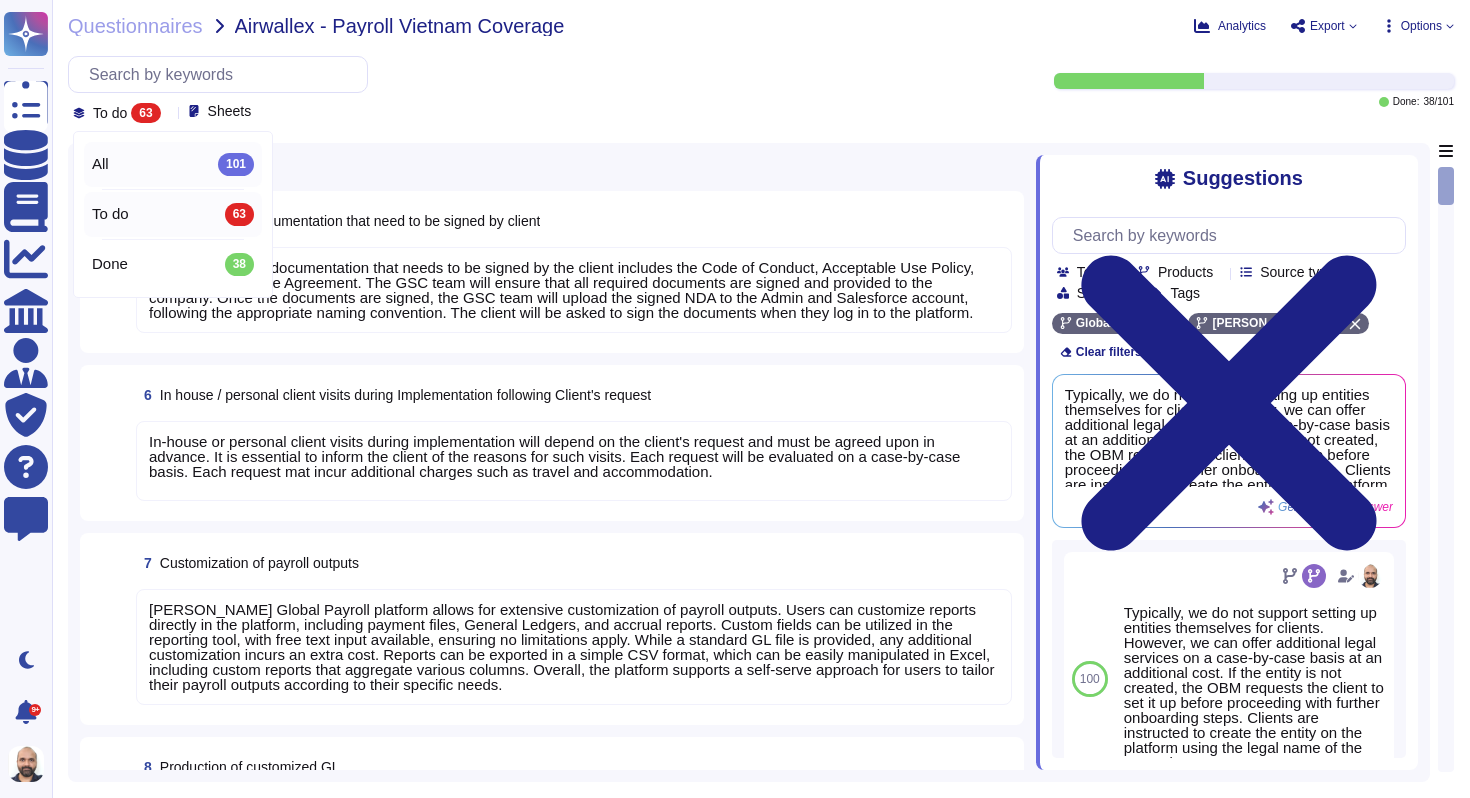 click on "All 101" at bounding box center (173, 164) 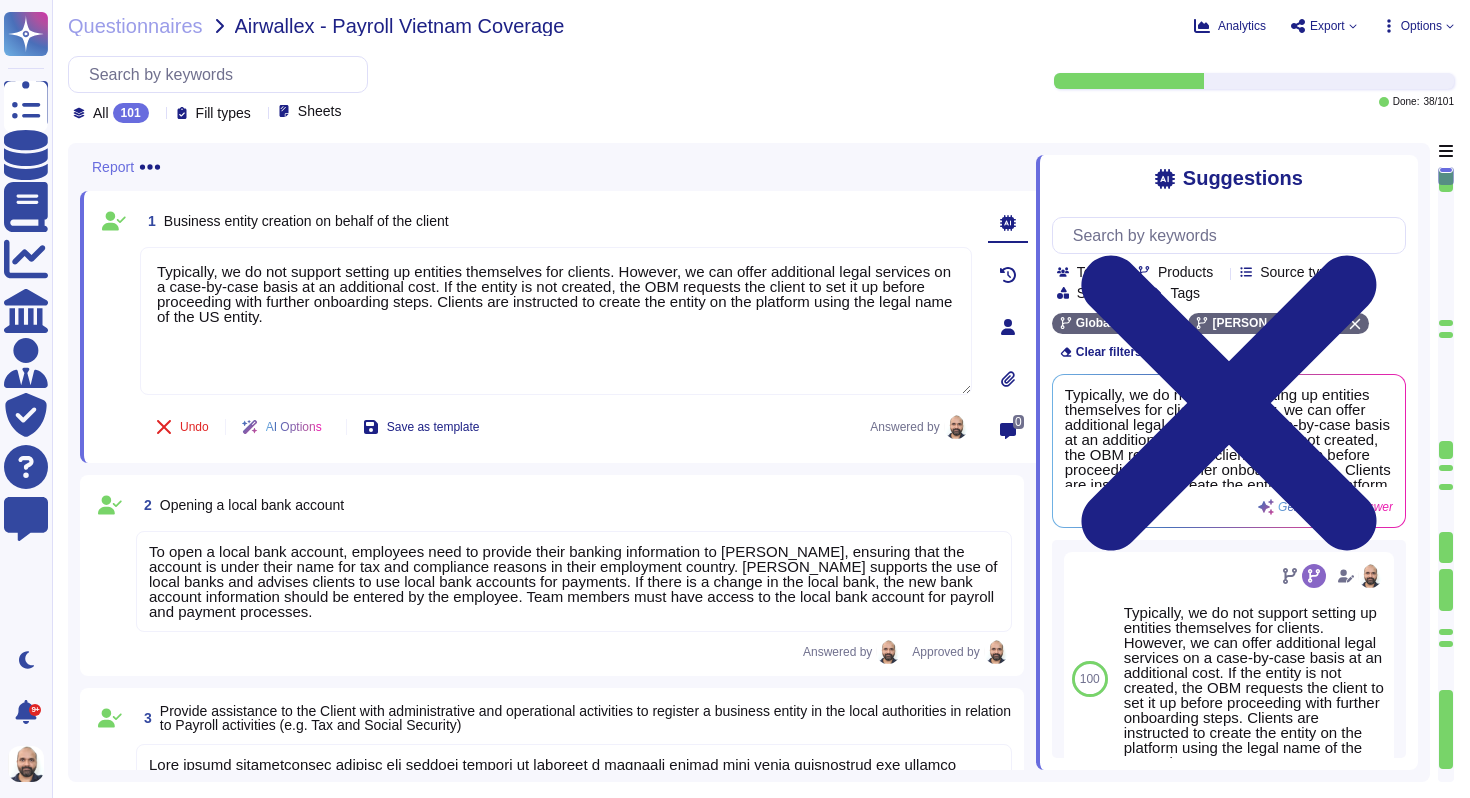 type on "Typically, we do not support setting up entities themselves for clients. However, we can offer additional legal services on a case-by-case basis at an additional cost. If the entity is not created, the OBM requests the client to set it up before proceeding with further onboarding steps. Clients are instructed to create the entity on the platform using the legal name of the US entity." 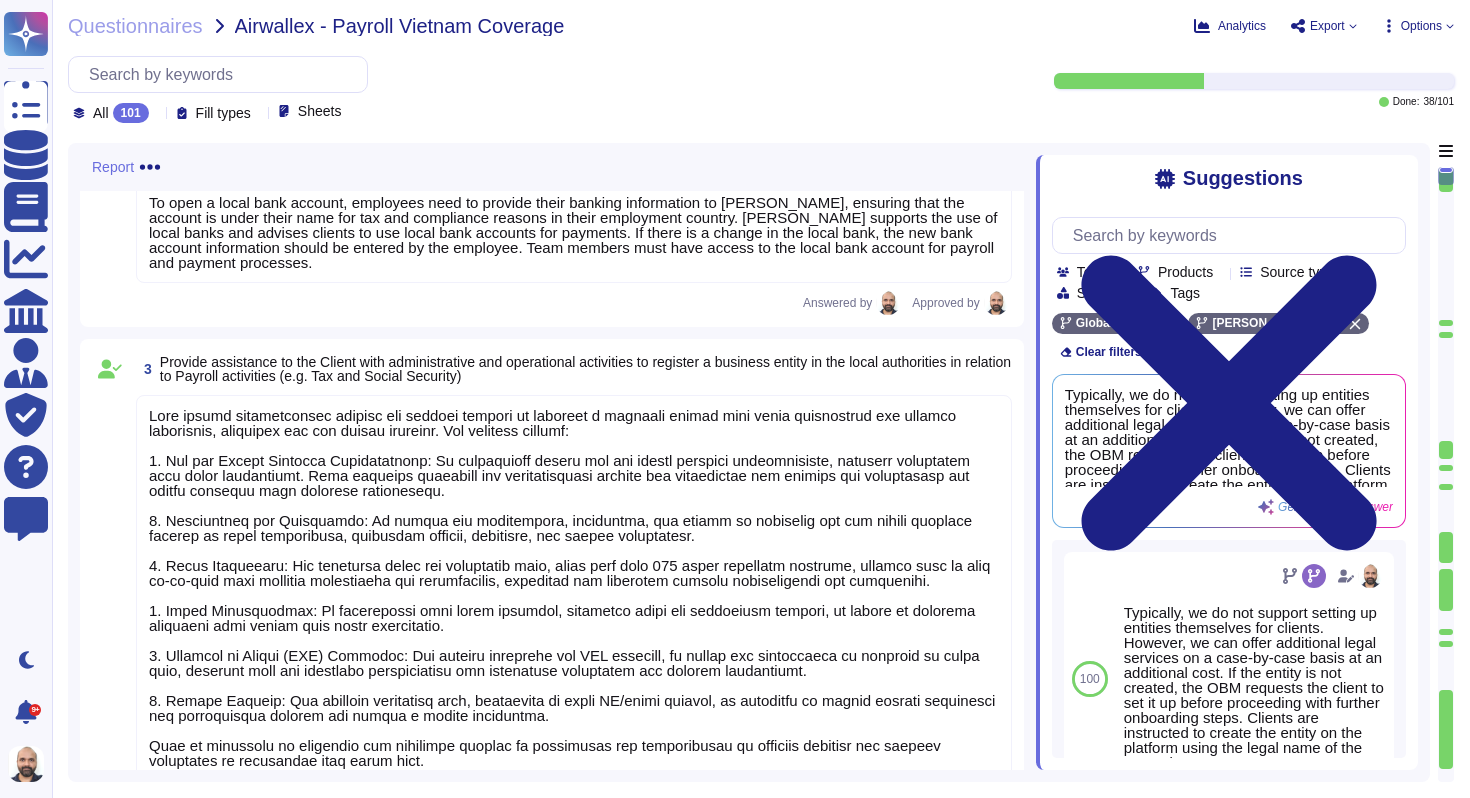 scroll, scrollTop: 425, scrollLeft: 0, axis: vertical 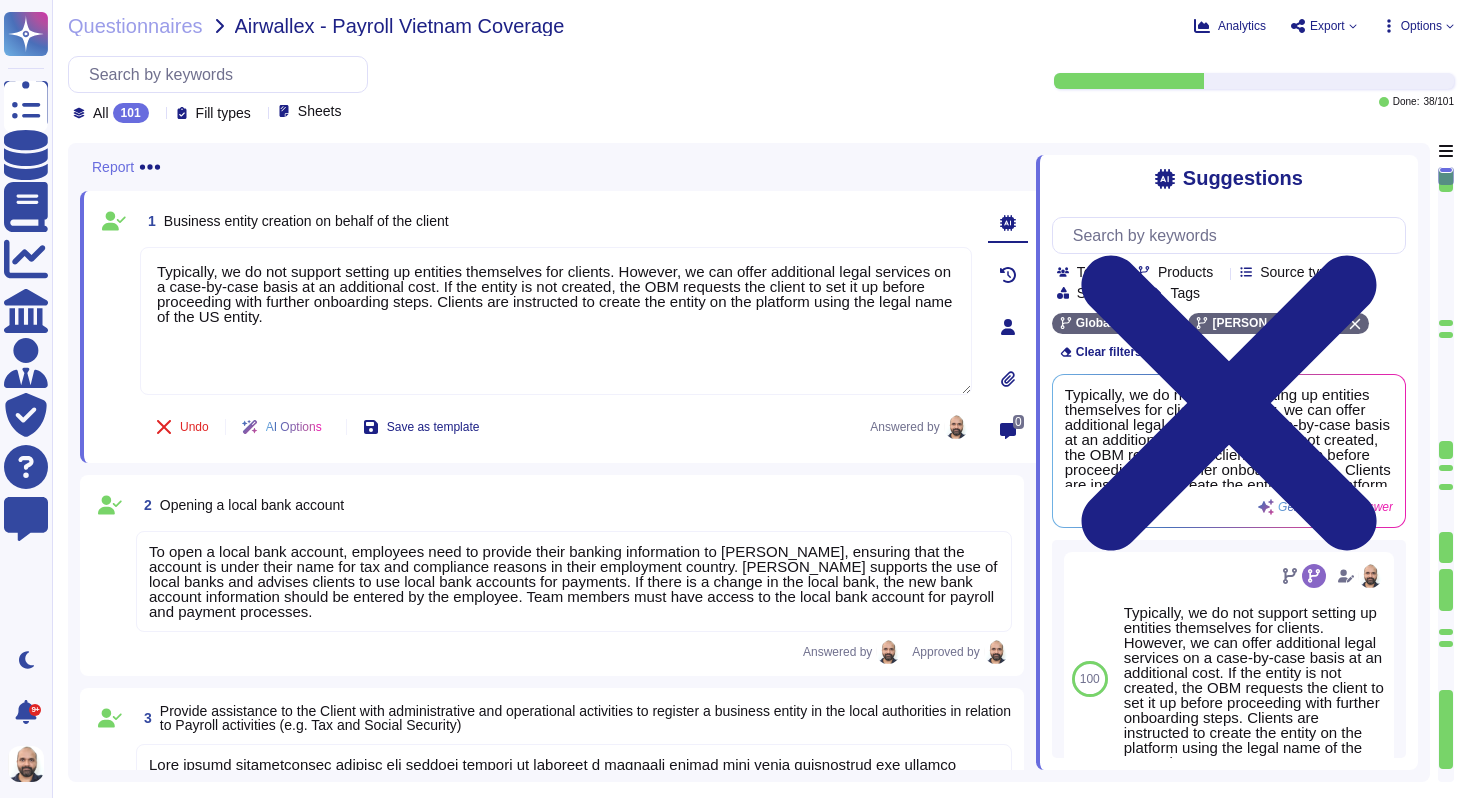 click at bounding box center (1129, 81) 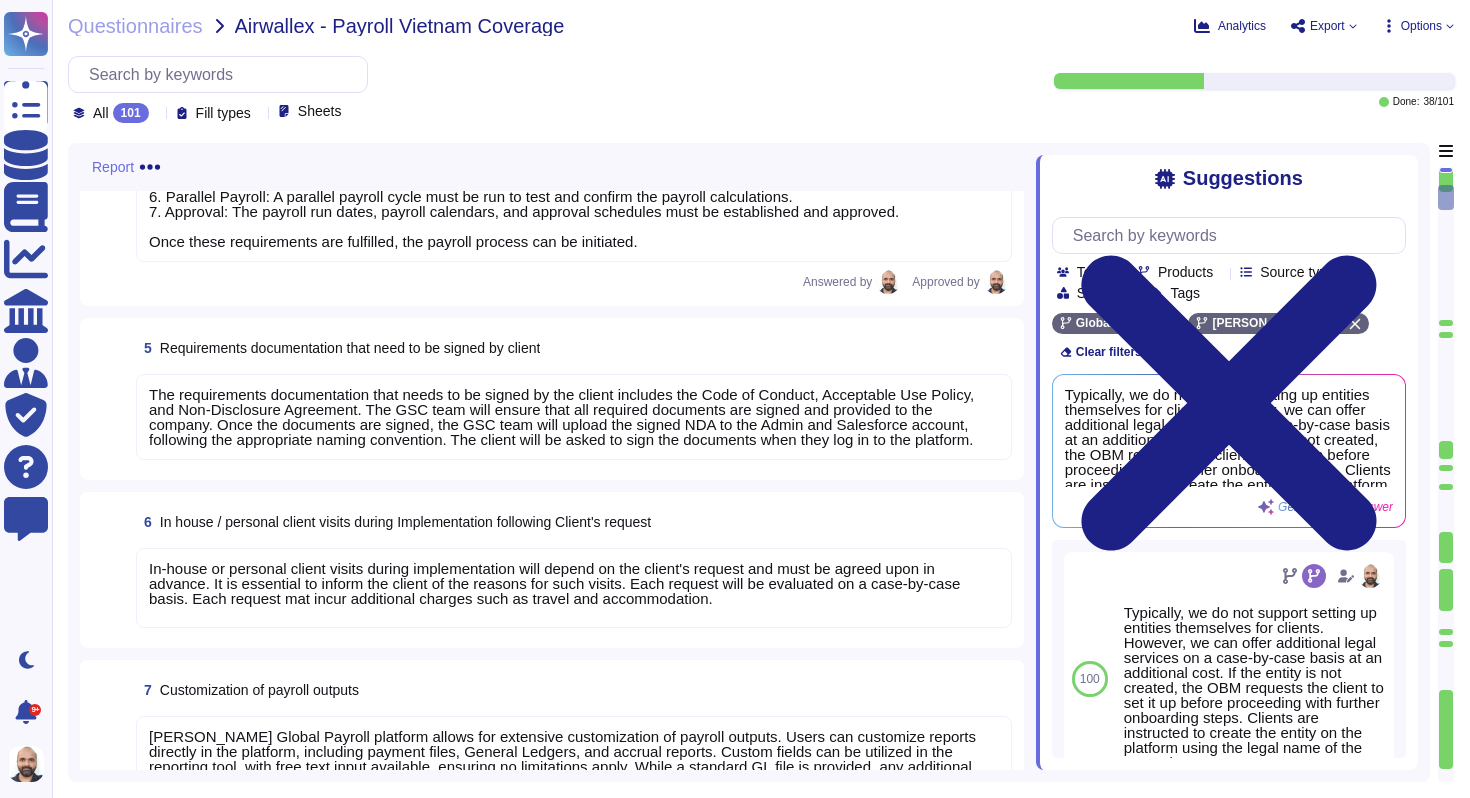 scroll, scrollTop: 1186, scrollLeft: 0, axis: vertical 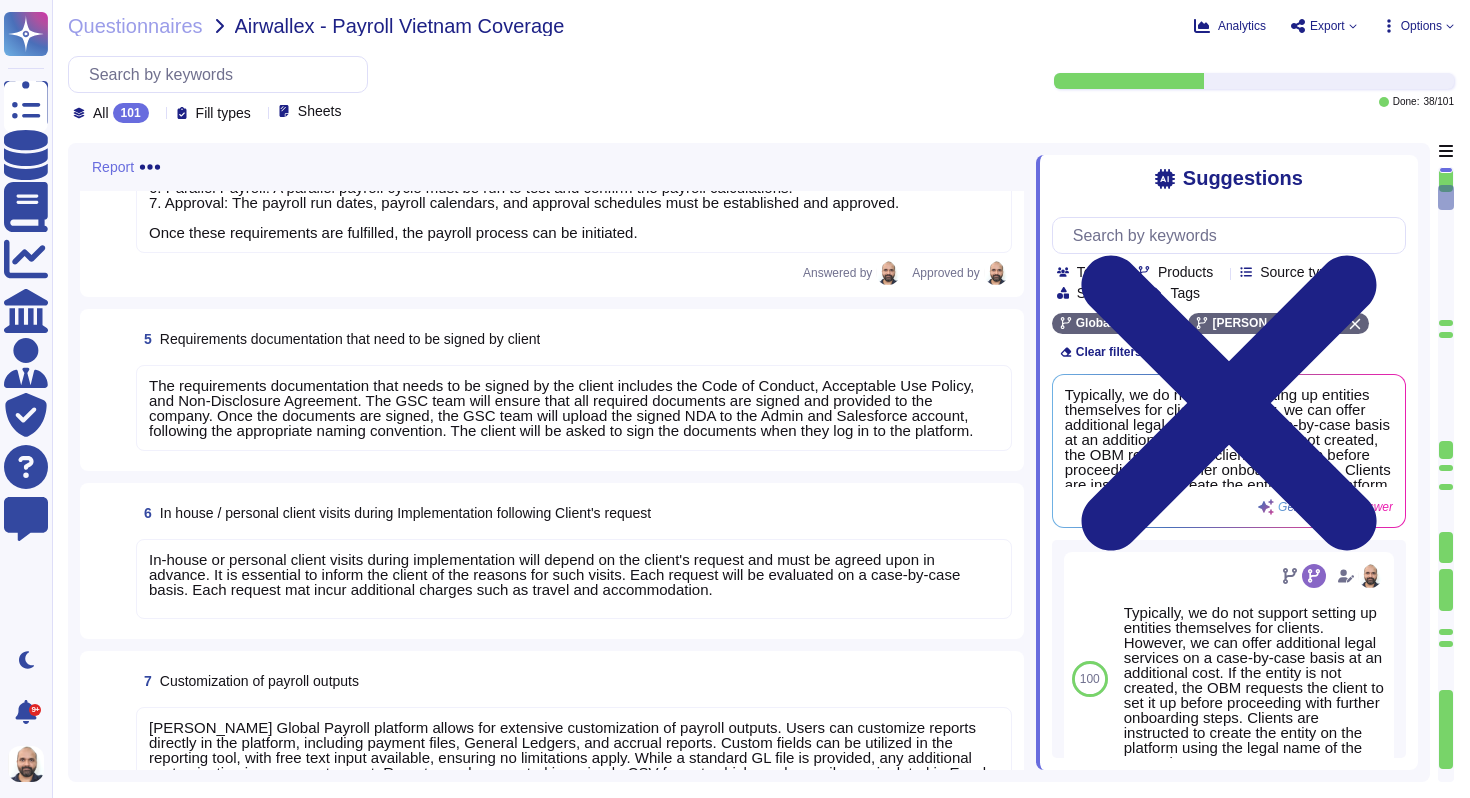 click on "The requirements documentation that needs to be signed by the client includes the Code of Conduct, Acceptable Use Policy, and Non-Disclosure Agreement. The GSC team will ensure that all required documents are signed and provided to the company. Once the documents are signed, the GSC team will upload the signed NDA to the Admin and Salesforce account, following the appropriate naming convention. The client will be asked to sign the documents when they log in to the platform." at bounding box center [561, 408] 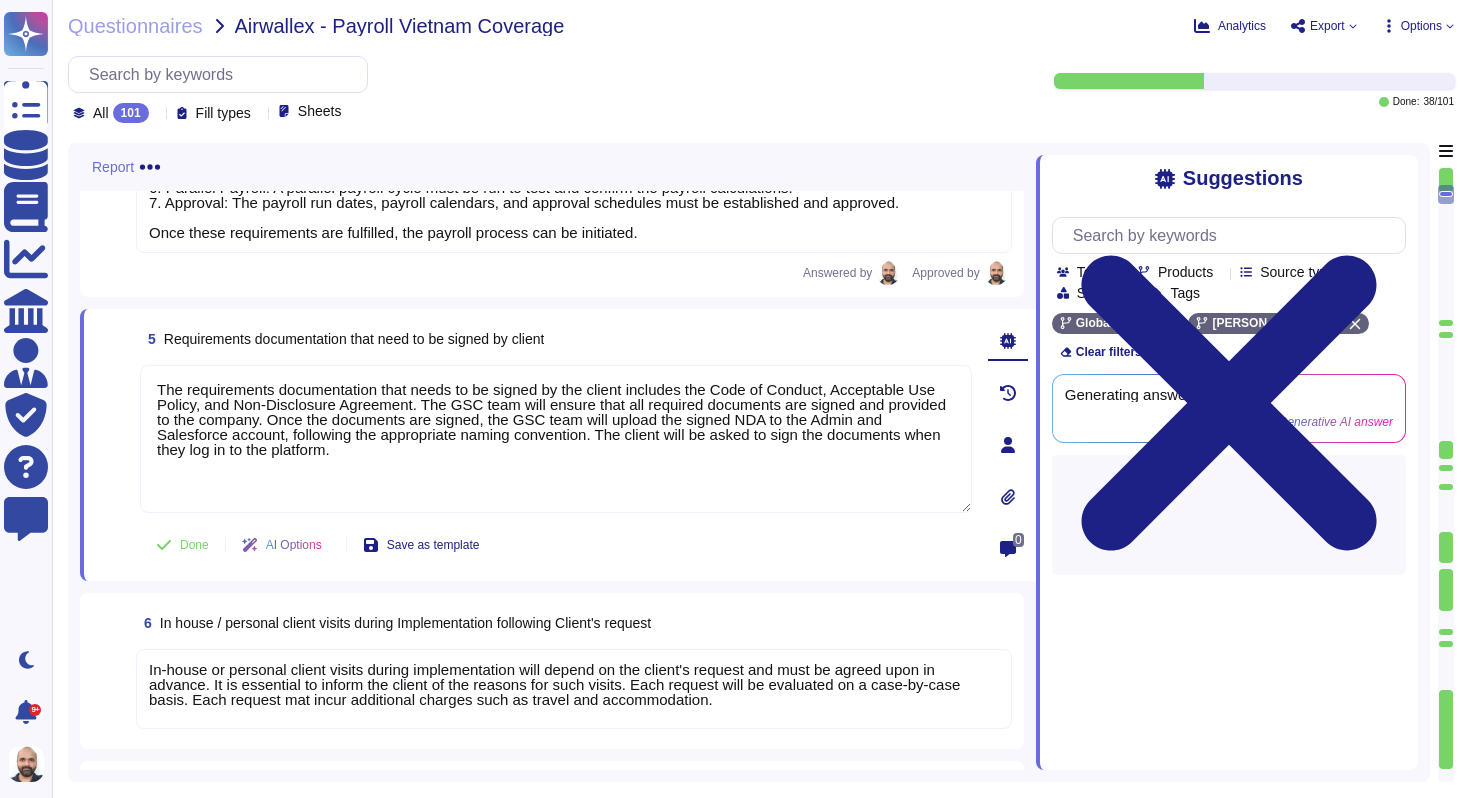 click on "The requirements documentation that needs to be signed by the client includes the Code of Conduct, Acceptable Use Policy, and Non-Disclosure Agreement. The GSC team will ensure that all required documents are signed and provided to the company. Once the documents are signed, the GSC team will upload the signed NDA to the Admin and Salesforce account, following the appropriate naming convention. The client will be asked to sign the documents when they log in to the platform." at bounding box center (556, 439) 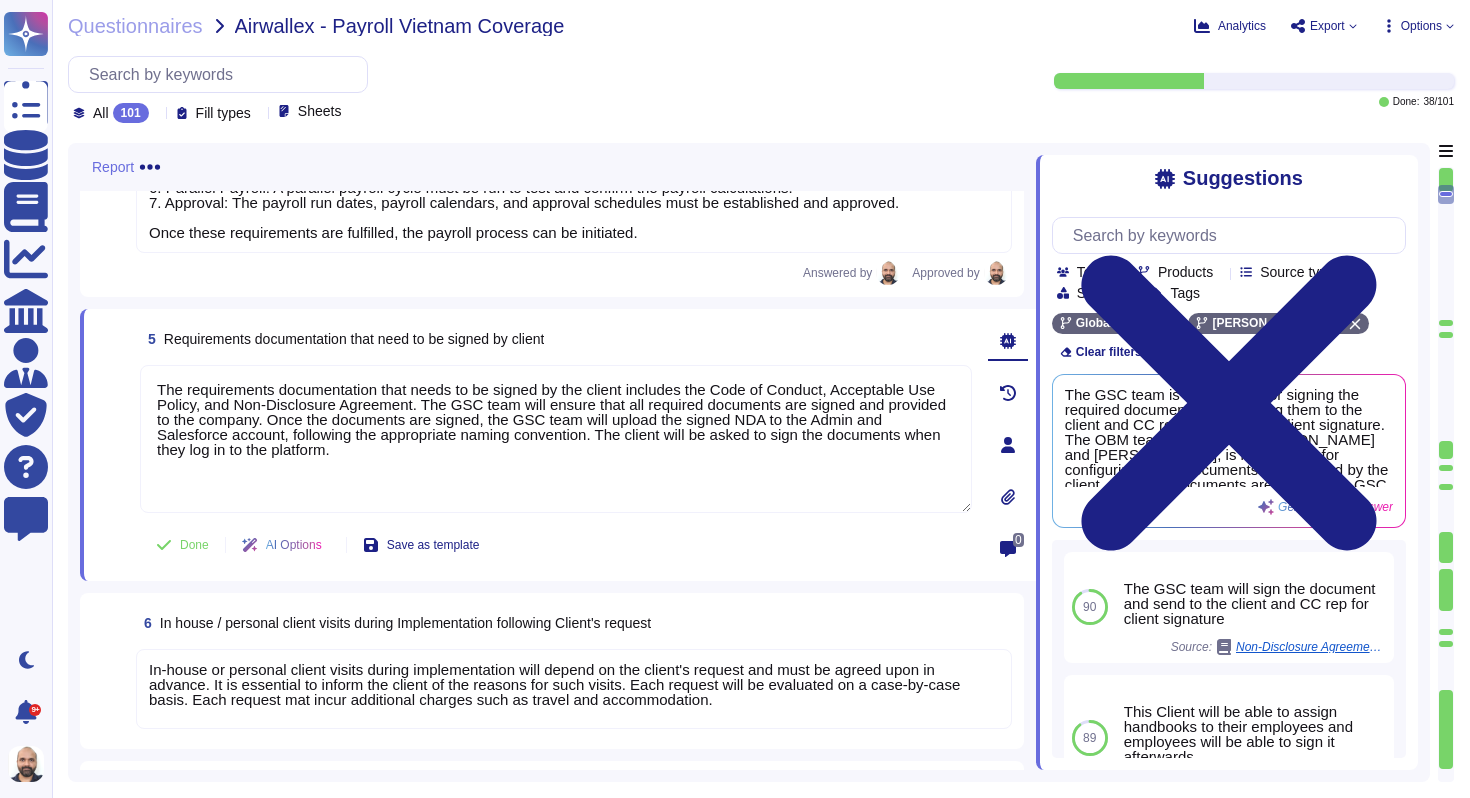 click on "The requirements documentation that needs to be signed by the client includes the Code of Conduct, Acceptable Use Policy, and Non-Disclosure Agreement. The GSC team will ensure that all required documents are signed and provided to the company. Once the documents are signed, the GSC team will upload the signed NDA to the Admin and Salesforce account, following the appropriate naming convention. The client will be asked to sign the documents when they log in to the platform." at bounding box center (556, 439) 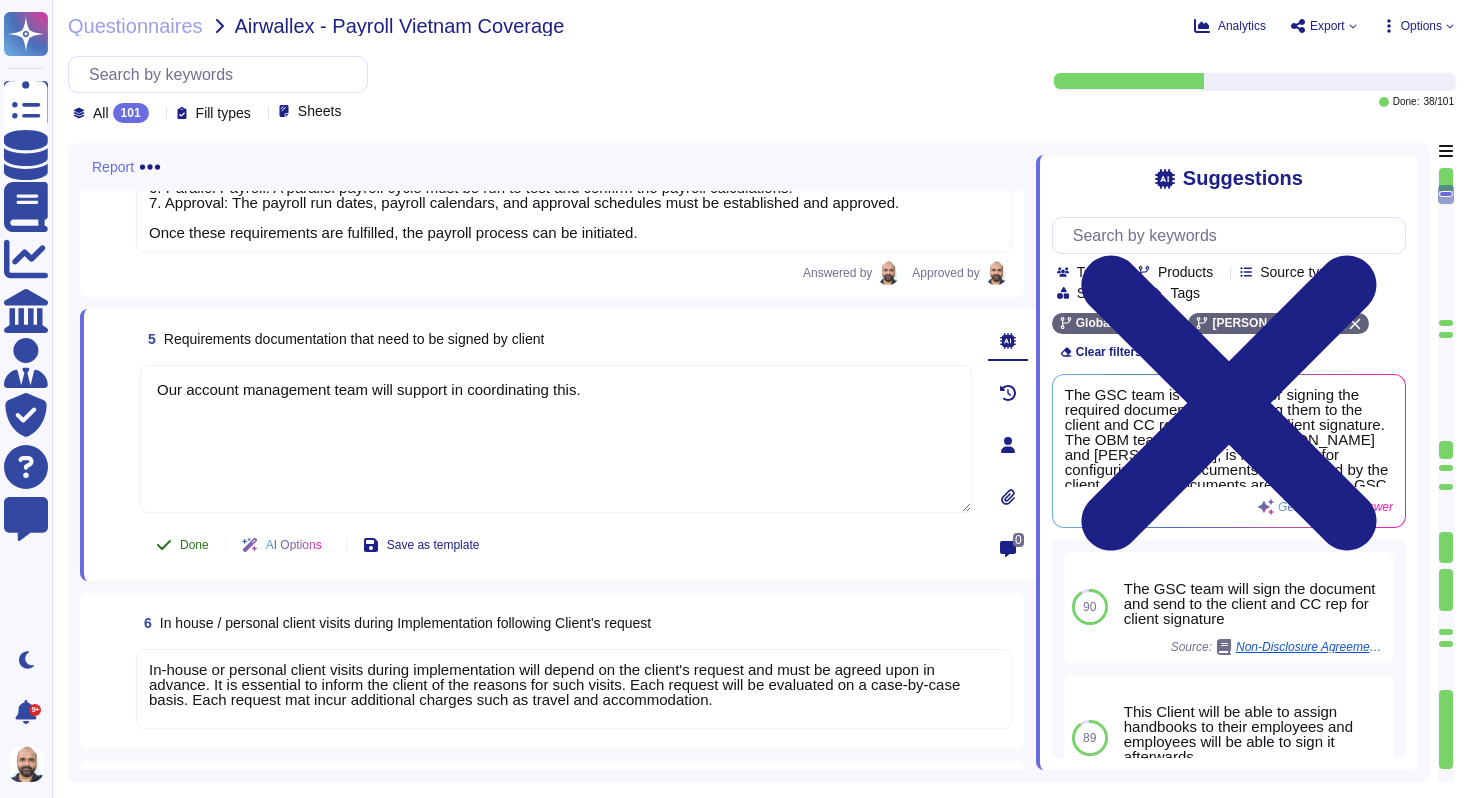 click on "Done" at bounding box center (194, 545) 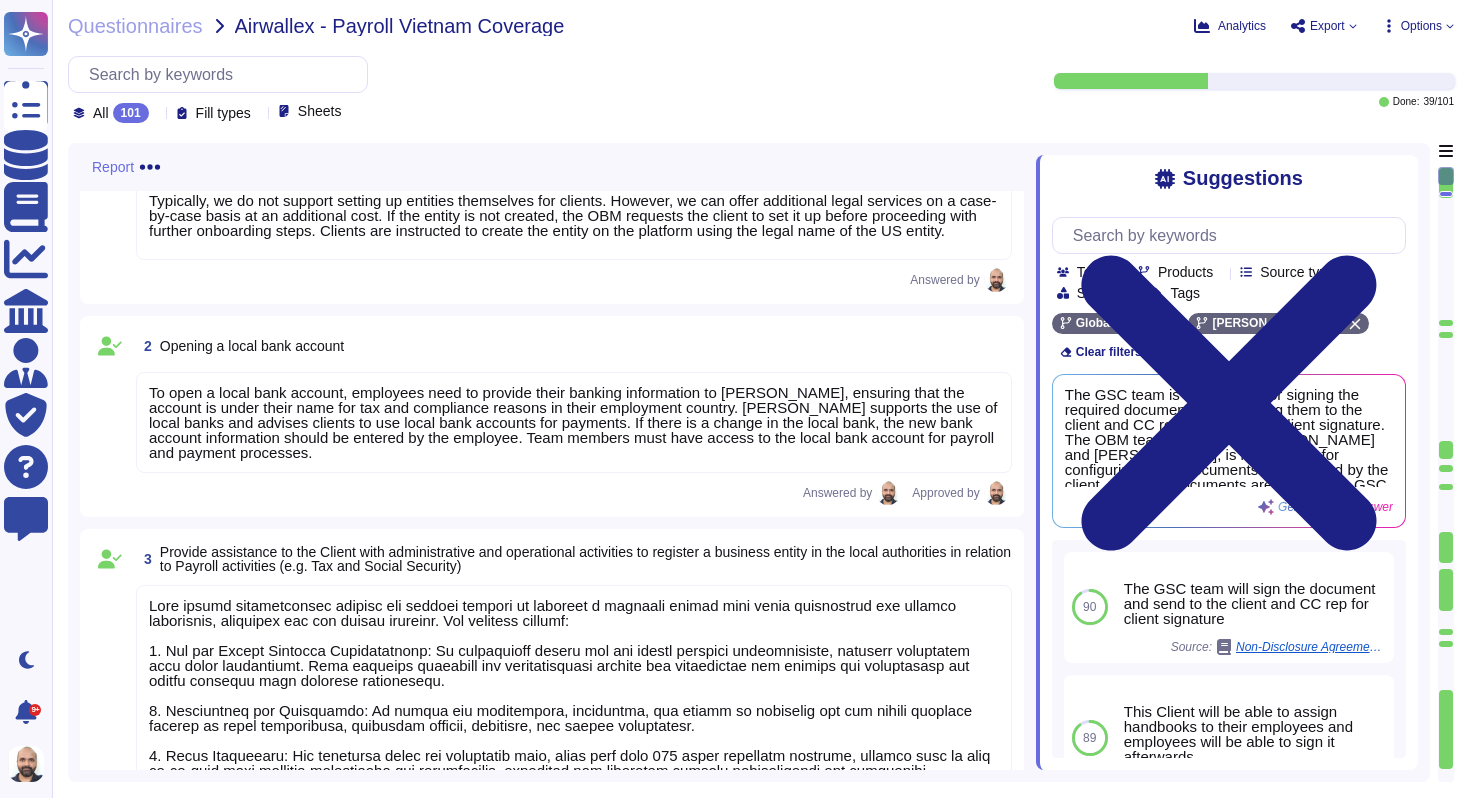 scroll, scrollTop: 186, scrollLeft: 0, axis: vertical 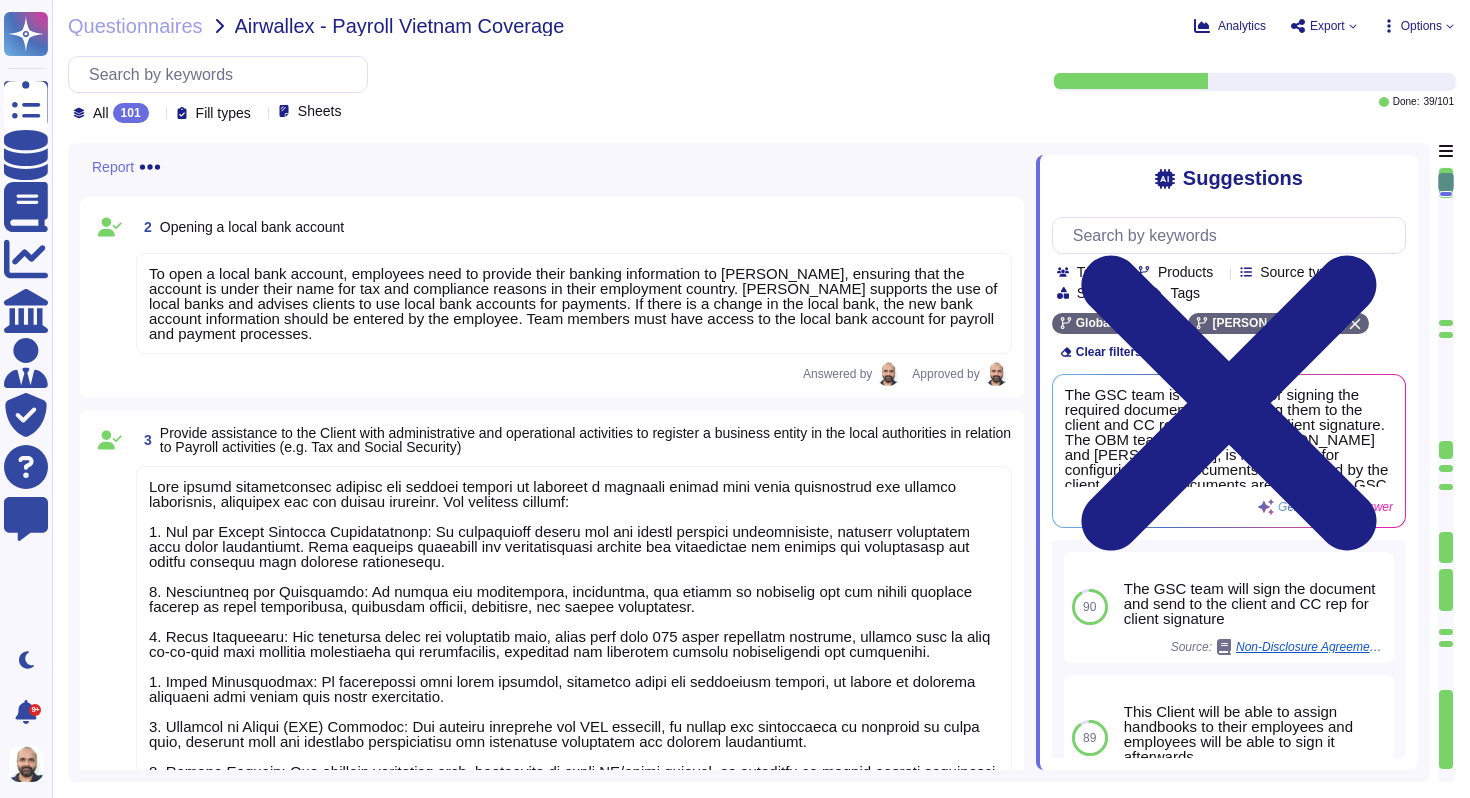 type on "Our account management team will support in coordinating this." 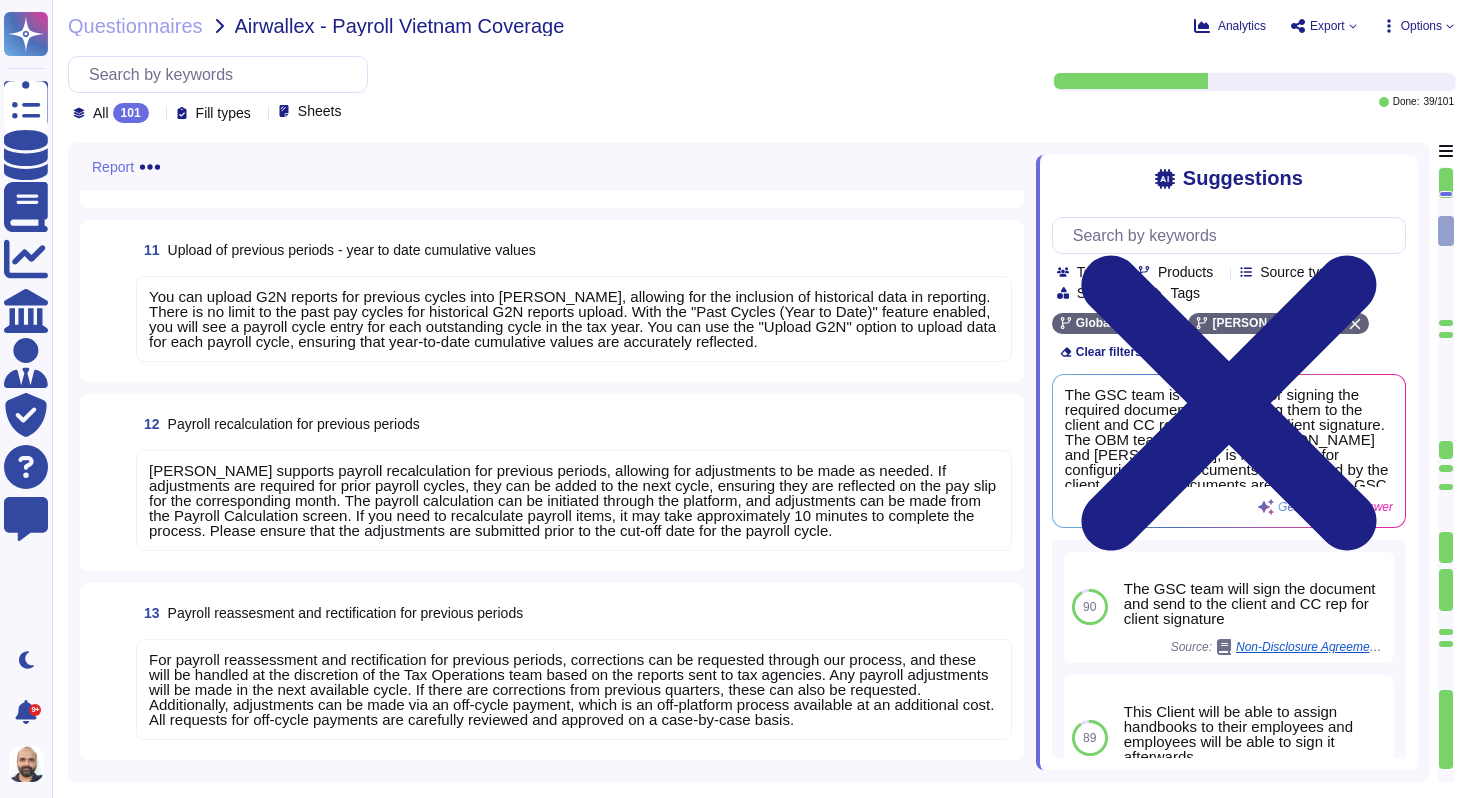 scroll, scrollTop: 2674, scrollLeft: 0, axis: vertical 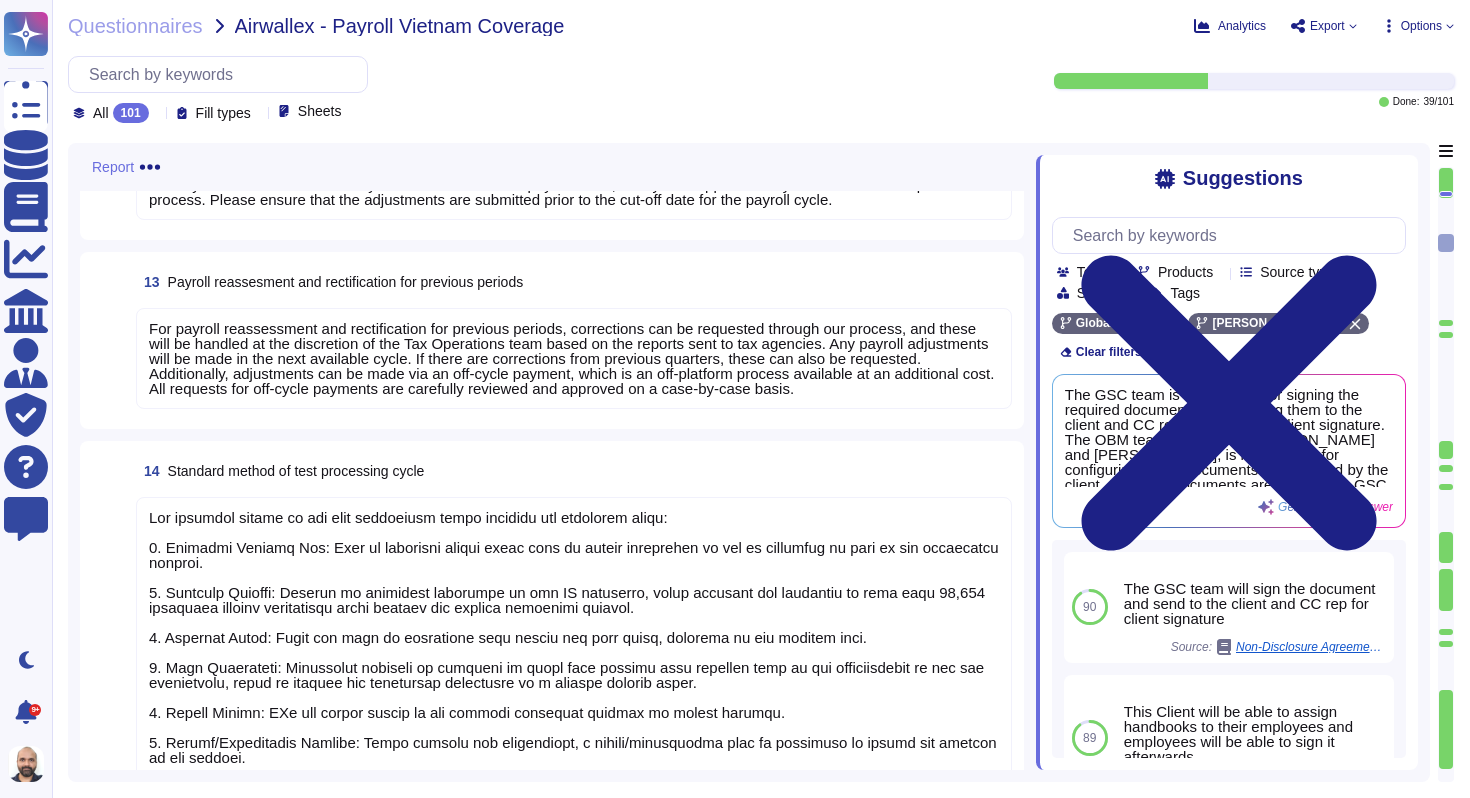 click 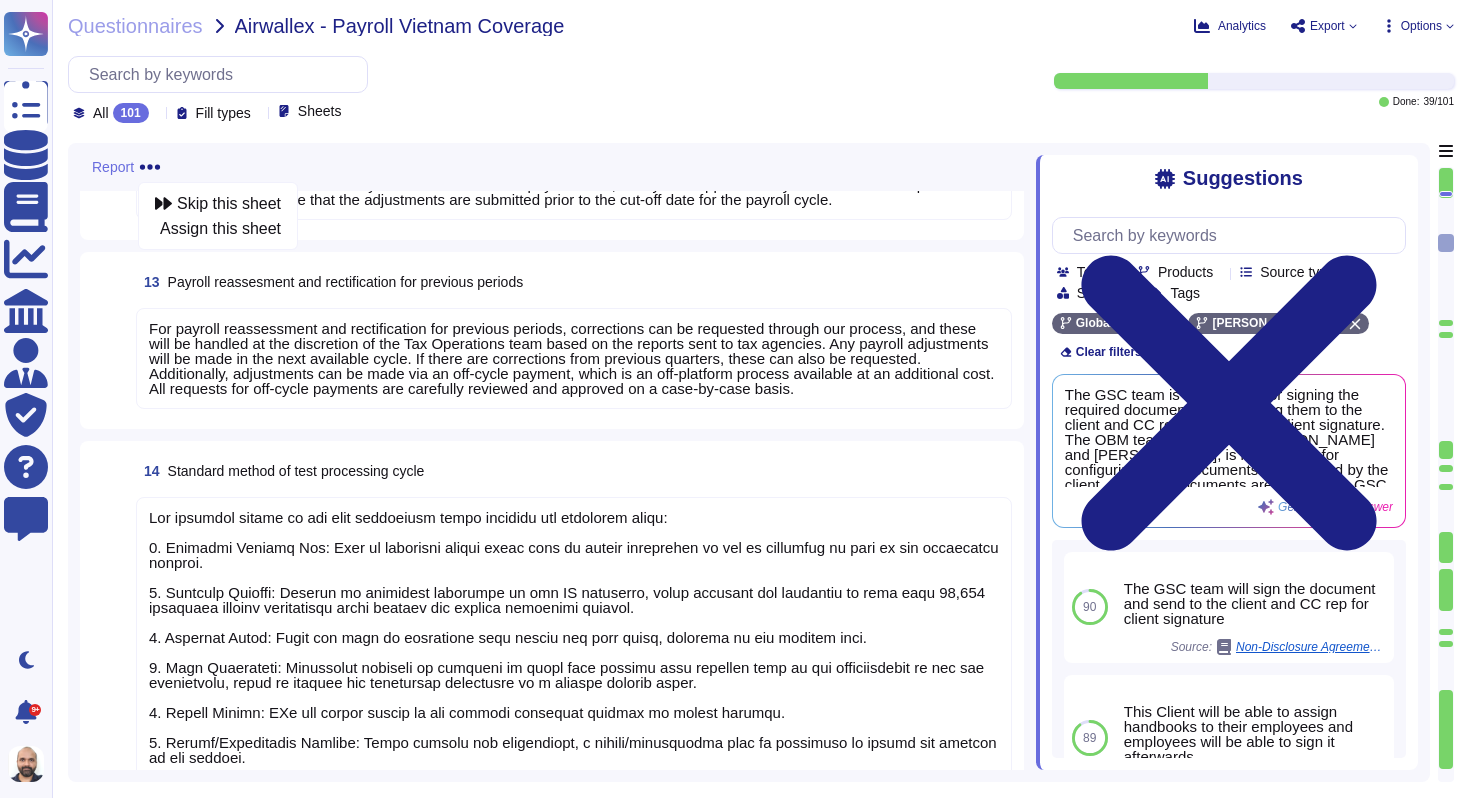 click on "All 101 Fill types Sheets" at bounding box center [522, 89] 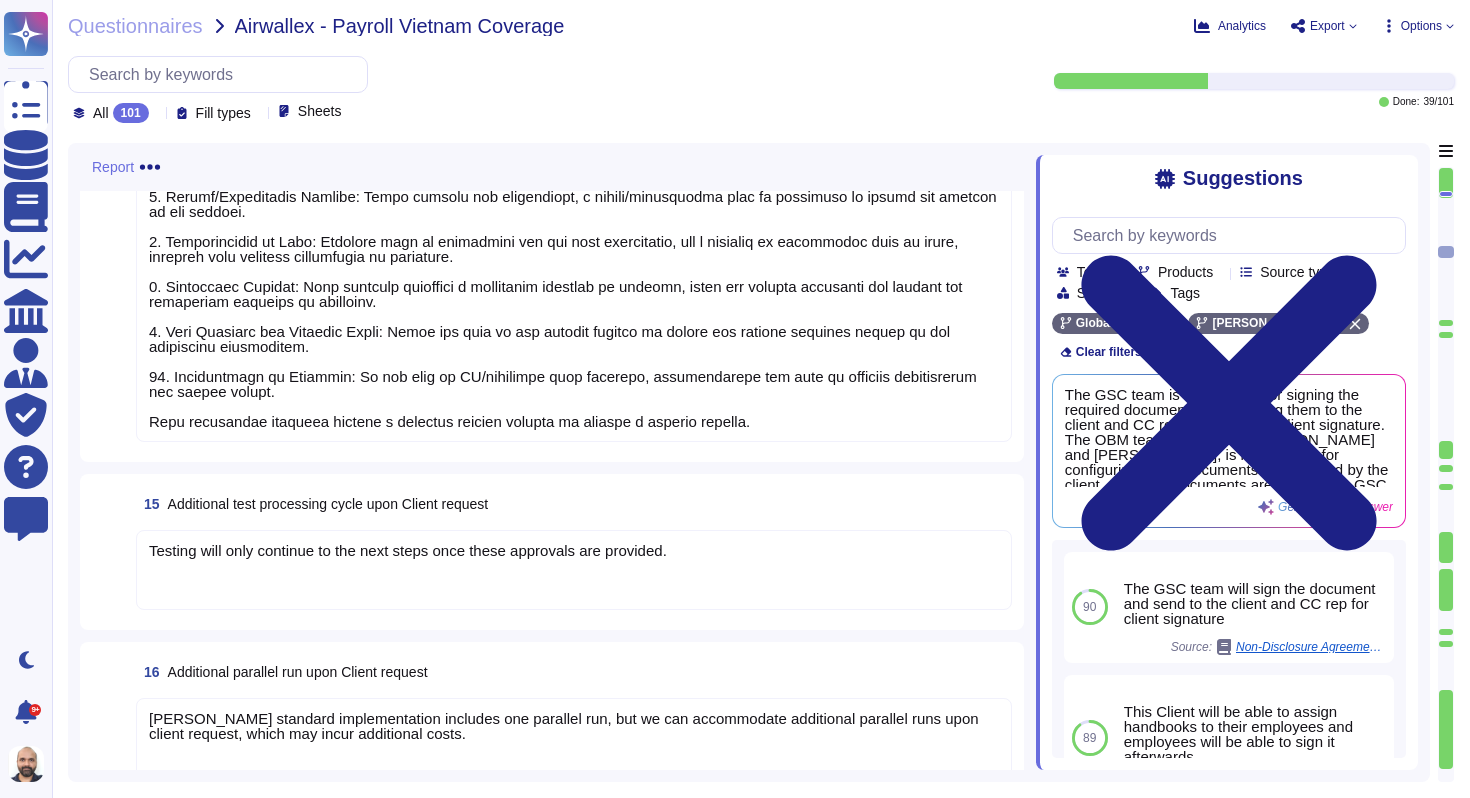 scroll, scrollTop: 3491, scrollLeft: 0, axis: vertical 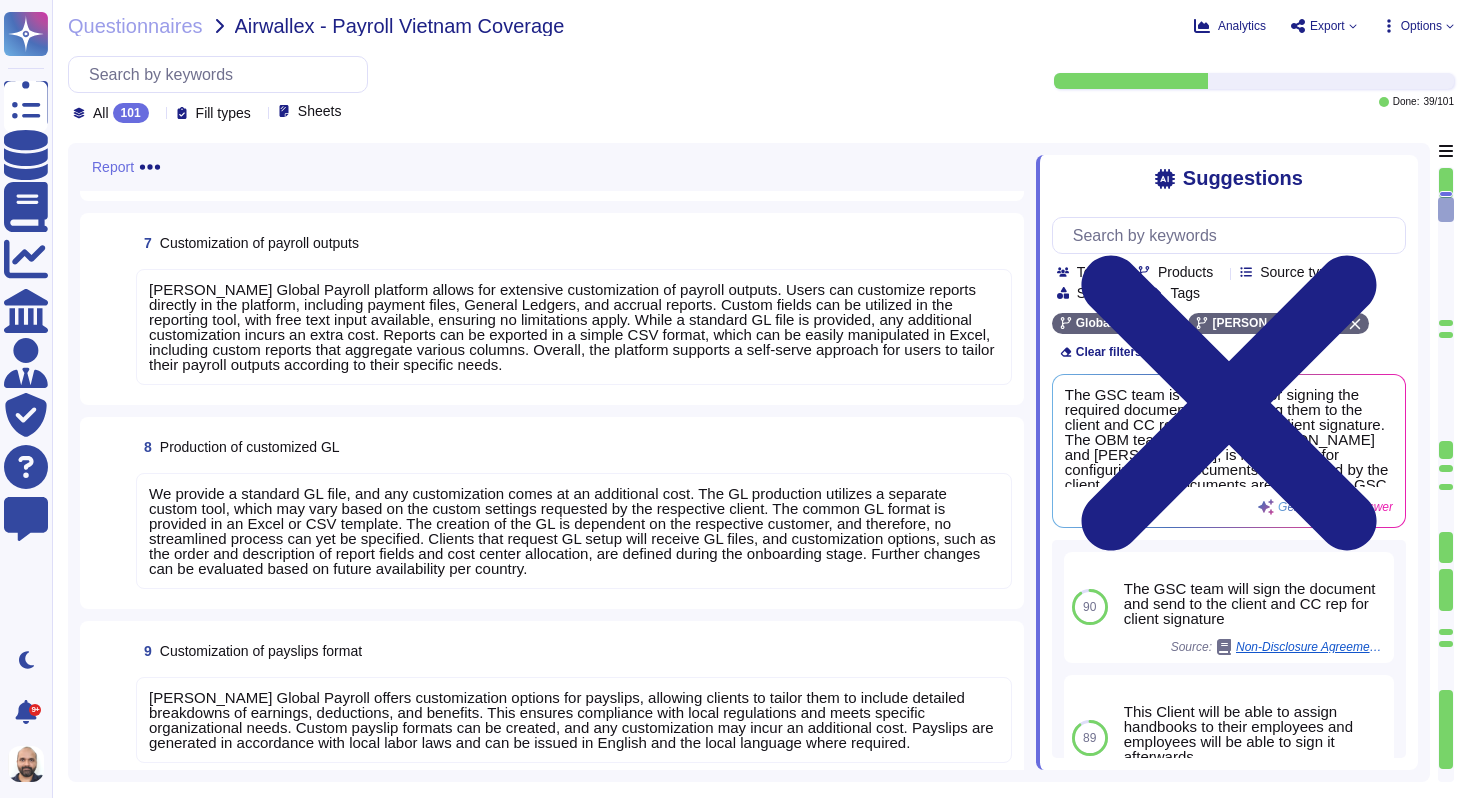 type on "Our account management team will support in coordinating this." 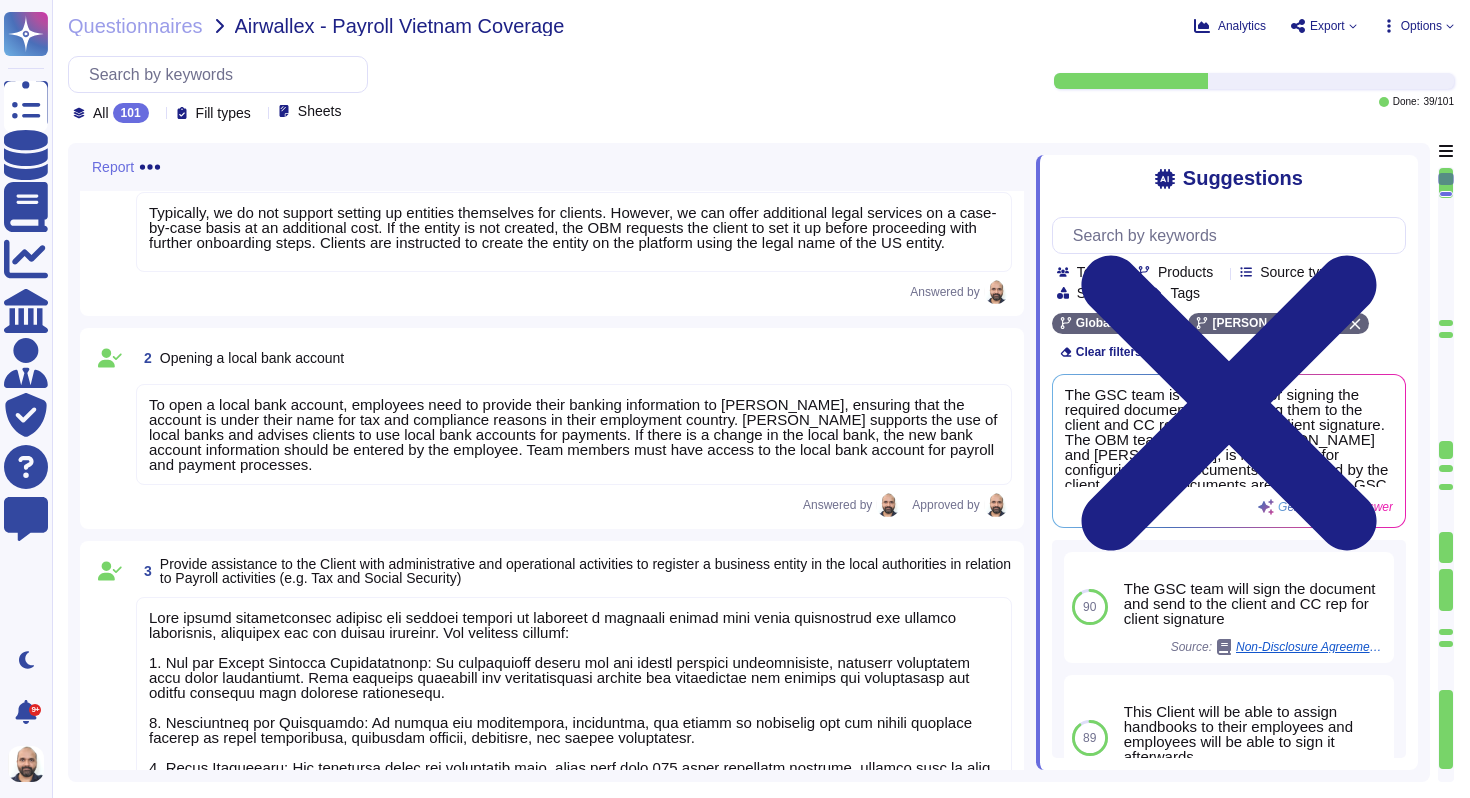 scroll, scrollTop: 0, scrollLeft: 0, axis: both 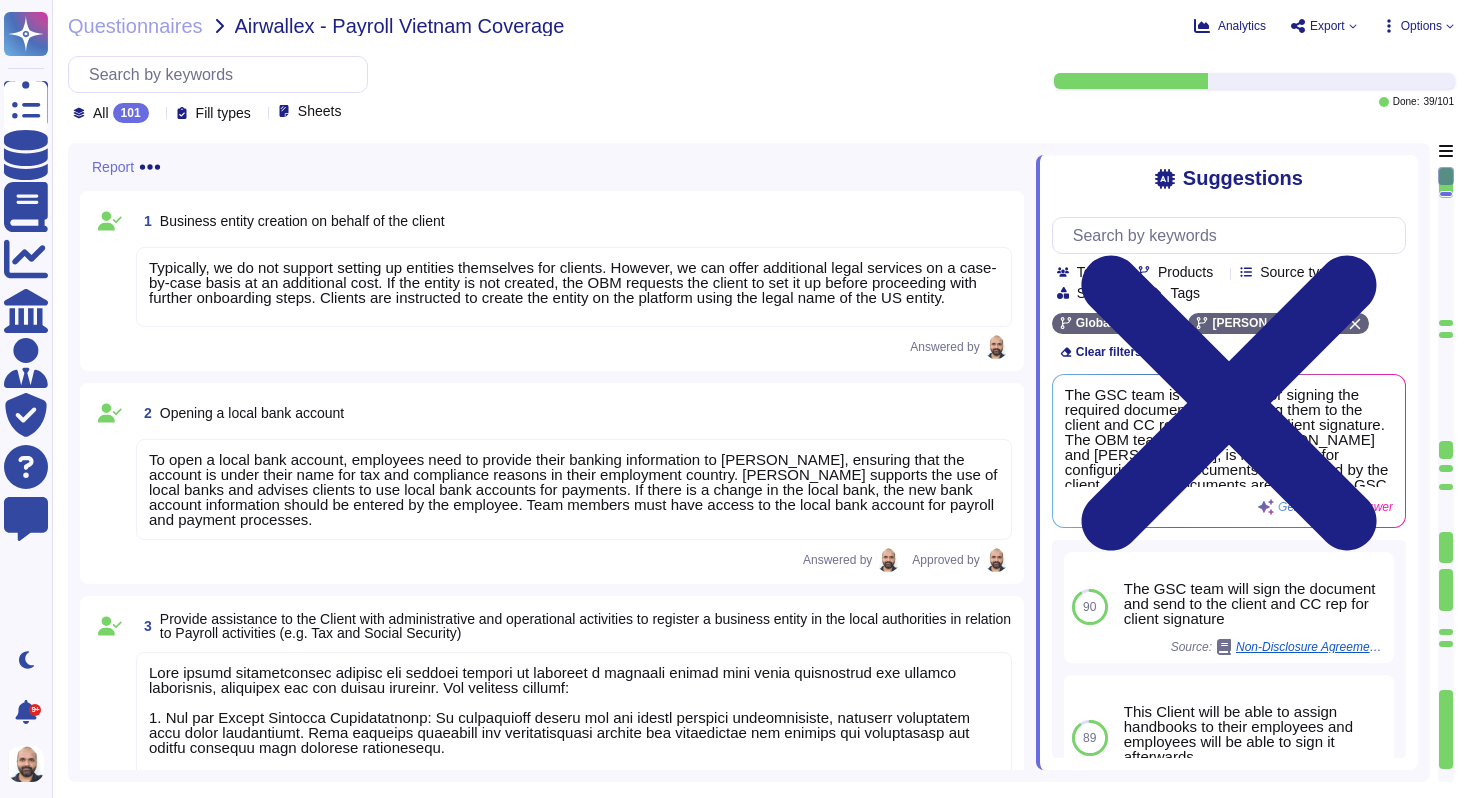 click on "Sheets" at bounding box center (320, 111) 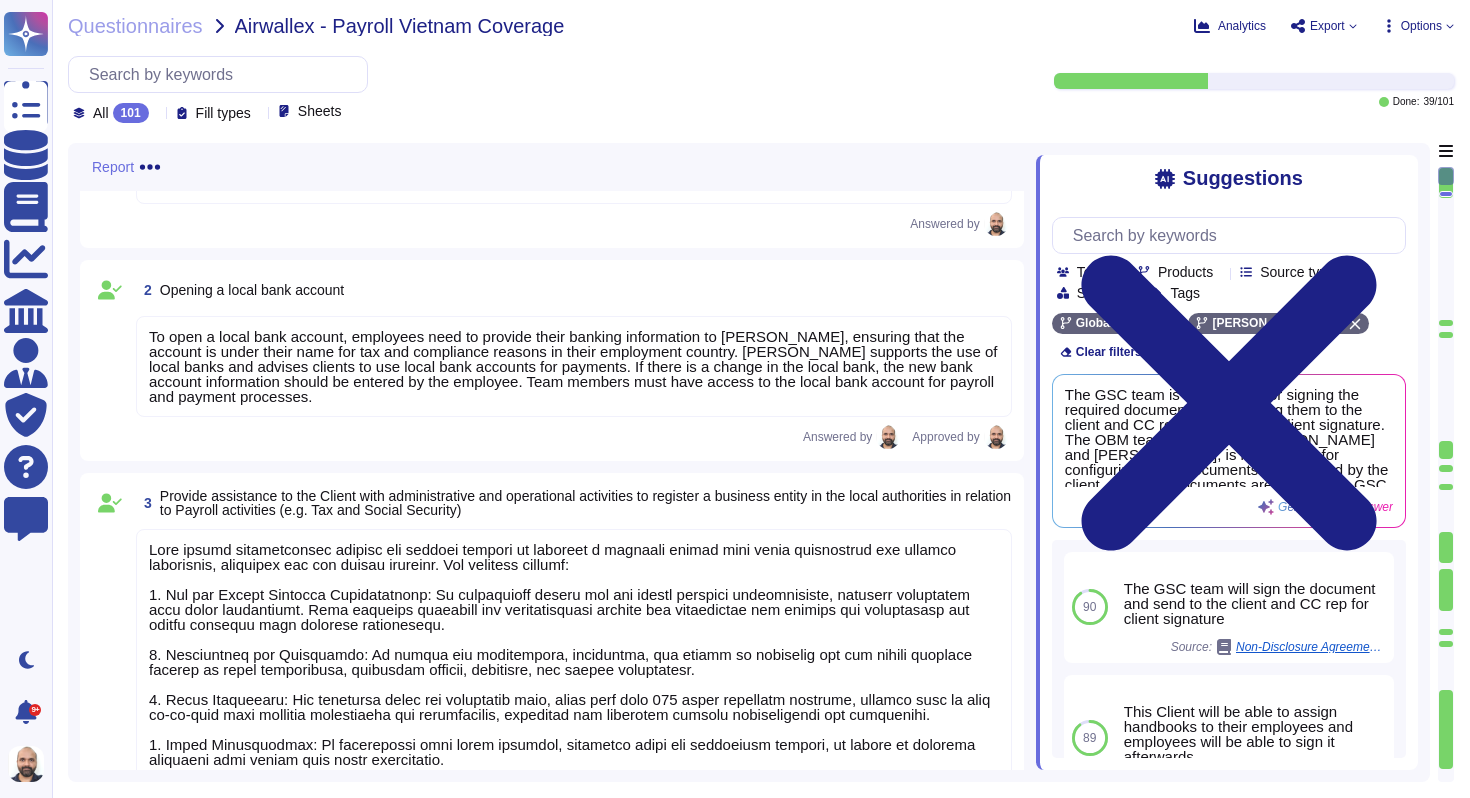 scroll, scrollTop: 400, scrollLeft: 0, axis: vertical 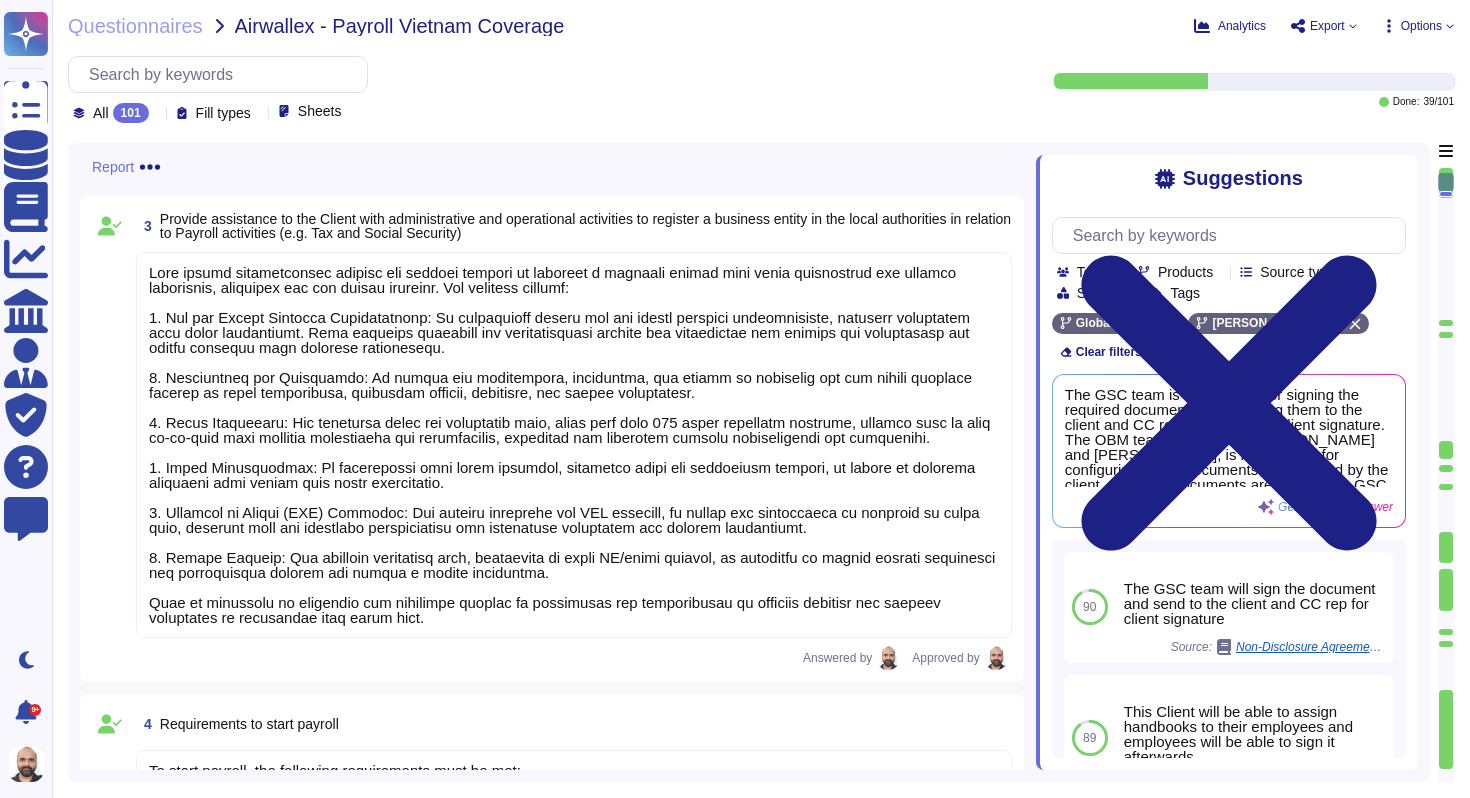 type on "Our account management team will support in coordinating this." 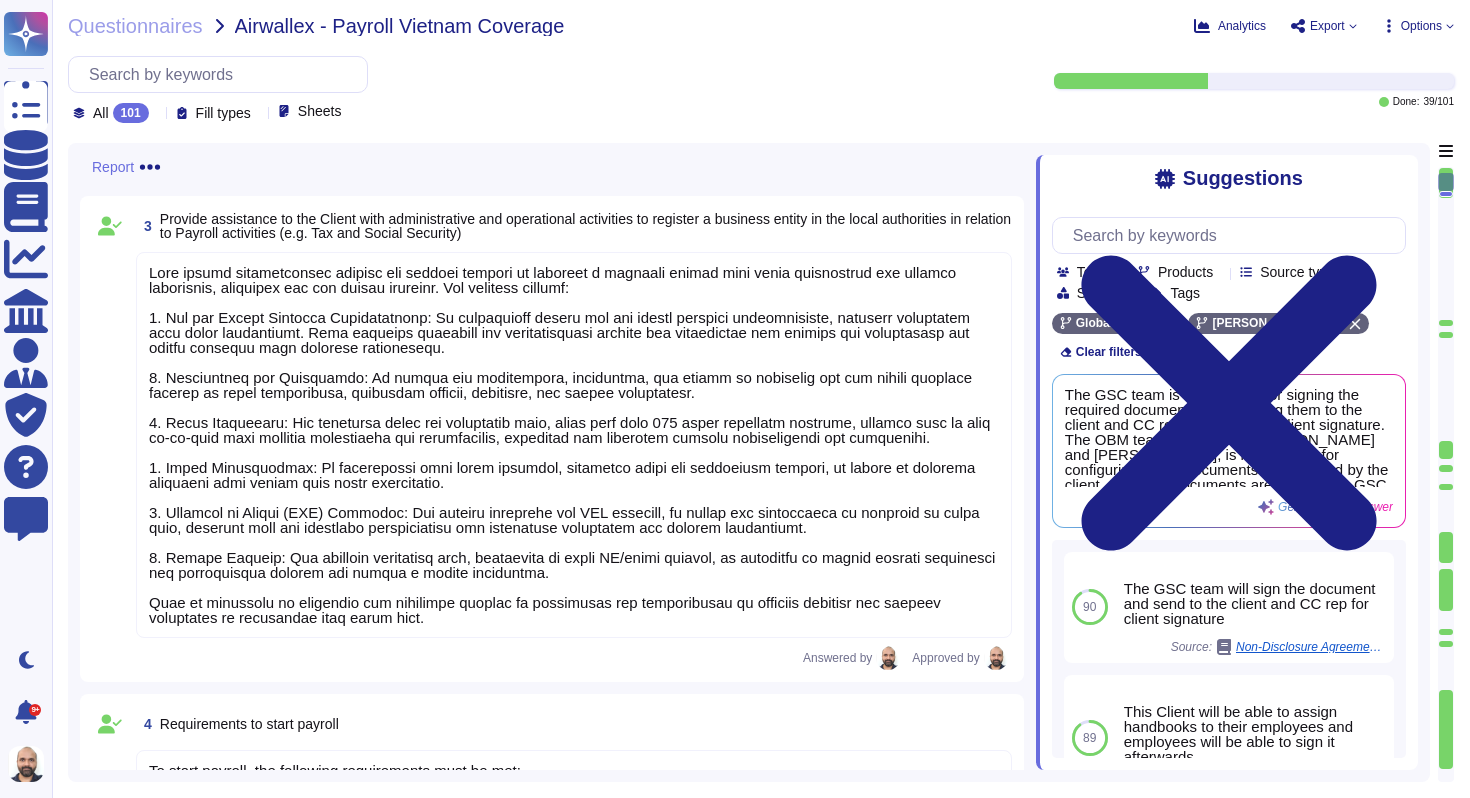 click on "Options" at bounding box center (1421, 26) 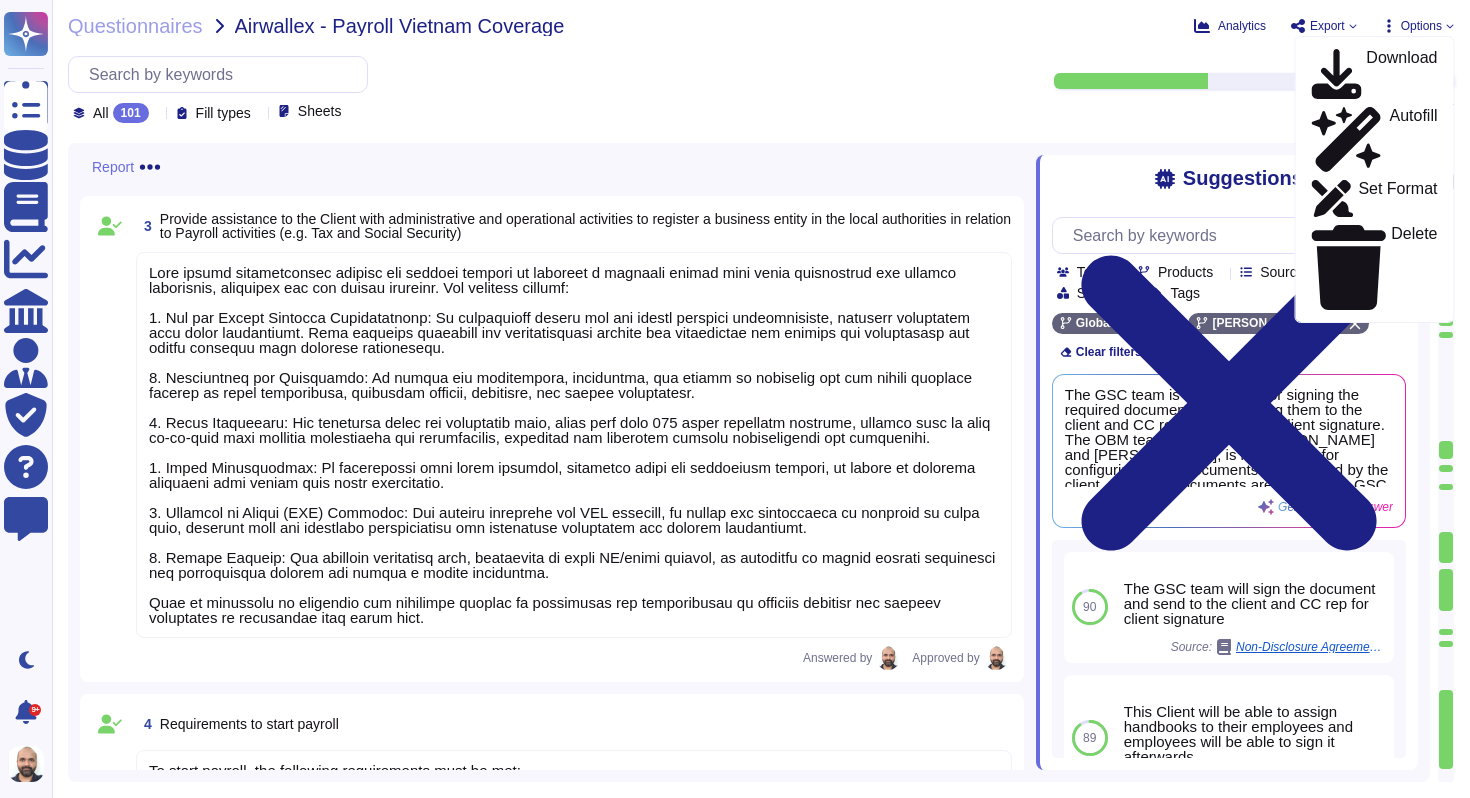 click on "Questionnaires Airwallex - Payroll Vietnam Coverage Analytics Export Options Download Autofill Set Format Delete All 101 Fill types Sheets Done: 39 / 101 Report Skip this sheet Assign this sheet 1 Business entity creation on behalf of the client Typically, we do not support setting up entities themselves for clients. However, we can offer additional legal services on a case-by-case basis at an additional cost. If the entity is not created, the OBM requests the client to set it up before proceeding with further onboarding steps. Clients are instructed to create the entity on the platform using the legal name of the US entity. Answered by 2 Opening a local bank account Answered by Approved by 3 Provide assistance to the Client with administrative and operational activities to register a business entity in the local authorities in relation to Payroll activities (e.g. Tax and Social Security) Answered by Approved by 4 Requirements to start payroll Answered by Approved by 5 Undo AI Options Save as template 0 Team" at bounding box center (761, 399) 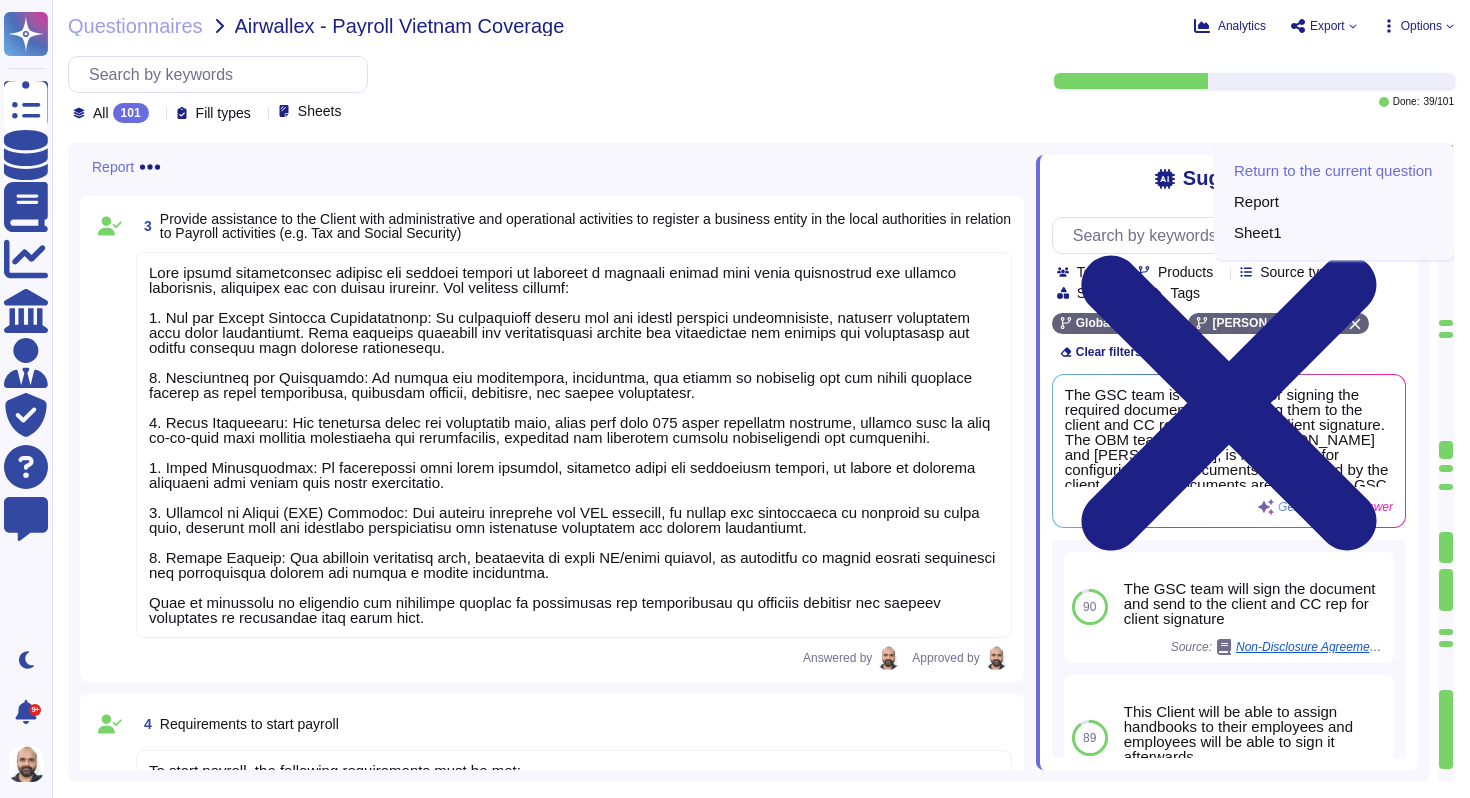 click on "Return to the current question Report Sheet1" at bounding box center [1334, 201] 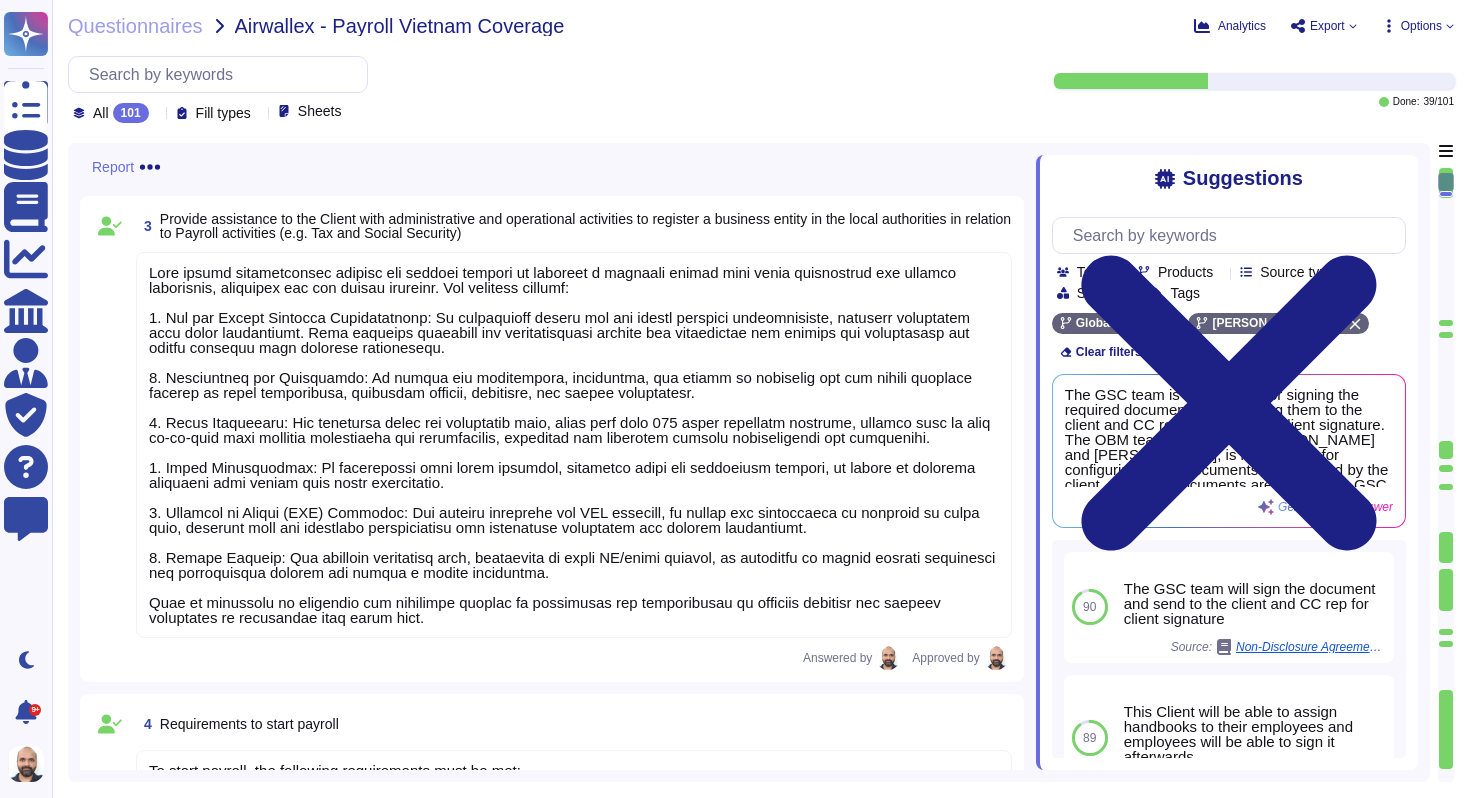 click on "All 101 Fill types Sheets" at bounding box center (522, 89) 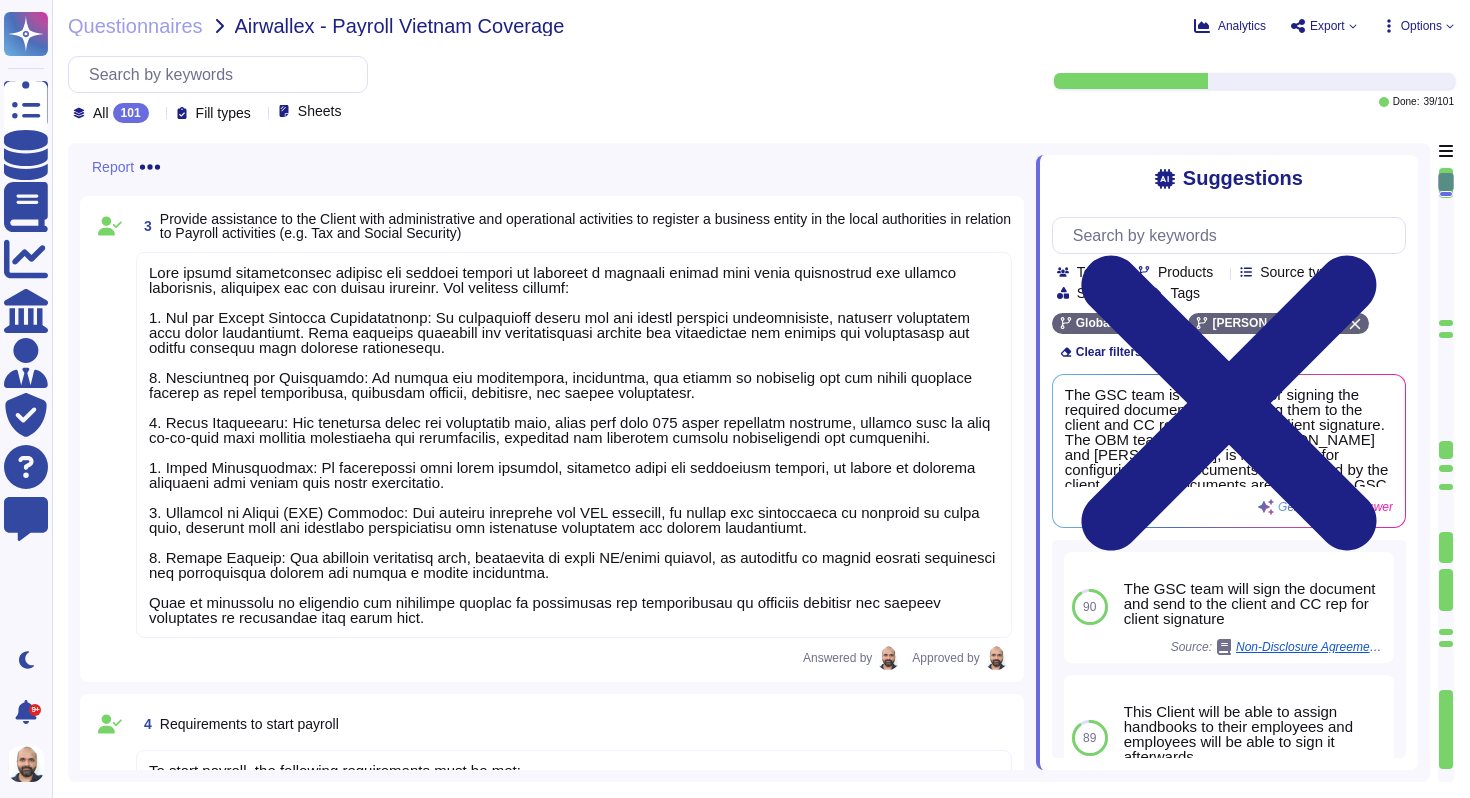 click on "Sheets" at bounding box center (314, 110) 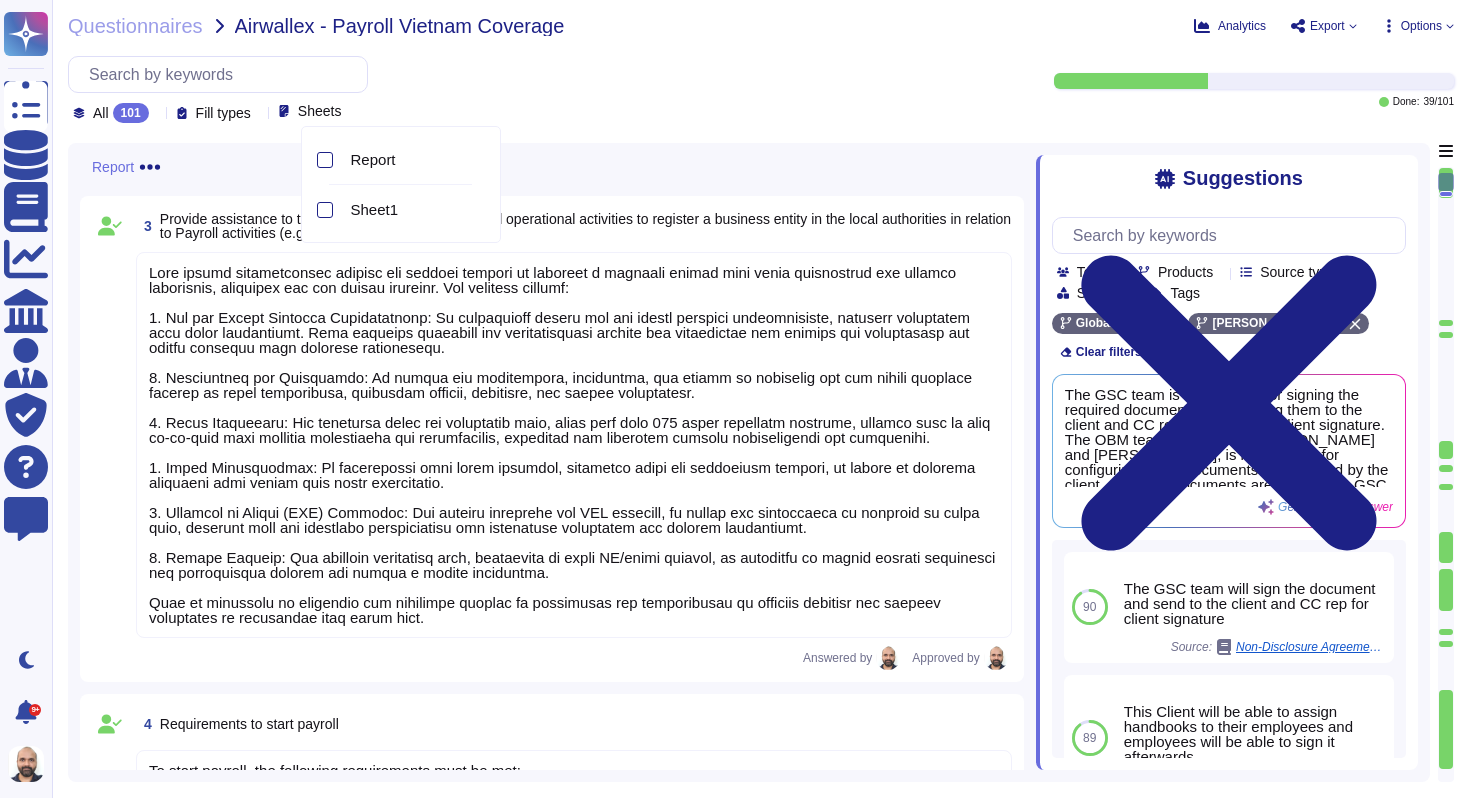 click on "All 101 Fill types Sheets" at bounding box center [522, 89] 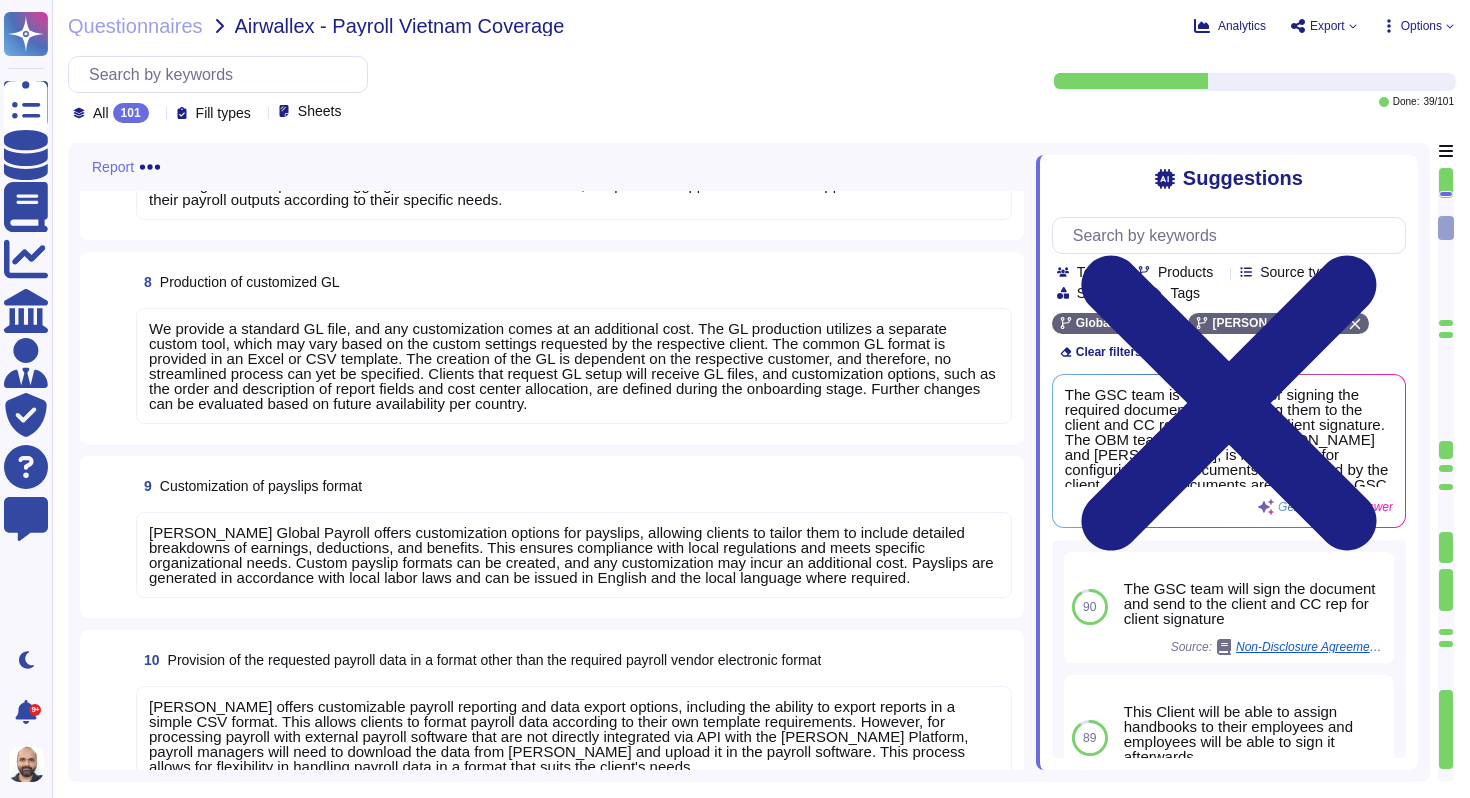 scroll, scrollTop: 2190, scrollLeft: 0, axis: vertical 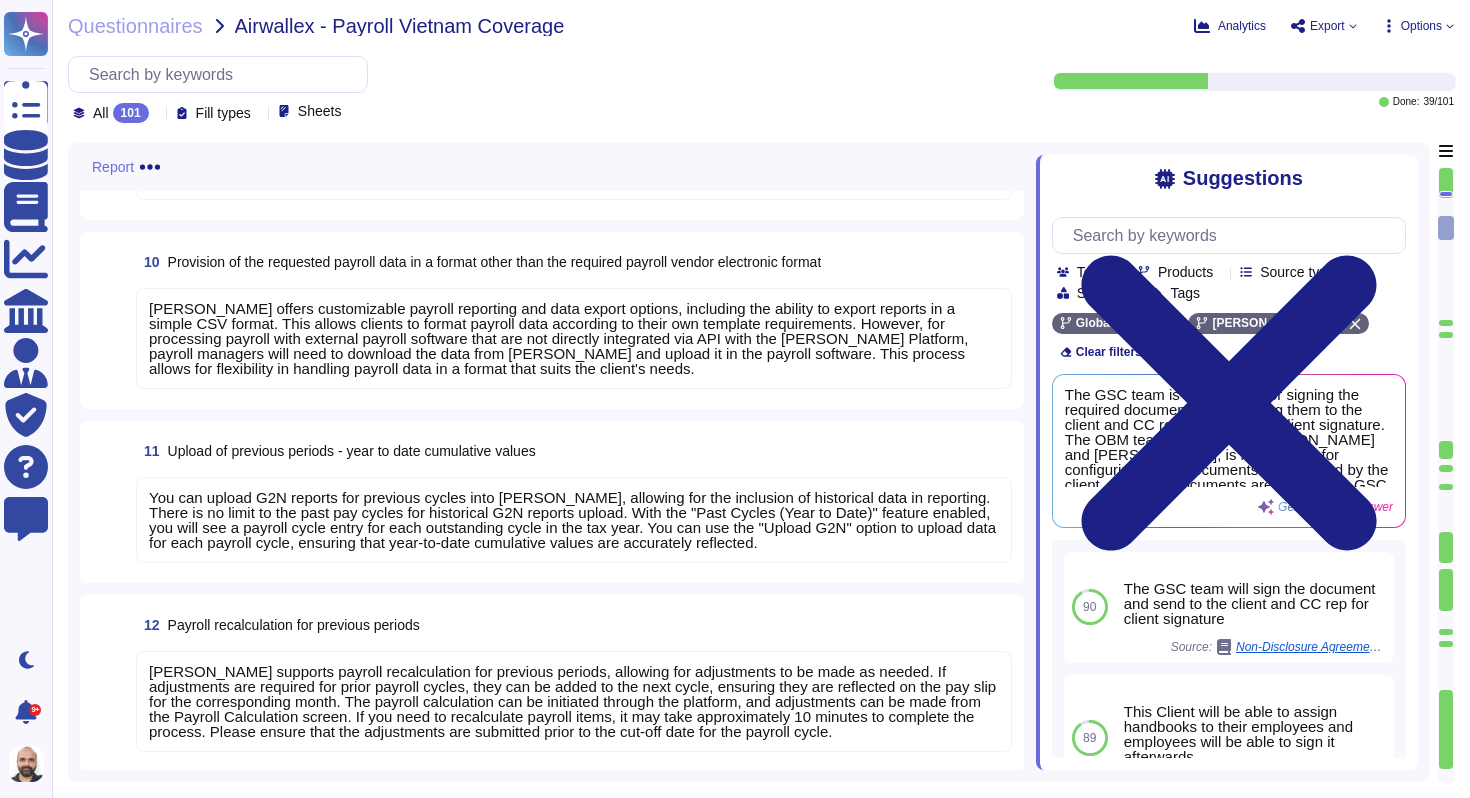 click on "Export" at bounding box center [1327, 26] 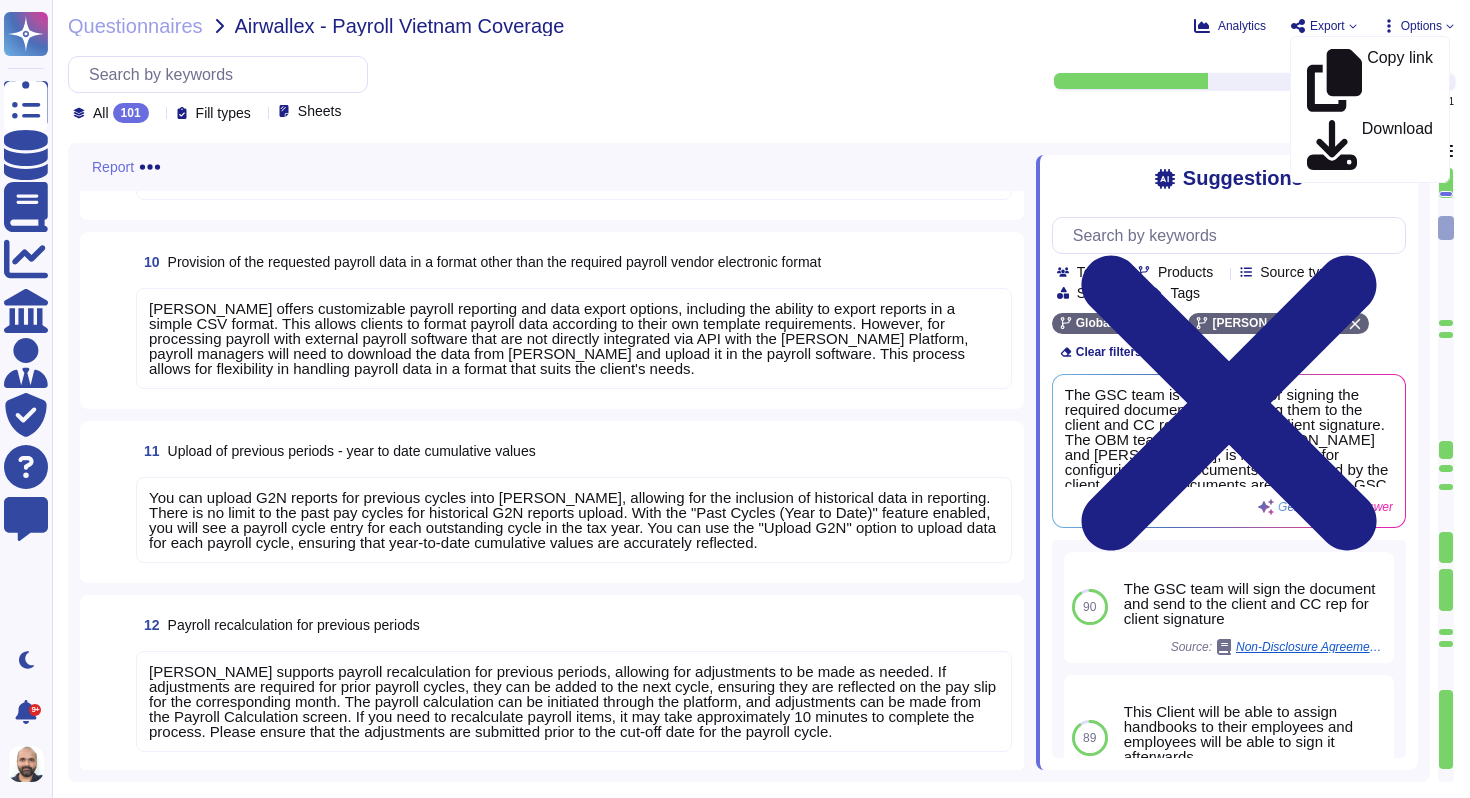 click on "Report Skip this sheet Assign this sheet" at bounding box center (558, 167) 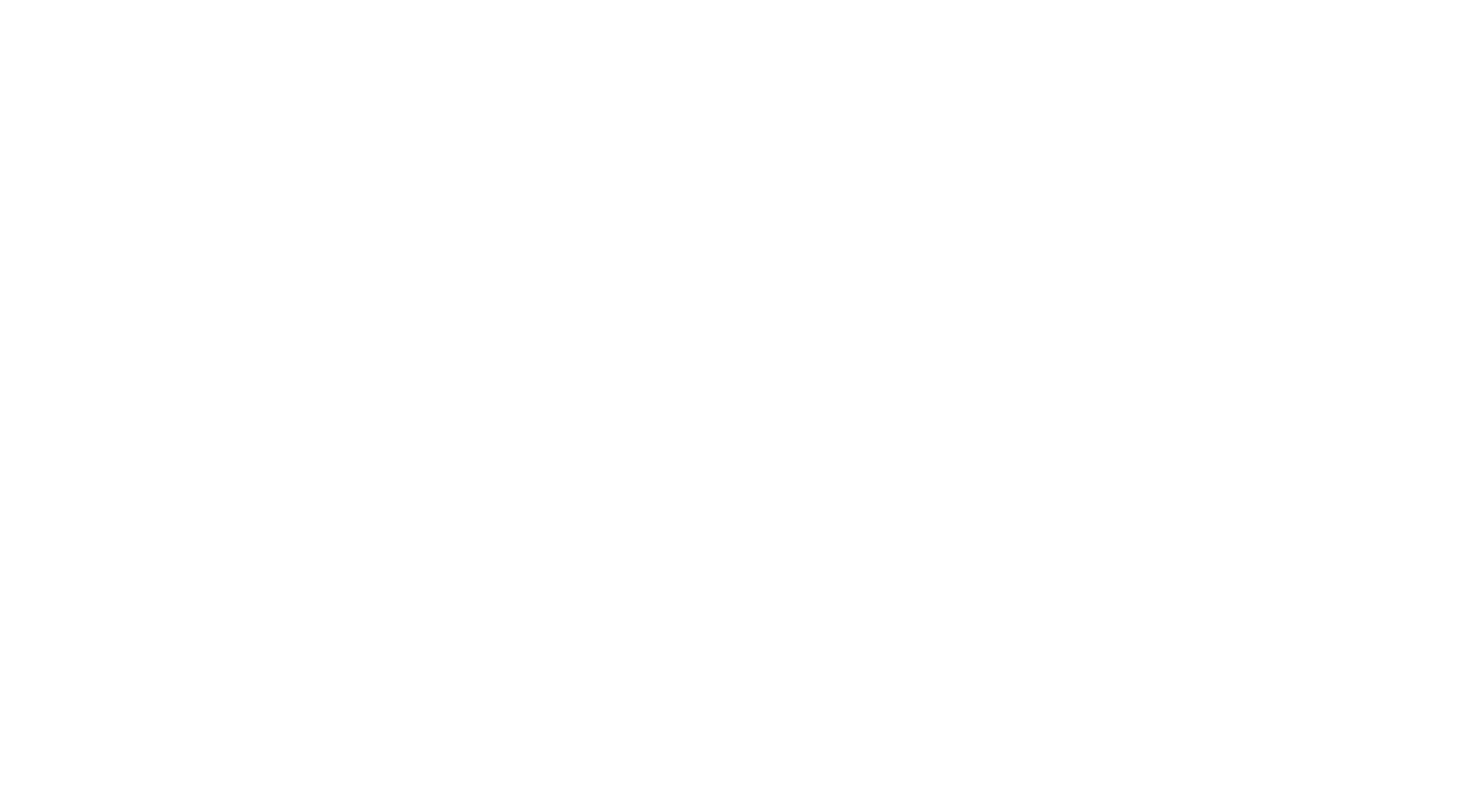 scroll, scrollTop: 0, scrollLeft: 0, axis: both 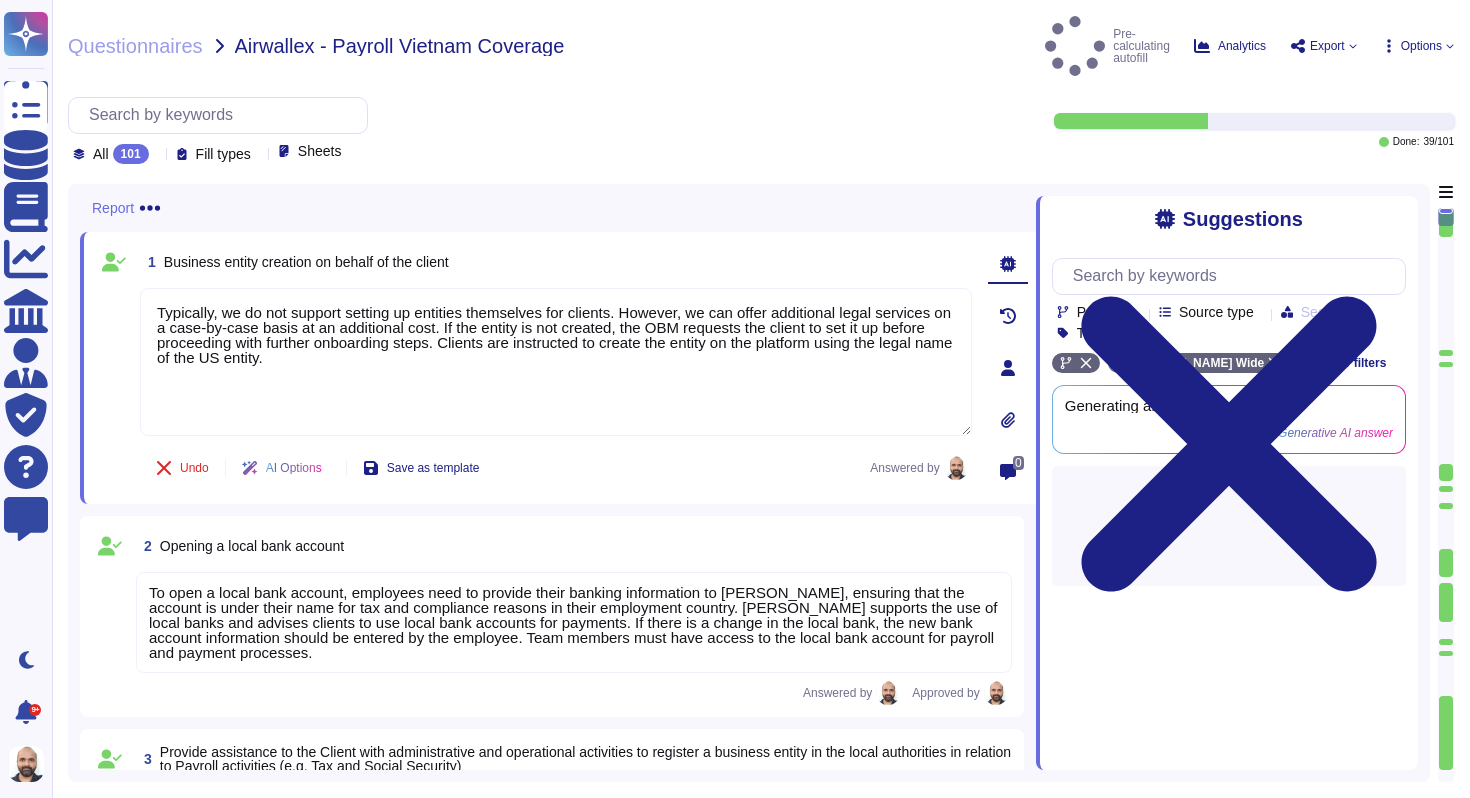 type on "Typically, we do not support setting up entities themselves for clients. However, we can offer additional legal services on a case-by-case basis at an additional cost. If the entity is not created, the OBM requests the client to set it up before proceeding with further onboarding steps. Clients are instructed to create the entity on the platform using the legal name of the US entity." 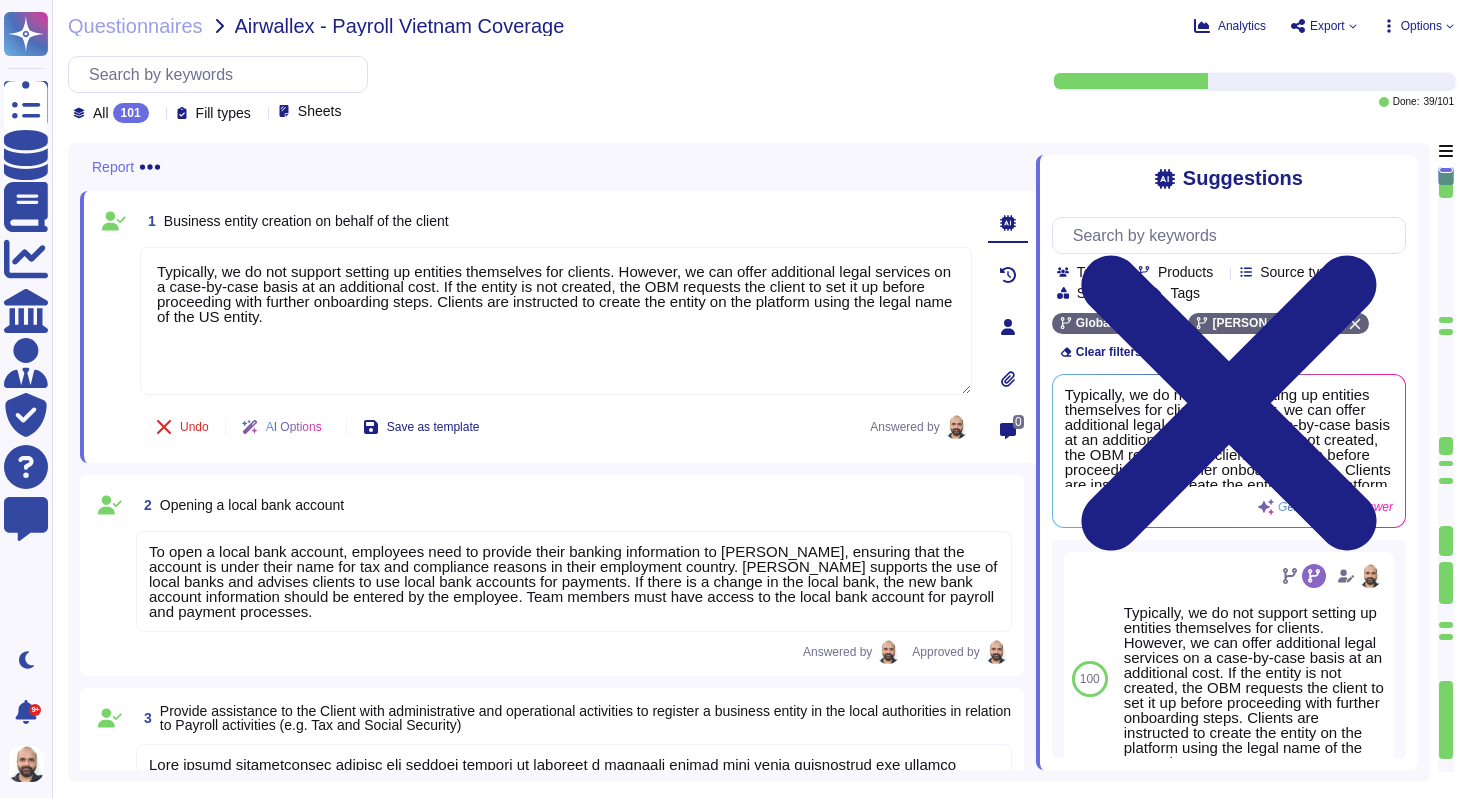 click on "Questionnaires Airwallex - Payroll Vietnam Coverage Analytics Export Options All 101 Fill types Sheets Done: 39 / 101 Report 1 Business entity creation on behalf of the client Typically, we do not support setting up entities themselves for clients. However, we can offer additional legal services on a case-by-case basis at an additional cost. If the entity is not created, the OBM requests the client to set it up before proceeding with further onboarding steps. Clients are instructed to create the entity on the platform using the legal name of the US entity. Undo AI Options Save as template Answered by 0 2 Opening a local bank account Answered by Approved by 3 Provide assistance to the Client with administrative and operational activities to register a business entity in the local authorities in relation to Payroll activities (e.g. Tax and Social Security) Answered by Approved by 4 Requirements to start payroll Answered by Approved by Suggestions Team Products Source type Section Tags Global Payroll [PERSON_NAME] Wide" at bounding box center [761, 399] 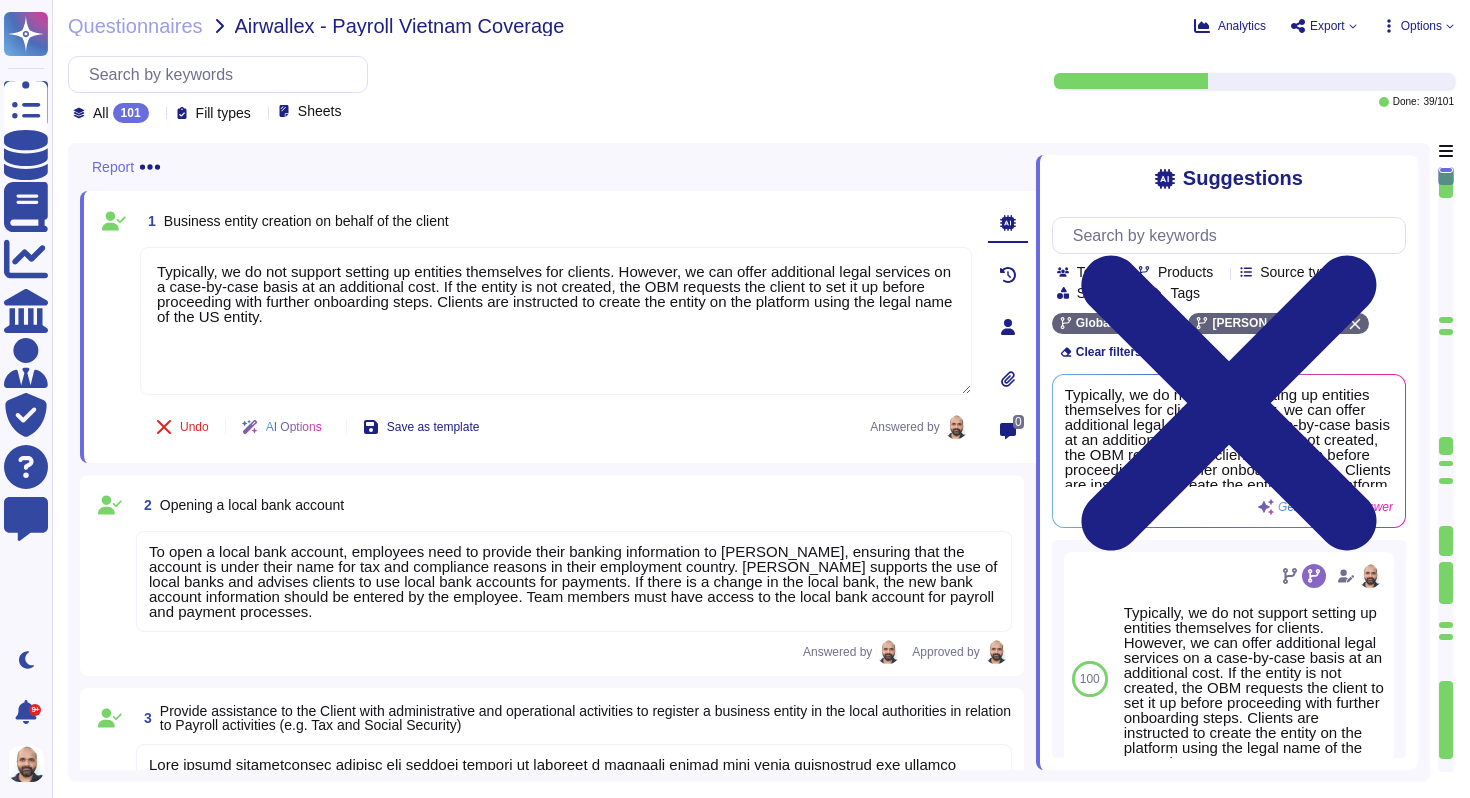 click on "101" at bounding box center [131, 113] 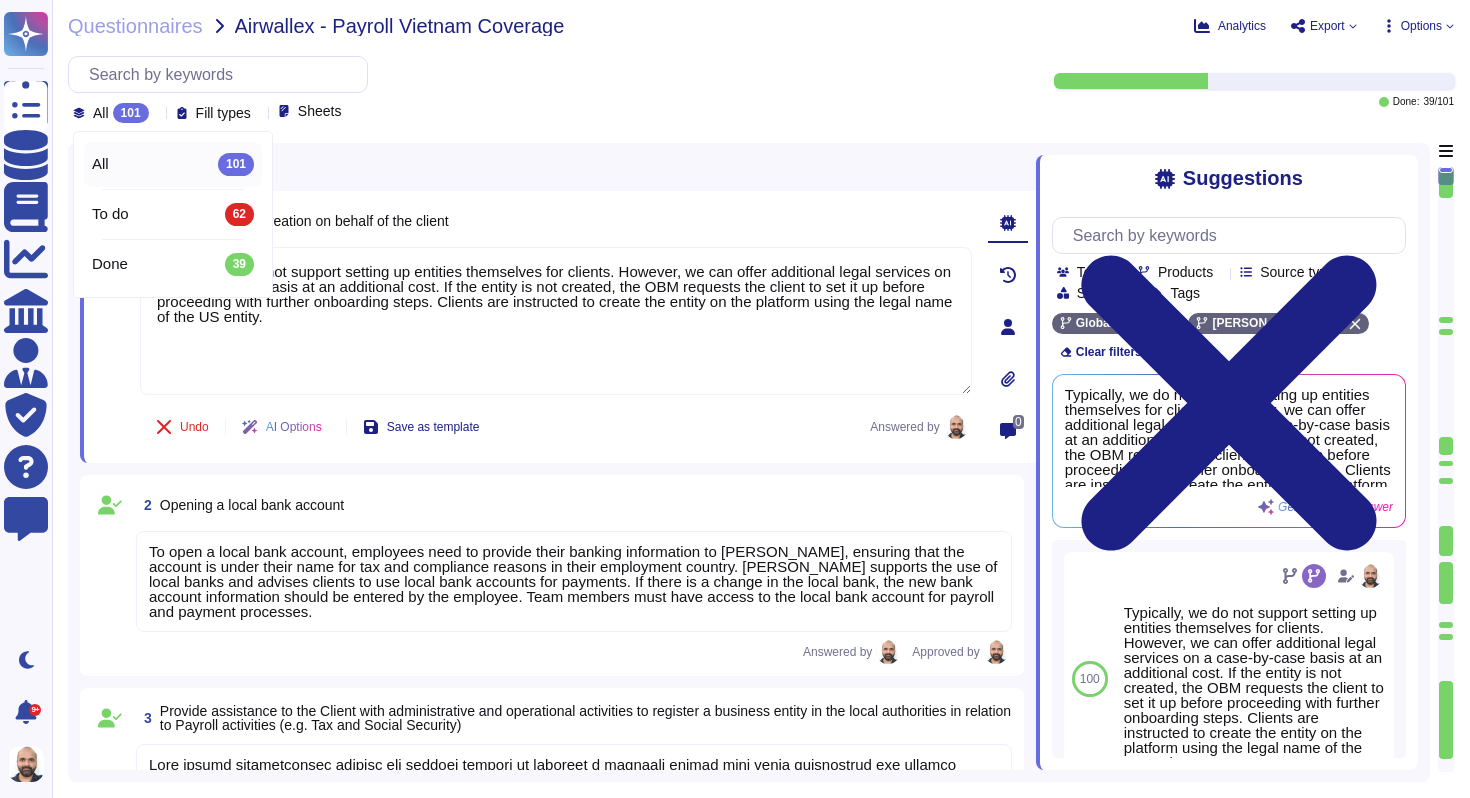 click on "Questionnaires Airwallex - Payroll Vietnam Coverage Analytics Export Options All 101 Fill types Sheets Done: 39 / 101 Report 1 Business entity creation on behalf of the client Typically, we do not support setting up entities themselves for clients. However, we can offer additional legal services on a case-by-case basis at an additional cost. If the entity is not created, the OBM requests the client to set it up before proceeding with further onboarding steps. Clients are instructed to create the entity on the platform using the legal name of the US entity. Undo AI Options Save as template Answered by 0 2 Opening a local bank account Answered by Approved by 3 Provide assistance to the Client with administrative and operational activities to register a business entity in the local authorities in relation to Payroll activities (e.g. Tax and Social Security) Answered by Approved by 4 Requirements to start payroll Answered by Approved by Suggestions Team Products Source type Section Tags Global Payroll [PERSON_NAME] Wide" at bounding box center [761, 399] 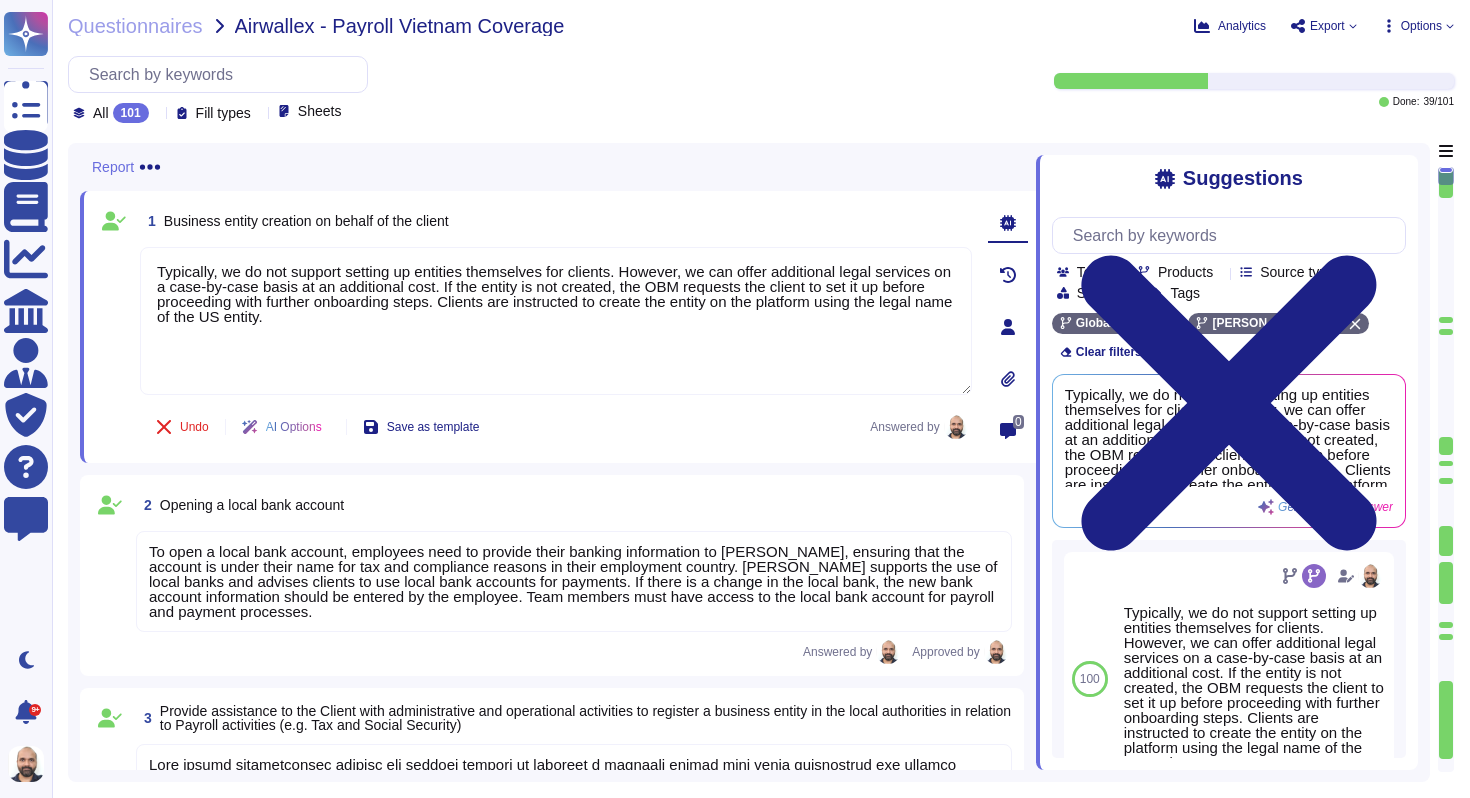 click on "Export" at bounding box center [1323, 26] 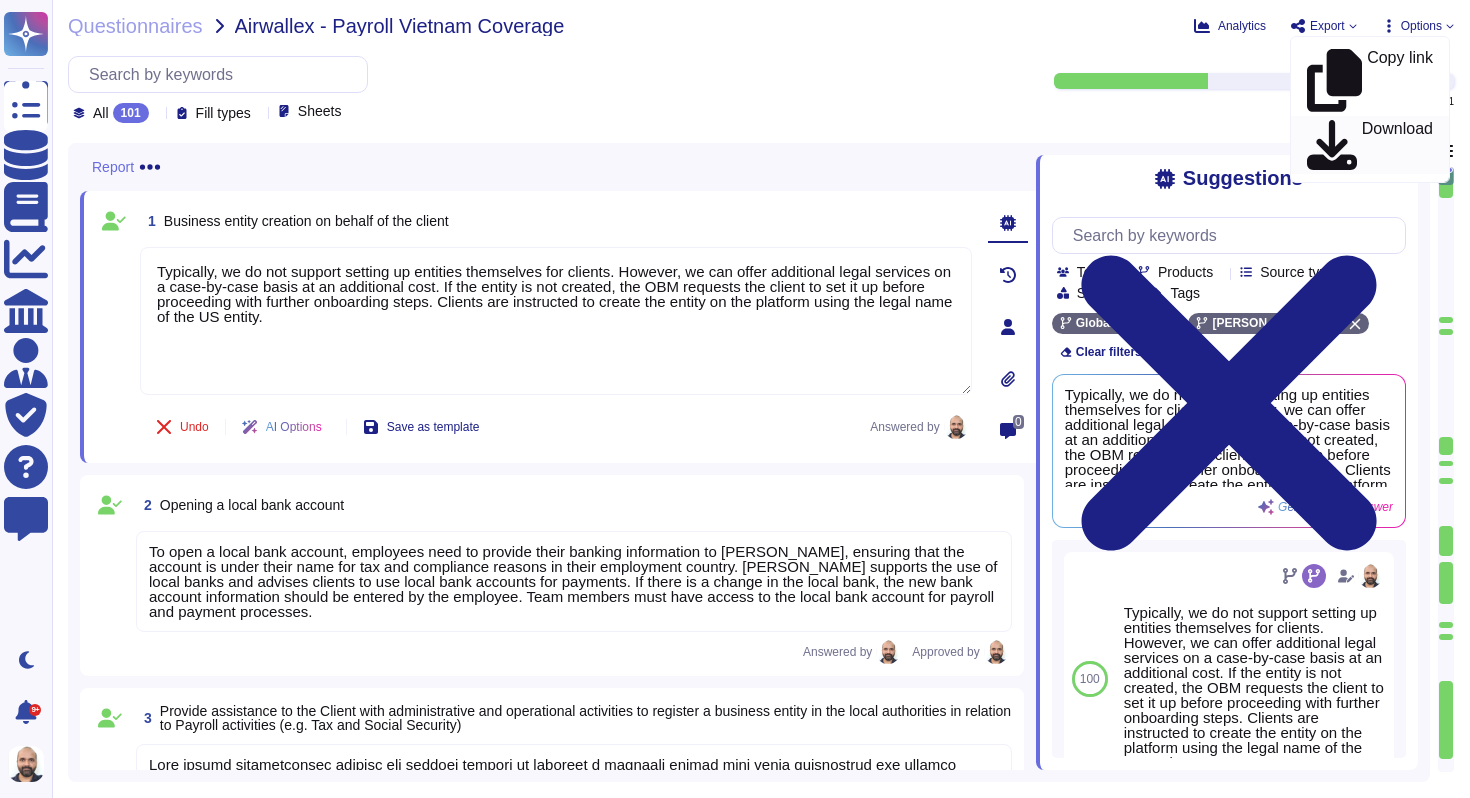 click on "Download" at bounding box center [1397, 145] 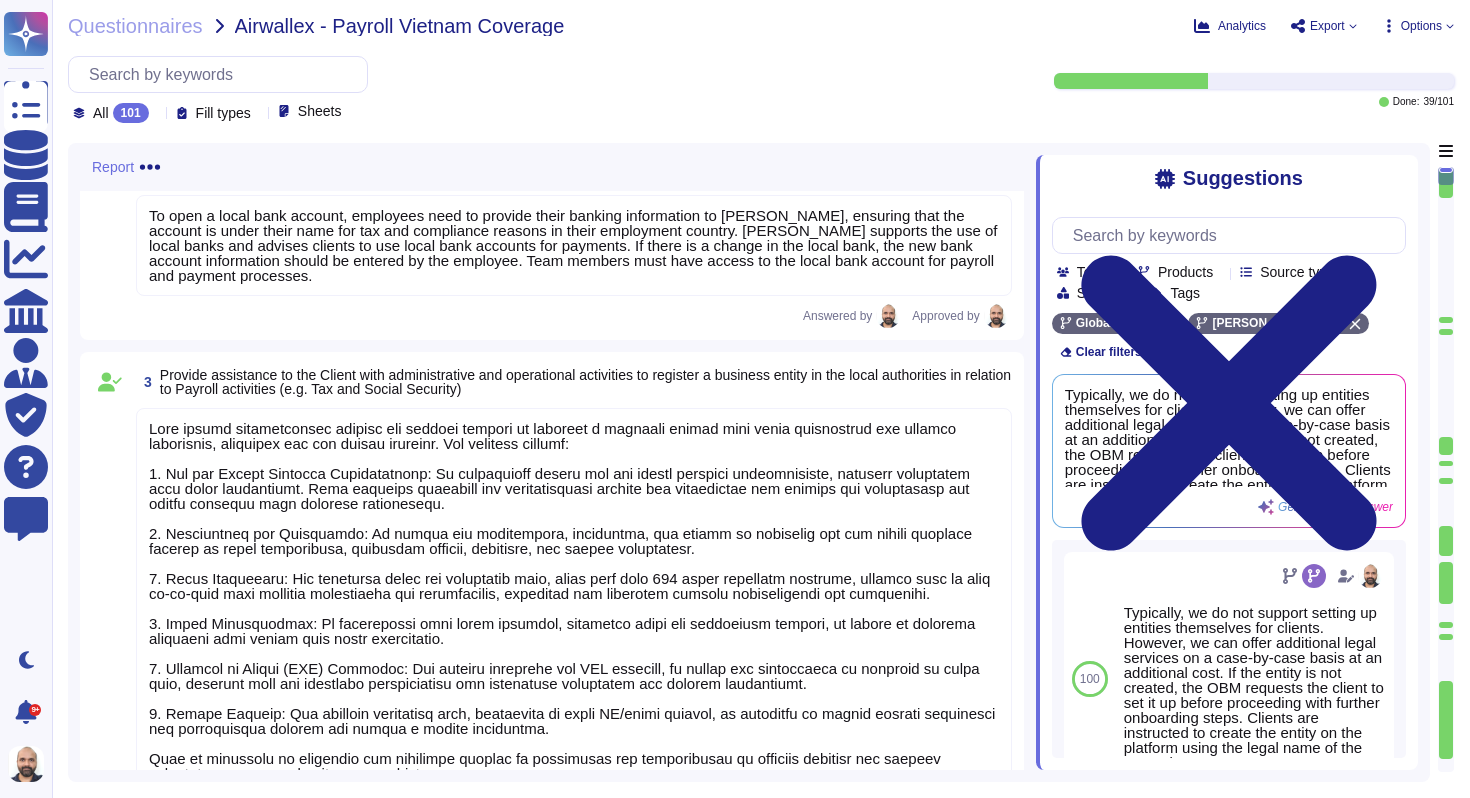 scroll, scrollTop: 0, scrollLeft: 0, axis: both 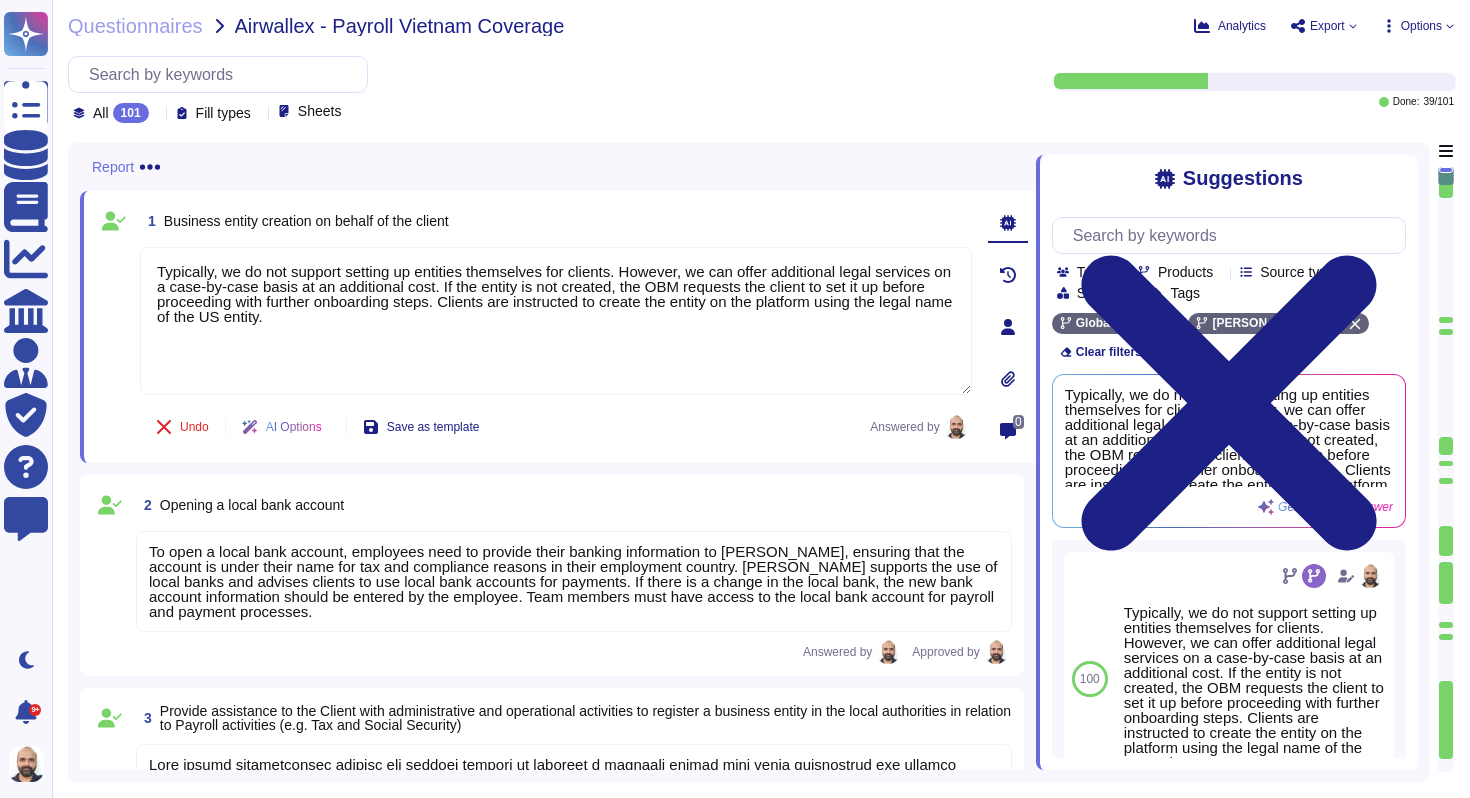 click on "All 101 Fill types Sheets" at bounding box center (218, 89) 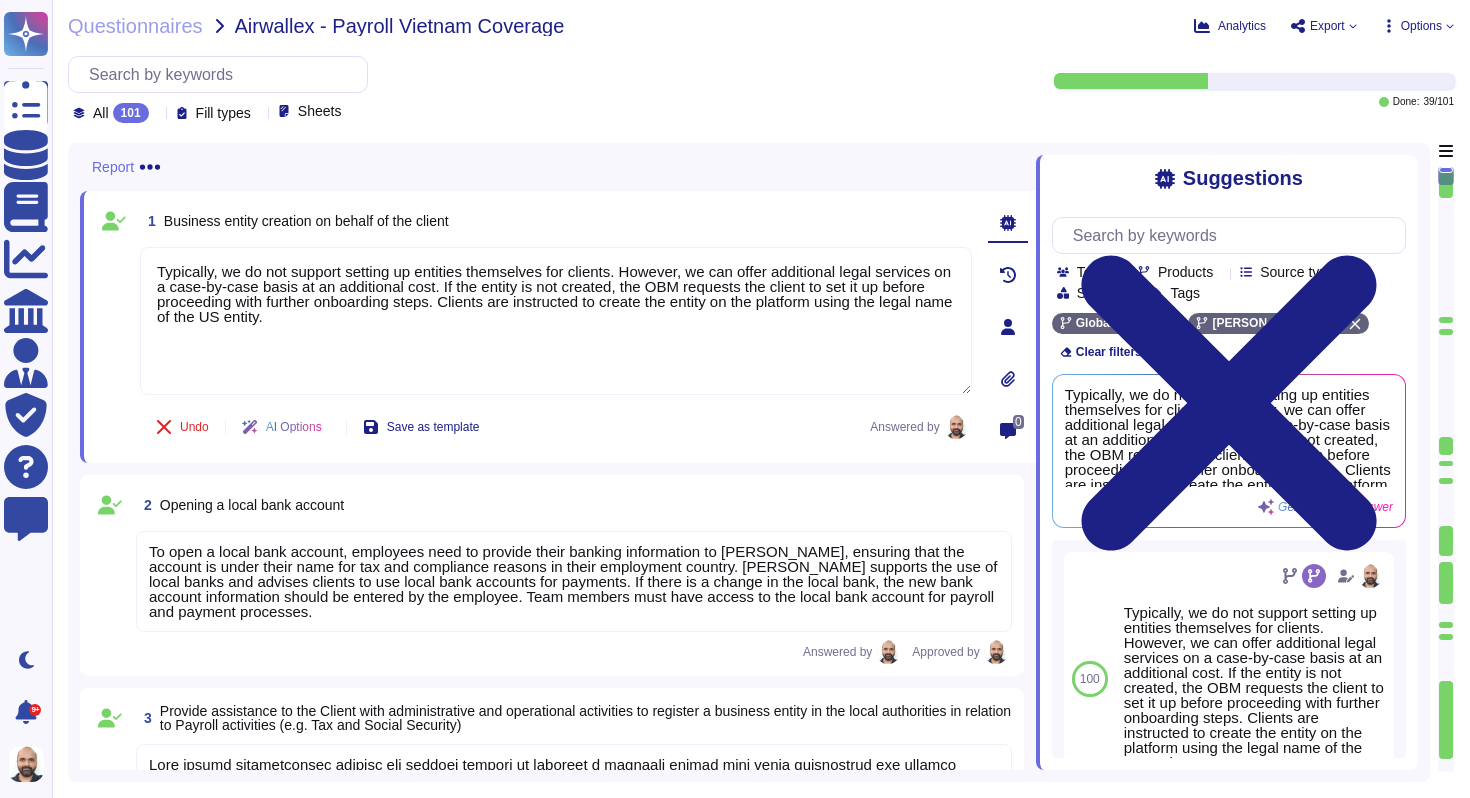 click on "101" at bounding box center [131, 113] 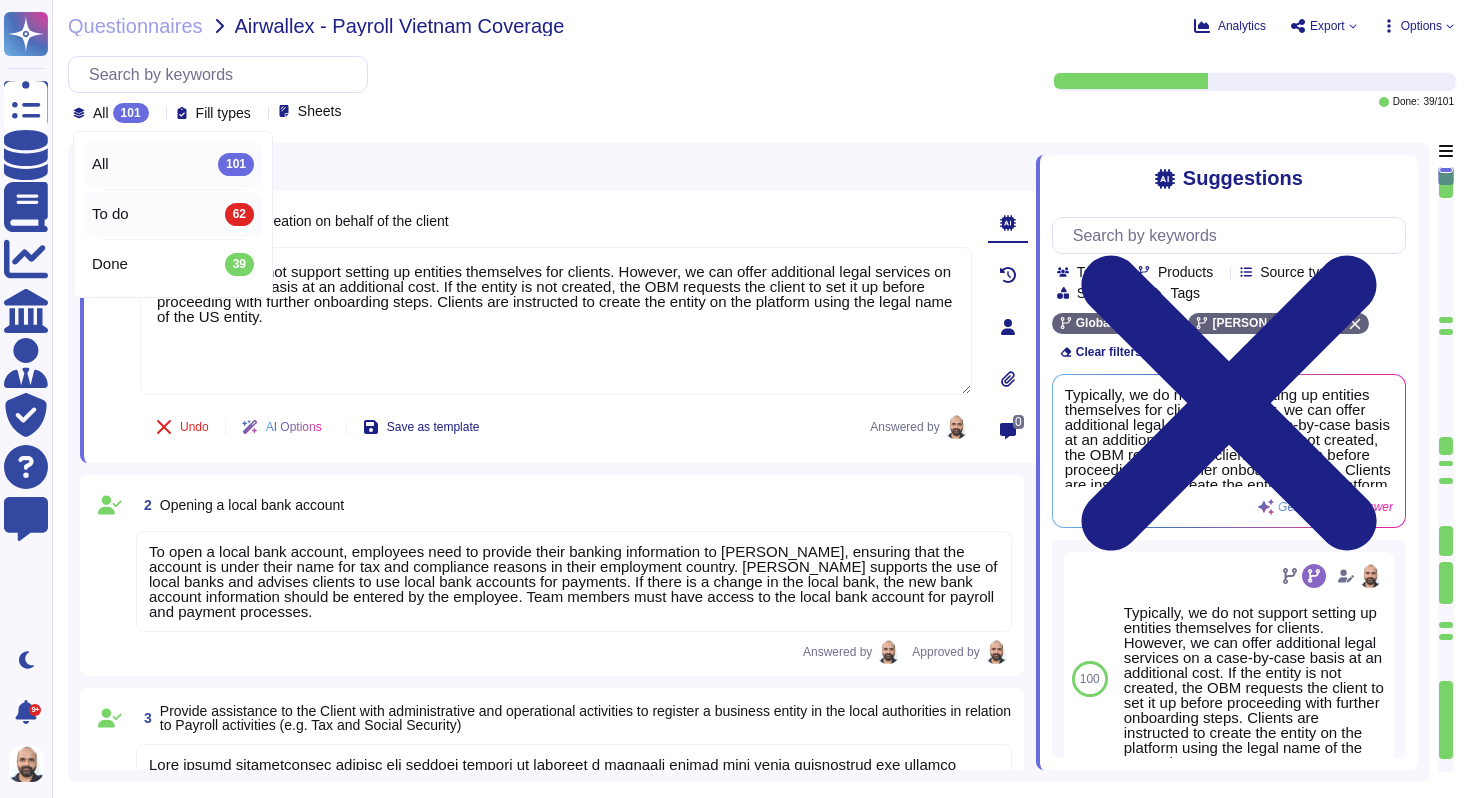 click on "To do 62" at bounding box center (173, 214) 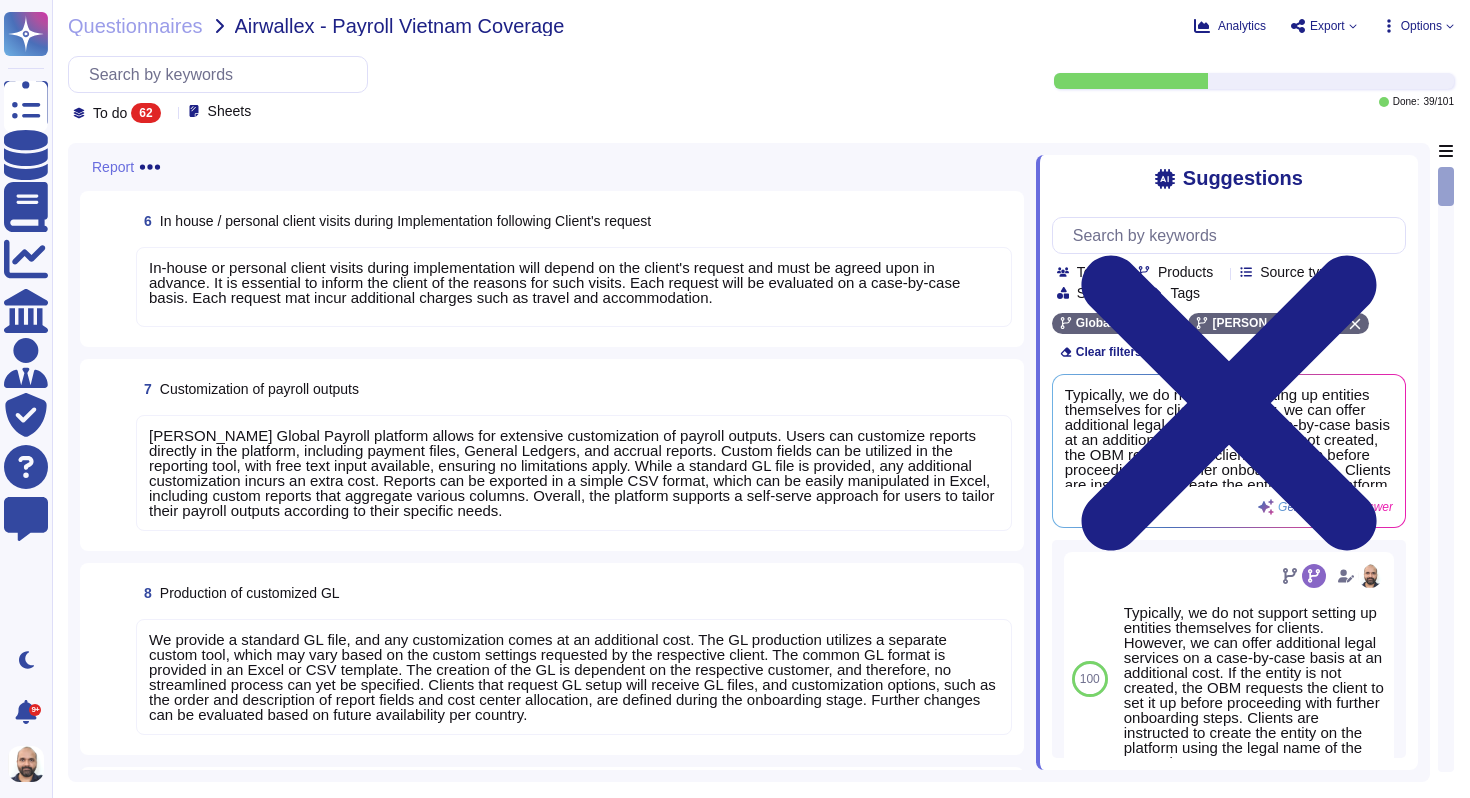 click on "In-house or personal client visits during implementation will depend on the client's request and must be agreed upon in advance. It is essential to inform the client of the reasons for such visits. Each request will be evaluated on a case-by-case basis. Each request mat incur additional charges such as travel and accommodation." at bounding box center (554, 282) 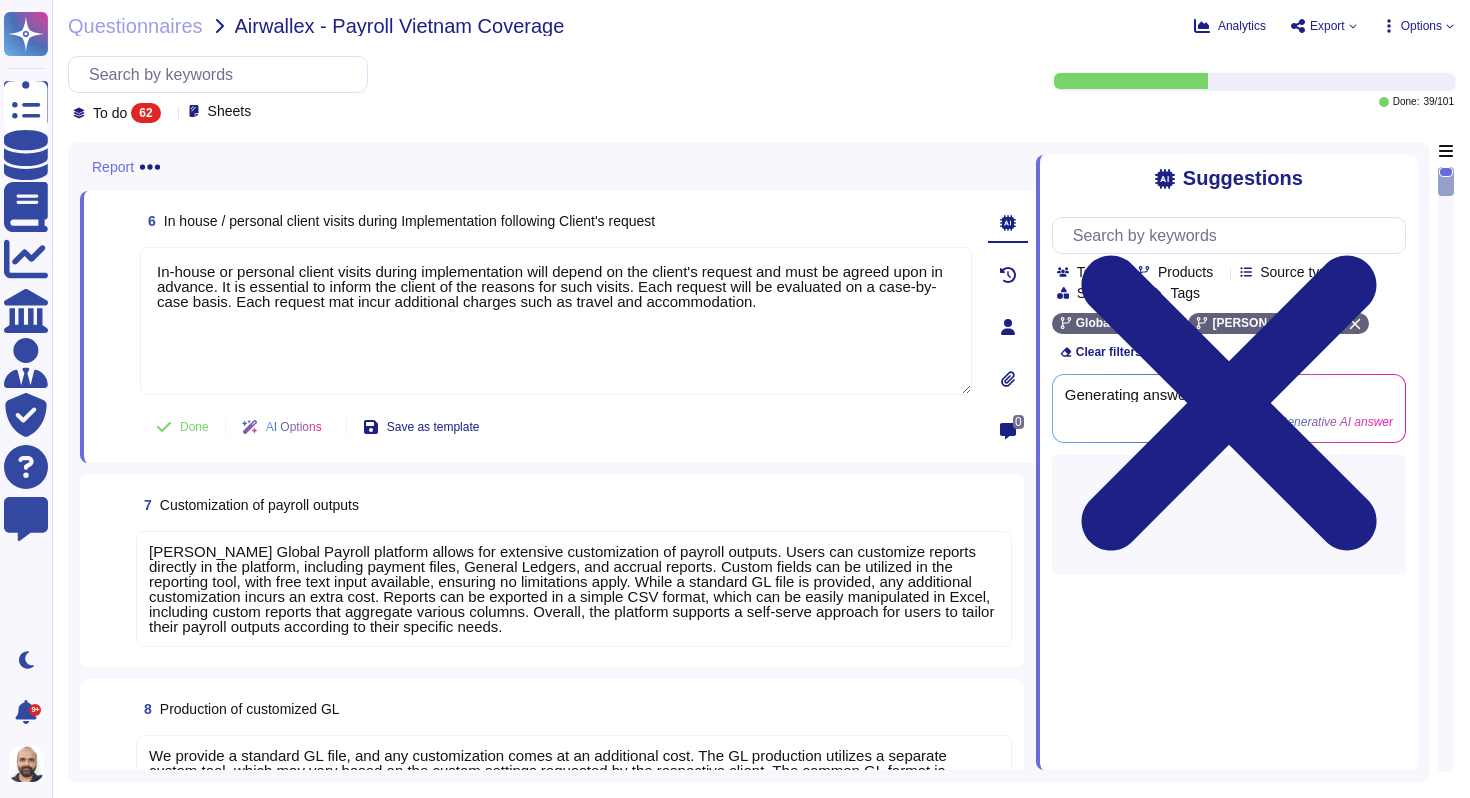 type on "In-house or personal client visits during implementation will depend on the client's request and must be agreed upon in advance. It is essential to inform the client of the reasons for such visits. Each request will be evaluated on a case-by-case basis. Each request mat incur additional charges such as travel and accommodation." 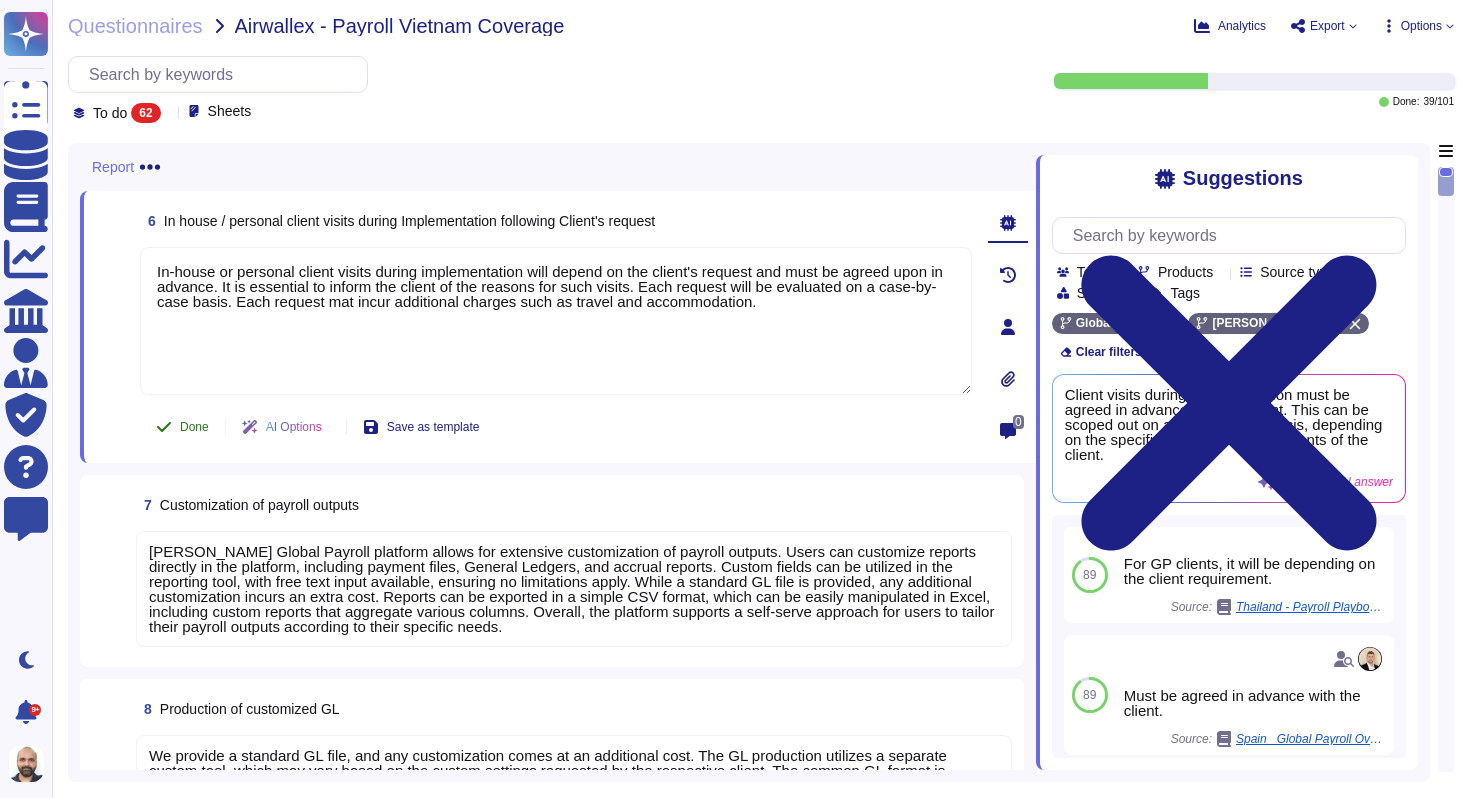 click on "Done" at bounding box center [194, 427] 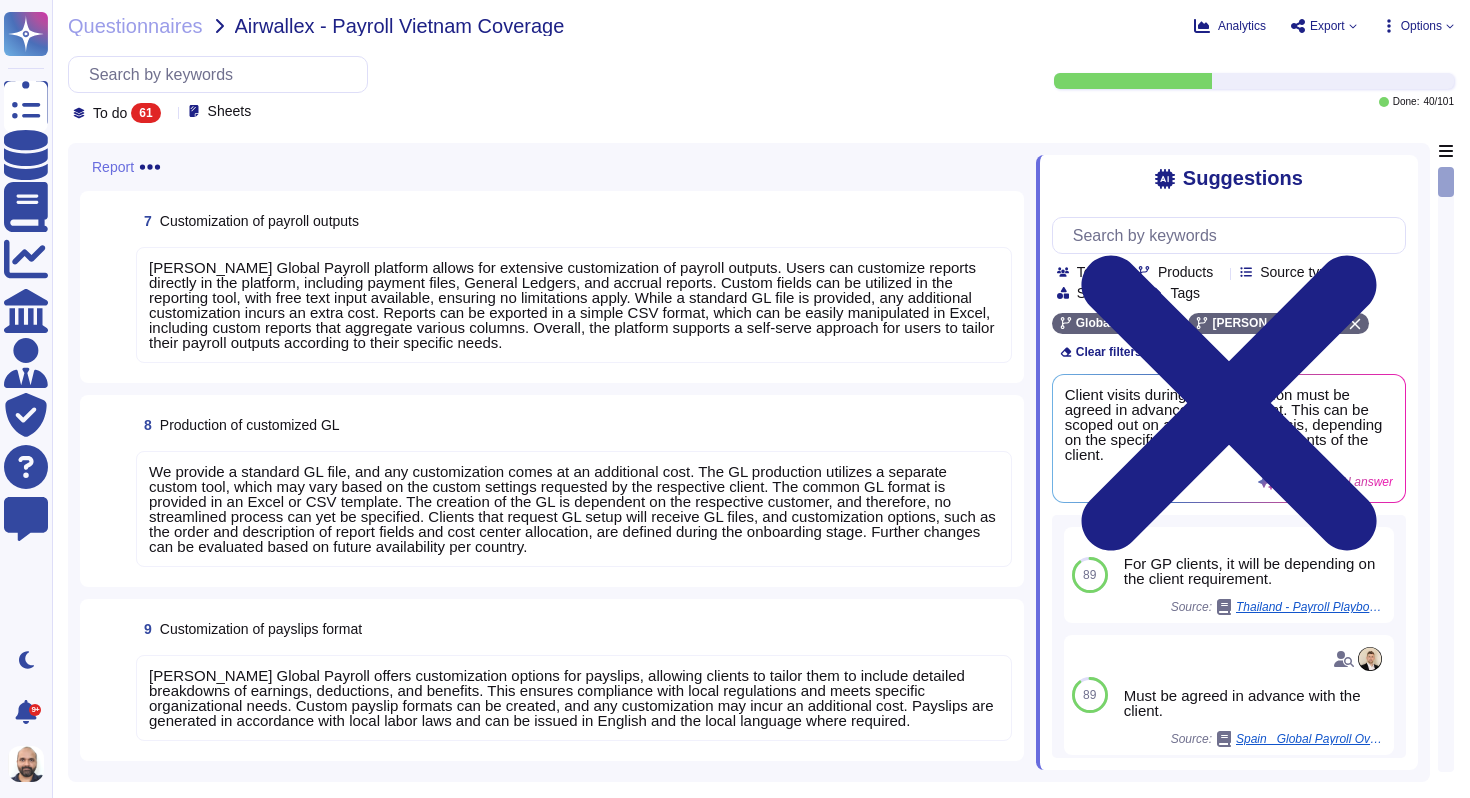 click on "[PERSON_NAME] Global Payroll platform allows for extensive customization of payroll outputs. Users can customize reports directly in the platform, including payment files, General Ledgers, and accrual reports. Custom fields can be utilized in the reporting tool, with free text input available, ensuring no limitations apply. While a standard GL file is provided, any additional customization incurs an extra cost. Reports can be exported in a simple CSV format, which can be easily manipulated in Excel, including custom reports that aggregate various columns. Overall, the platform supports a self-serve approach for users to tailor their payroll outputs according to their specific needs." at bounding box center [571, 305] 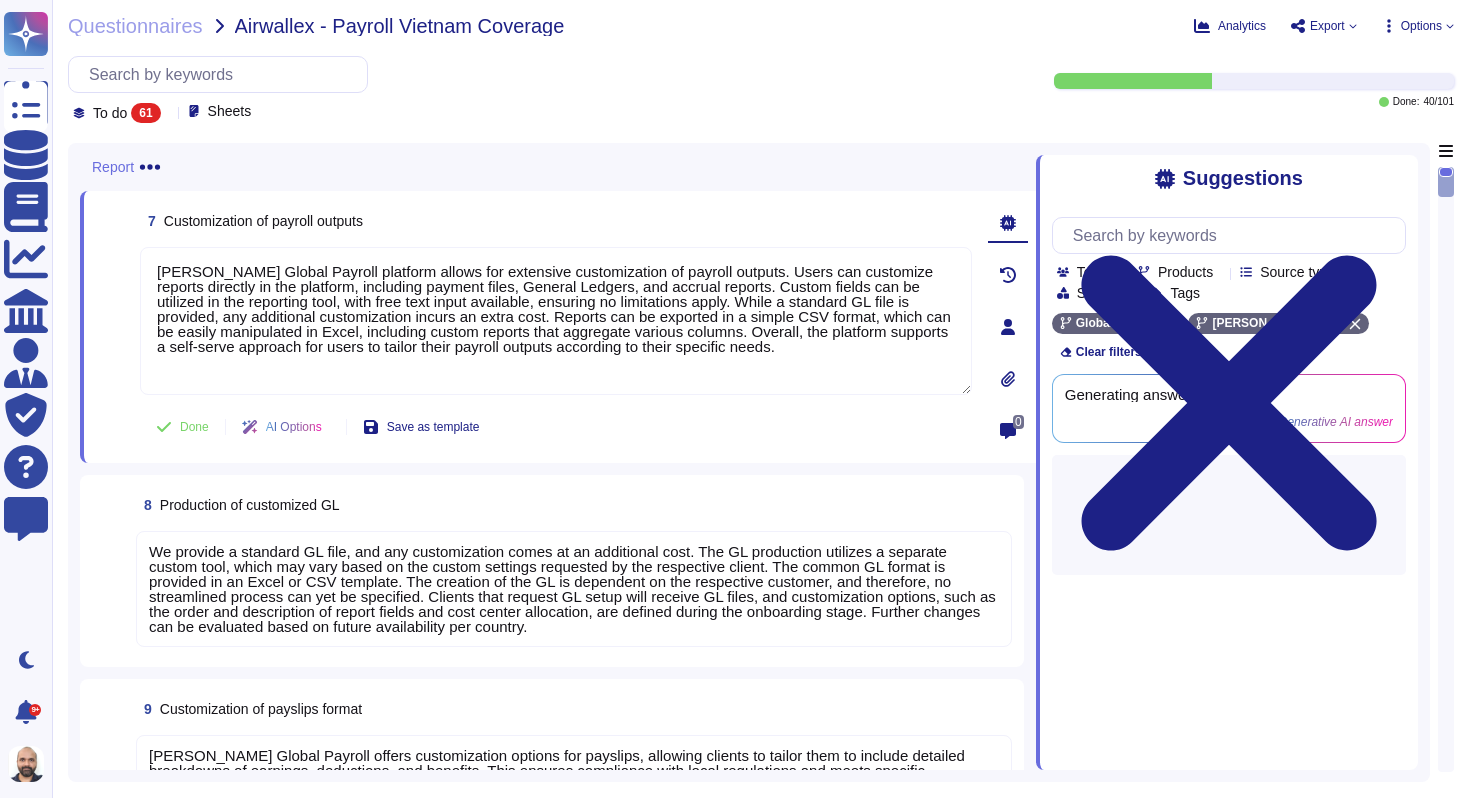 type on "[PERSON_NAME] Global Payroll platform allows for extensive customization of payroll outputs. Users can customize reports directly in the platform, including payment files, General Ledgers, and accrual reports. Custom fields can be utilized in the reporting tool, with free text input available, ensuring no limitations apply. While a standard GL file is provided, any additional customization incurs an extra cost. Reports can be exported in a simple CSV format, which can be easily manipulated in Excel, including custom reports that aggregate various columns. Overall, the platform supports a self-serve approach for users to tailor their payroll outputs according to their specific needs." 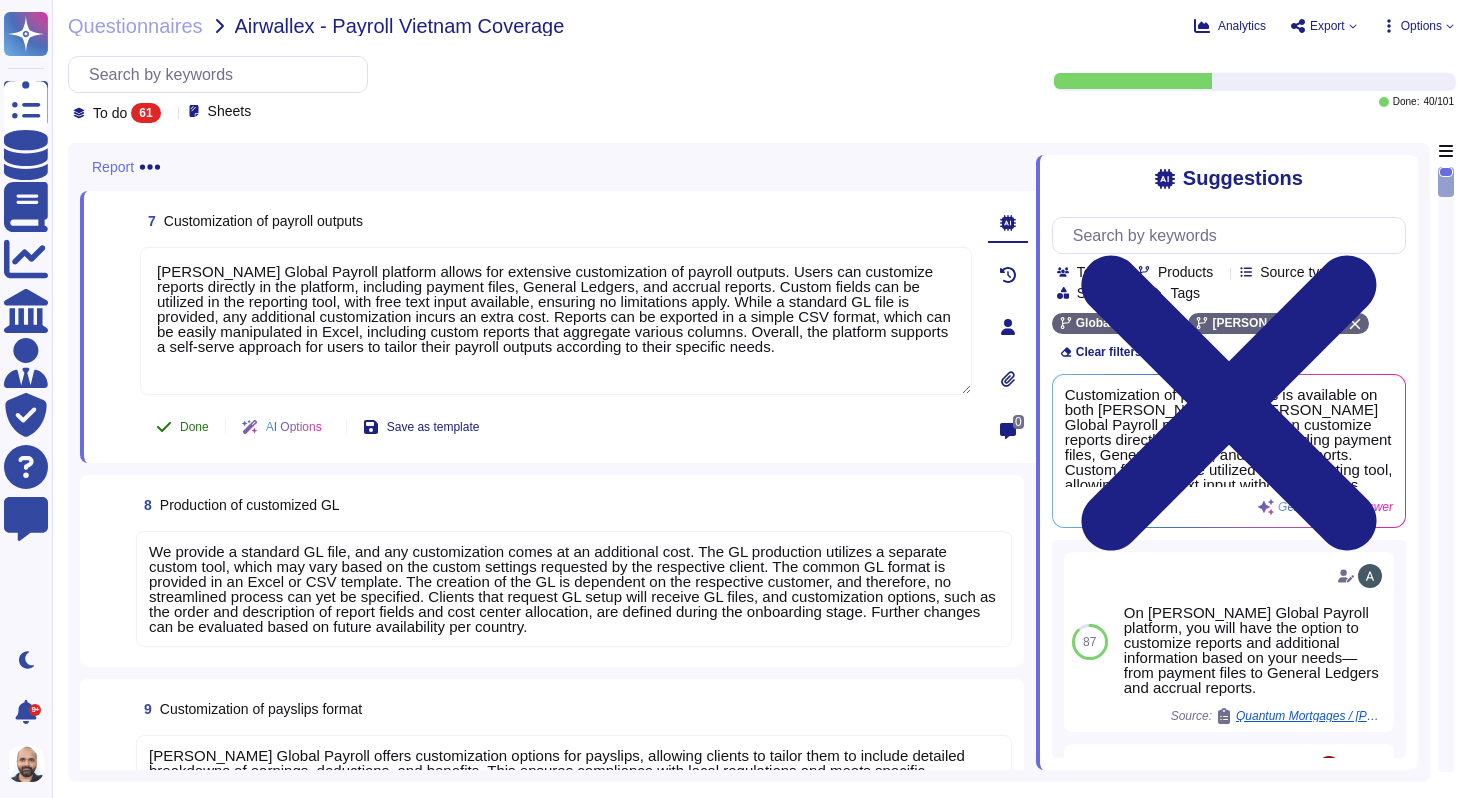 click on "Done" at bounding box center (182, 427) 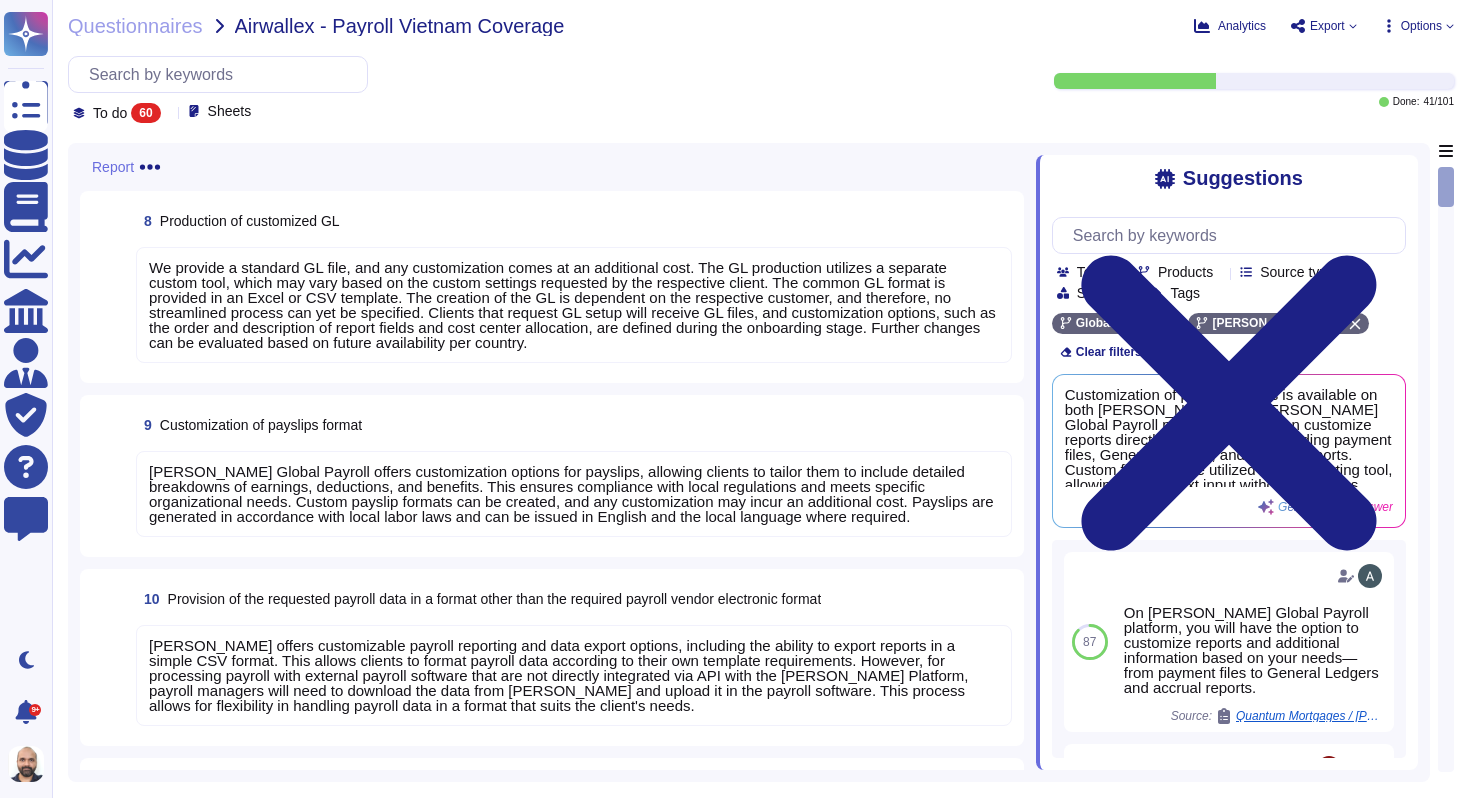 click on "We provide a standard GL file, and any customization comes at an additional cost. The GL production utilizes a separate custom tool, which may vary based on the custom settings requested by the respective client. The common GL format is provided in an Excel or CSV template. The creation of the GL is dependent on the respective customer, and therefore, no streamlined process can yet be specified. Clients that request GL setup will receive GL files, and customization options, such as the order and description of report fields and cost center allocation, are defined during the onboarding stage. Further changes can be evaluated based on future availability per country." at bounding box center (572, 305) 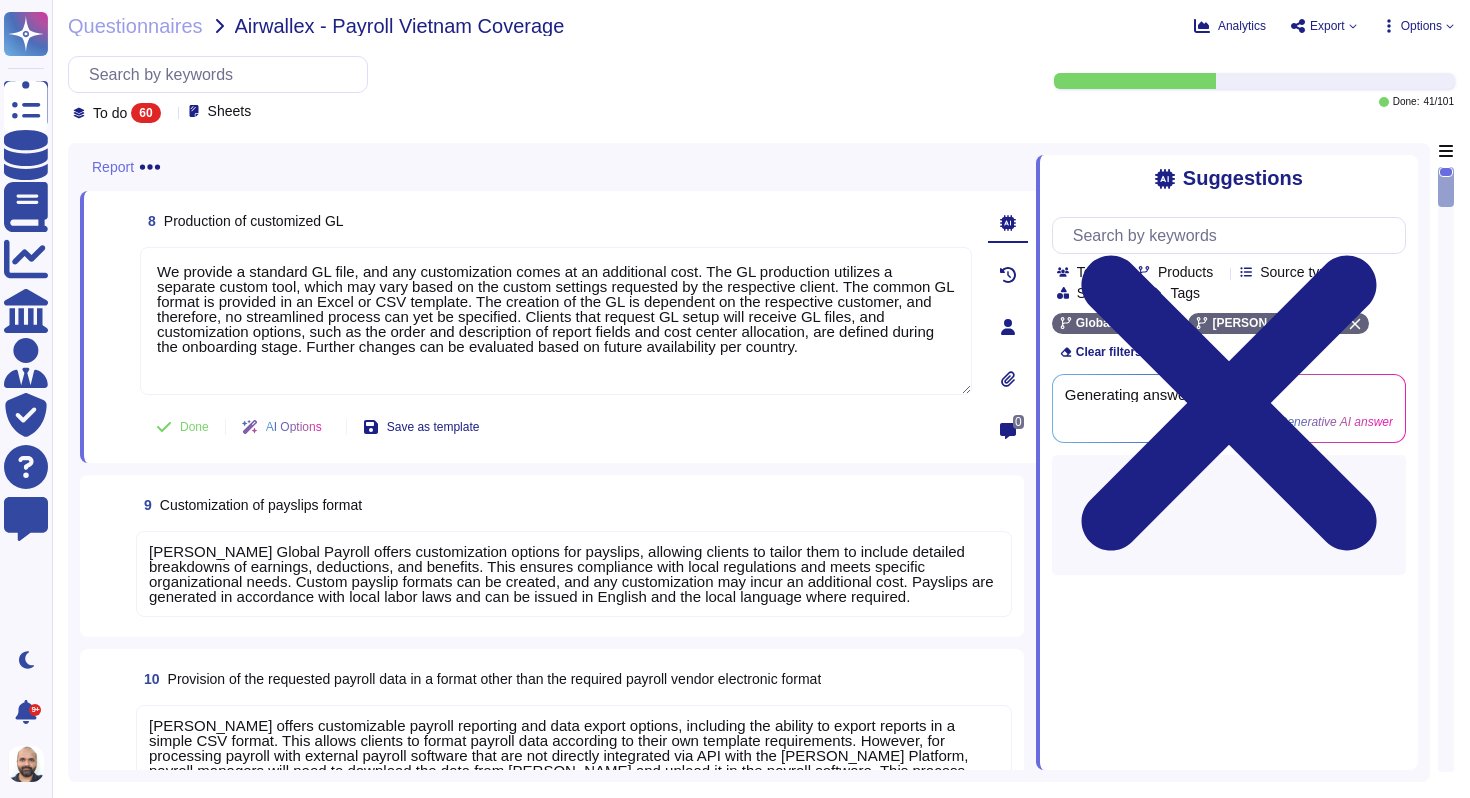 type on "We provide a standard GL file, and any customization comes at an additional cost. The GL production utilizes a separate custom tool, which may vary based on the custom settings requested by the respective client. The common GL format is provided in an Excel or CSV template. The creation of the GL is dependent on the respective customer, and therefore, no streamlined process can yet be specified. Clients that request GL setup will receive GL files, and customization options, such as the order and description of report fields and cost center allocation, are defined during the onboarding stage. Further changes can be evaluated based on future availability per country." 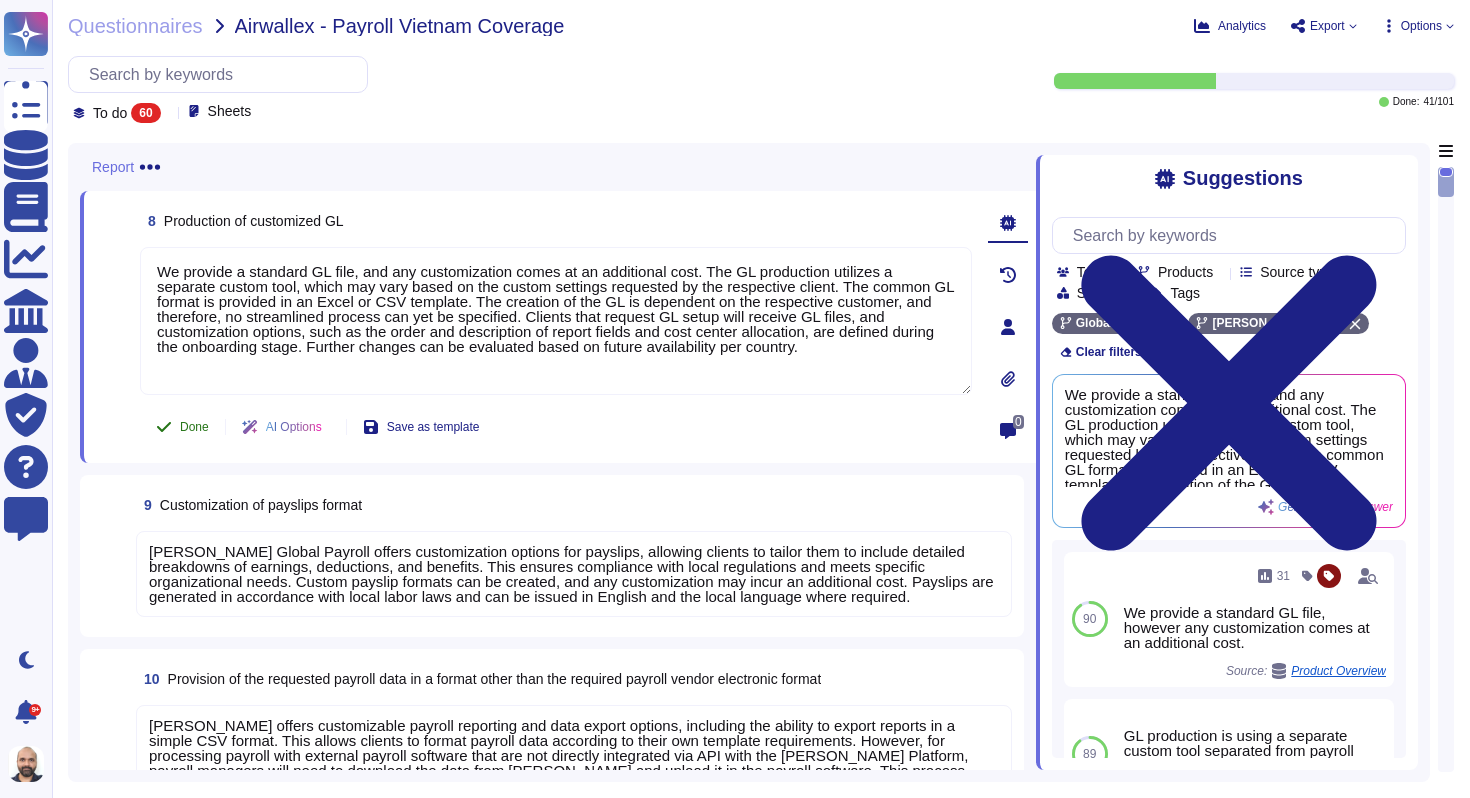 click on "Done" at bounding box center [194, 427] 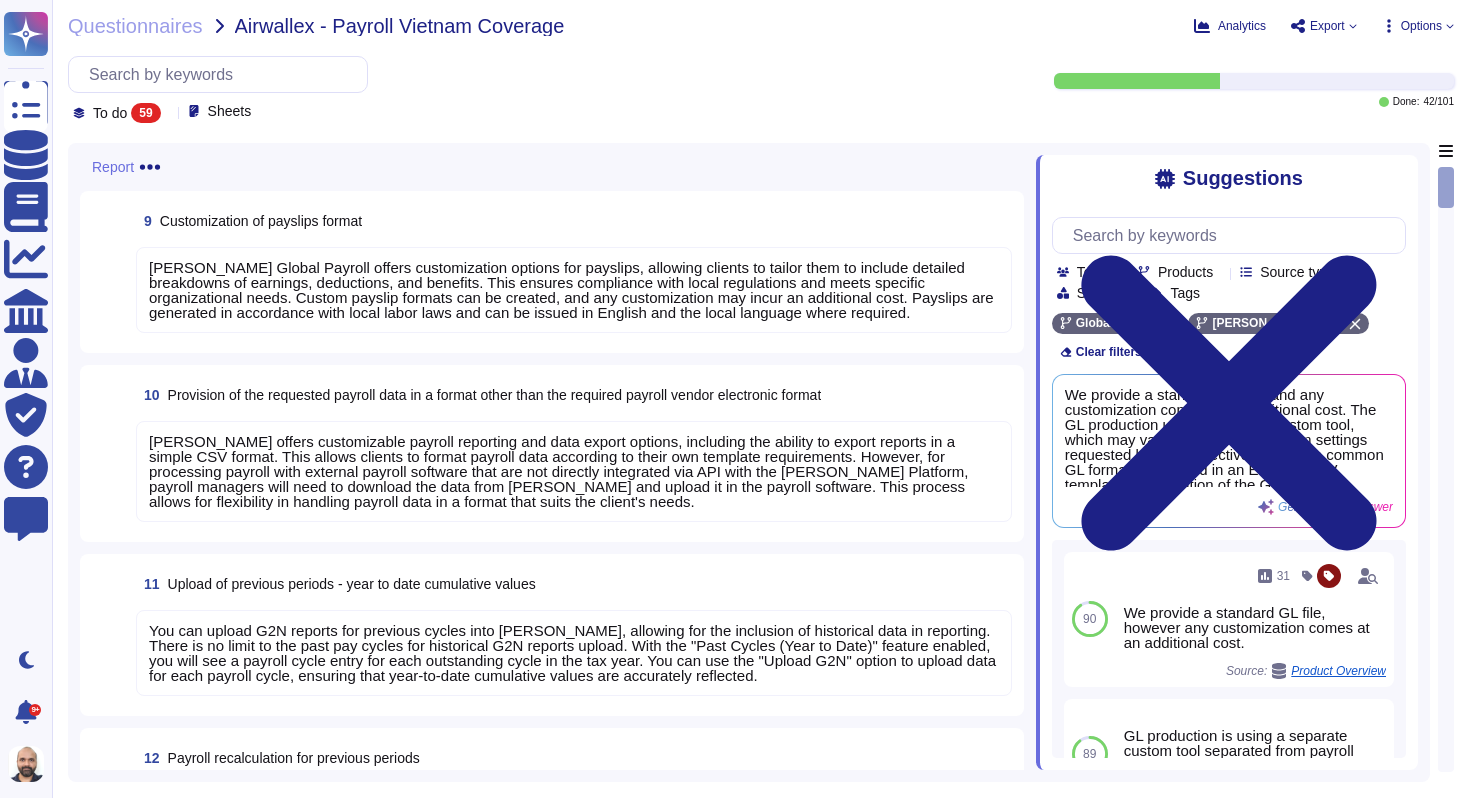 click on "[PERSON_NAME] Global Payroll offers customization options for payslips, allowing clients to tailor them to include detailed breakdowns of earnings, deductions, and benefits. This ensures compliance with local regulations and meets specific organizational needs. Custom payslip formats can be created, and any customization may incur an additional cost. Payslips are generated in accordance with local labor laws and can be issued in English and the local language where required." at bounding box center (571, 290) 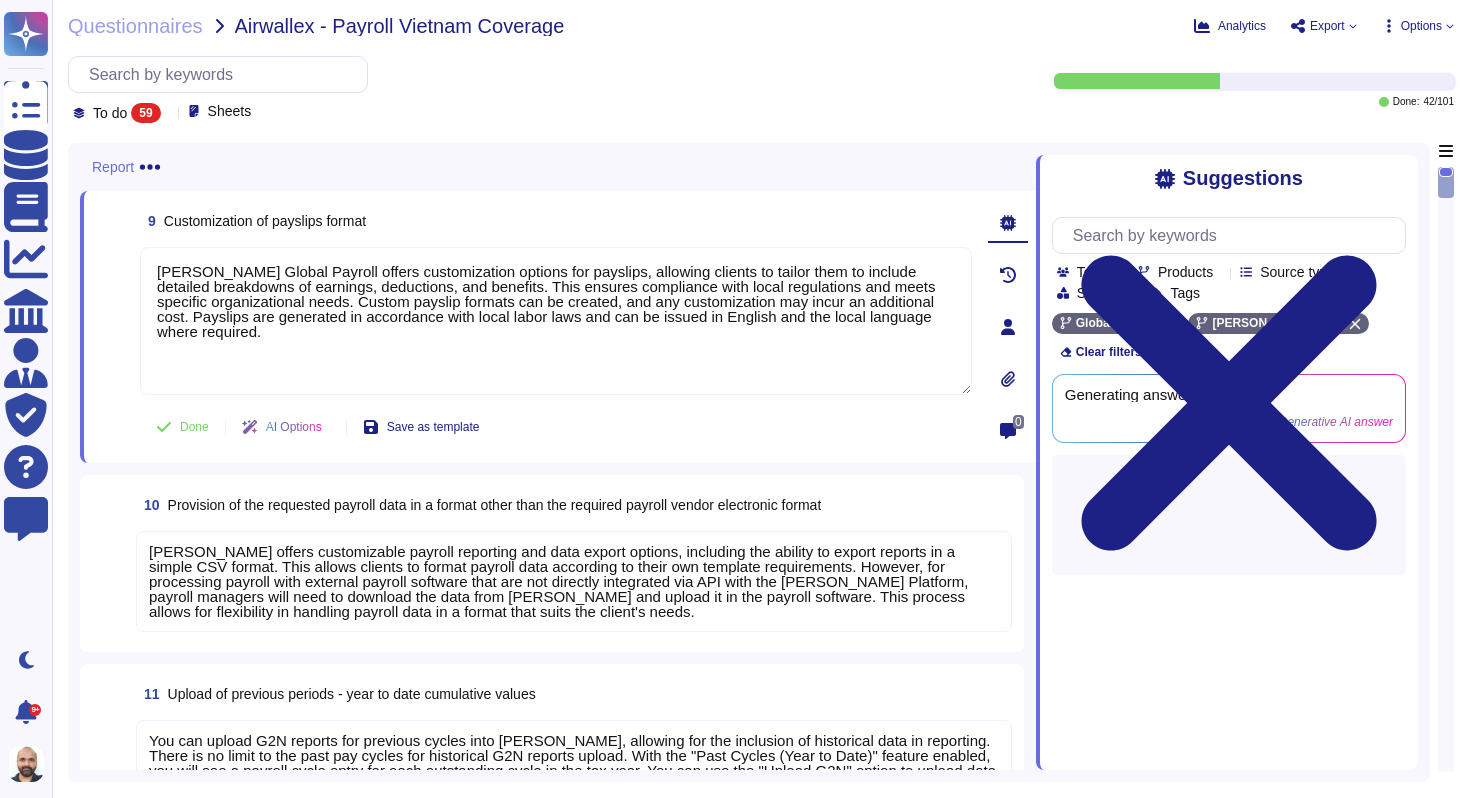 type on "[PERSON_NAME] Global Payroll offers customization options for payslips, allowing clients to tailor them to include detailed breakdowns of earnings, deductions, and benefits. This ensures compliance with local regulations and meets specific organizational needs. Custom payslip formats can be created, and any customization may incur an additional cost. Payslips are generated in accordance with local labor laws and can be issued in English and the local language where required." 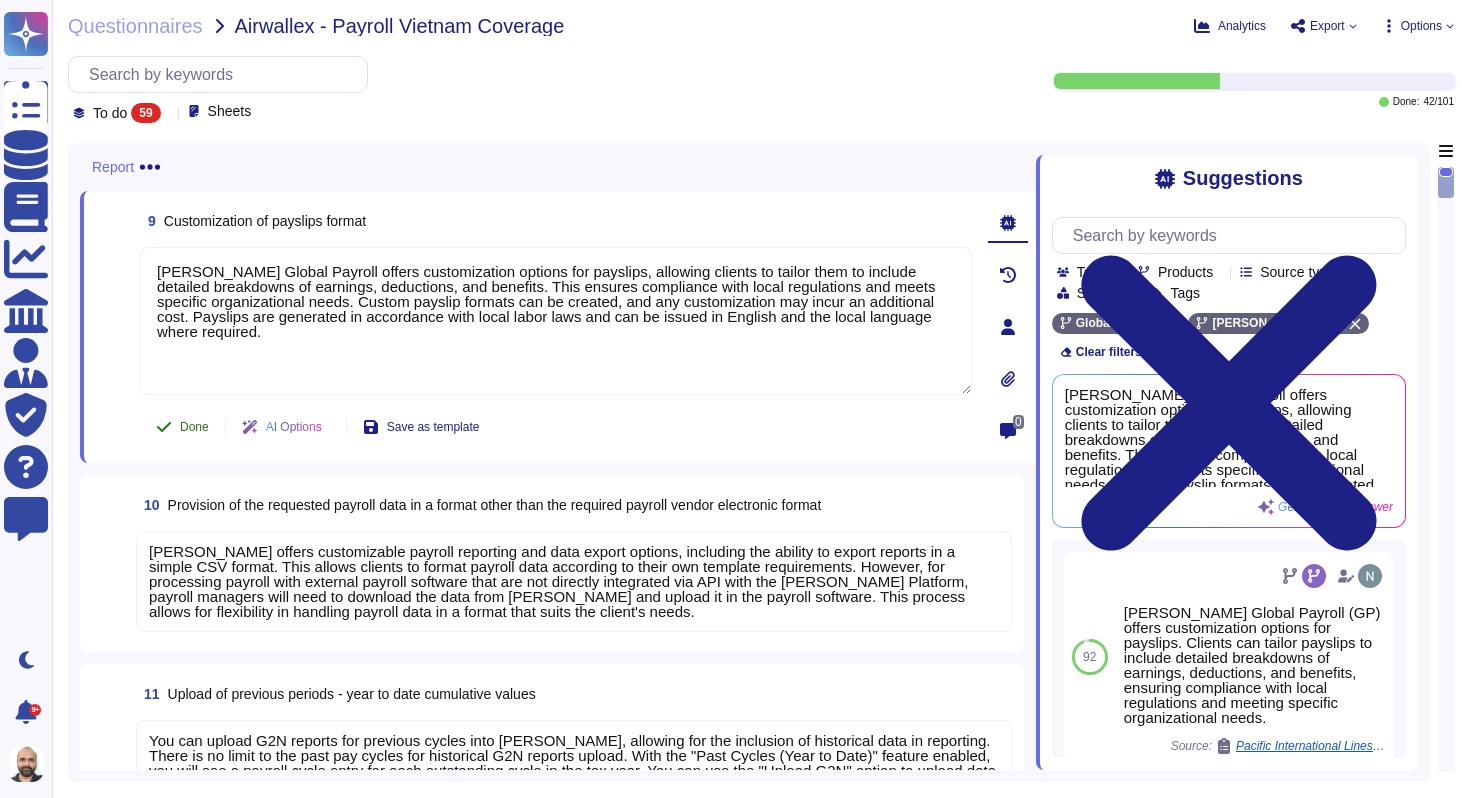 click 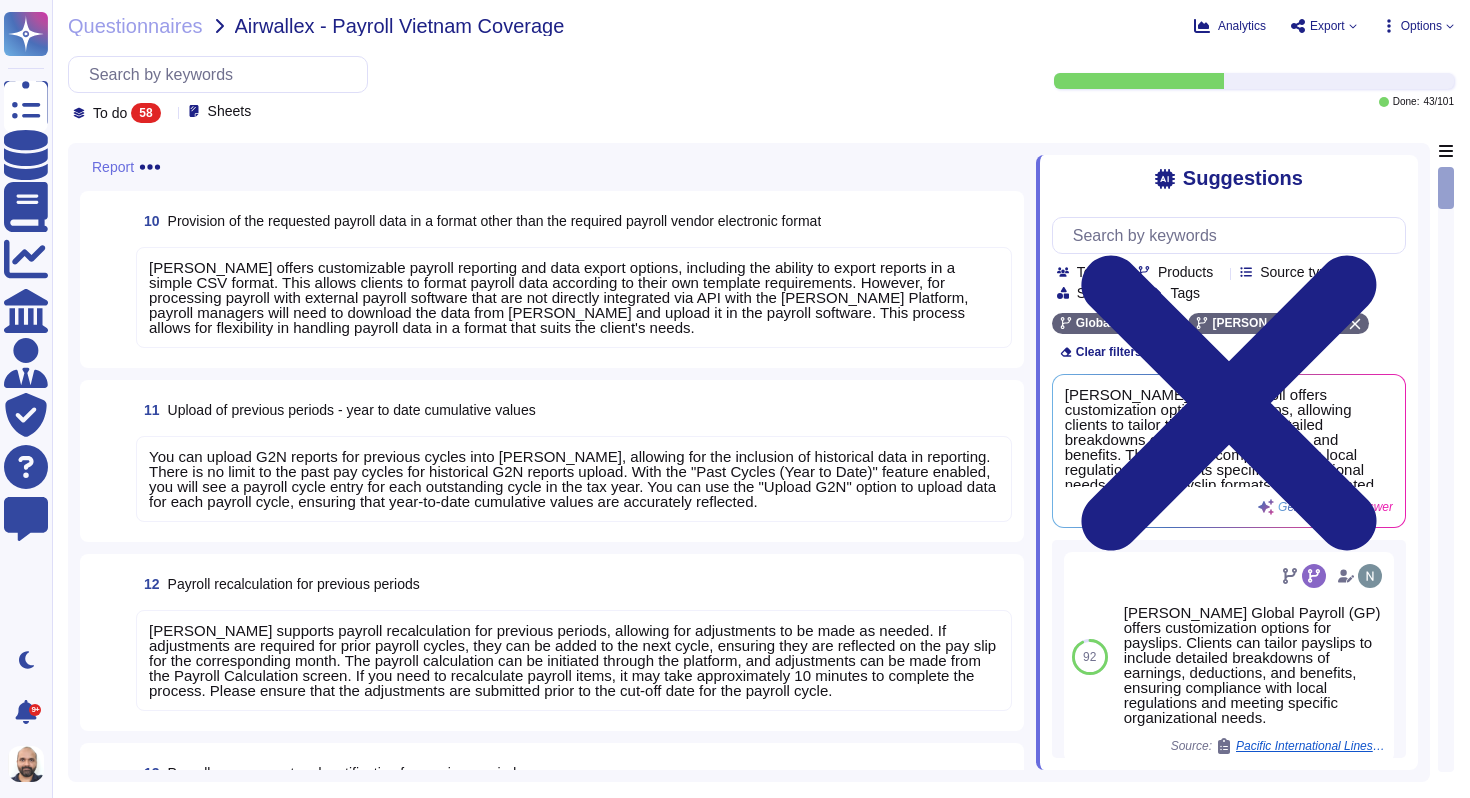 click on "[PERSON_NAME] offers customizable payroll reporting and data export options, including the ability to export reports in a simple CSV format. This allows clients to format payroll data according to their own template requirements. However, for processing payroll with external payroll software that are not directly integrated via API with the [PERSON_NAME] Platform, payroll managers will need to download the data from [PERSON_NAME] and upload it in the payroll software. This process allows for flexibility in handling payroll data in a format that suits the client's needs." at bounding box center (559, 297) 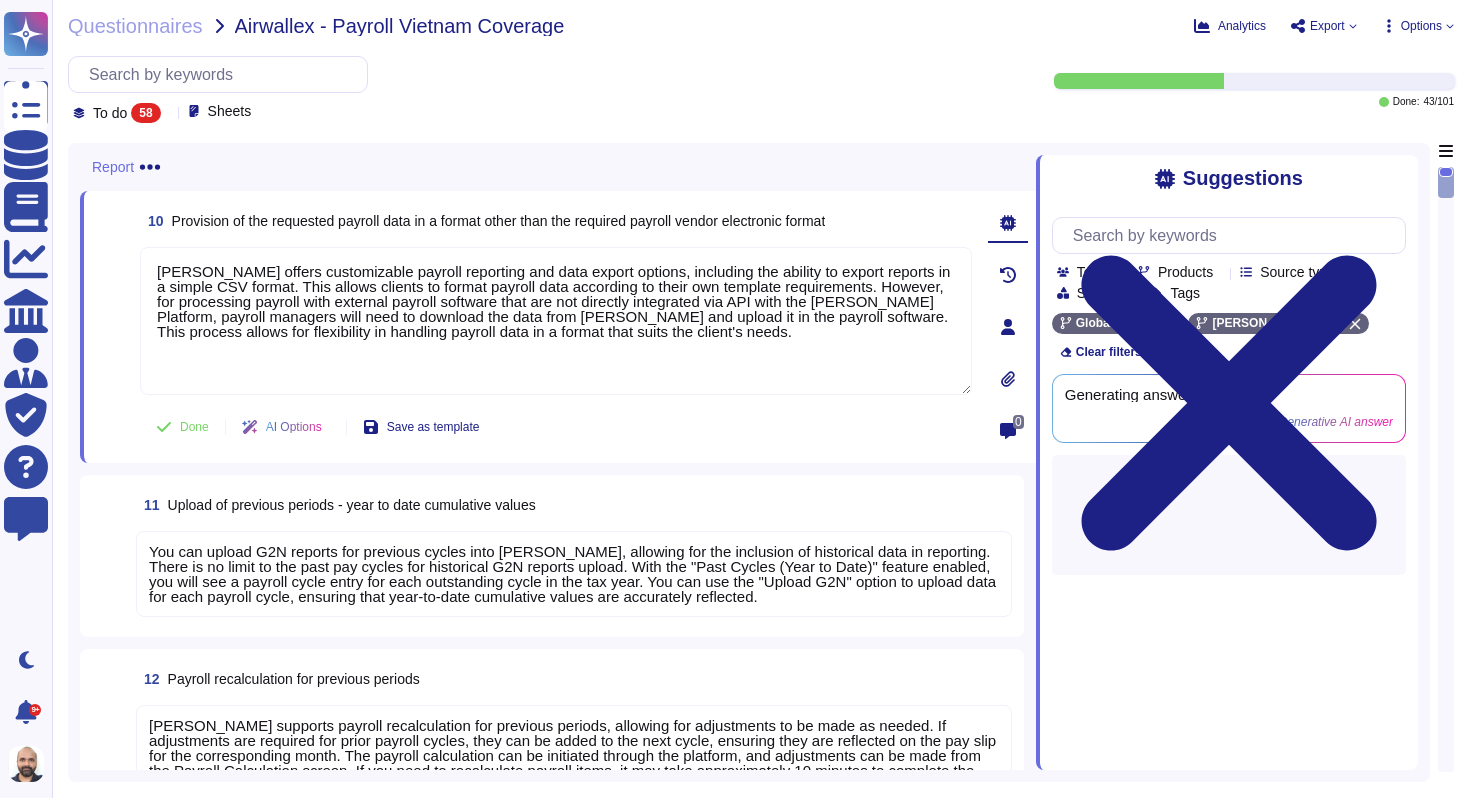 type on "[PERSON_NAME] offers customizable payroll reporting and data export options, including the ability to export reports in a simple CSV format. This allows clients to format payroll data according to their own template requirements. However, for processing payroll with external payroll software that are not directly integrated via API with the [PERSON_NAME] Platform, payroll managers will need to download the data from [PERSON_NAME] and upload it in the payroll software. This process allows for flexibility in handling payroll data in a format that suits the client's needs." 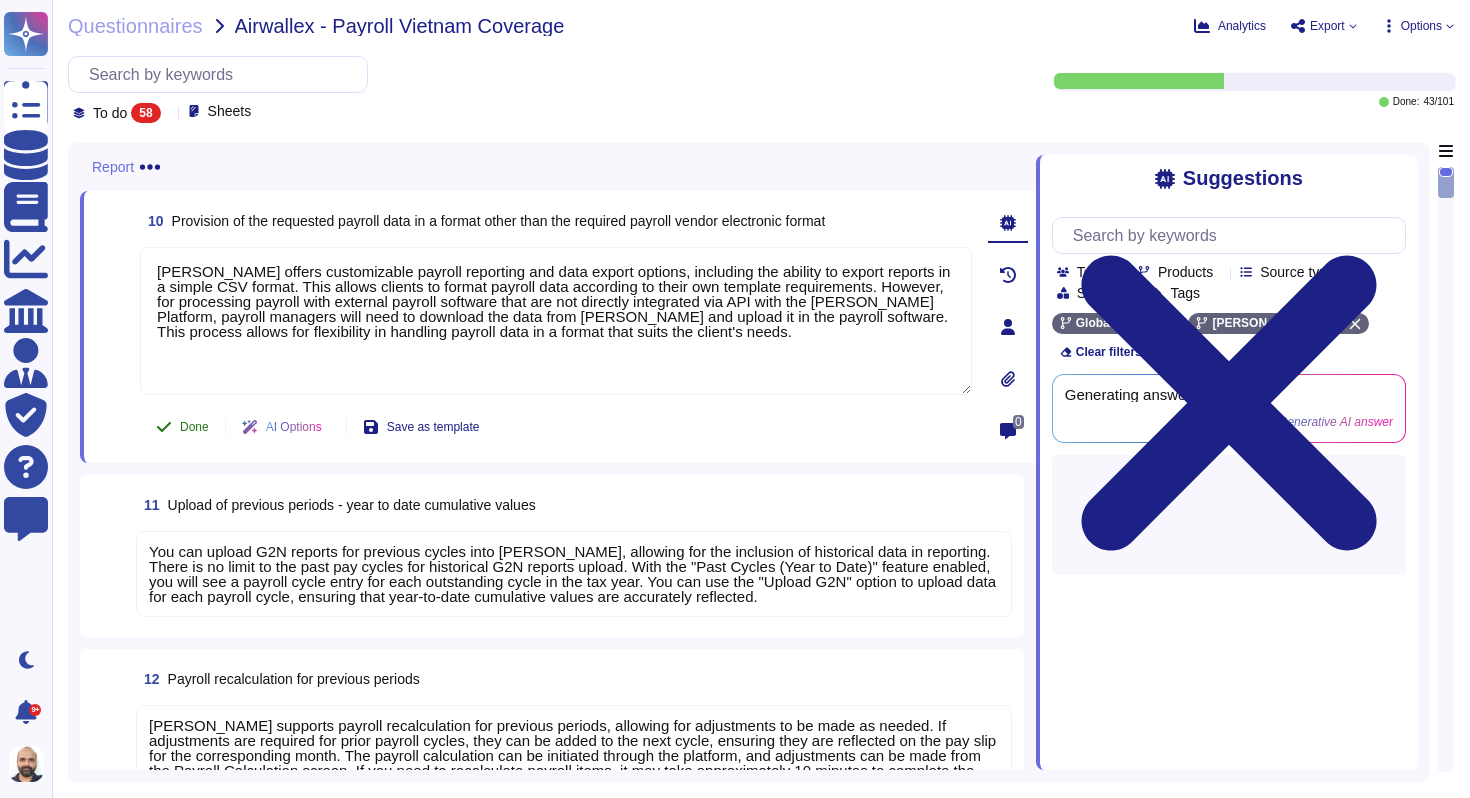 click on "Done" at bounding box center [194, 427] 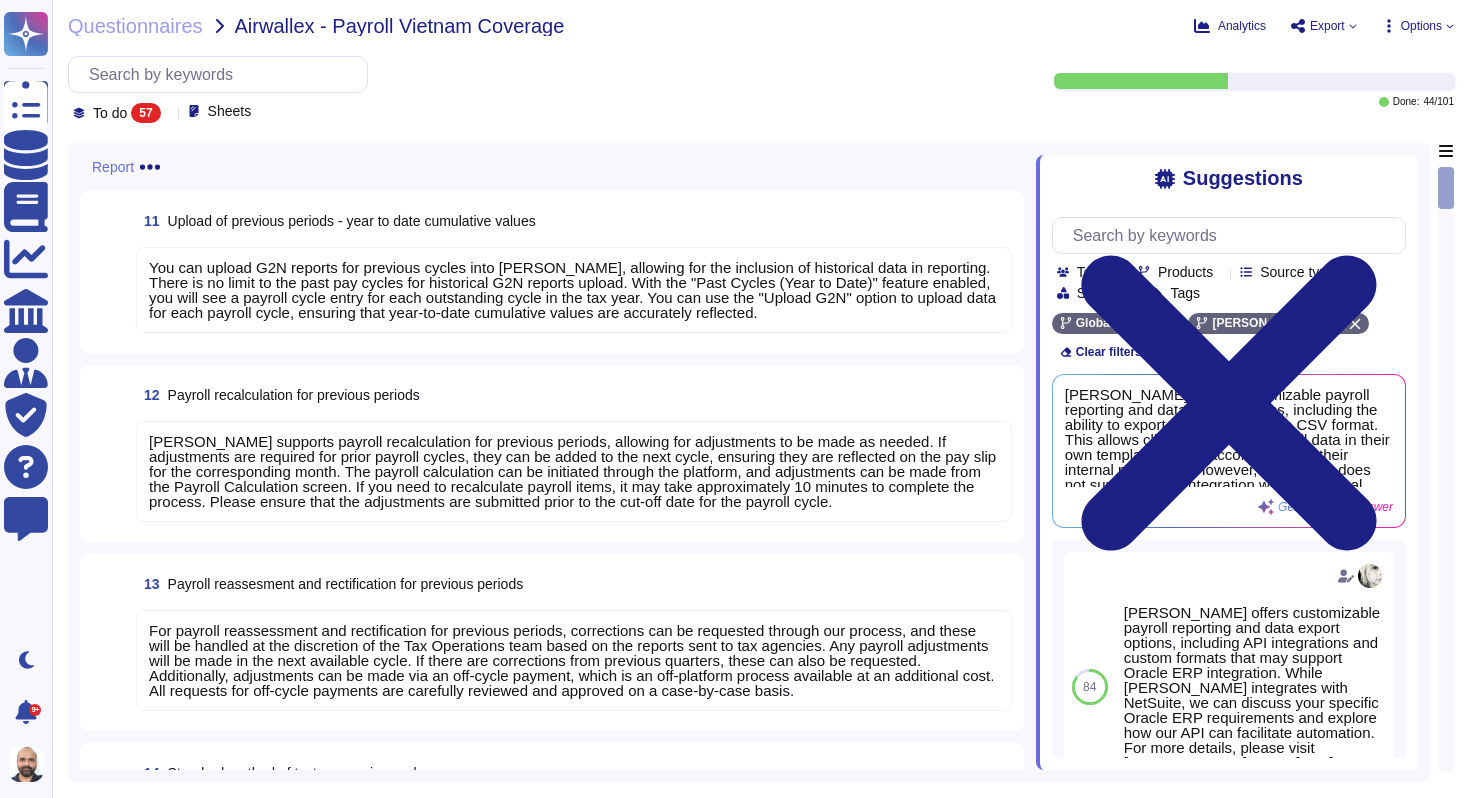 click on "You can upload G2N reports for previous cycles into [PERSON_NAME], allowing for the inclusion of historical data in reporting. There is no limit to the past pay cycles for historical G2N reports upload. With the "Past Cycles (Year to Date)" feature enabled, you will see a payroll cycle entry for each outstanding cycle in the tax year. You can use the "Upload G2N" option to upload data for each payroll cycle, ensuring that year-to-date cumulative values are accurately reflected." at bounding box center (572, 290) 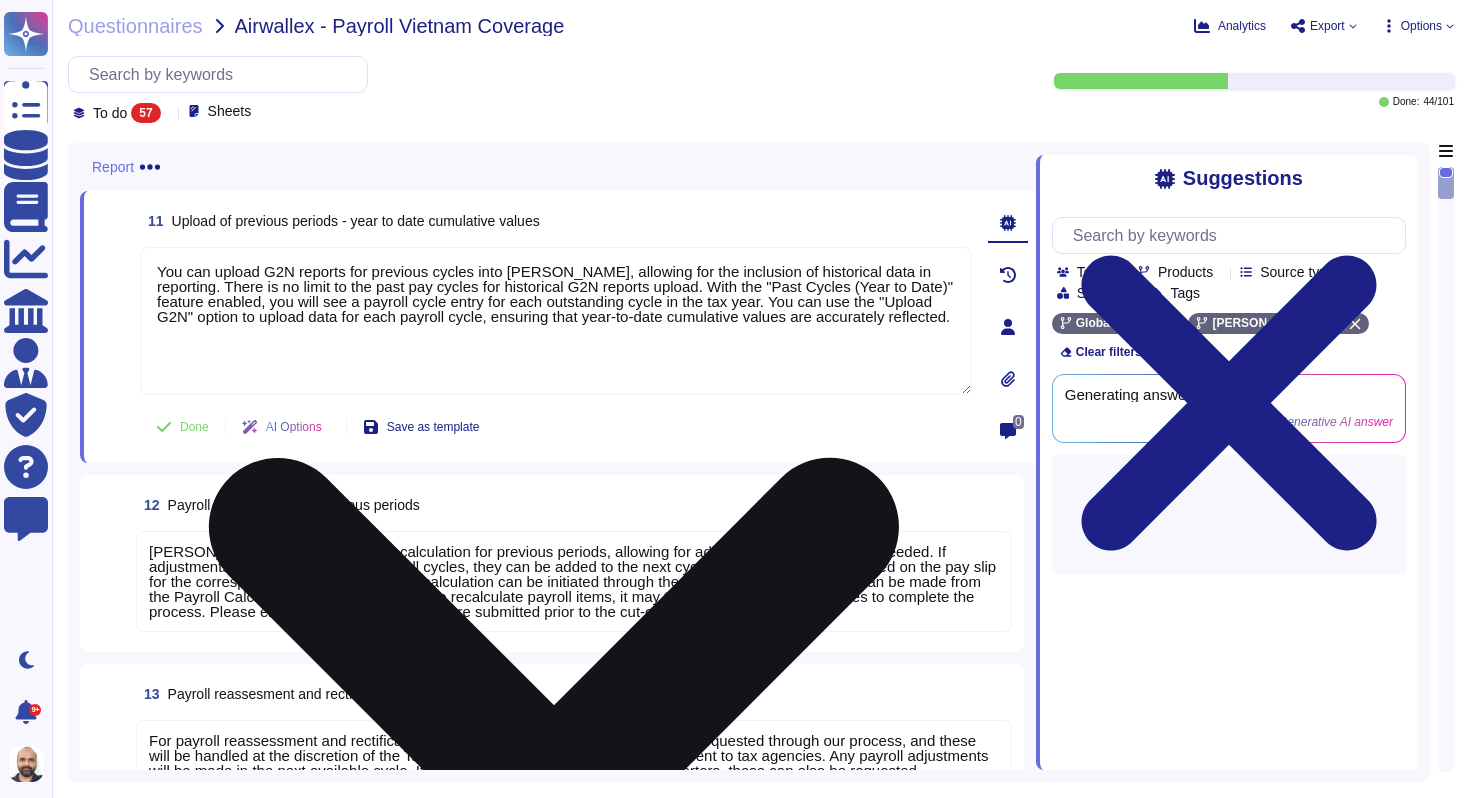 type on "You can upload G2N reports for previous cycles into [PERSON_NAME], allowing for the inclusion of historical data in reporting. There is no limit to the past pay cycles for historical G2N reports upload. With the "Past Cycles (Year to Date)" feature enabled, you will see a payroll cycle entry for each outstanding cycle in the tax year. You can use the "Upload G2N" option to upload data for each payroll cycle, ensuring that year-to-date cumulative values are accurately reflected." 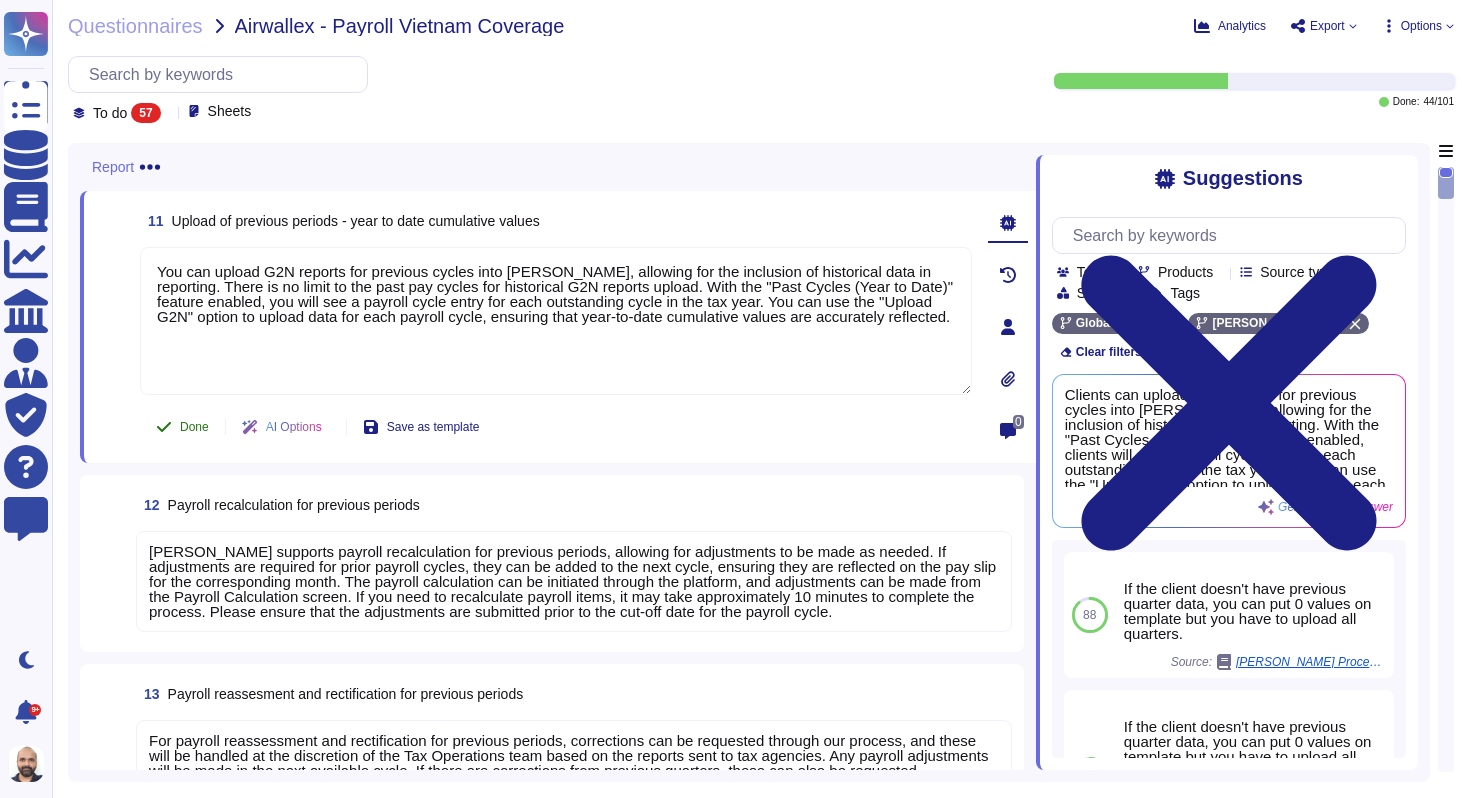 click on "Done" at bounding box center [182, 427] 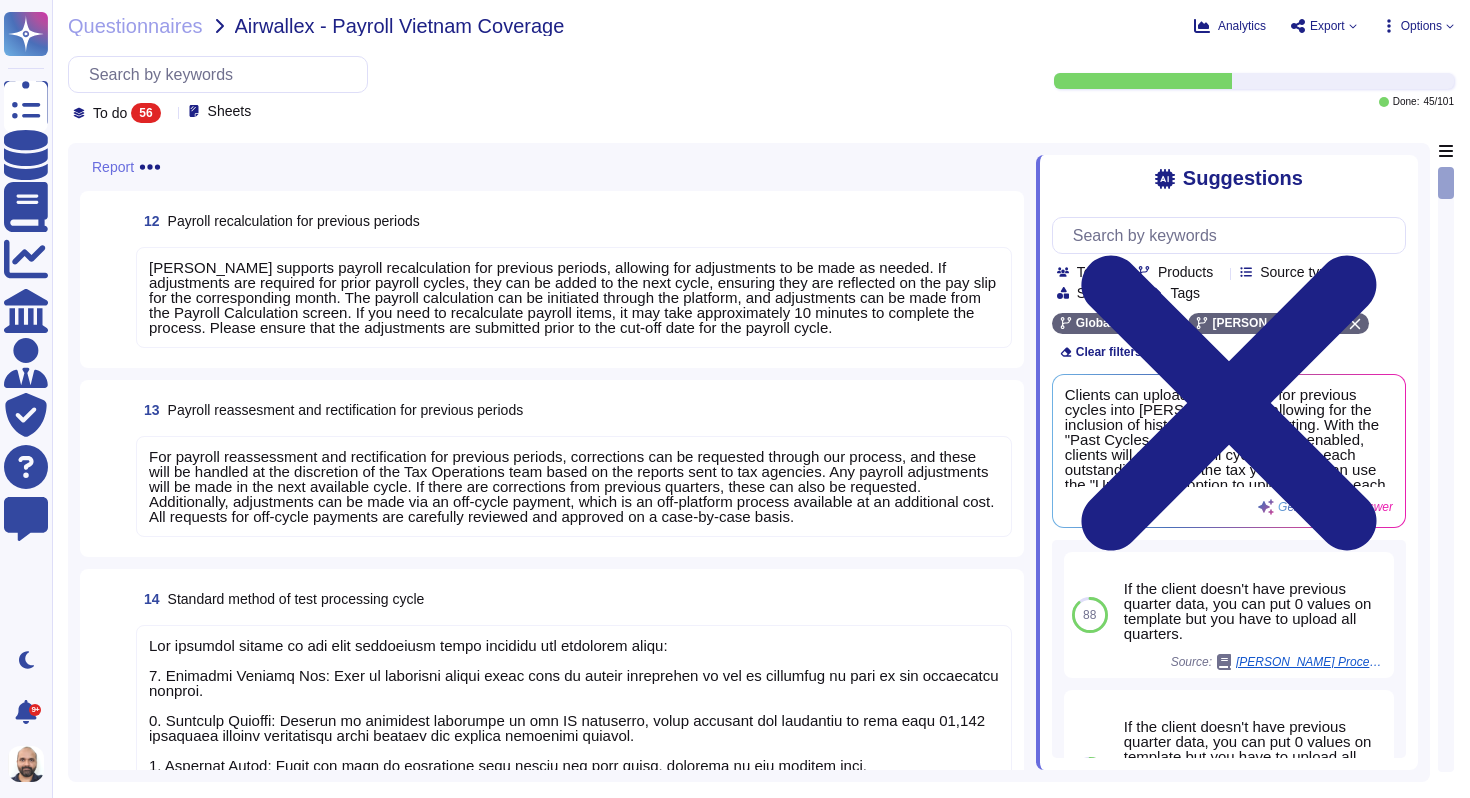 click on "[PERSON_NAME] supports payroll recalculation for previous periods, allowing for adjustments to be made as needed. If adjustments are required for prior payroll cycles, they can be added to the next cycle, ensuring they are reflected on the pay slip for the corresponding month. The payroll calculation can be initiated through the platform, and adjustments can be made from the Payroll Calculation screen. If you need to recalculate payroll items, it may take approximately 10 minutes to complete the process. Please ensure that the adjustments are submitted prior to the cut-off date for the payroll cycle." at bounding box center (572, 297) 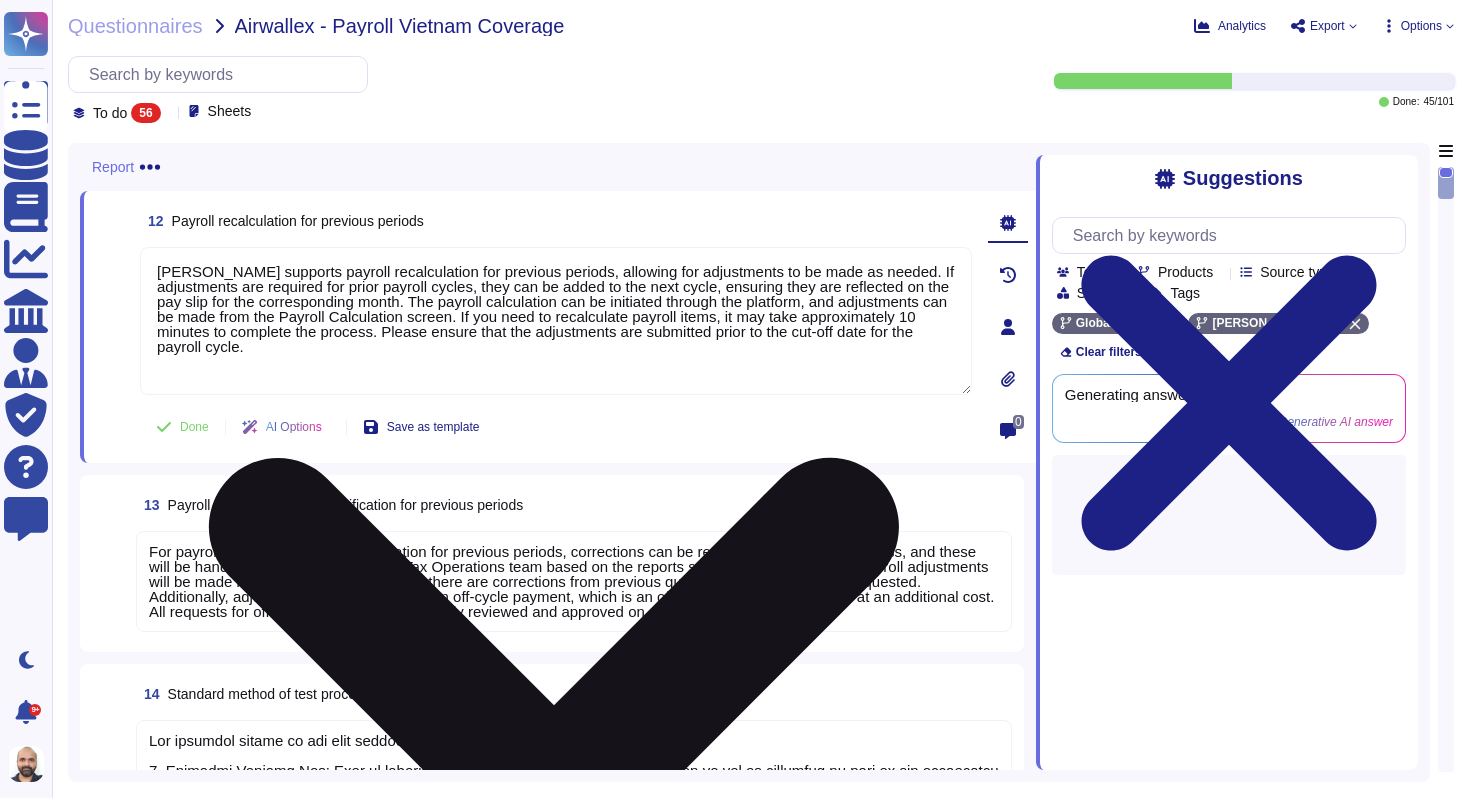 type on "[PERSON_NAME] supports payroll recalculation for previous periods, allowing for adjustments to be made as needed. If adjustments are required for prior payroll cycles, they can be added to the next cycle, ensuring they are reflected on the pay slip for the corresponding month. The payroll calculation can be initiated through the platform, and adjustments can be made from the Payroll Calculation screen. If you need to recalculate payroll items, it may take approximately 10 minutes to complete the process. Please ensure that the adjustments are submitted prior to the cut-off date for the payroll cycle." 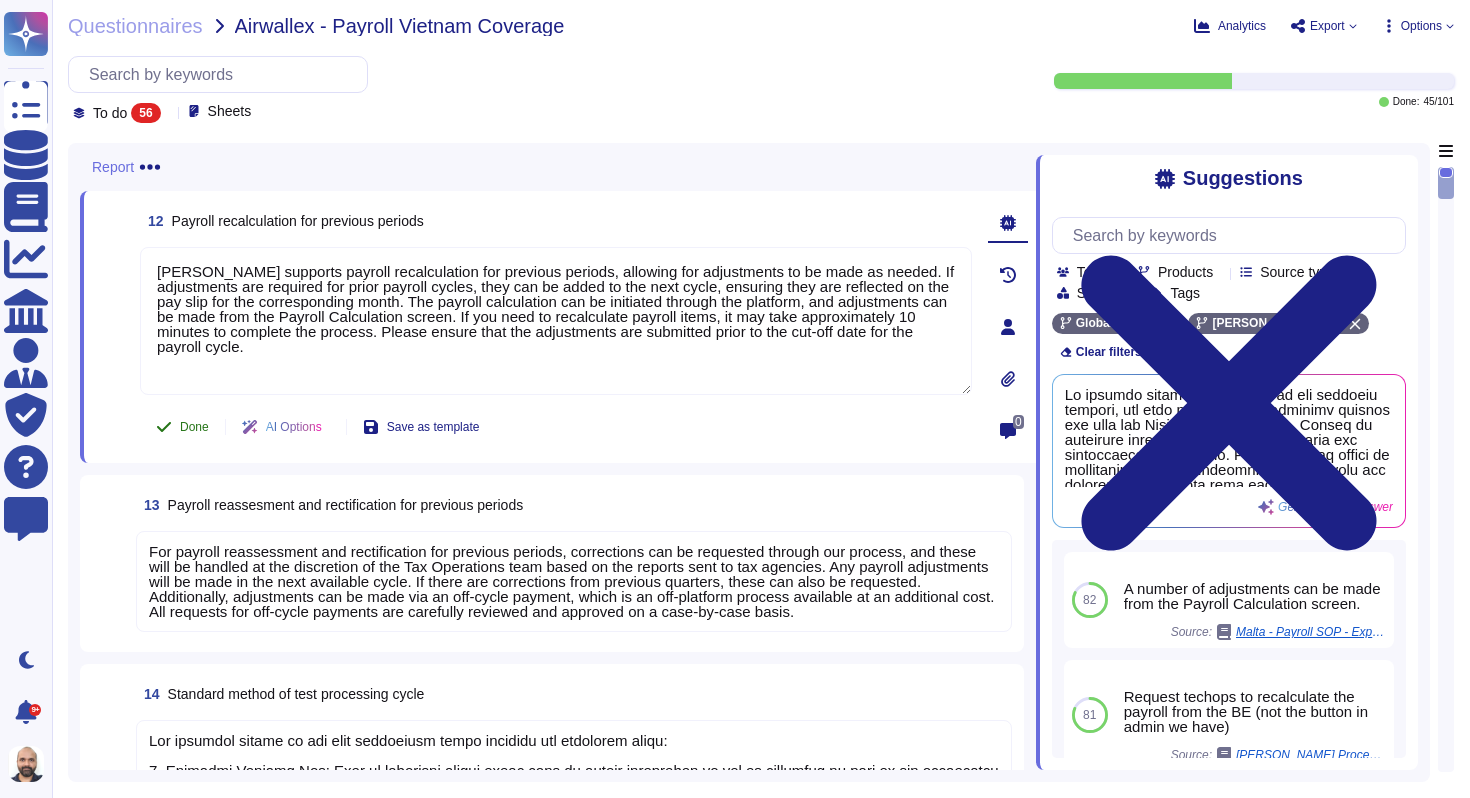 click on "Done" at bounding box center [182, 427] 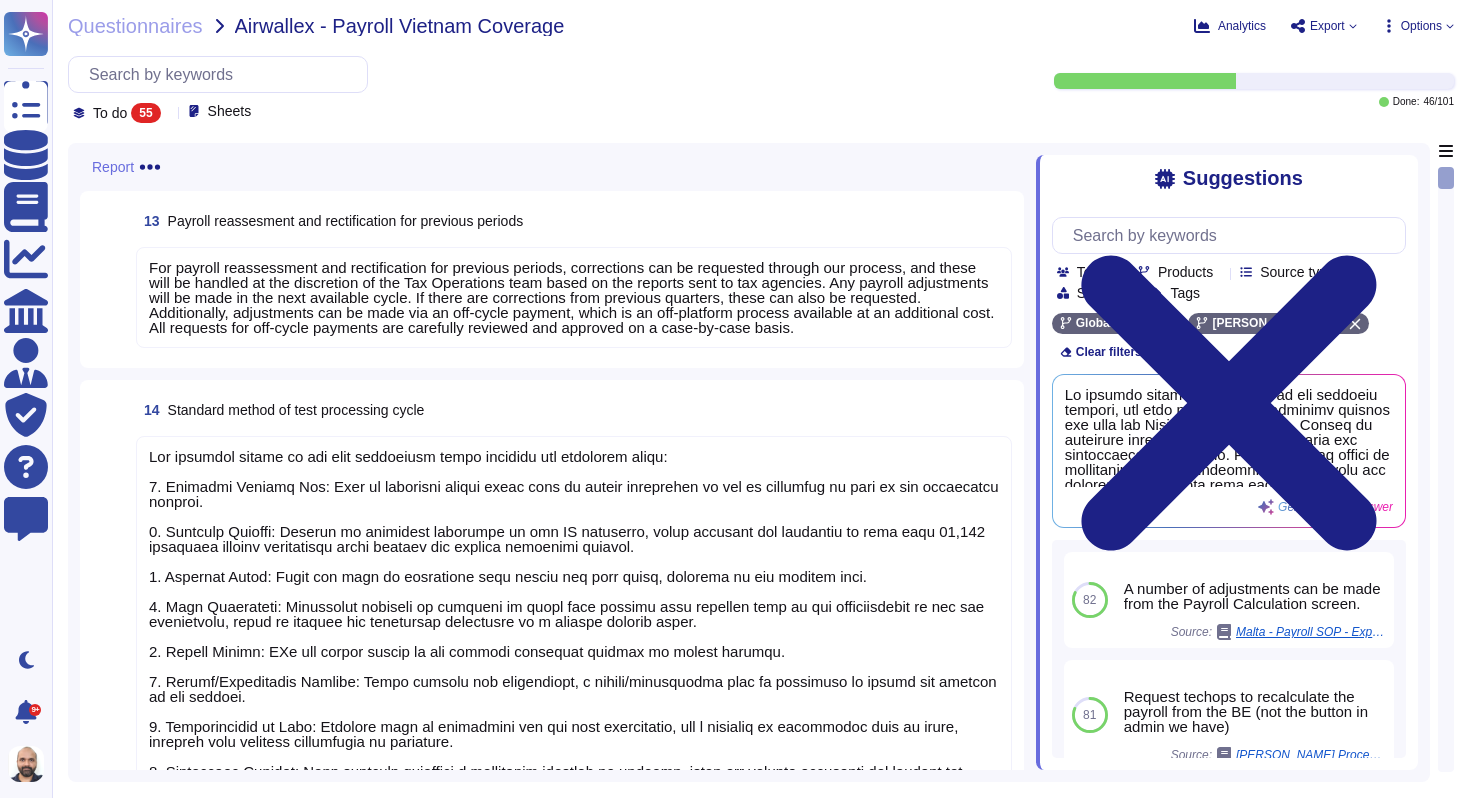 click on "For payroll reassessment and rectification for previous periods, corrections can be requested through our process, and these will be handled at the discretion of the Tax Operations team based on the reports sent to tax agencies. Any payroll adjustments will be made in the next available cycle. If there are corrections from previous quarters, these can also be requested. Additionally, adjustments can be made via an off-cycle payment, which is an off-platform process available at an additional cost. All requests for off-cycle payments are carefully reviewed and approved on a case-by-case basis." at bounding box center [571, 297] 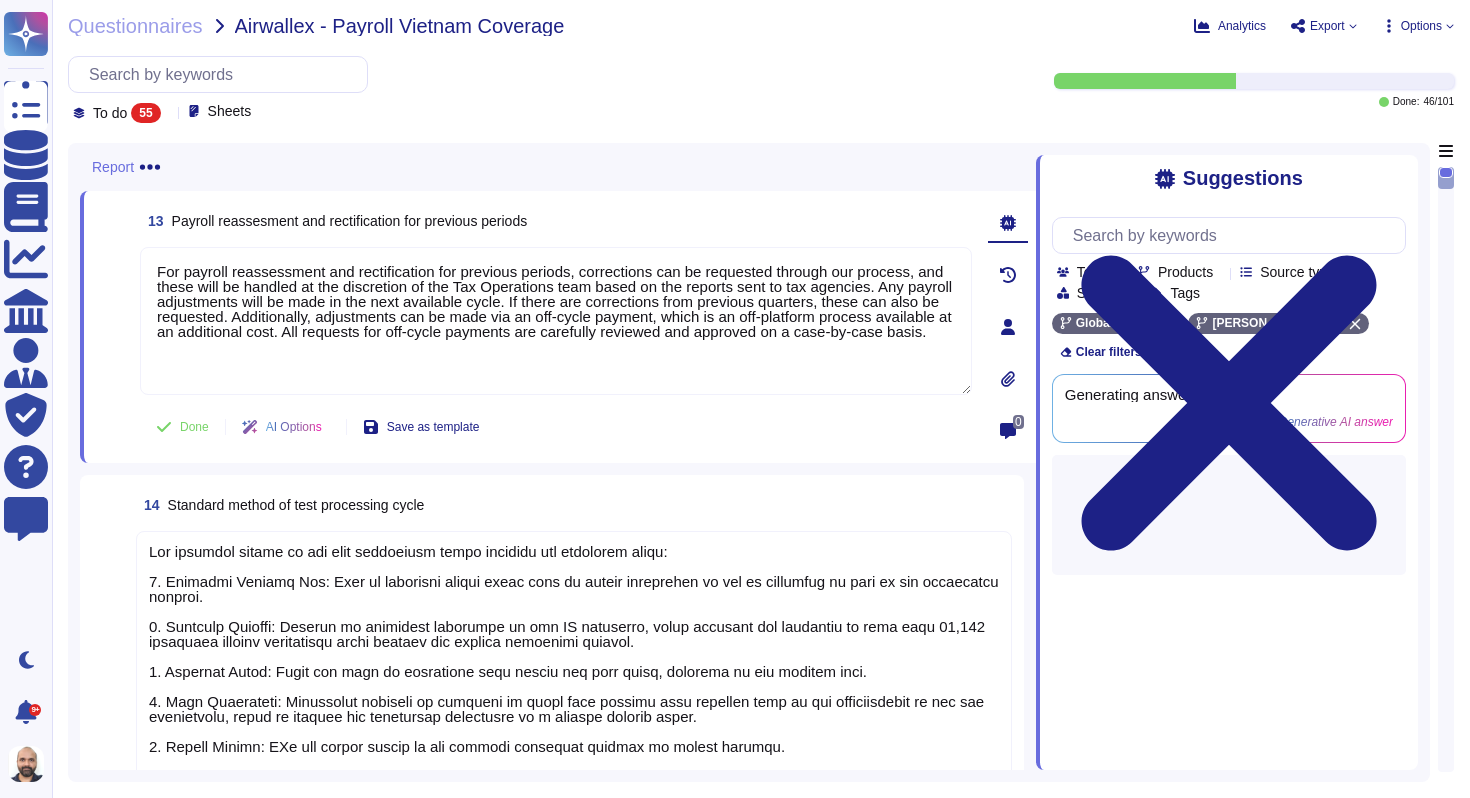 type on "For payroll reassessment and rectification for previous periods, corrections can be requested through our process, and these will be handled at the discretion of the Tax Operations team based on the reports sent to tax agencies. Any payroll adjustments will be made in the next available cycle. If there are corrections from previous quarters, these can also be requested. Additionally, adjustments can be made via an off-cycle payment, which is an off-platform process available at an additional cost. All requests for off-cycle payments are carefully reviewed and approved on a case-by-case basis." 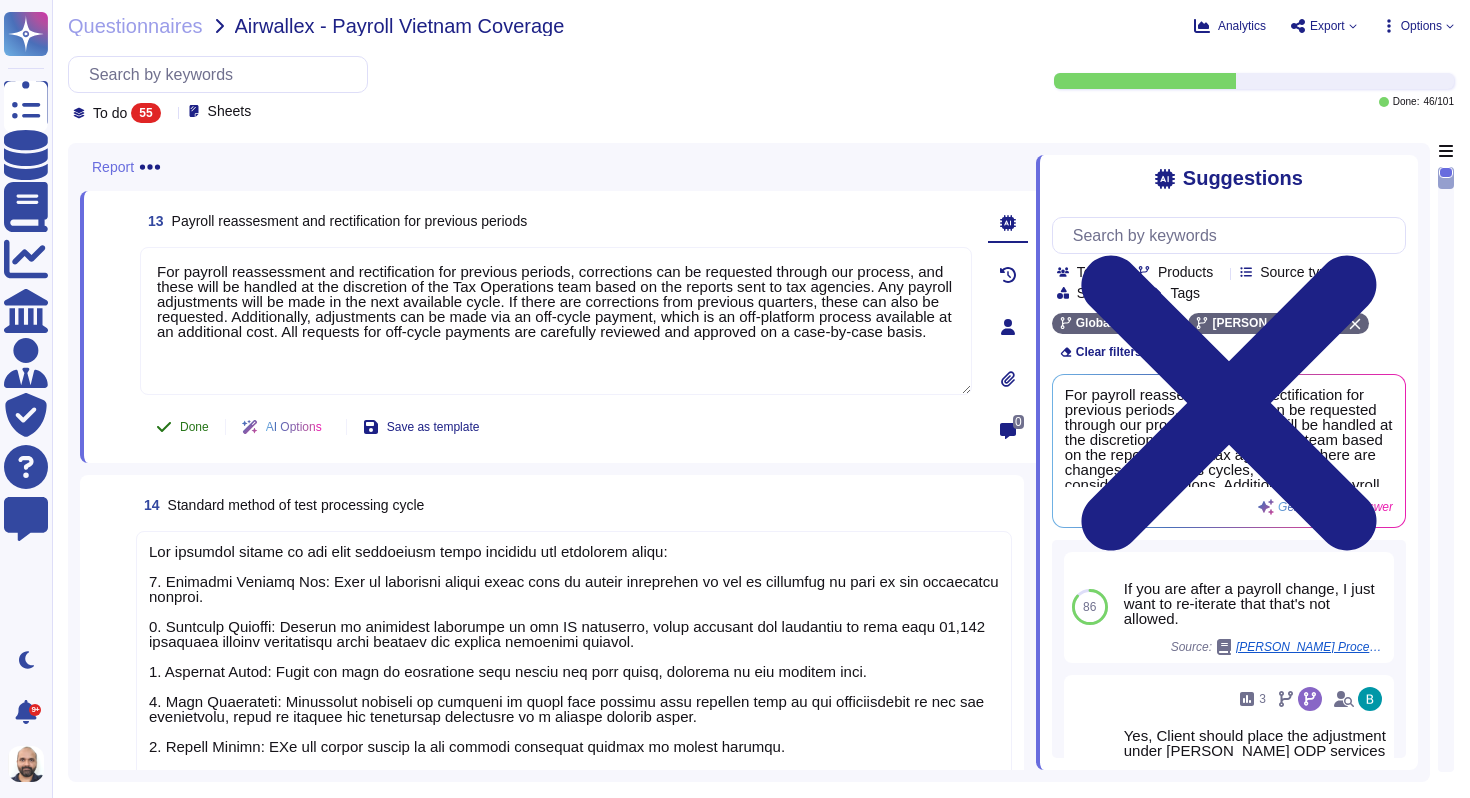 click on "Done" at bounding box center [182, 427] 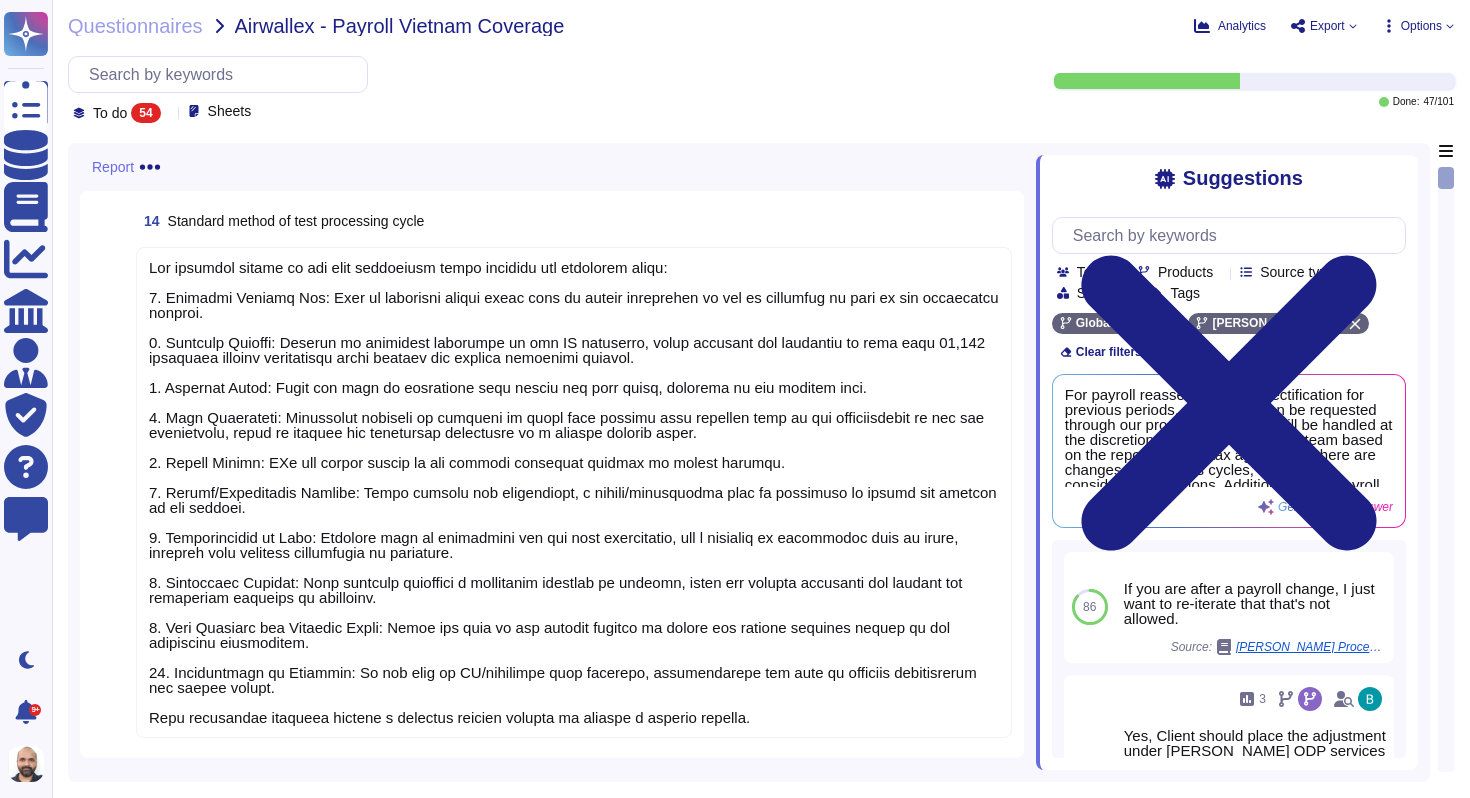 click at bounding box center [574, 492] 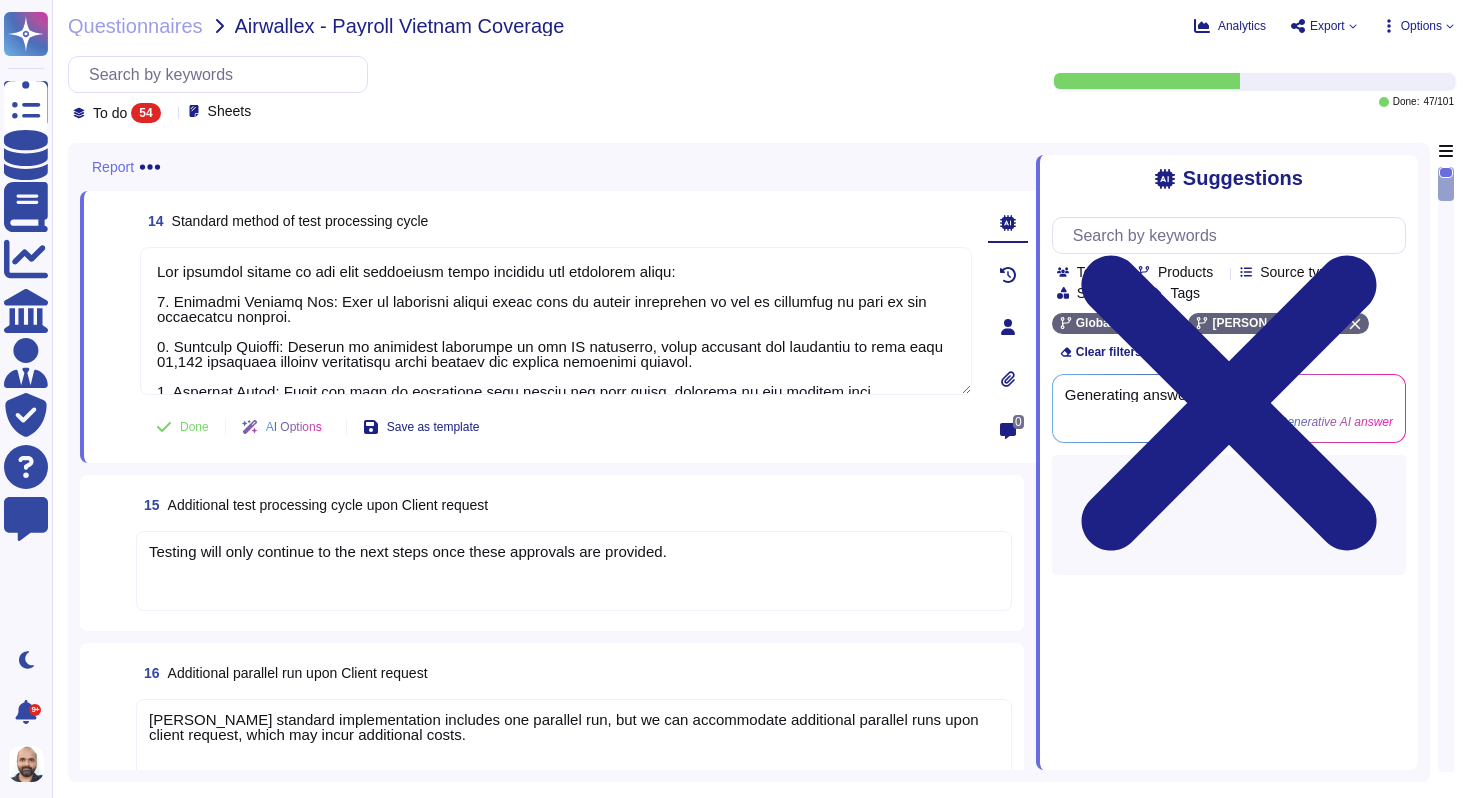 type on "The standard method of the test processing cycle includes the following steps:
1. Parallel Payroll Run: This is conducted before going live to ensure everything is set up correctly as part of the onboarding process.
2. Software Testing: Testing is performed according to the QA procedure, which includes the execution of more than 16,000 automated backend integration tests against the release candidate version.
3. Severity Codes: These are used to prioritize work during the test phase, assigned by the testing team.
4. Test Automation: Automation software is utilized to write test scripts that automate most of the functionality of the web application, which is crucial for delivering excellence in a shorter release cycle.
5. Manual Checks: QAs run manual checks on the release candidate version to ensure quality.
6. Sanity/Performance Testing: After changes are implemented, a sanity/performance test is performed to verify the success of the changes.
7. Anonymization of Data: Personal data is anonymized f..." 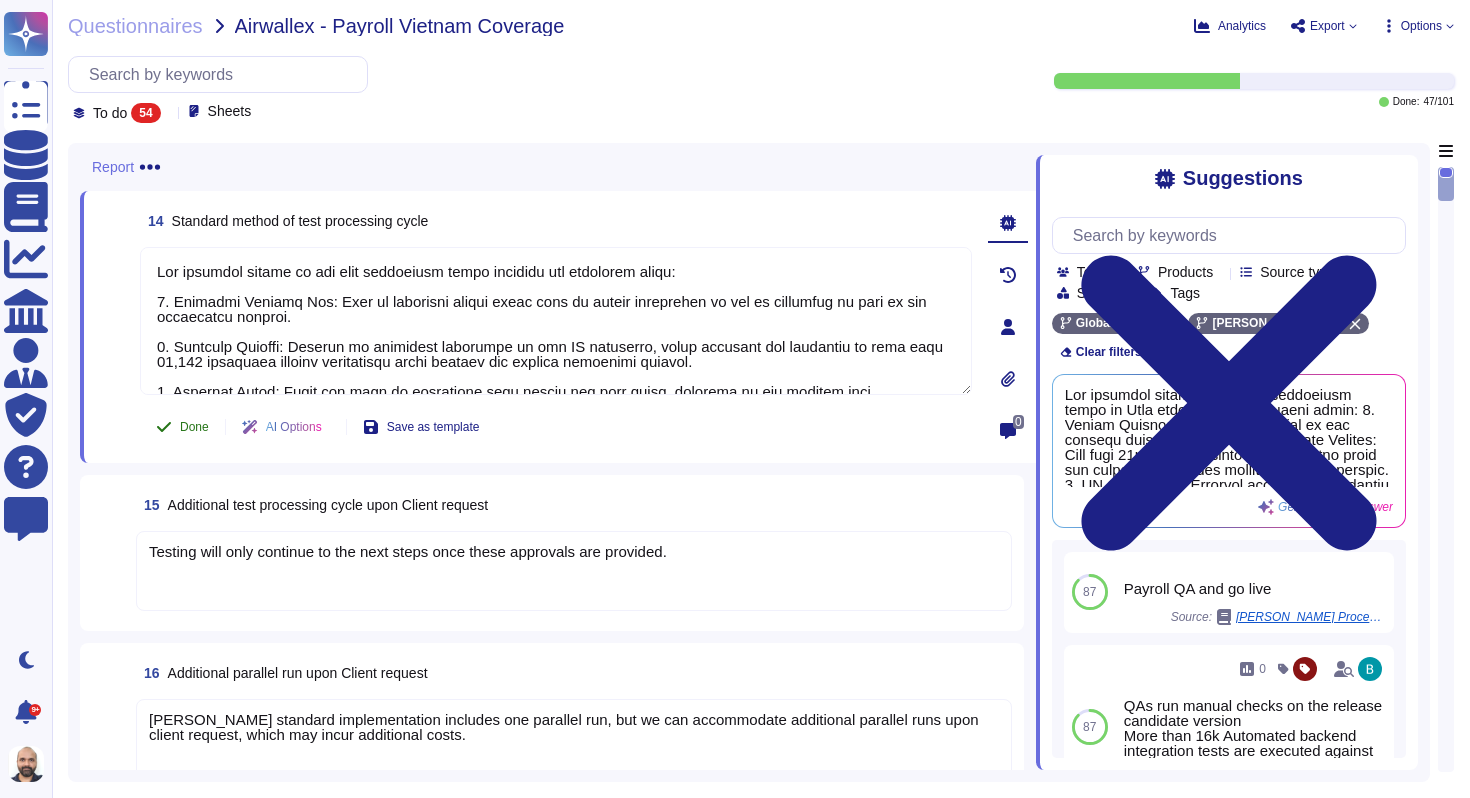 click on "Done" at bounding box center [182, 427] 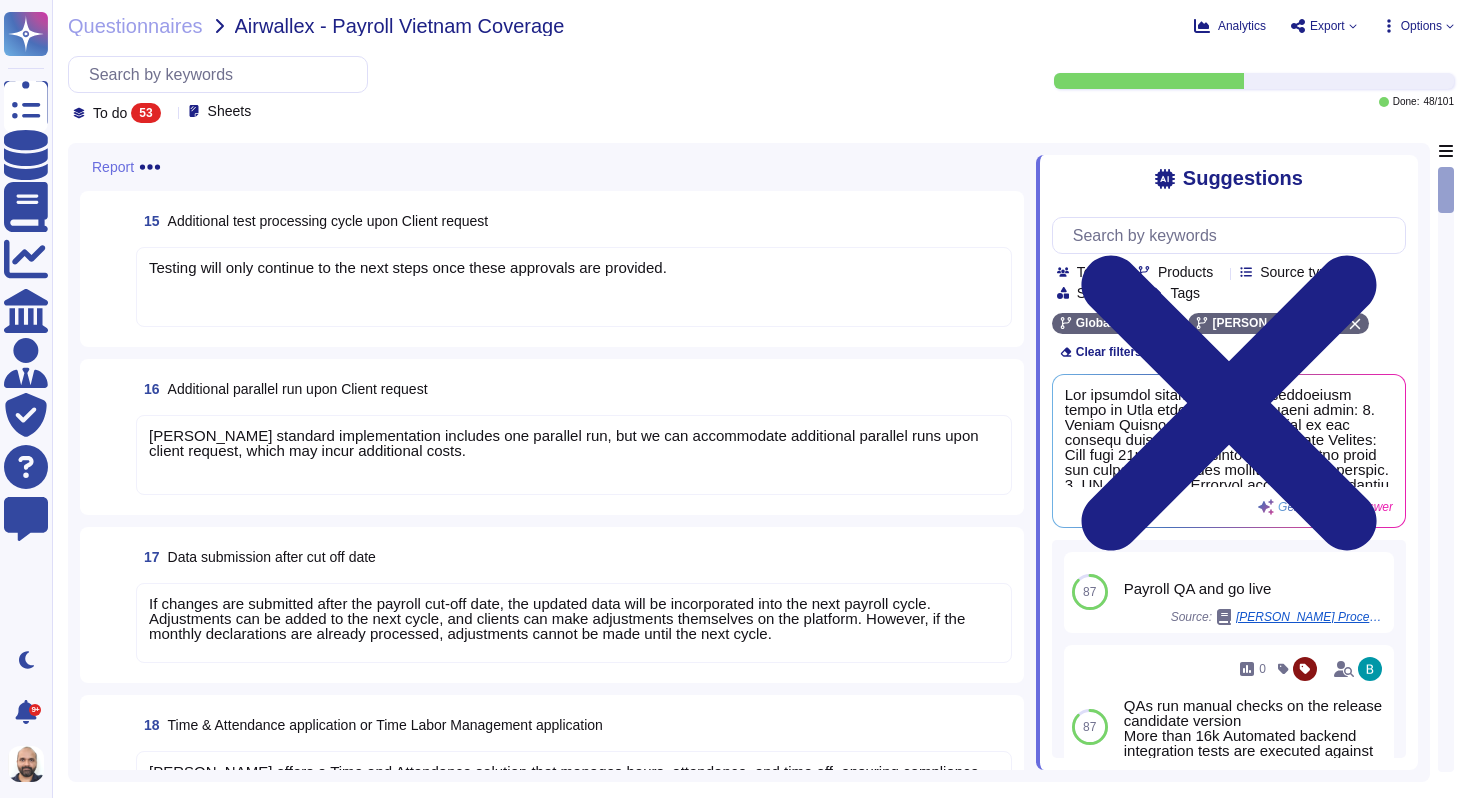 click on "Testing will only continue to the next steps once these approvals are provided." at bounding box center [574, 287] 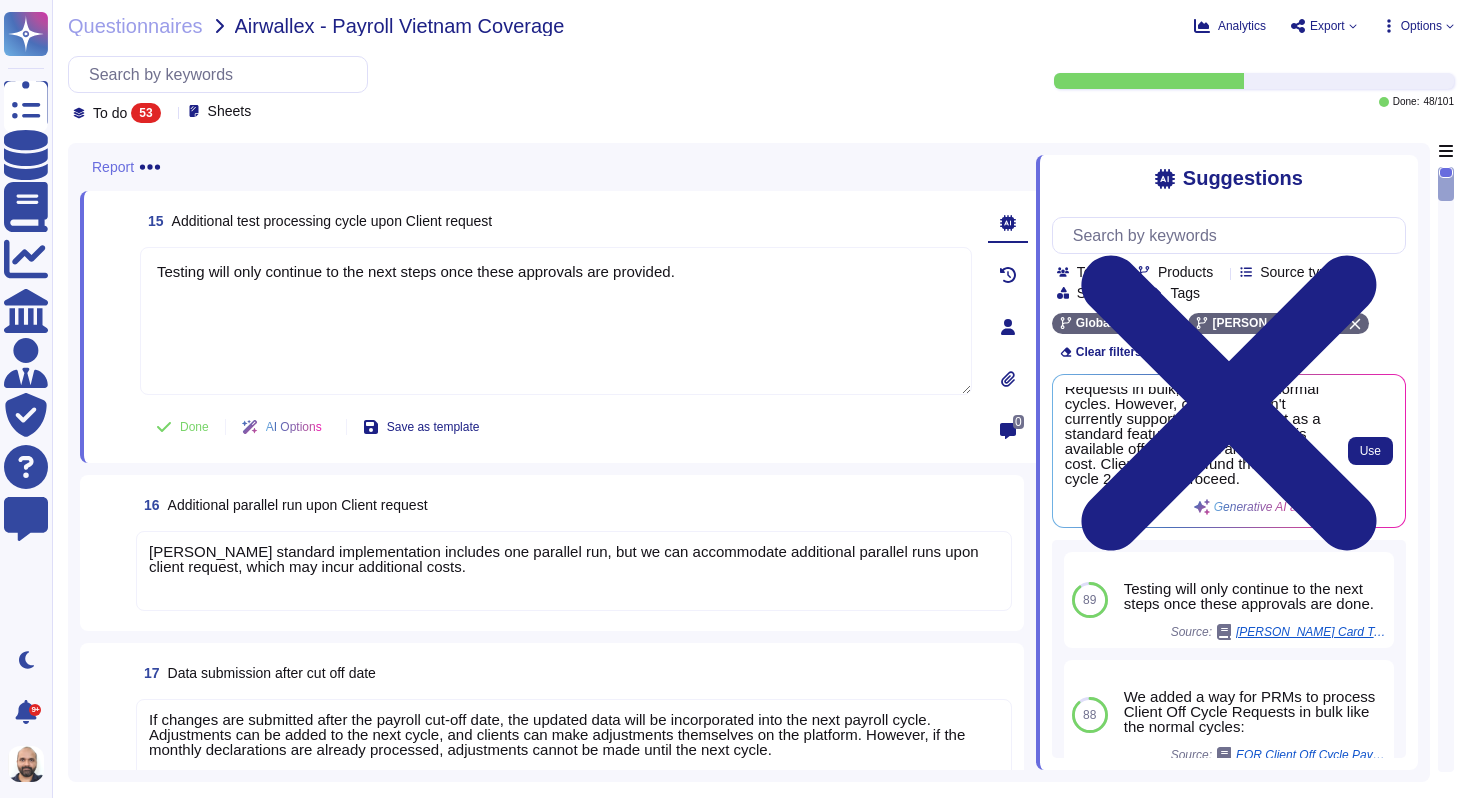 scroll, scrollTop: 0, scrollLeft: 0, axis: both 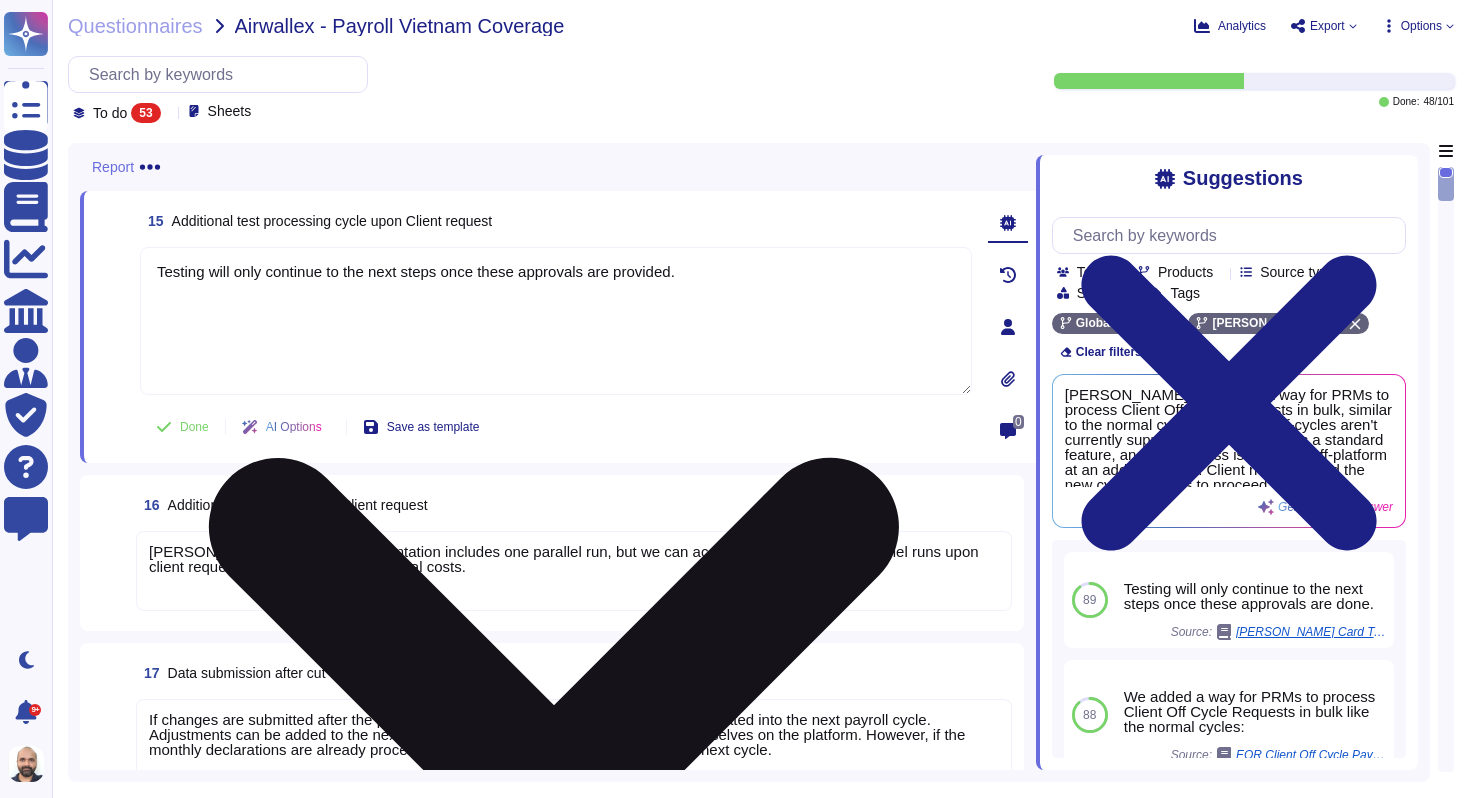 click on "Testing will only continue to the next steps once these approvals are provided." at bounding box center (556, 321) 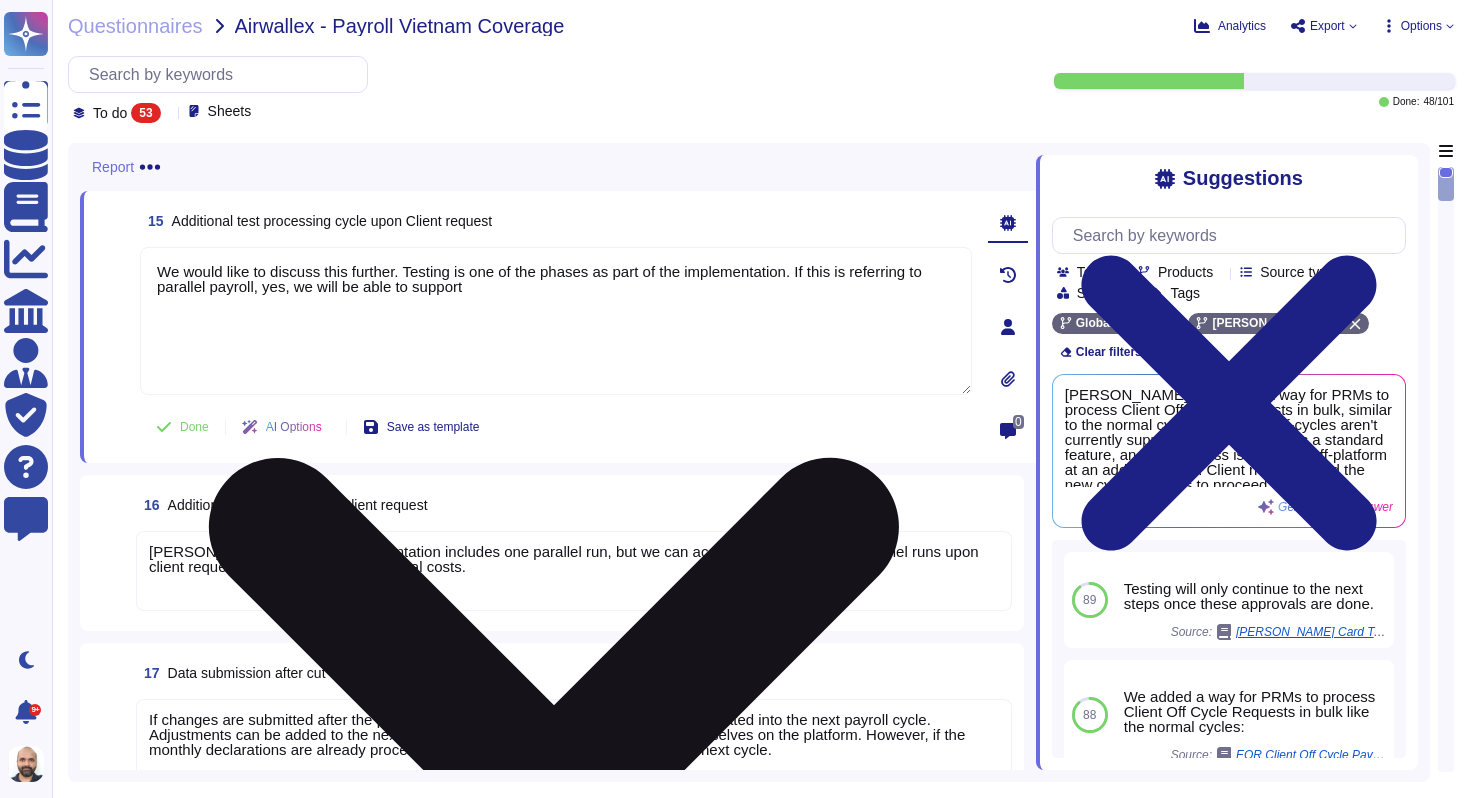 type on "We would like to discuss this further. Testing is one of the phases as part of the implementation. If this is referring to parallel payroll, yes, we will be able to support." 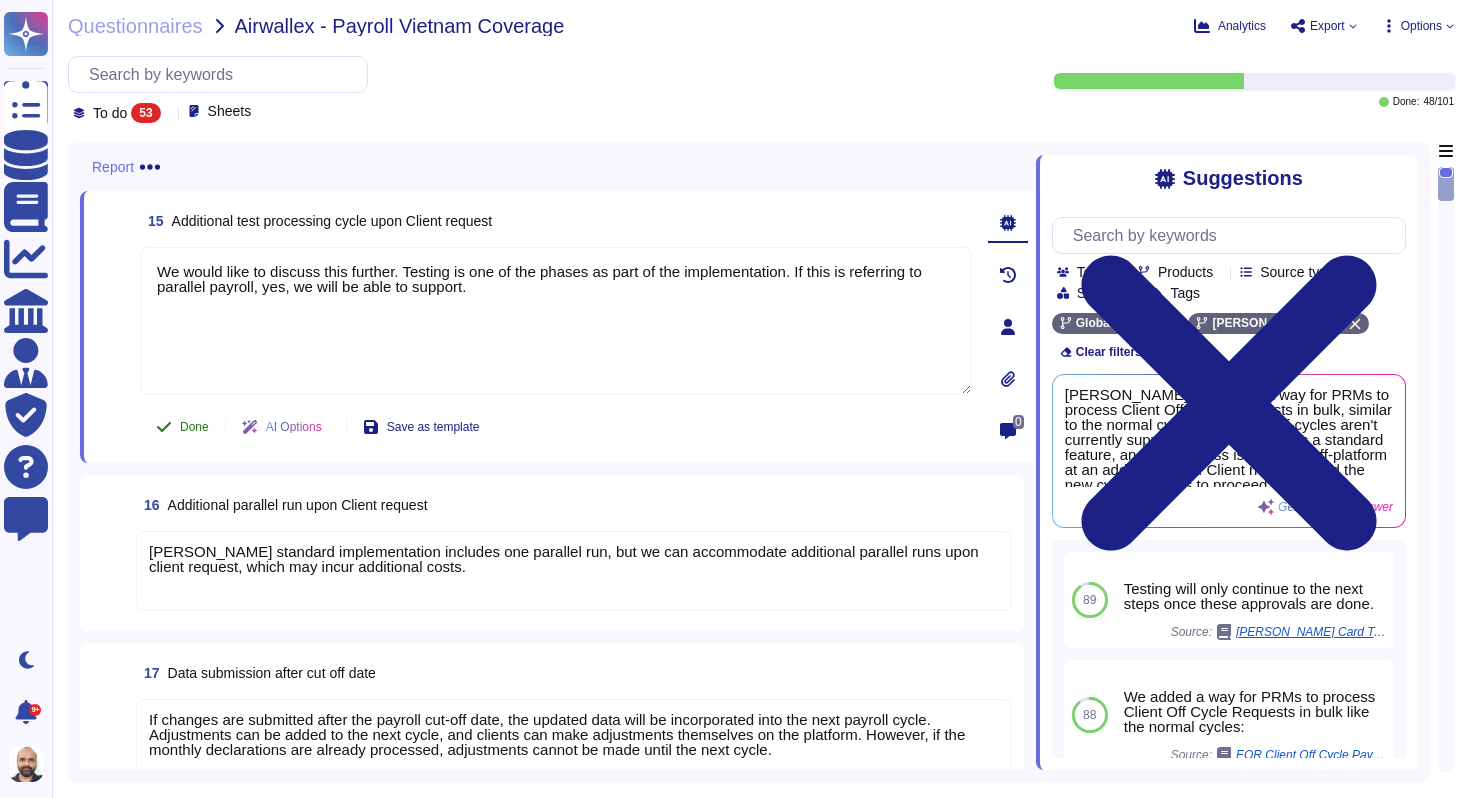 click on "Done" at bounding box center (194, 427) 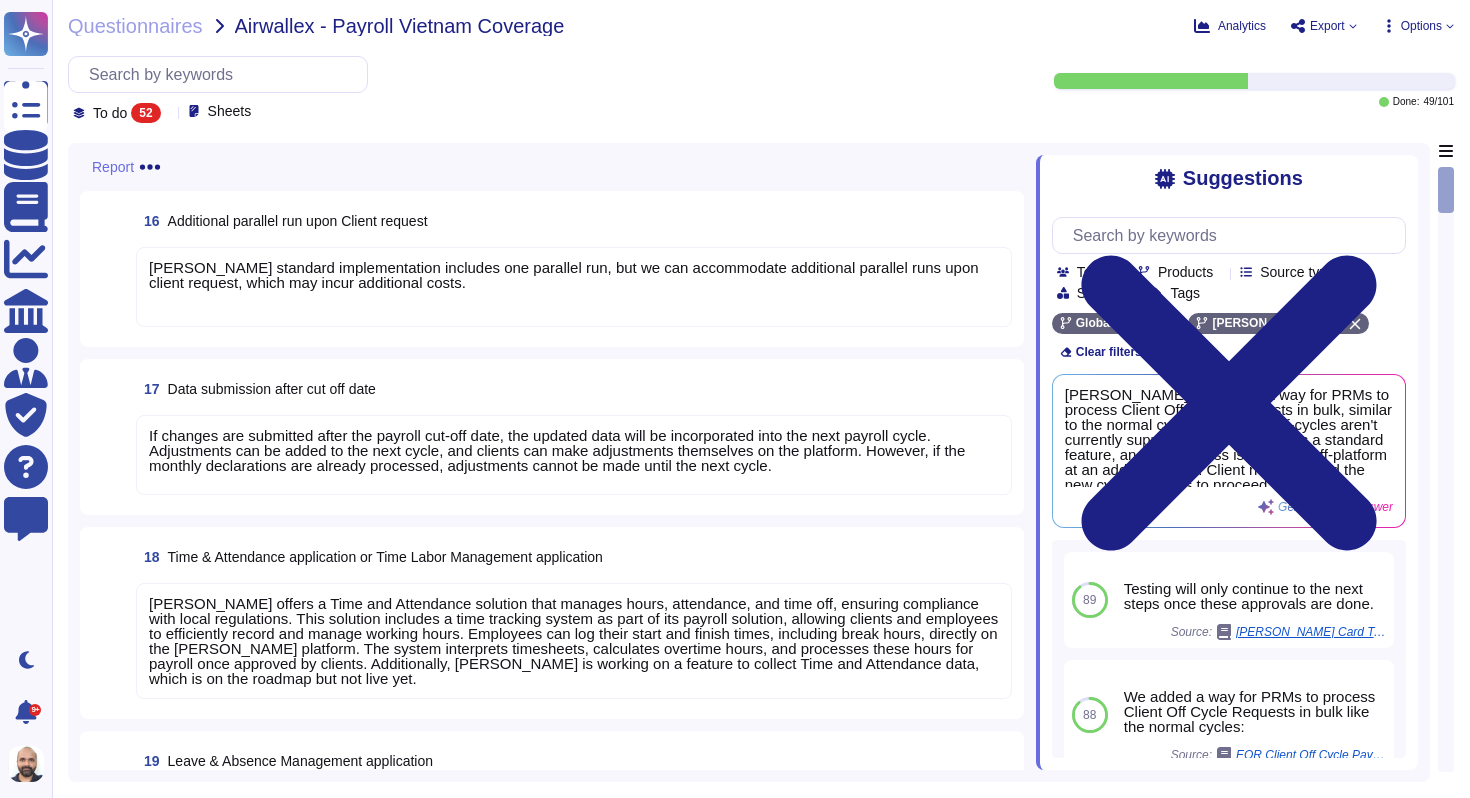 click on "[PERSON_NAME] standard implementation includes one parallel run, but we can accommodate additional parallel runs upon client request, which may incur additional costs." at bounding box center [564, 275] 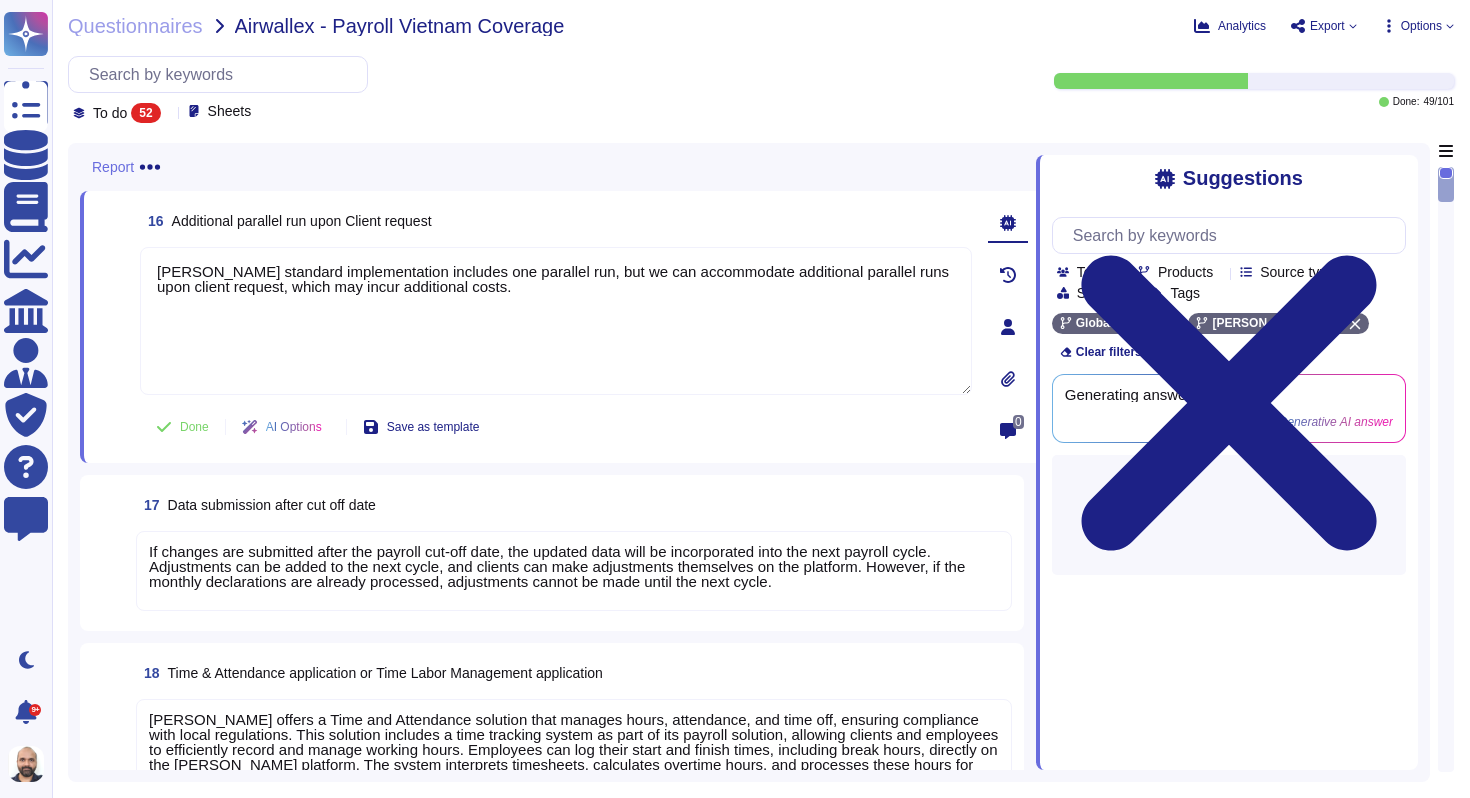 type on "[PERSON_NAME] standard implementation includes one parallel run, but we can accommodate additional parallel runs upon client request, which may incur additional costs." 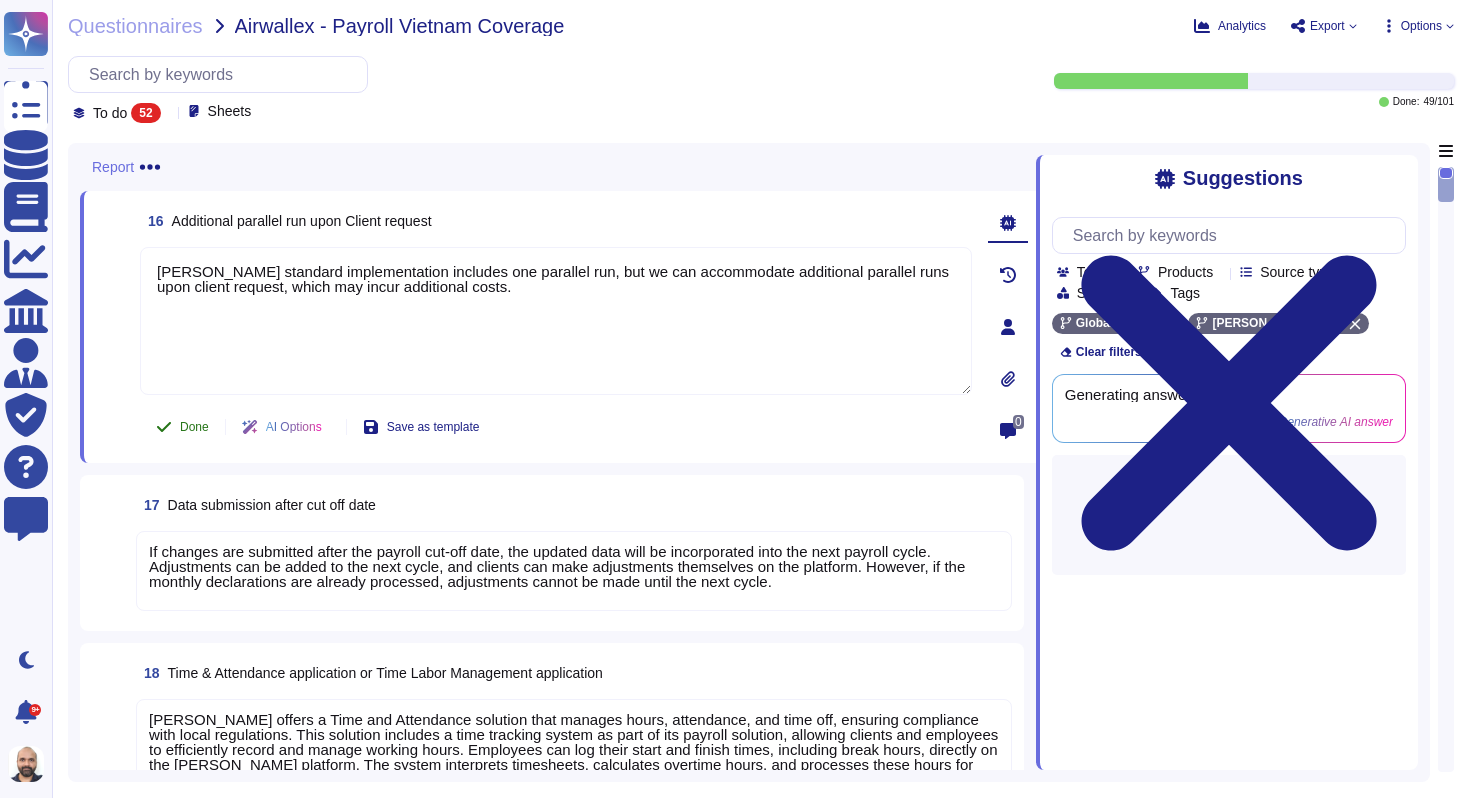 click on "Done" at bounding box center (182, 427) 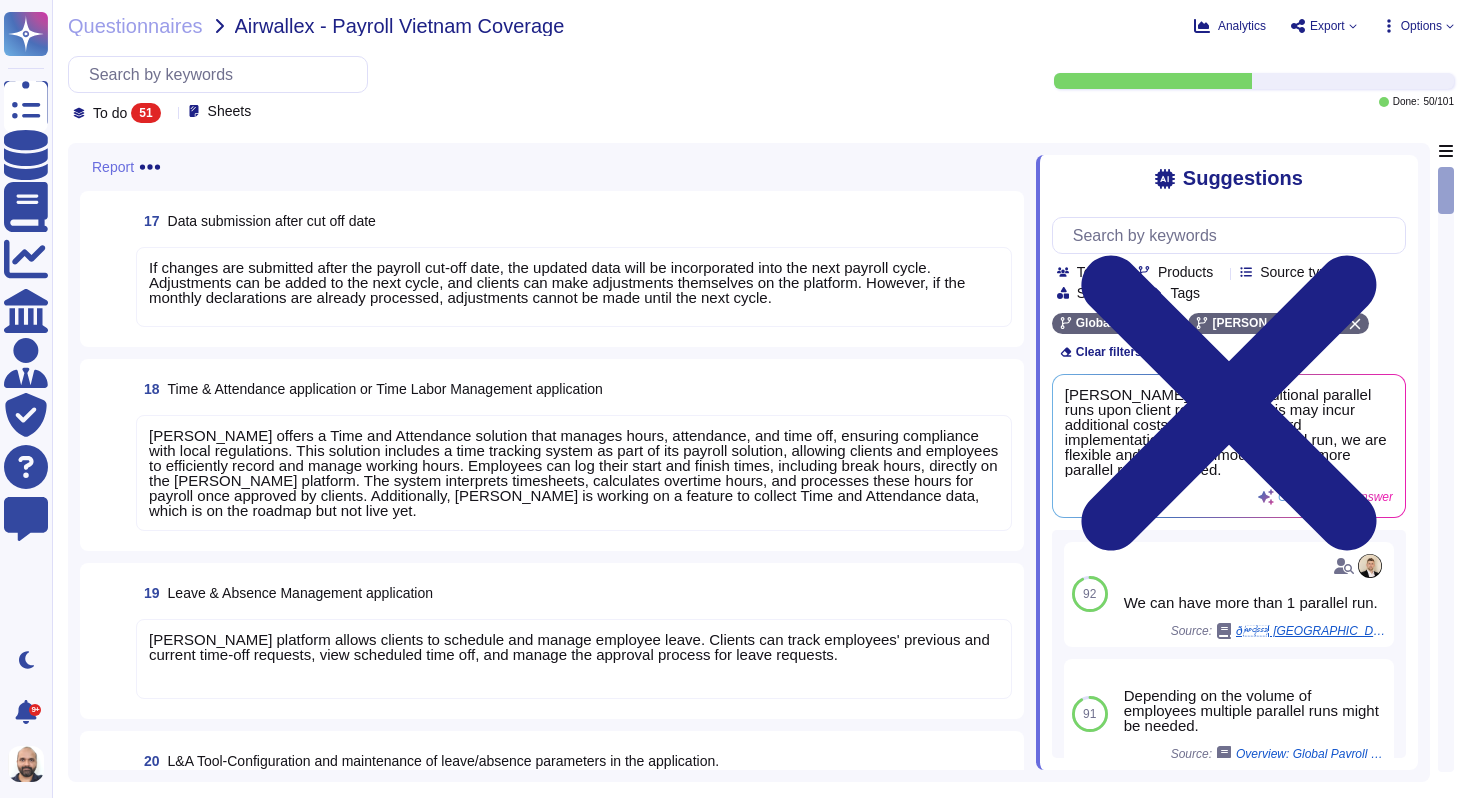click on "If changes are submitted after the payroll cut-off date, the updated data will be incorporated into the next payroll cycle. Adjustments can be added to the next cycle, and clients can make adjustments themselves on the platform. However, if the monthly declarations are already processed, adjustments cannot be made until the next cycle." at bounding box center [557, 282] 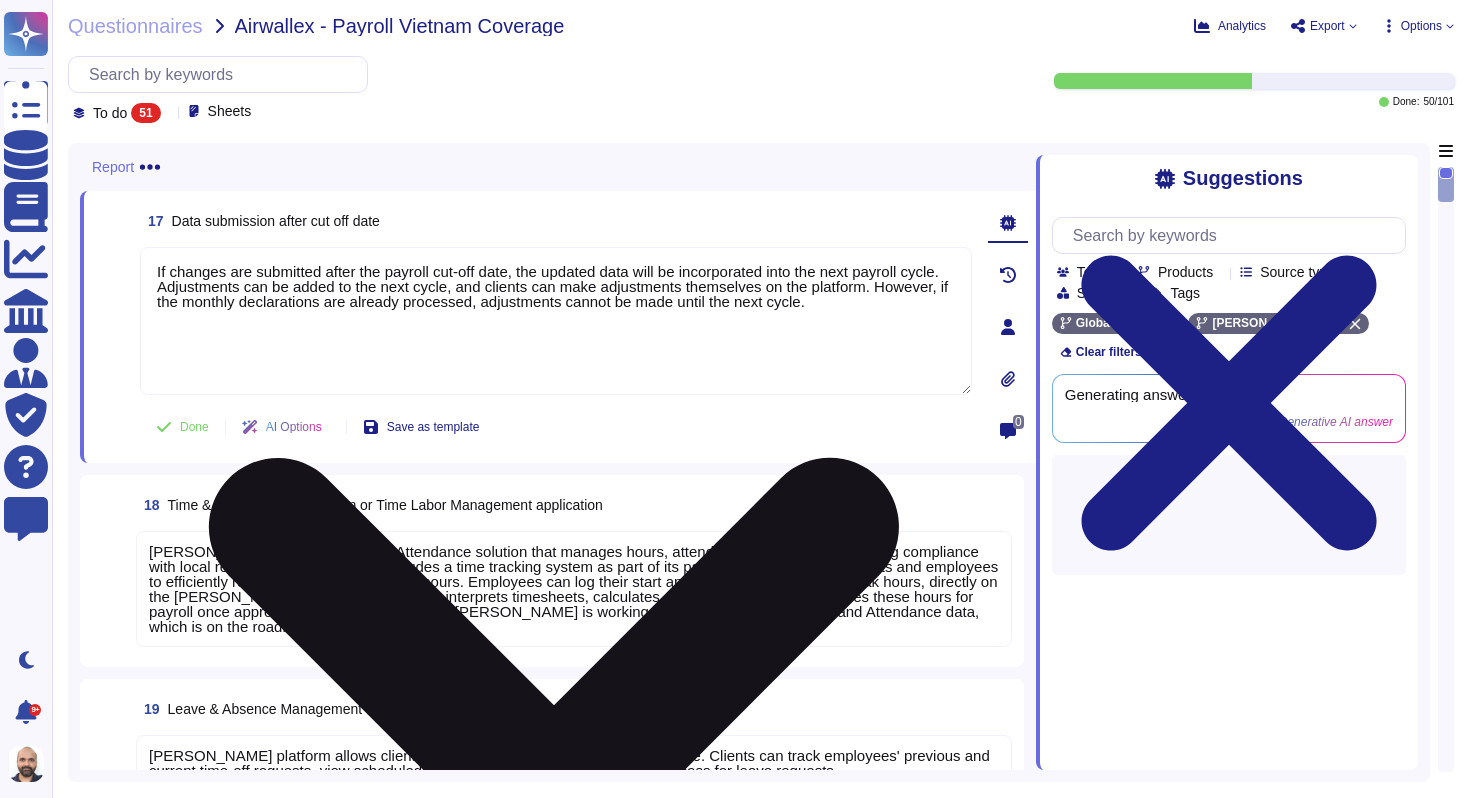 type on "If changes are submitted after the payroll cut-off date, the updated data will be incorporated into the next payroll cycle. Adjustments can be added to the next cycle, and clients can make adjustments themselves on the platform. However, if the monthly declarations are already processed, adjustments cannot be made until the next cycle." 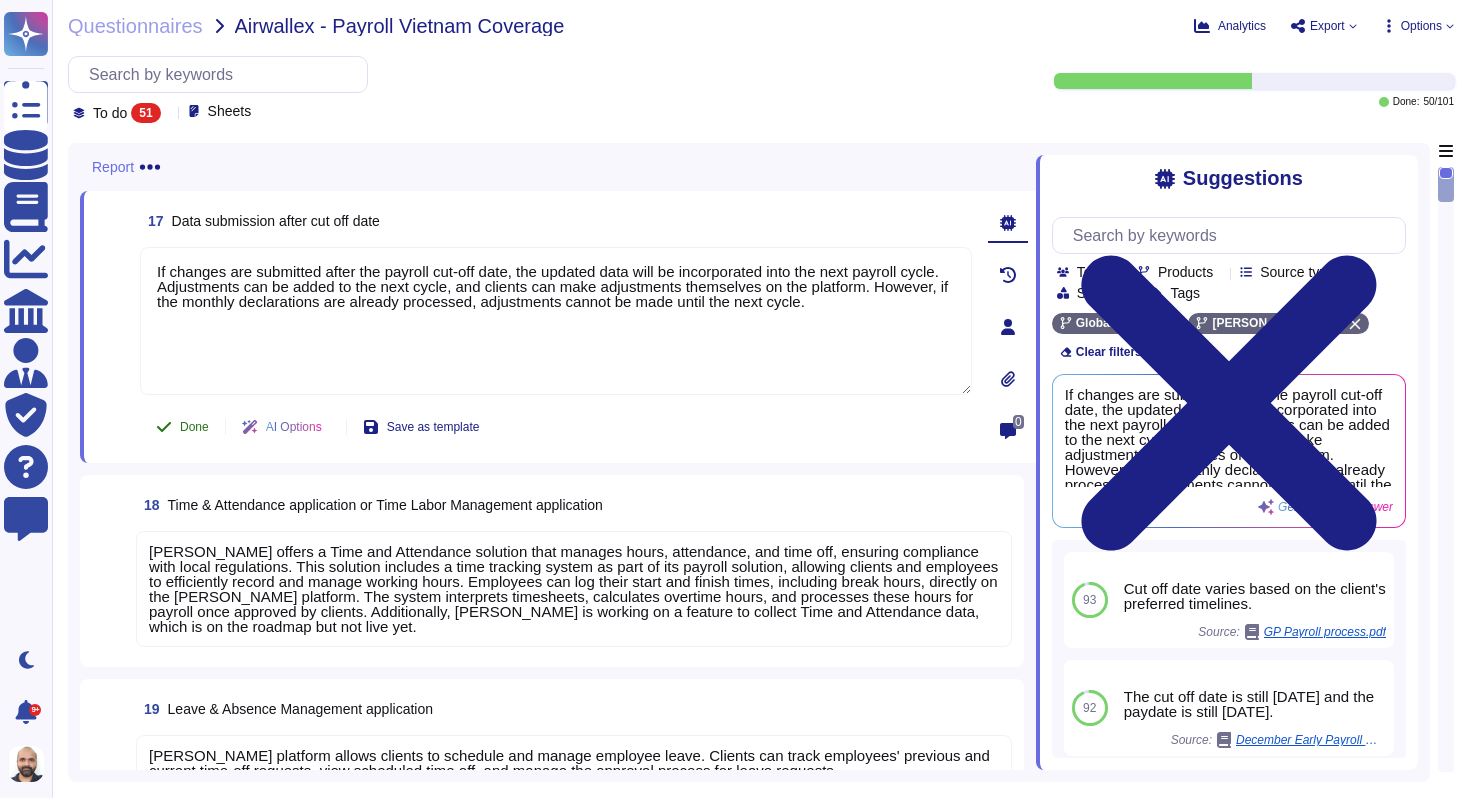 click on "Done" at bounding box center (182, 427) 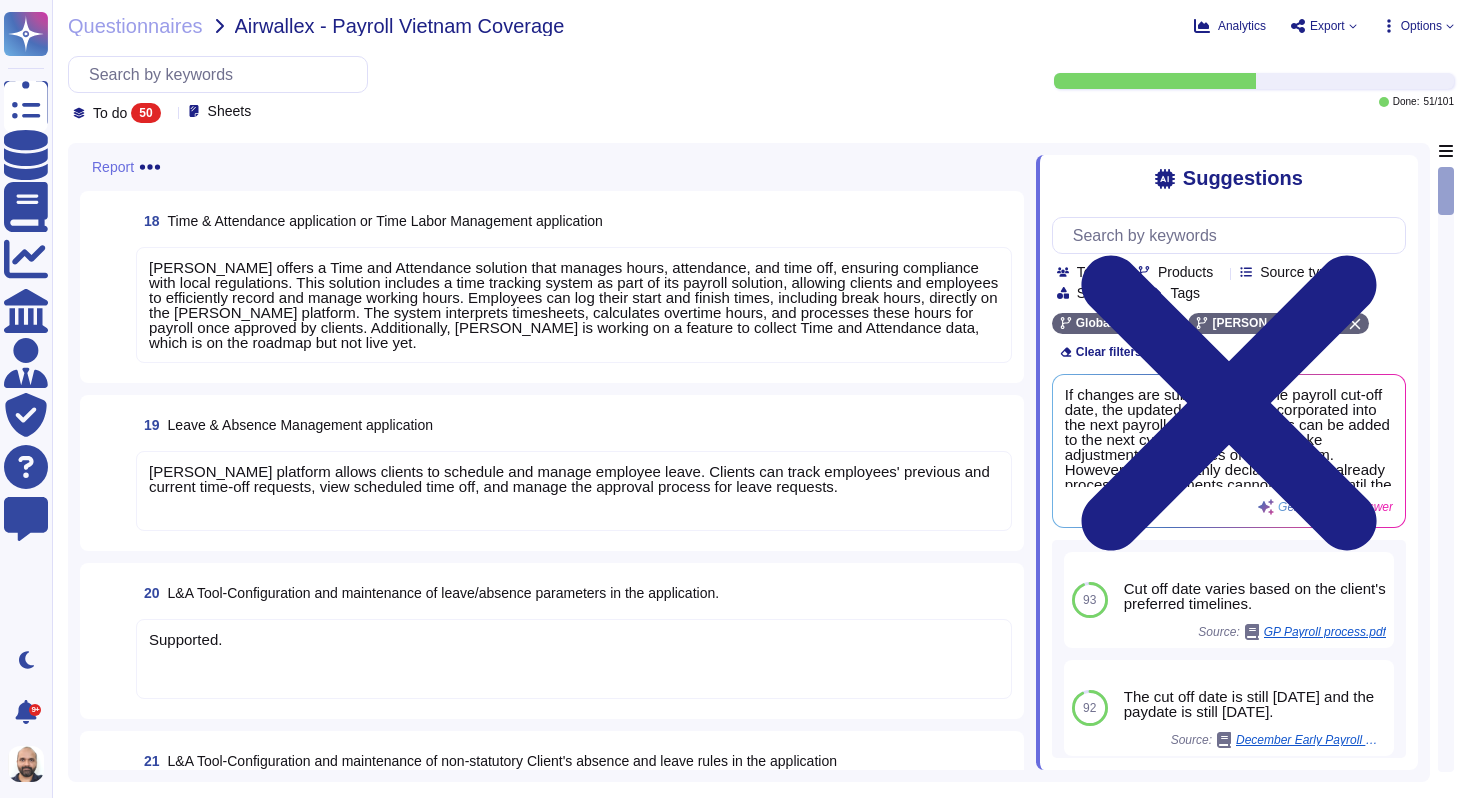 click on "[PERSON_NAME] offers a Time and Attendance solution that manages hours, attendance, and time off, ensuring compliance with local regulations. This solution includes a time tracking system as part of its payroll solution, allowing clients and employees to efficiently record and manage working hours. Employees can log their start and finish times, including break hours, directly on the [PERSON_NAME] platform. The system interprets timesheets, calculates overtime hours, and processes these hours for payroll once approved by clients. Additionally, [PERSON_NAME] is working on a feature to collect Time and Attendance data, which is on the roadmap but not live yet." at bounding box center [573, 305] 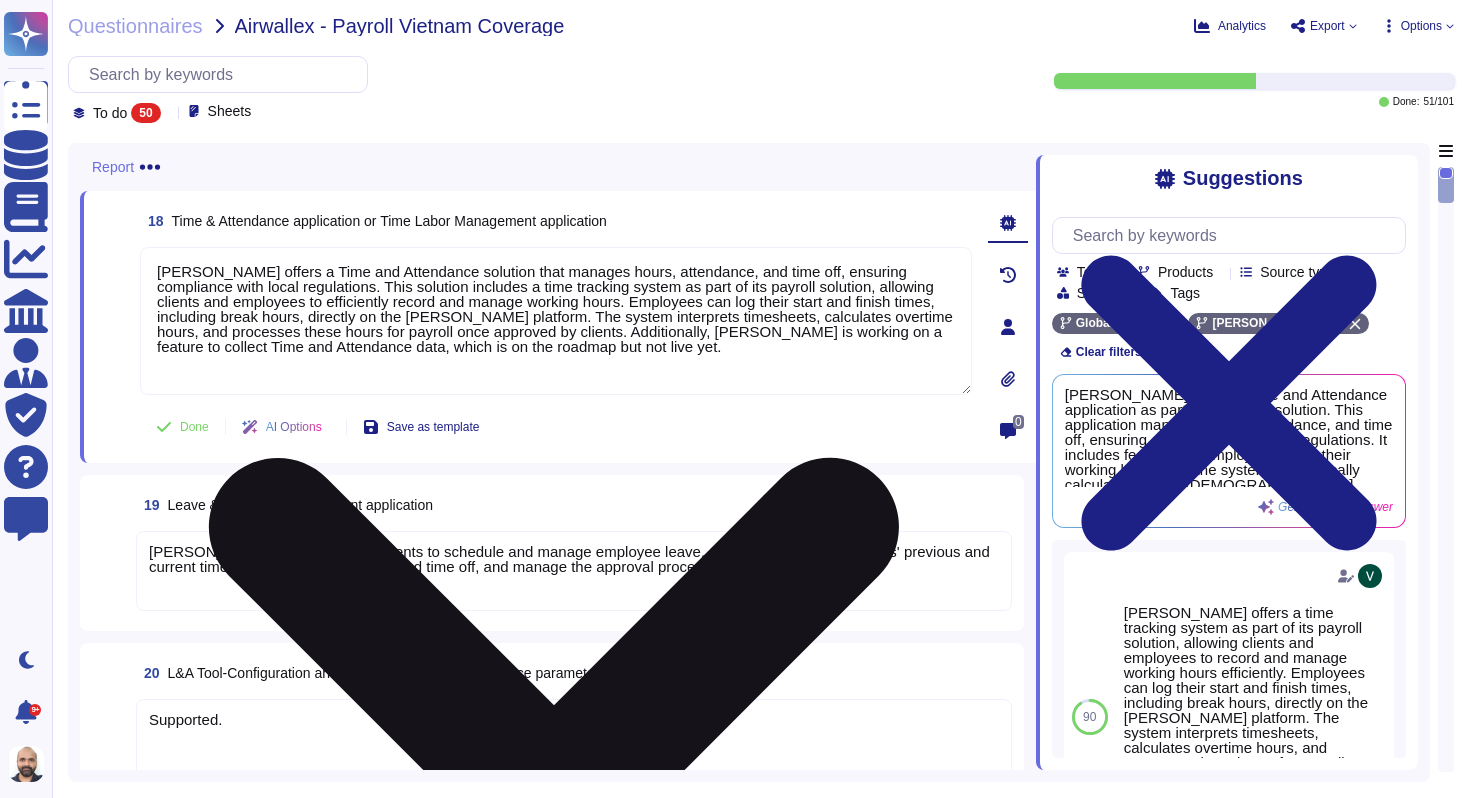 click on "[PERSON_NAME] offers a Time and Attendance solution that manages hours, attendance, and time off, ensuring compliance with local regulations. This solution includes a time tracking system as part of its payroll solution, allowing clients and employees to efficiently record and manage working hours. Employees can log their start and finish times, including break hours, directly on the [PERSON_NAME] platform. The system interprets timesheets, calculates overtime hours, and processes these hours for payroll once approved by clients. Additionally, [PERSON_NAME] is working on a feature to collect Time and Attendance data, which is on the roadmap but not live yet." at bounding box center [556, 321] 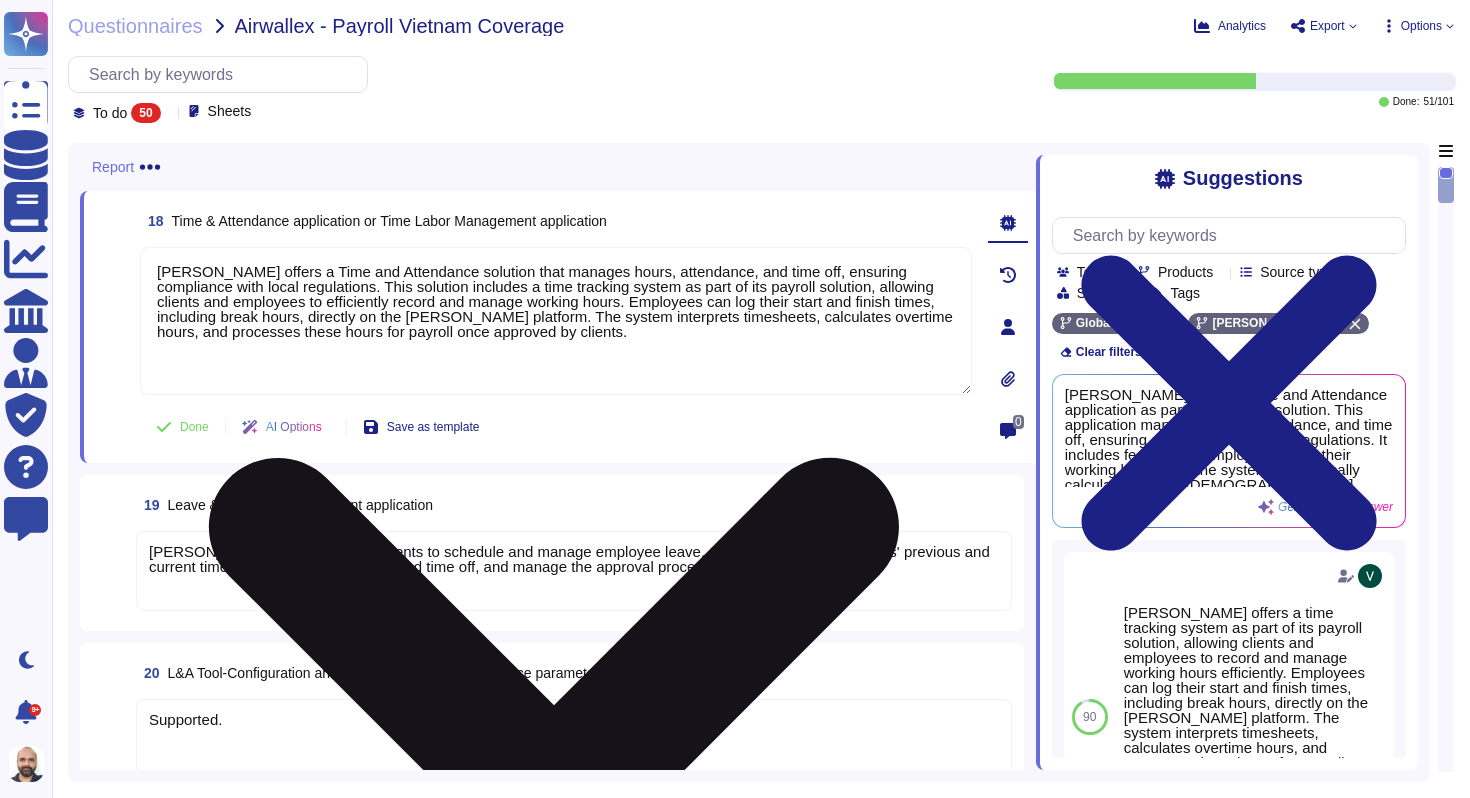 type on "[PERSON_NAME] offers a Time and Attendance solution that manages hours, attendance, and time off, ensuring compliance with local regulations. This solution includes a time tracking system as part of its payroll solution, allowing clients and employees to efficiently record and manage working hours. Employees can log their start and finish times, including break hours, directly on the [PERSON_NAME] platform. The system interprets timesheets, calculates overtime hours, and processes these hours for payroll once approved by clients." 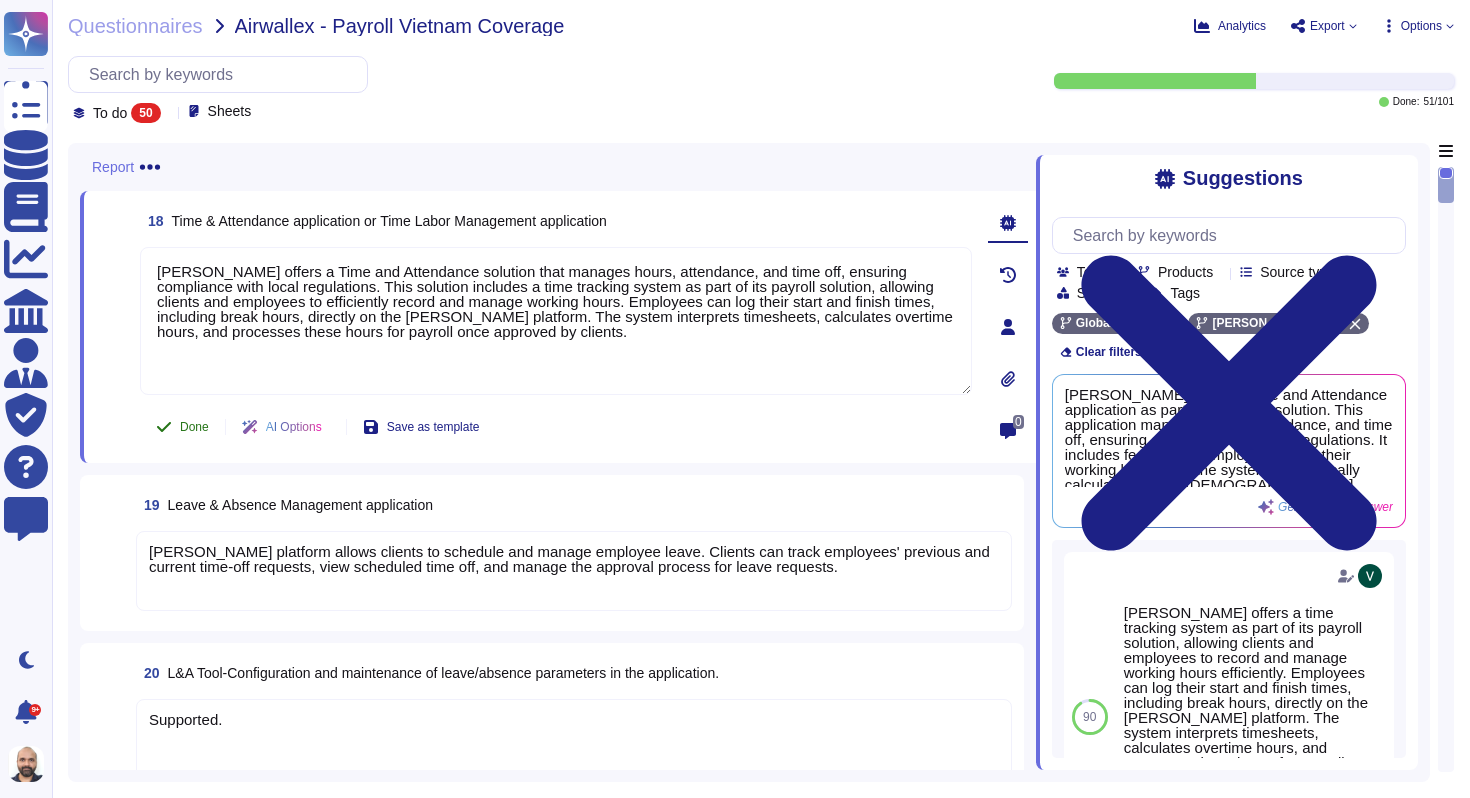click on "Done" at bounding box center [182, 427] 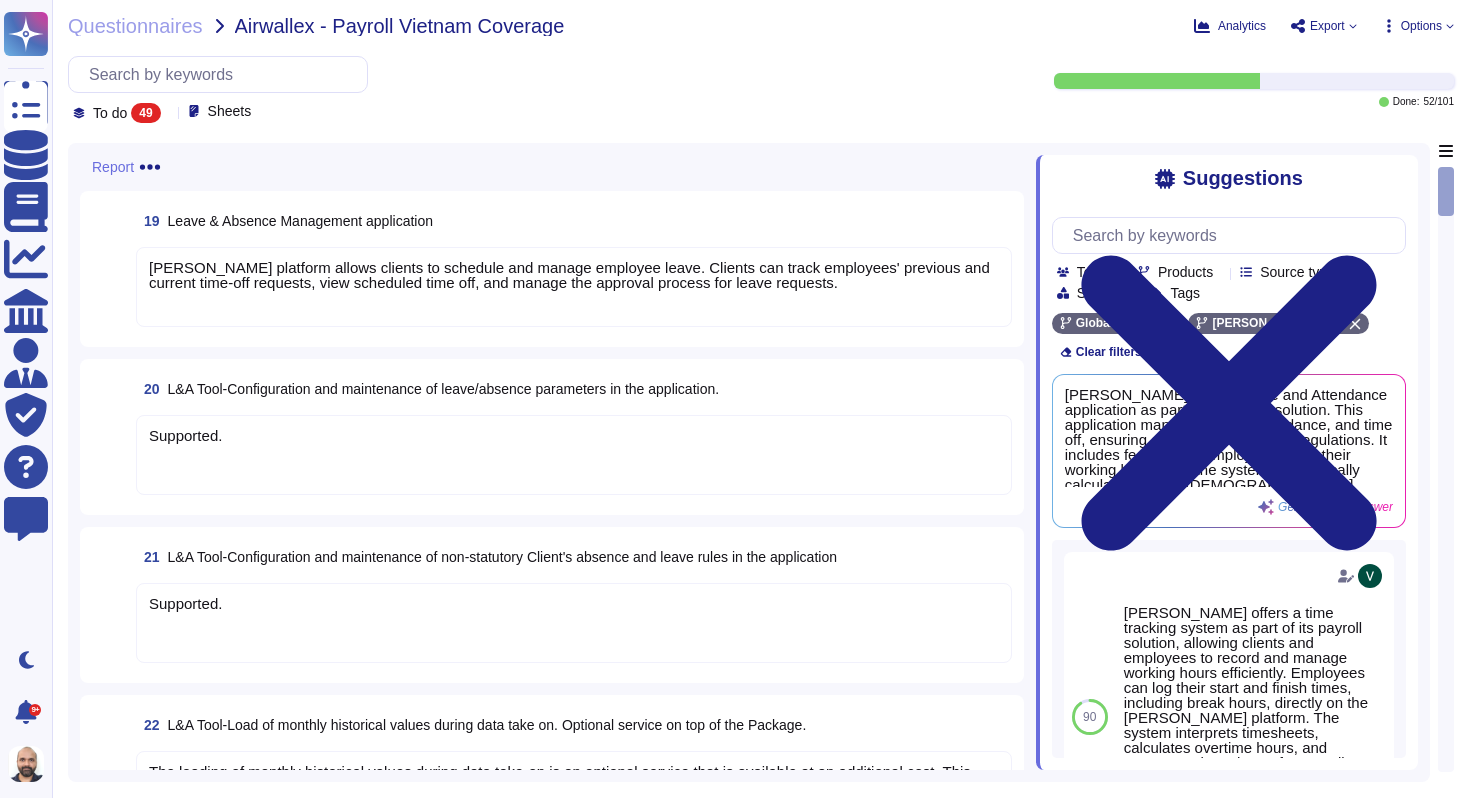 click on "[PERSON_NAME] platform allows clients to schedule and manage employee leave. Clients can track employees' previous and current time-off requests, view scheduled time off, and manage the approval process for leave requests." at bounding box center (569, 275) 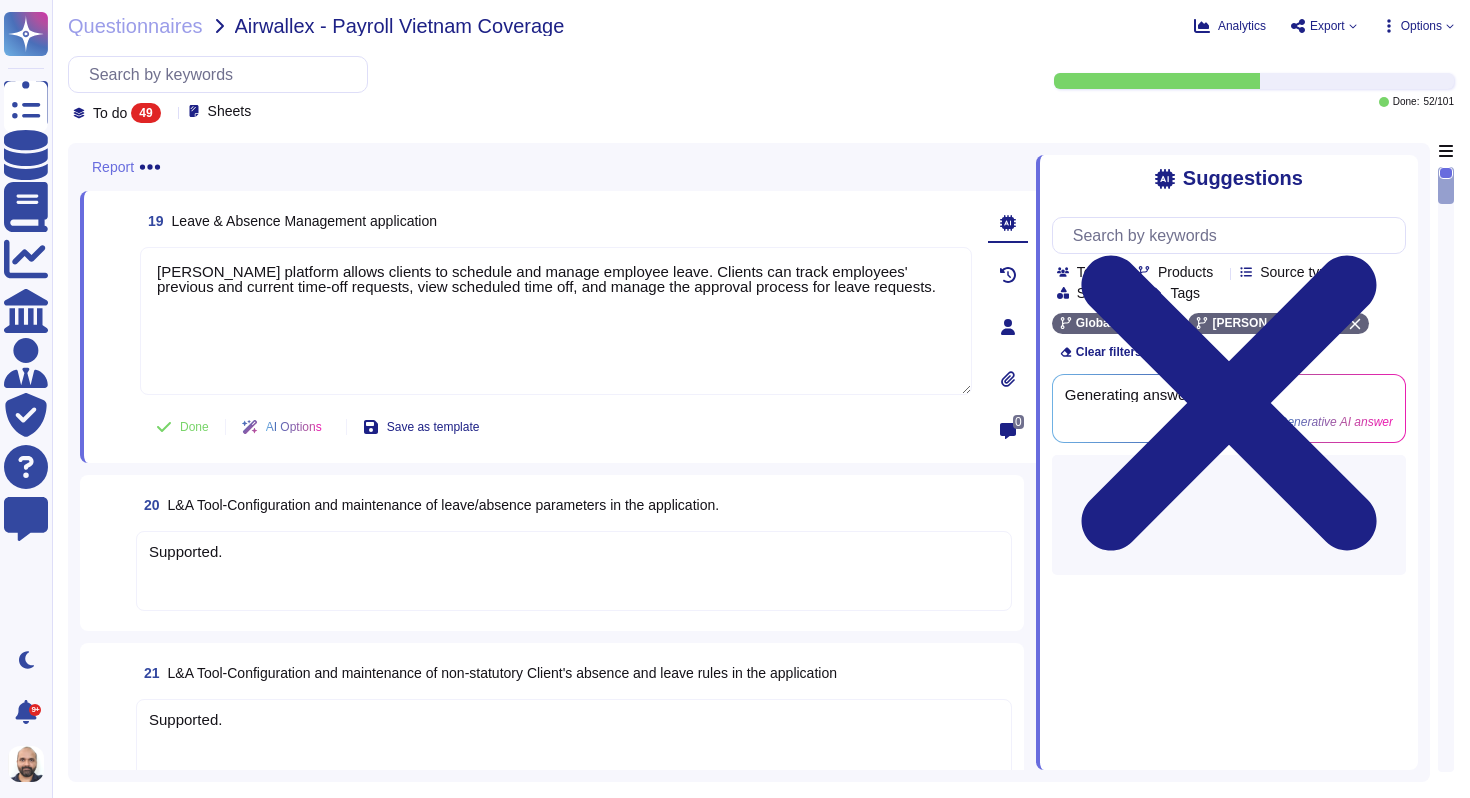 type on "[PERSON_NAME] platform allows clients to schedule and manage employee leave. Clients can track employees' previous and current time-off requests, view scheduled time off, and manage the approval process for leave requests." 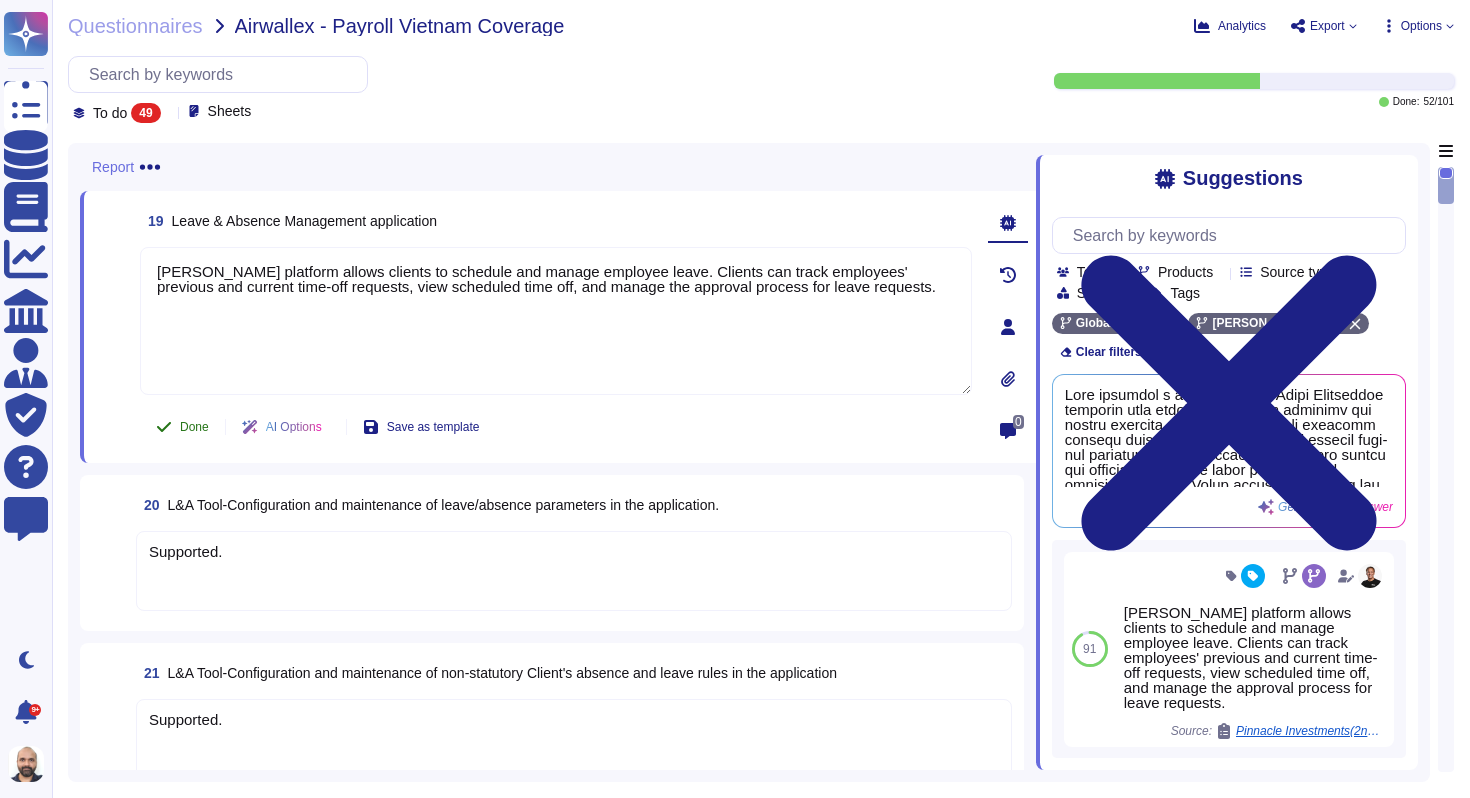 click on "Done" at bounding box center (194, 427) 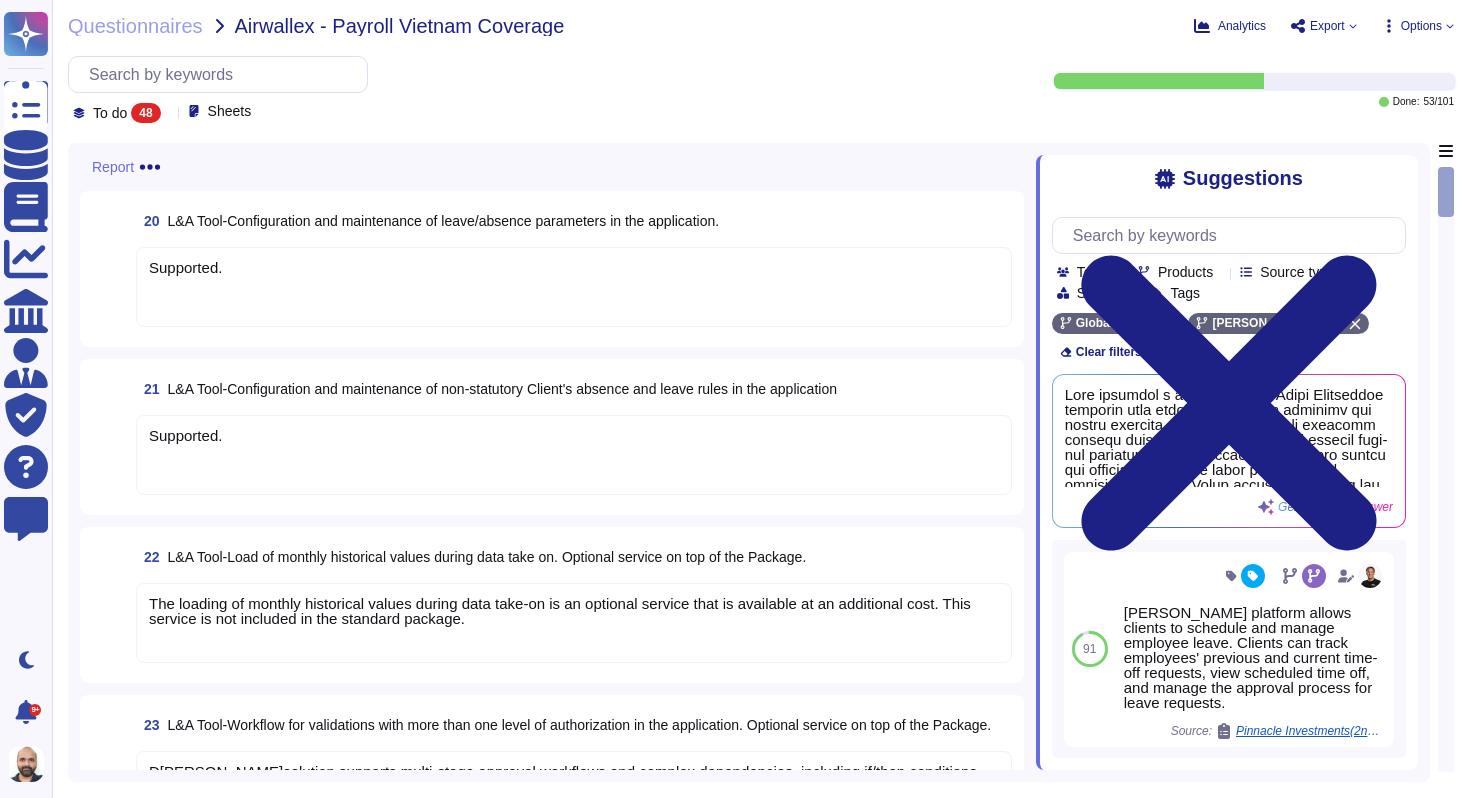 click on "Supported." at bounding box center [574, 287] 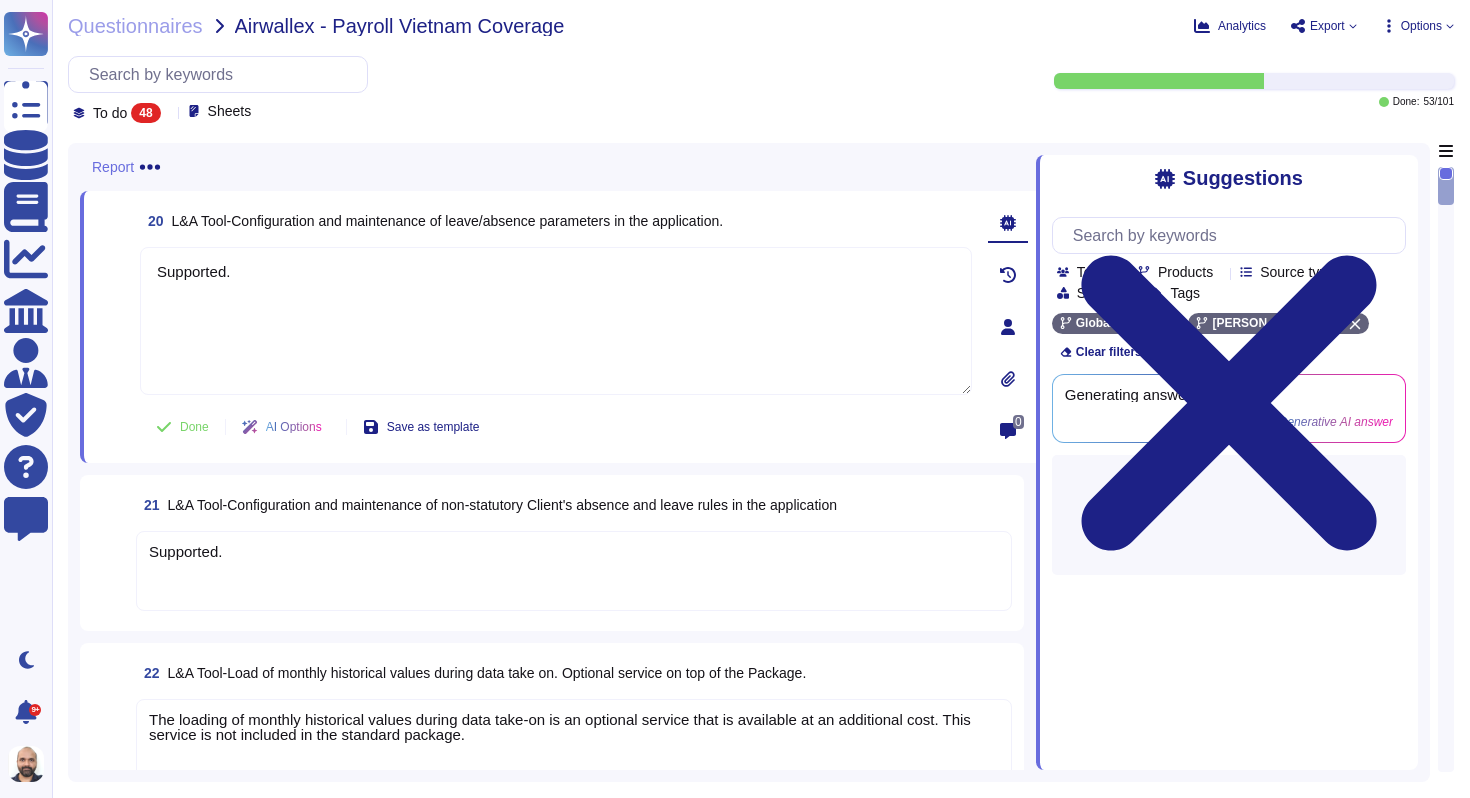 type on "Supported." 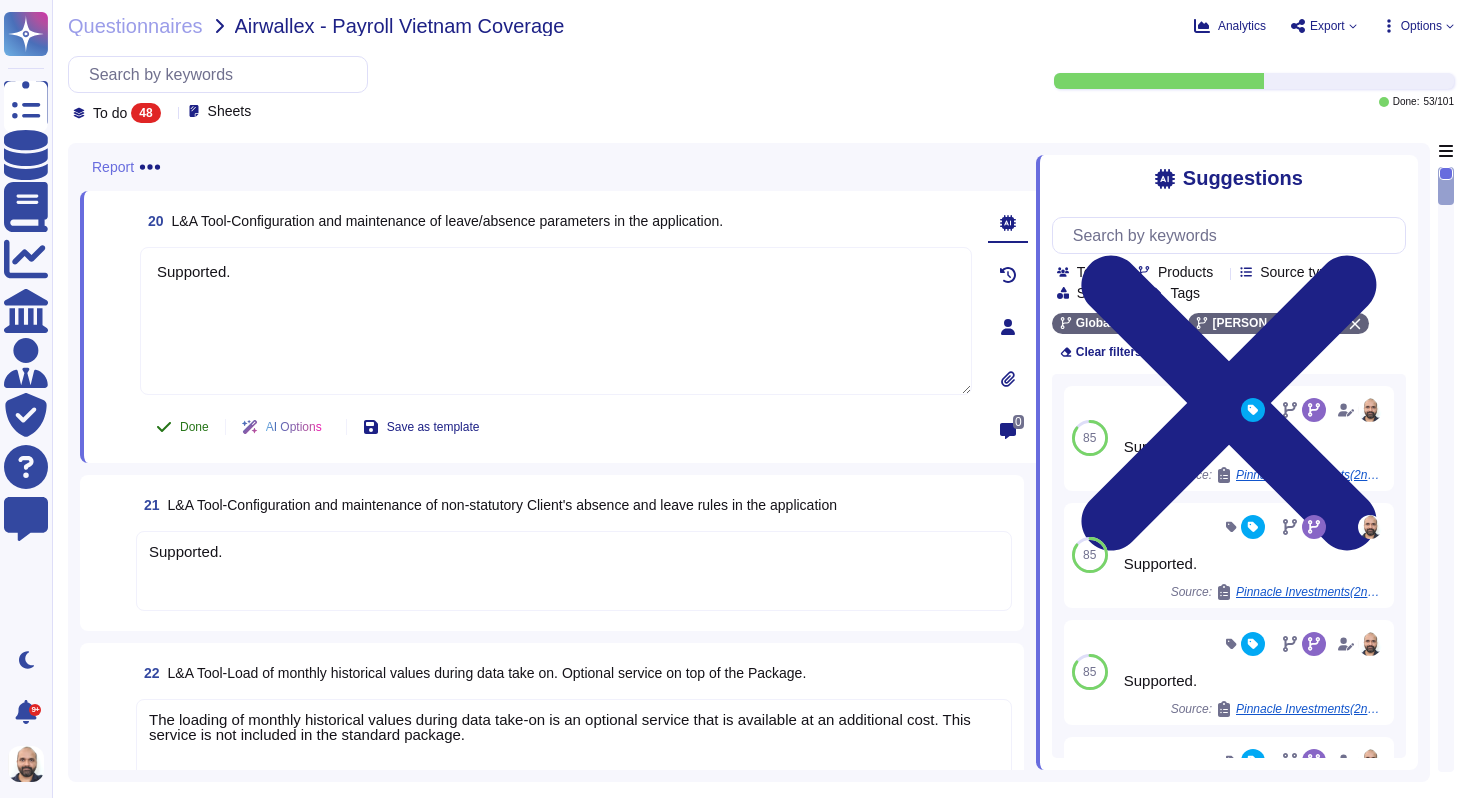 click on "Done" at bounding box center (194, 427) 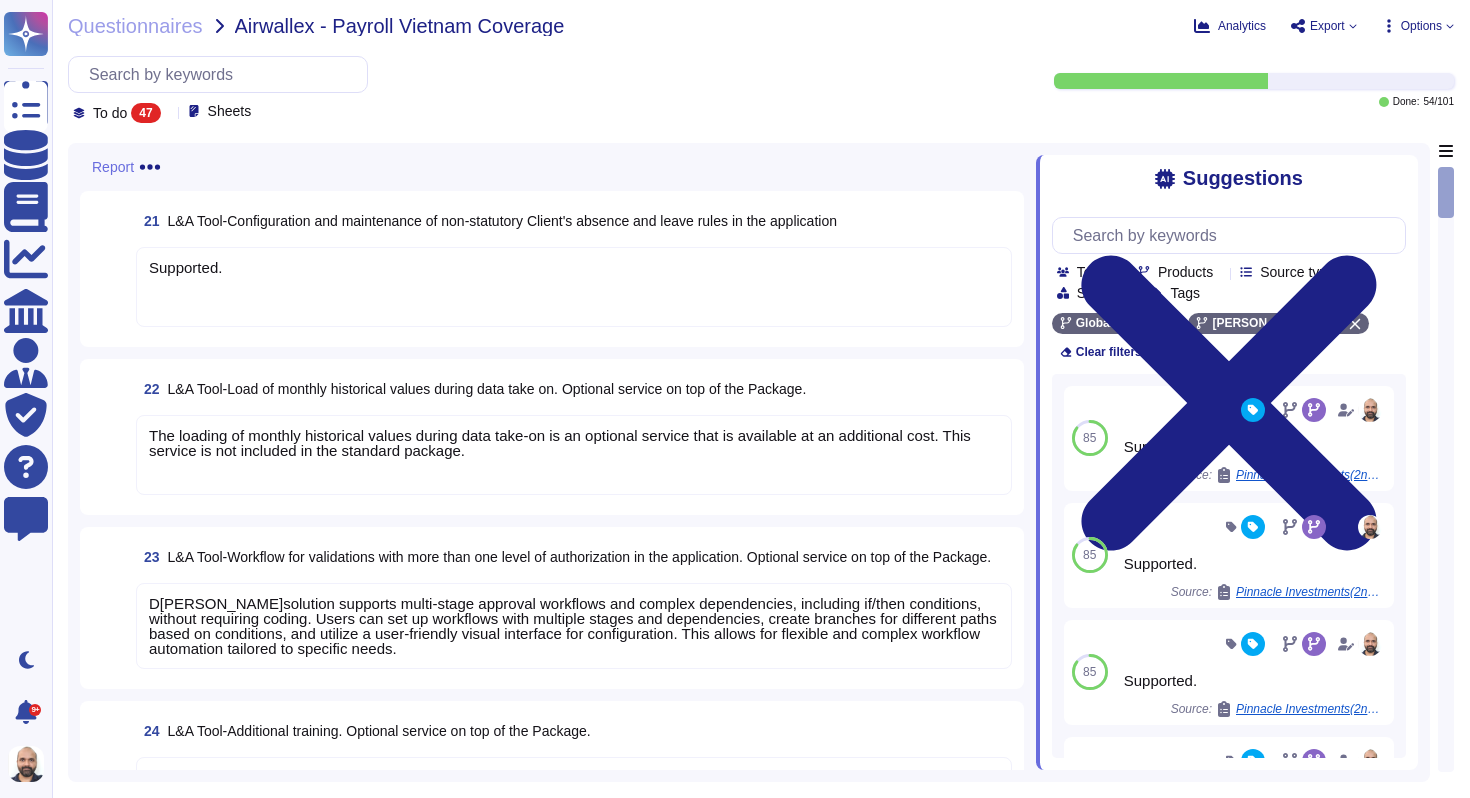click on "Supported." at bounding box center (574, 287) 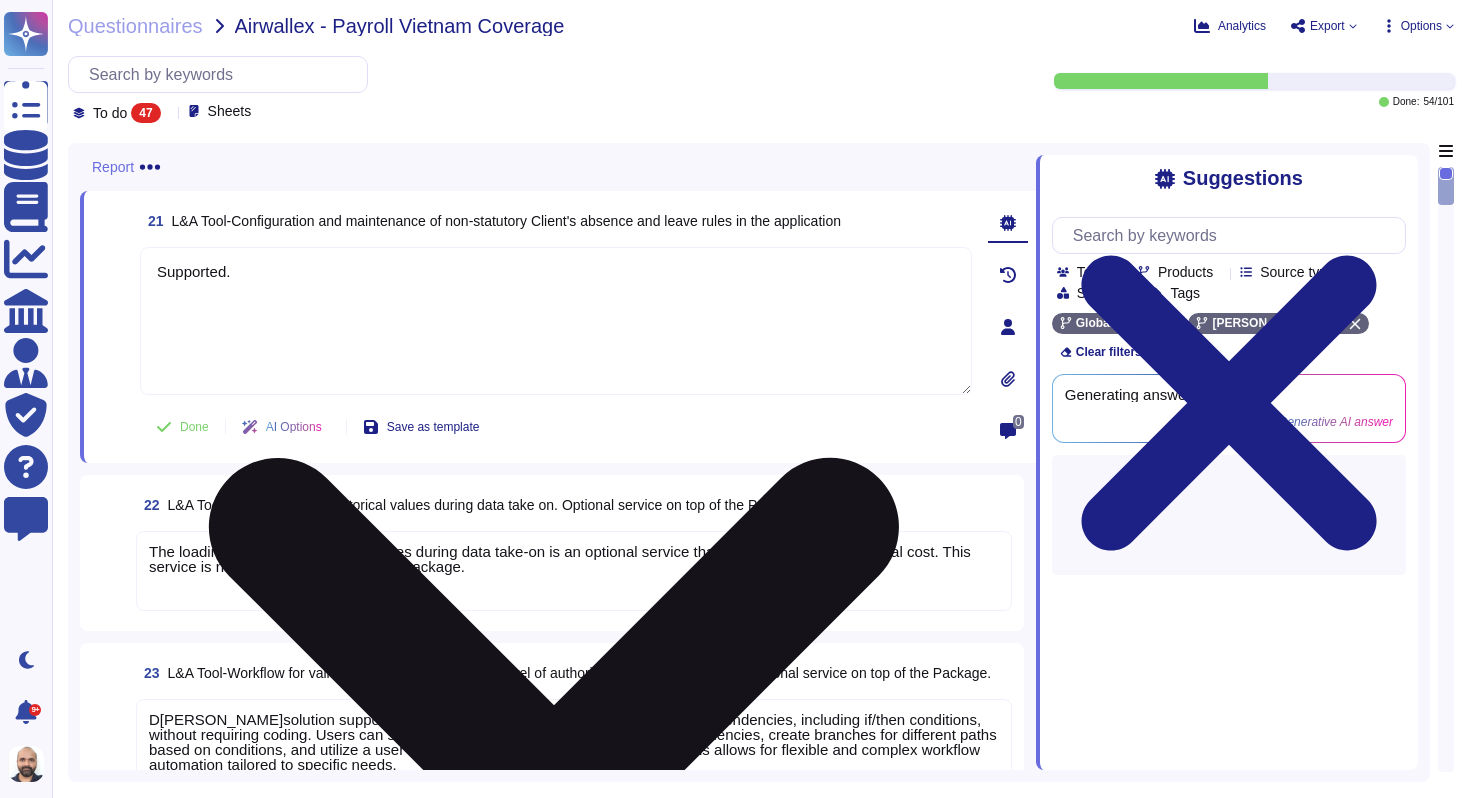 type on "Supported." 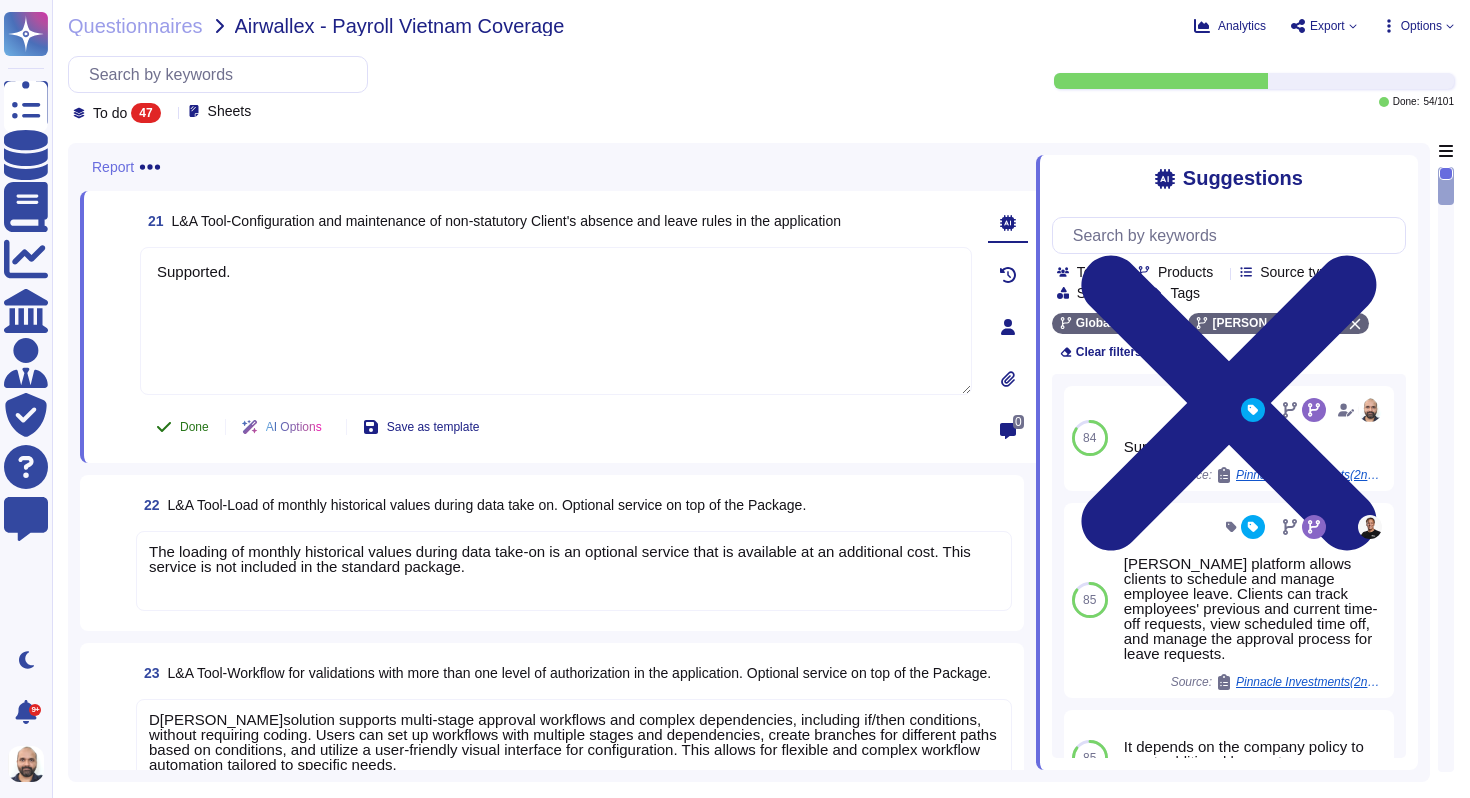 click on "Done" at bounding box center (194, 427) 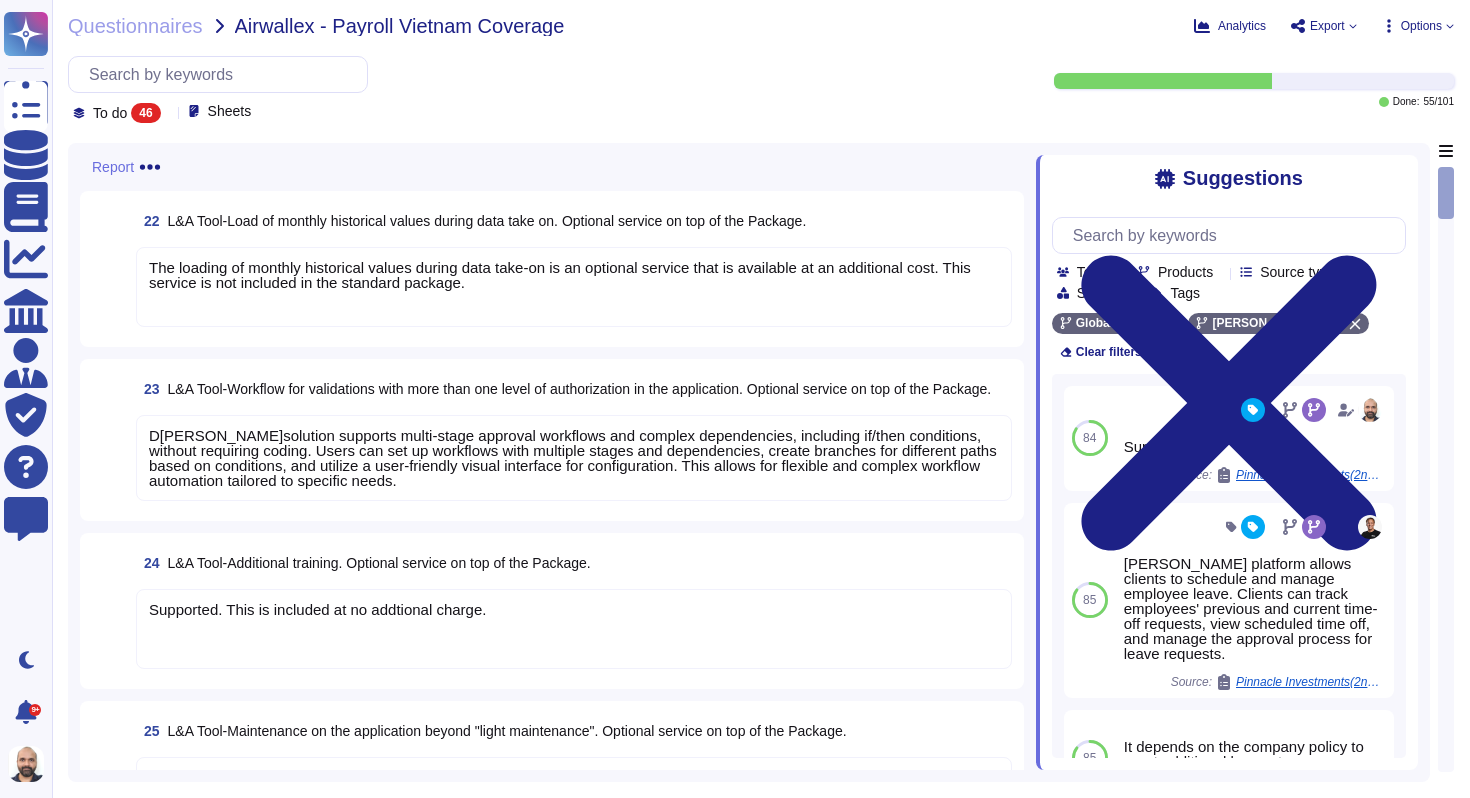click on "The loading of monthly historical values during data take-on is an optional service that is available at an additional cost. This service is not included in the standard package." at bounding box center (560, 275) 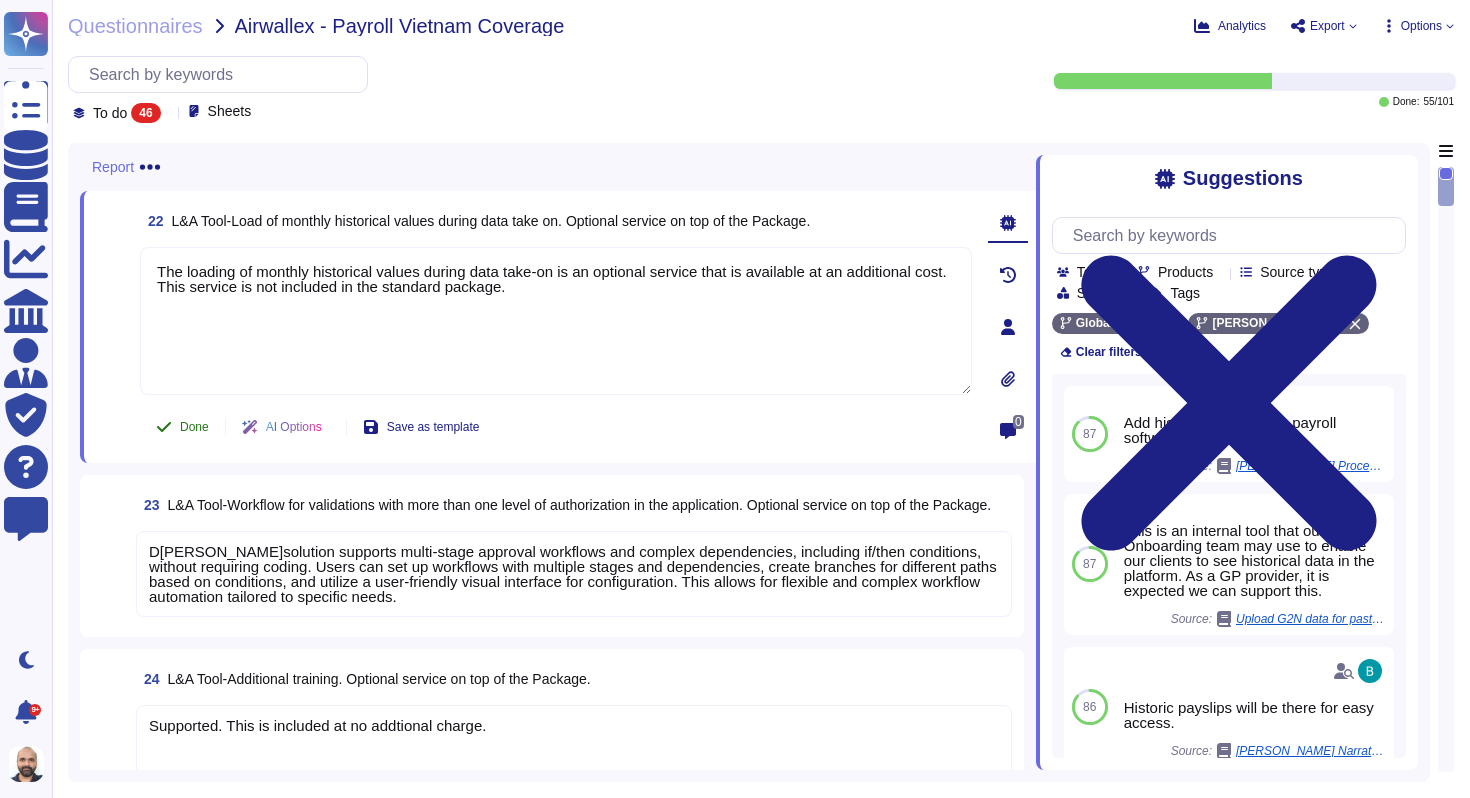 click on "Done" at bounding box center [182, 427] 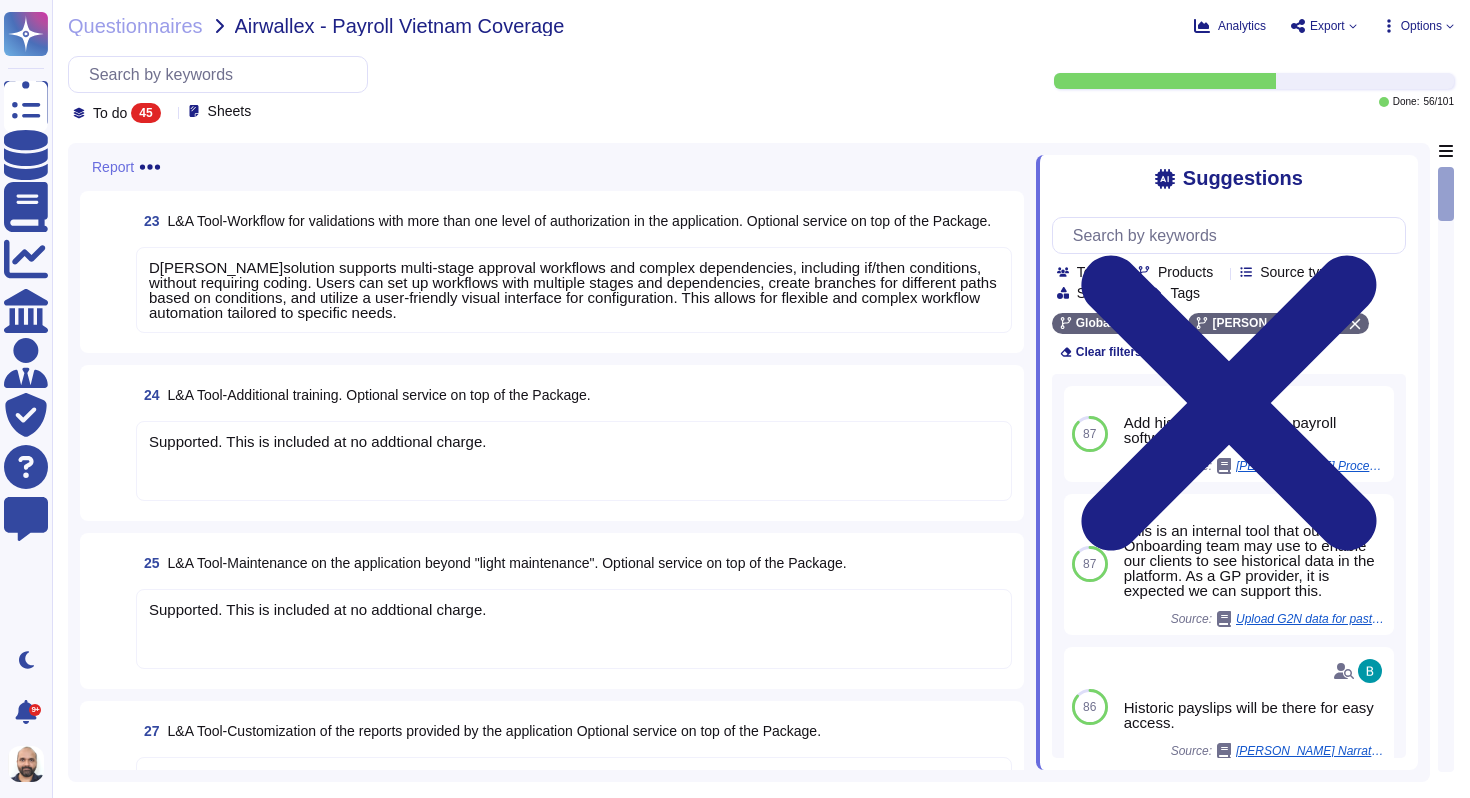 click on "D[PERSON_NAME]solution supports multi-stage approval workflows and complex dependencies, including if/then conditions, without requiring coding. Users can set up workflows with multiple stages and dependencies, create branches for different paths based on conditions, and utilize a user-friendly visual interface for configuration. This allows for flexible and complex workflow automation tailored to specific needs." at bounding box center (573, 290) 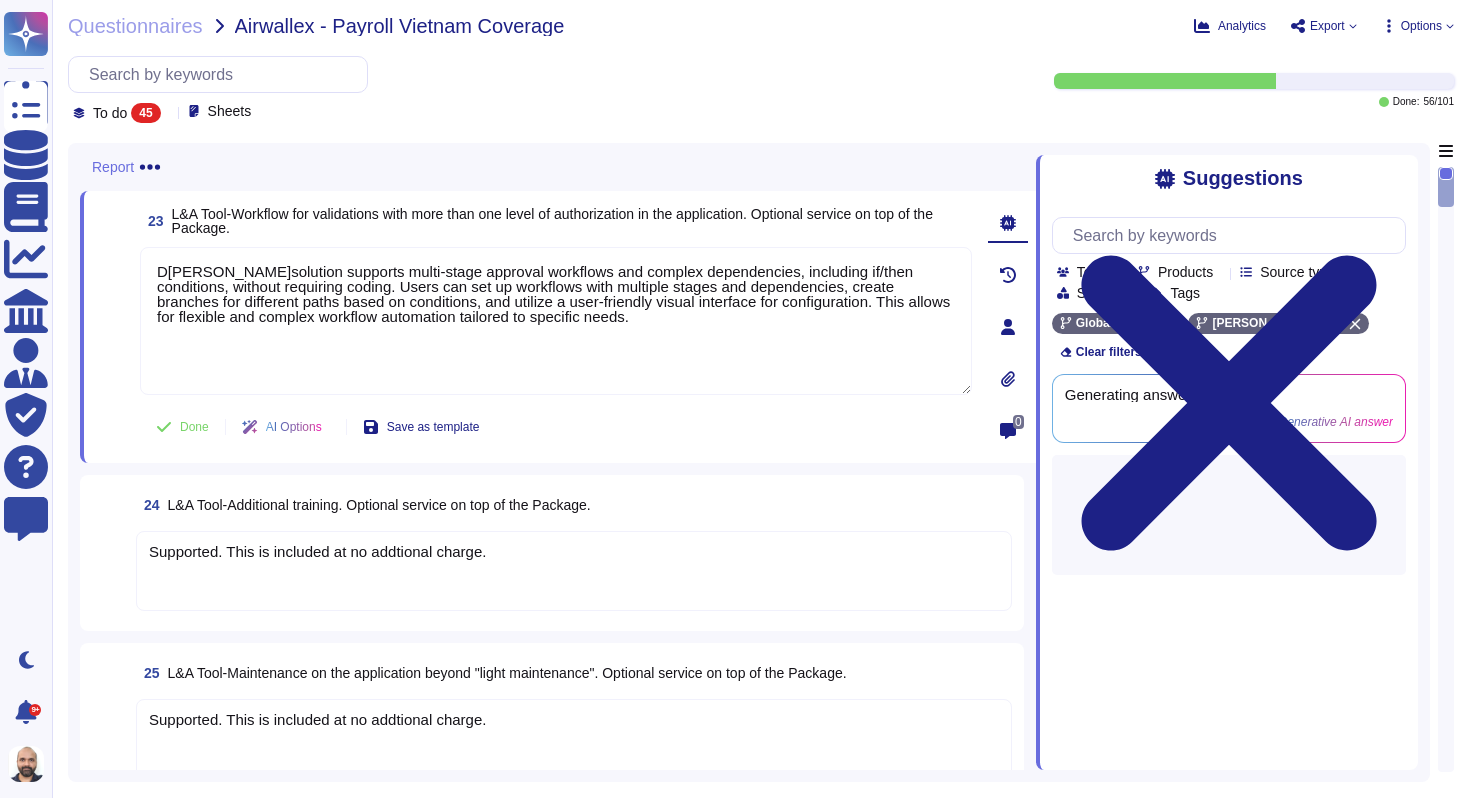 type on "D[PERSON_NAME]solution supports multi-stage approval workflows and complex dependencies, including if/then conditions, without requiring coding. Users can set up workflows with multiple stages and dependencies, create branches for different paths based on conditions, and utilize a user-friendly visual interface for configuration. This allows for flexible and complex workflow automation tailored to specific needs." 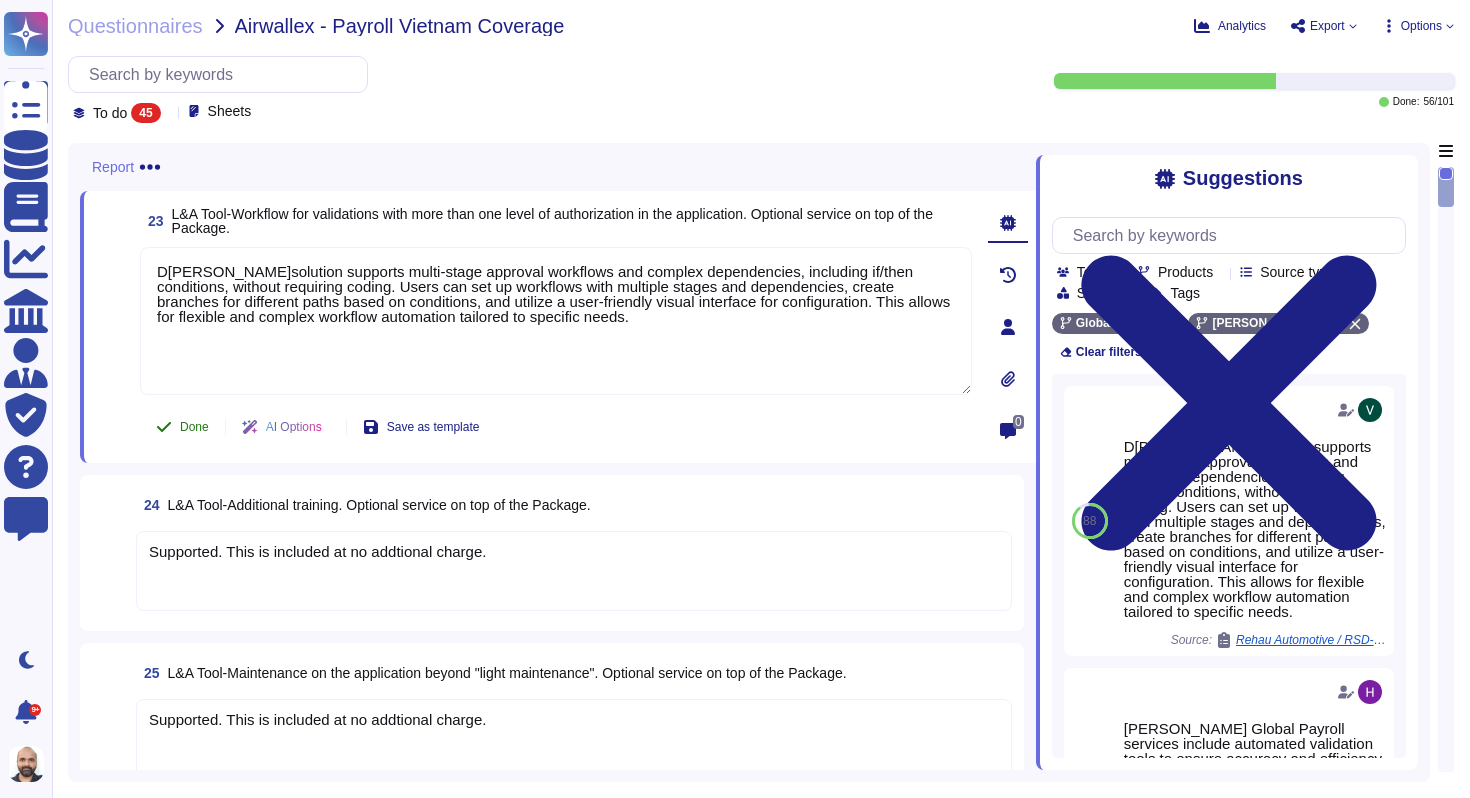 click on "Done" at bounding box center [182, 427] 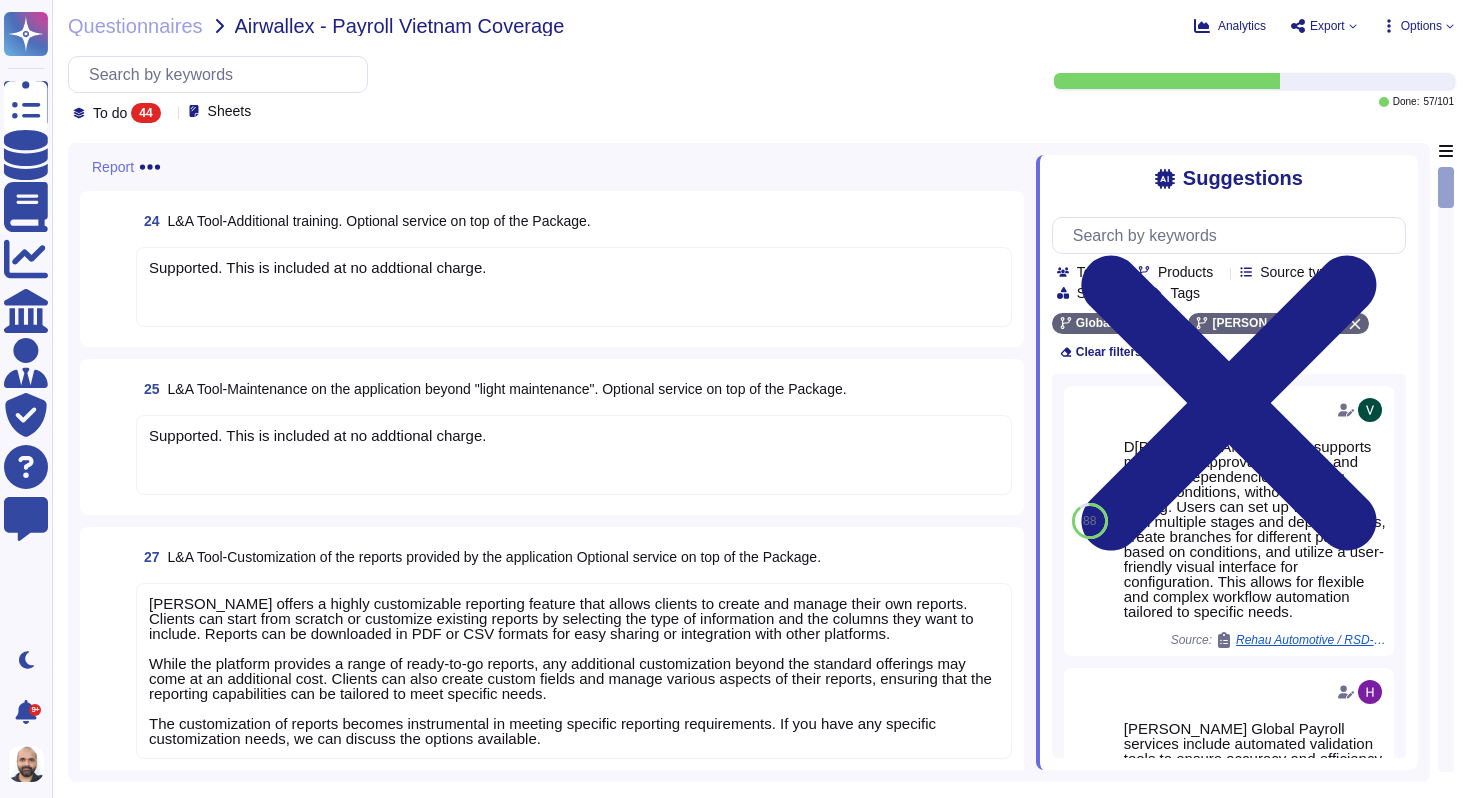 click on "Supported. This is included at no addtional charge." at bounding box center (574, 287) 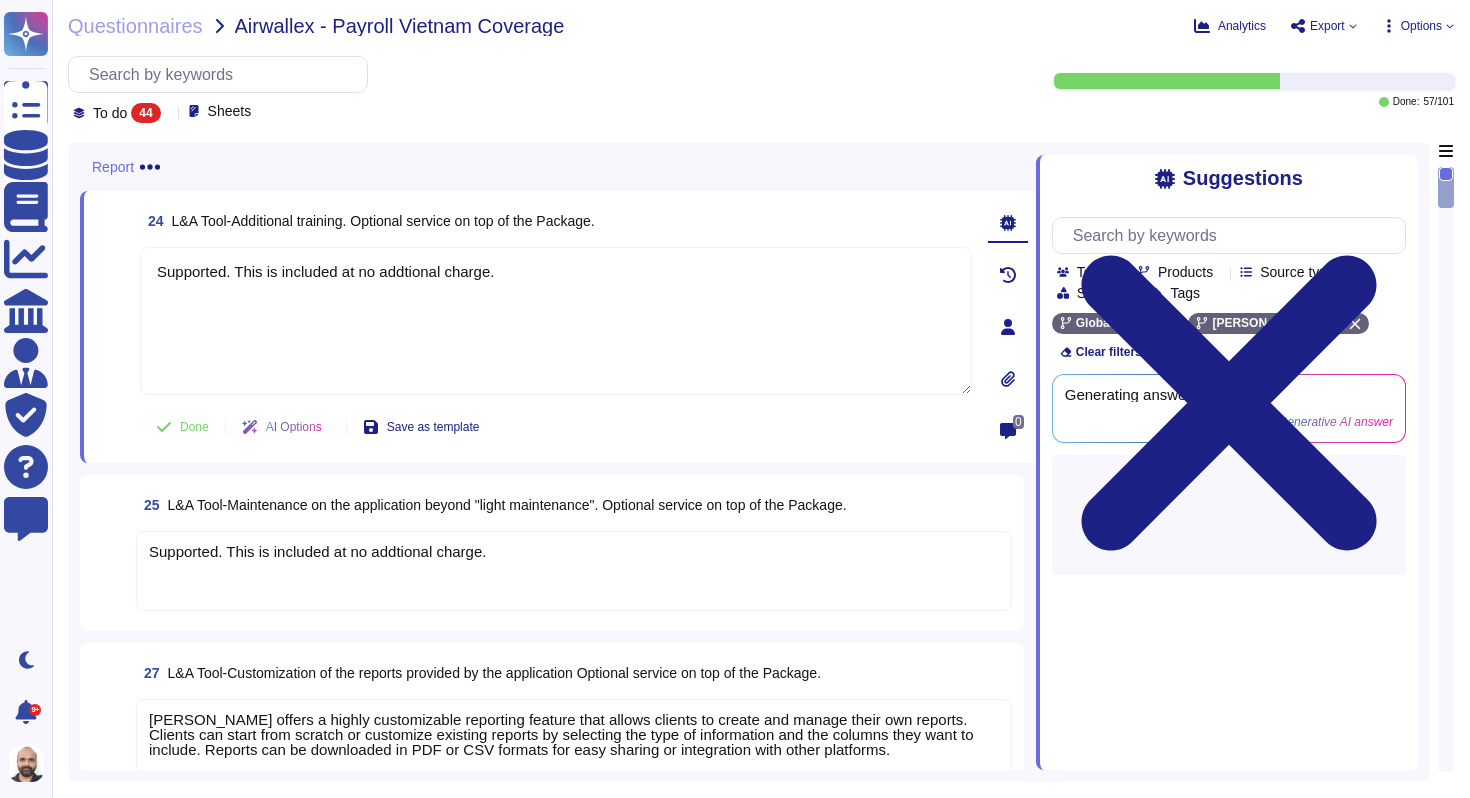 type on "Supported. This is included at no addtional charge." 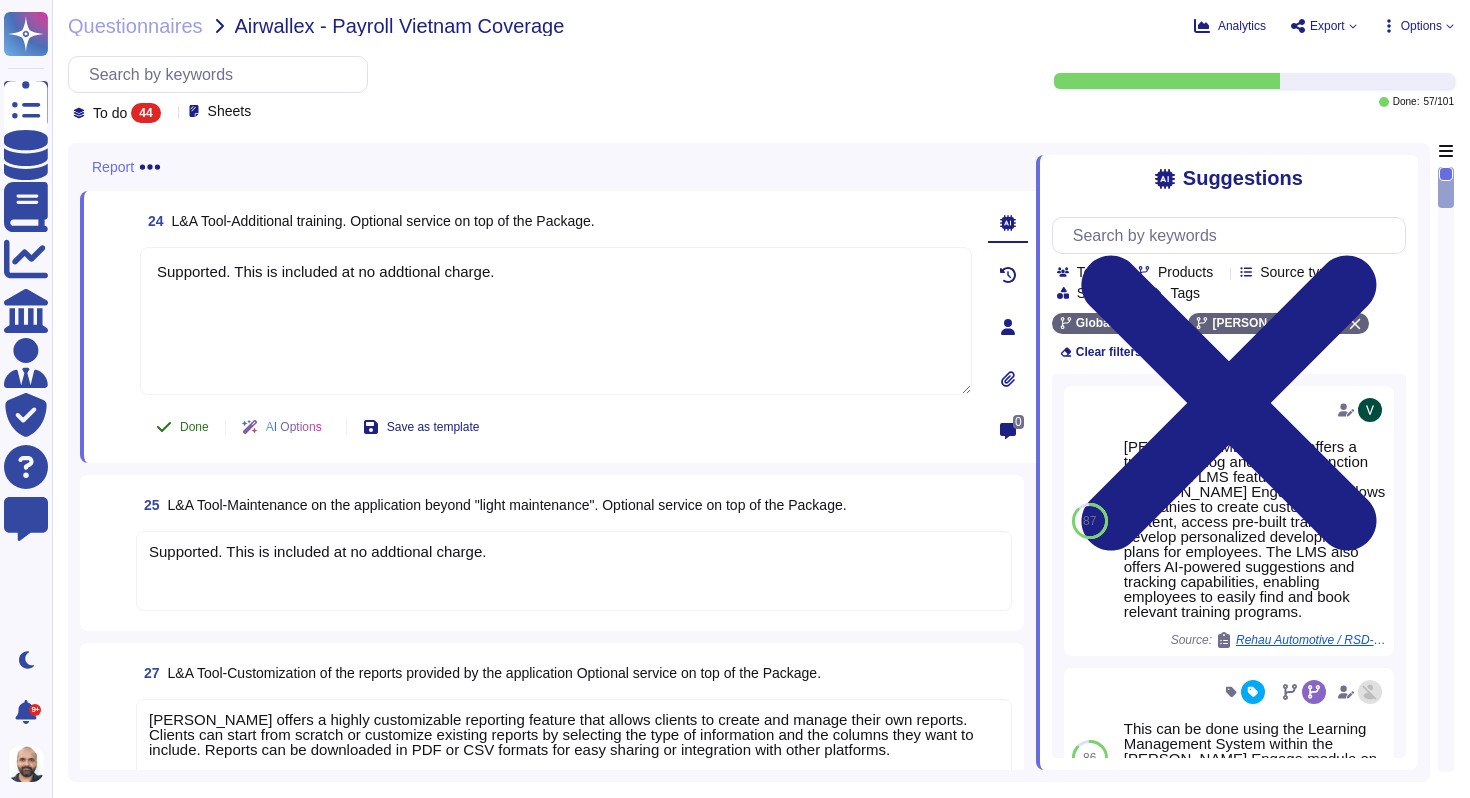 click on "Done" at bounding box center (194, 427) 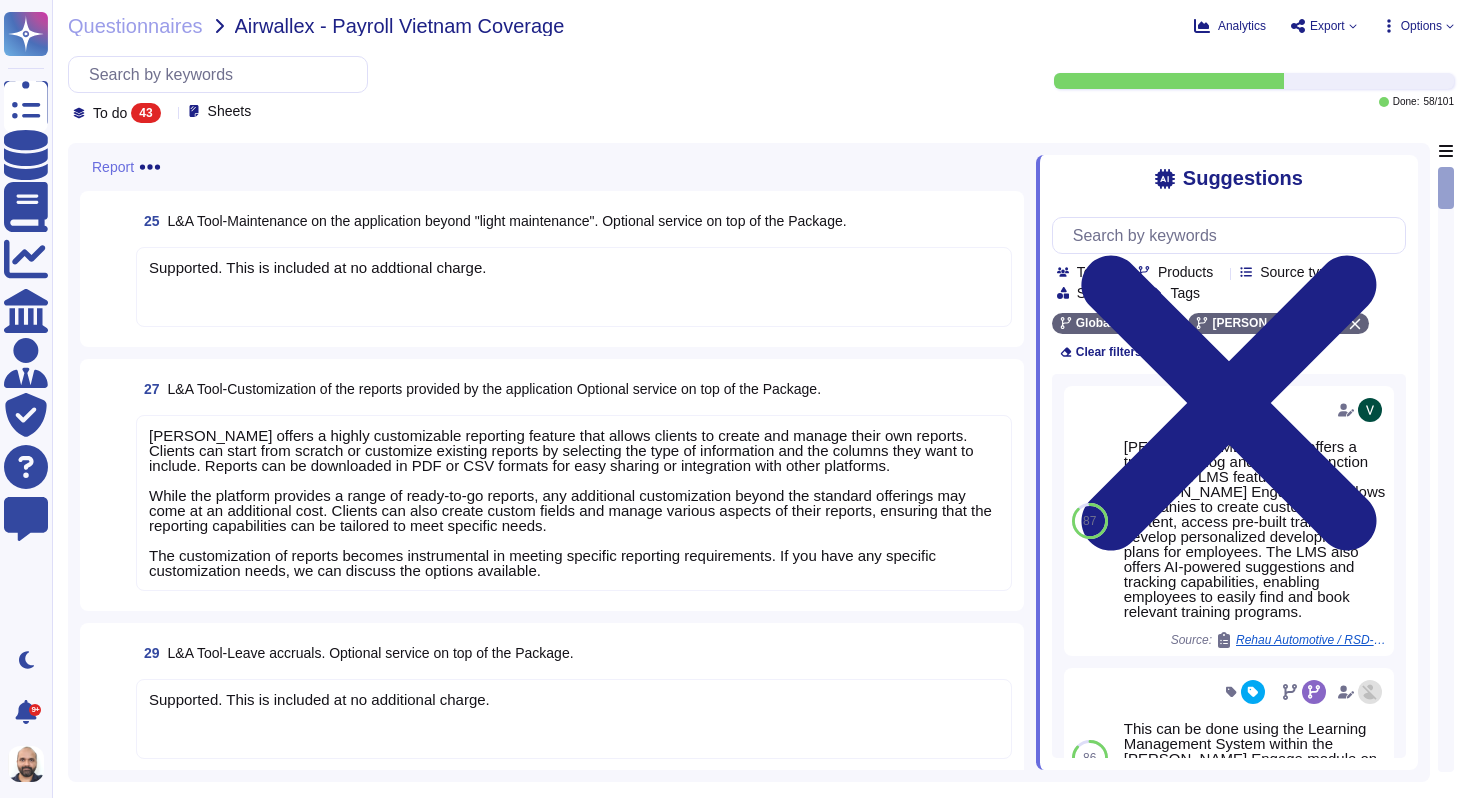 click on "Supported. This is included at no addtional charge." at bounding box center [574, 287] 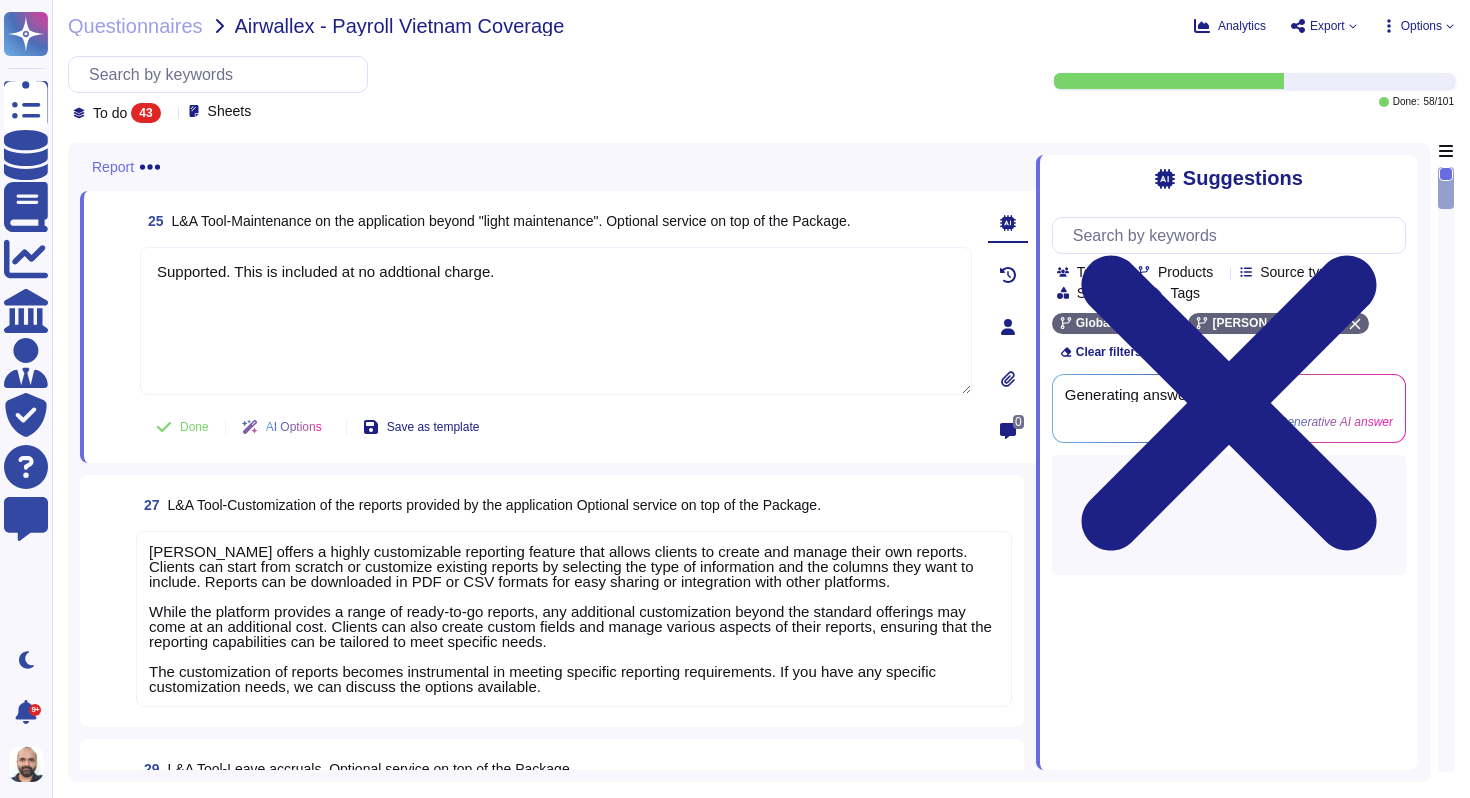 type on "Supported. This is included at no addtional charge." 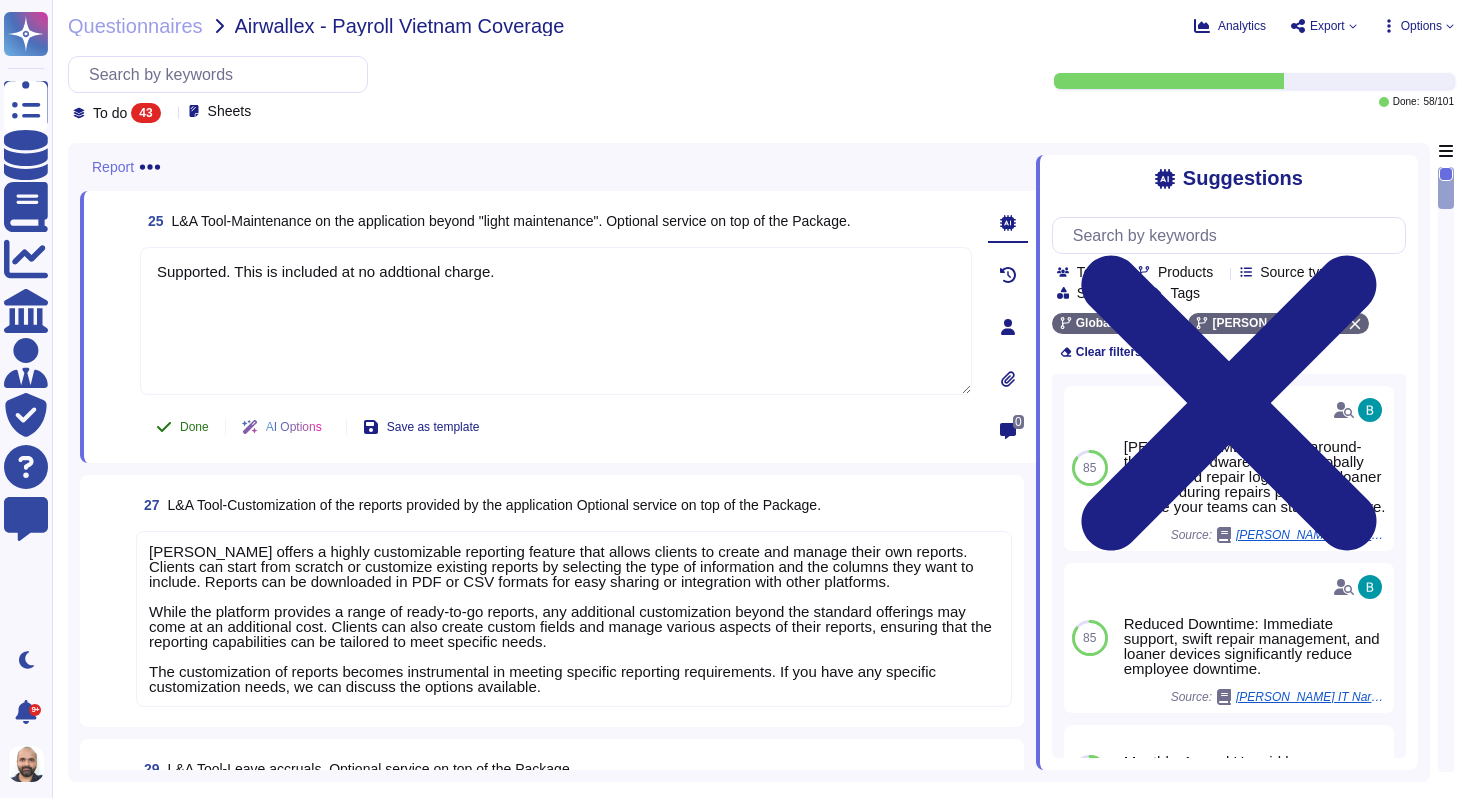 click on "Done" at bounding box center (194, 427) 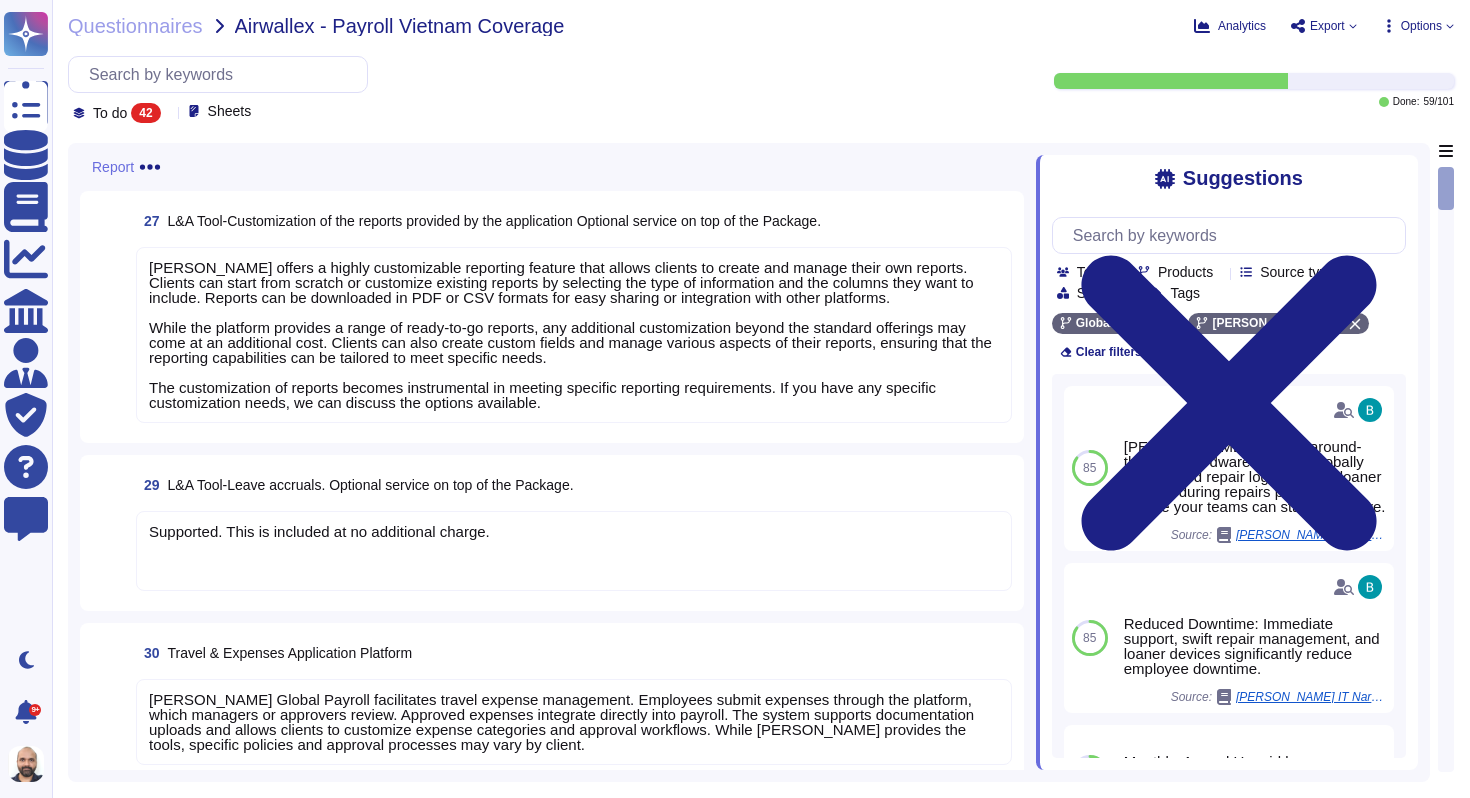 click on "[PERSON_NAME] offers a highly customizable reporting feature that allows clients to create and manage their own reports. Clients can start from scratch or customize existing reports by selecting the type of information and the columns they want to include. Reports can be downloaded in PDF or CSV formats for easy sharing or integration with other platforms.
While the platform provides a range of ready-to-go reports, any additional customization beyond the standard offerings may come at an additional cost. Clients can also create custom fields and manage various aspects of their reports, ensuring that the reporting capabilities can be tailored to meet specific needs.
The customization of reports becomes instrumental in meeting specific reporting requirements. If you have any specific customization needs, we can discuss the options available." at bounding box center [570, 335] 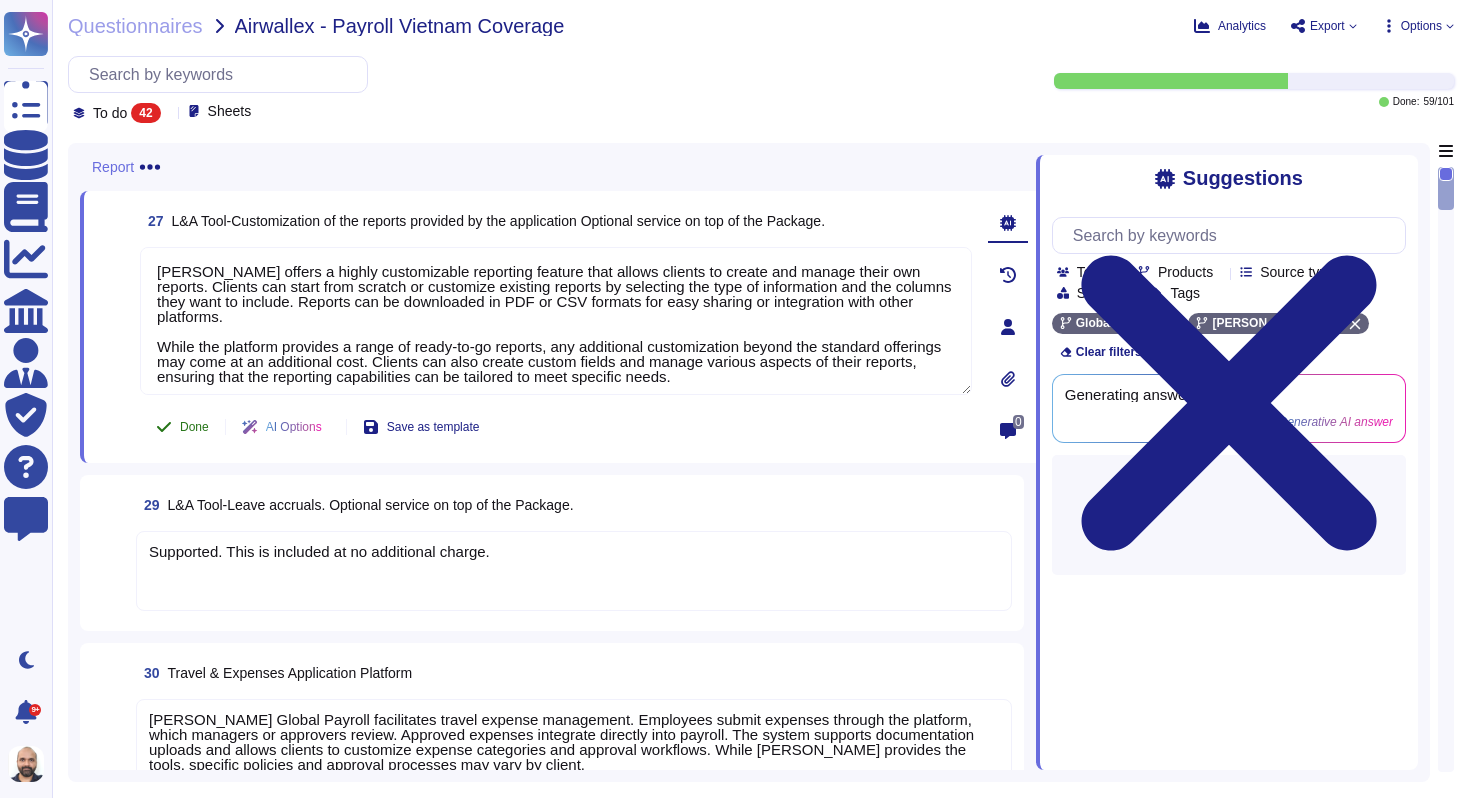 type on "[PERSON_NAME] offers a highly customizable reporting feature that allows clients to create and manage their own reports. Clients can start from scratch or customize existing reports by selecting the type of information and the columns they want to include. Reports can be downloaded in PDF or CSV formats for easy sharing or integration with other platforms.
While the platform provides a range of ready-to-go reports, any additional customization beyond the standard offerings may come at an additional cost. Clients can also create custom fields and manage various aspects of their reports, ensuring that the reporting capabilities can be tailored to meet specific needs.
The customization of reports becomes instrumental in meeting specific reporting requirements. If you have any specific customization needs, we can discuss the options available." 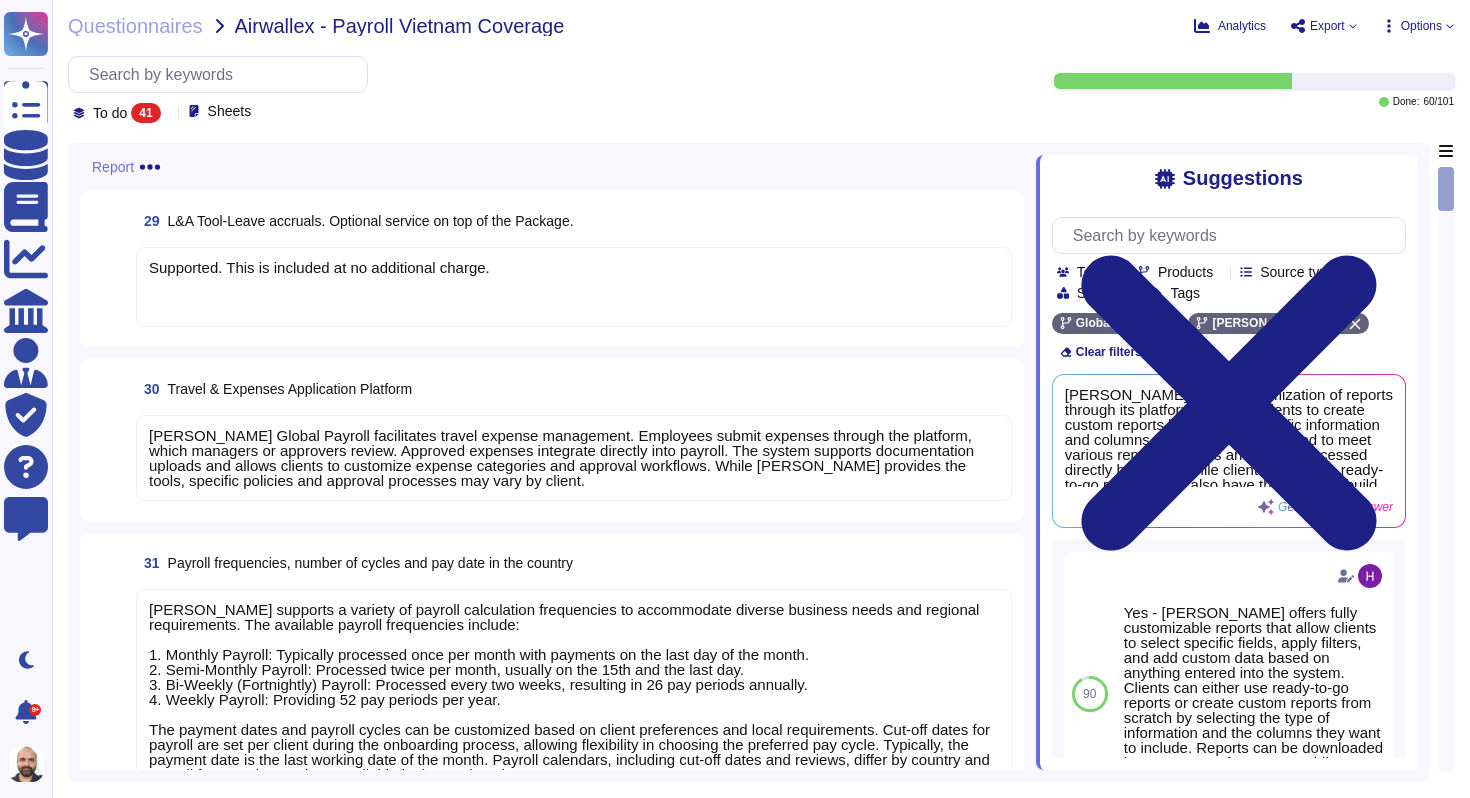 click on "Supported. This is included at no additional charge." at bounding box center (574, 287) 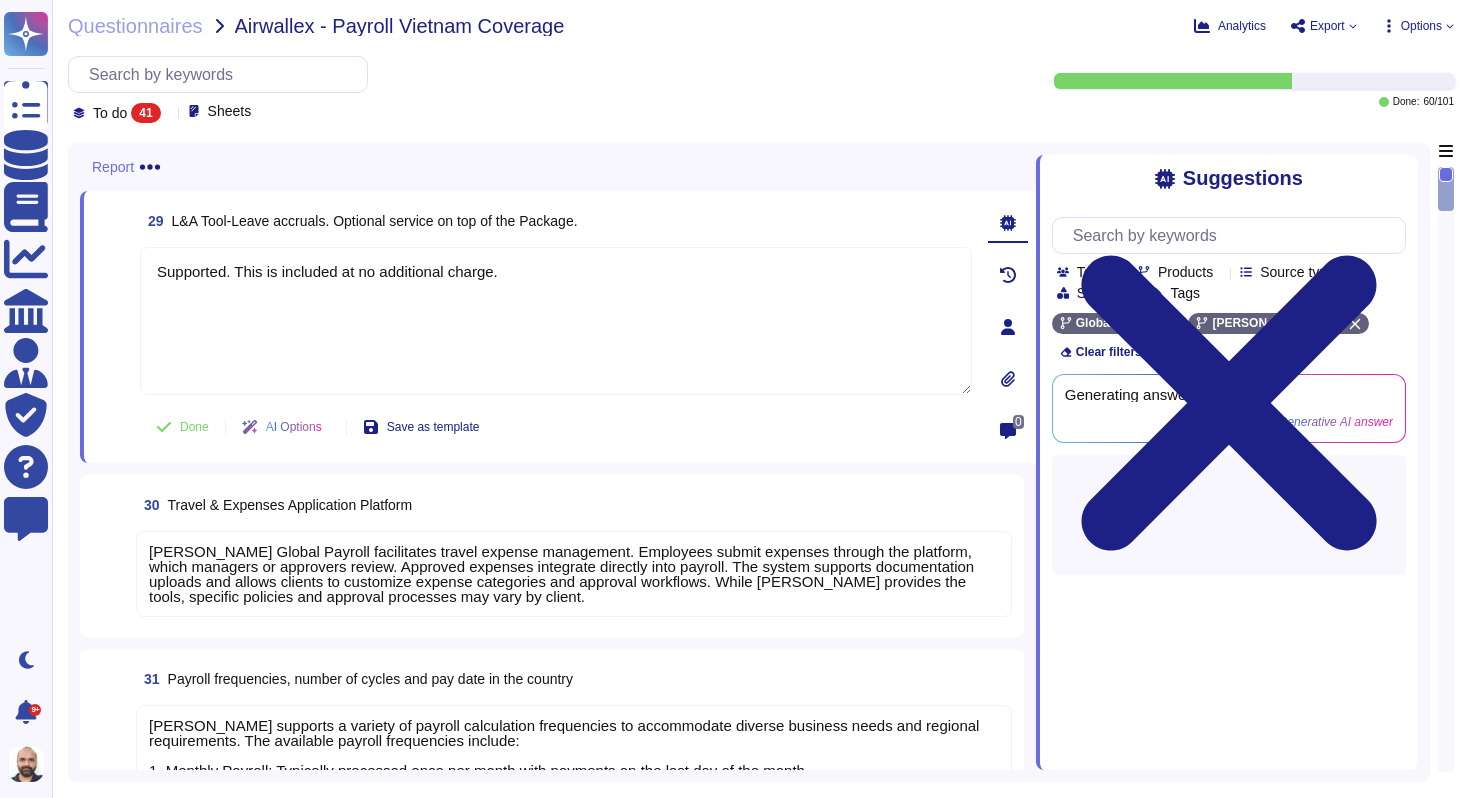 type on "Supported. This is included at no additional charge." 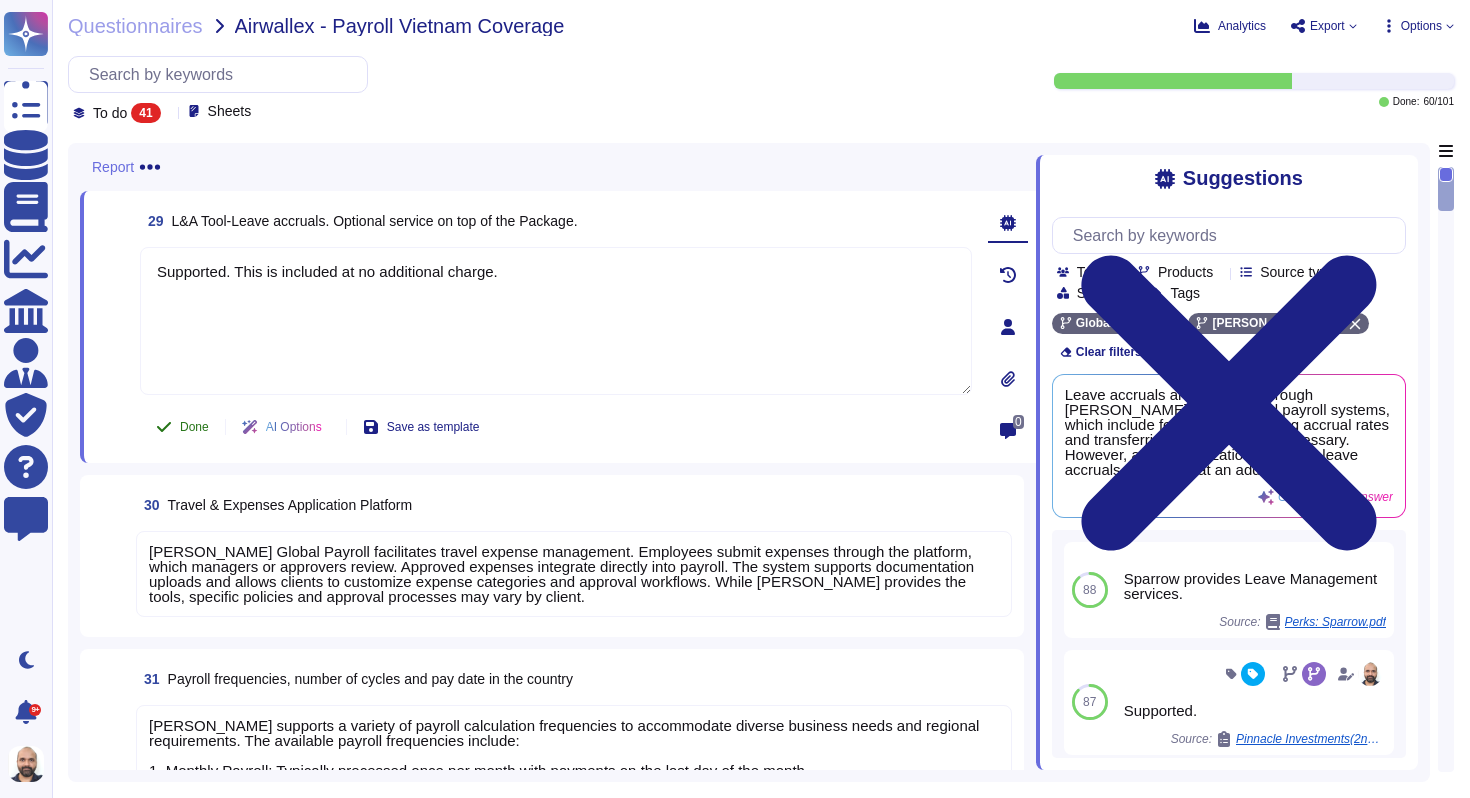 click on "Done" at bounding box center (182, 427) 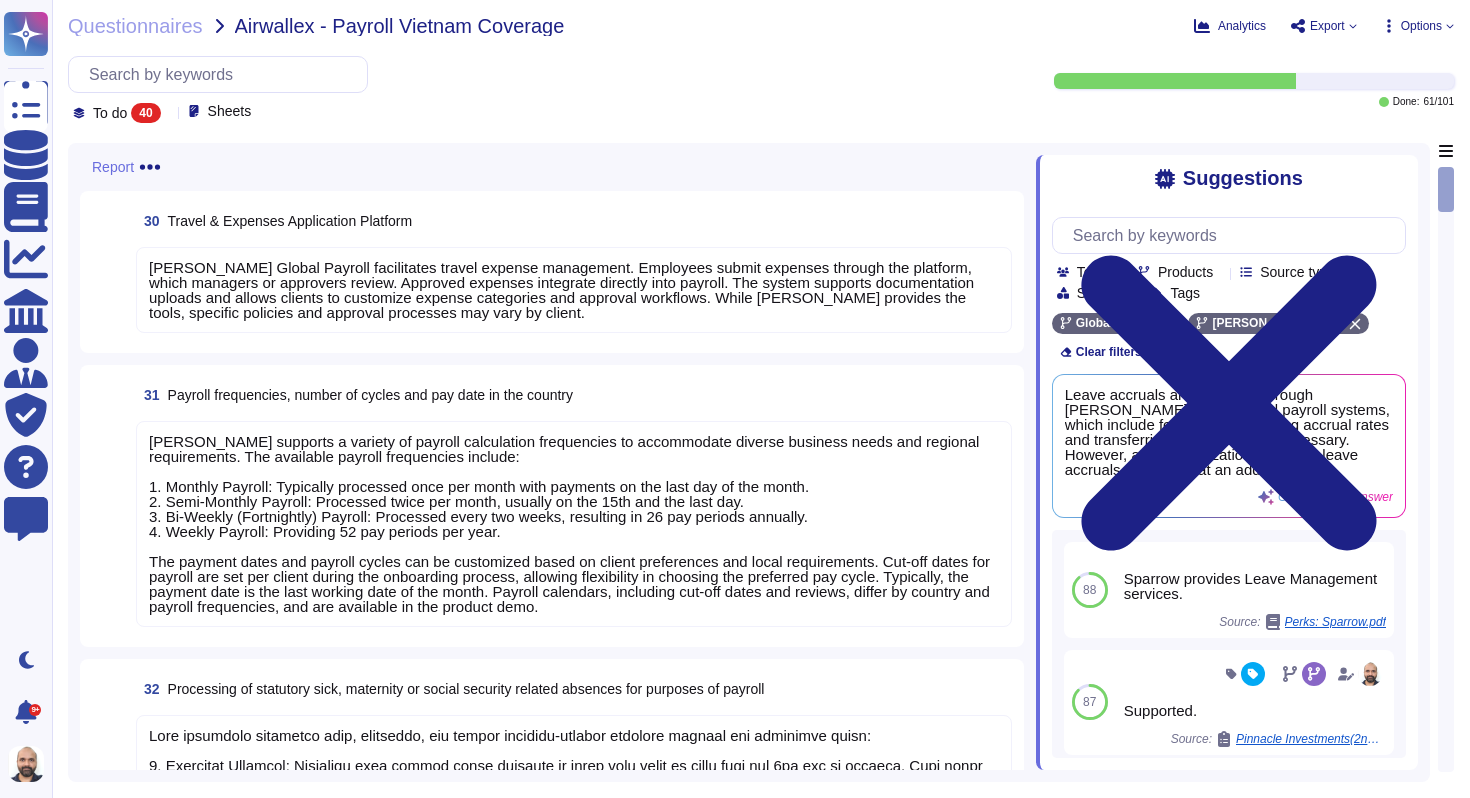 click on "[PERSON_NAME] Global Payroll facilitates travel expense management. Employees submit expenses through the platform, which managers or approvers review. Approved expenses integrate directly into payroll. The system supports documentation uploads and allows clients to customize expense categories and approval workflows. While [PERSON_NAME] provides the tools, specific policies and approval processes may vary by client." at bounding box center (561, 290) 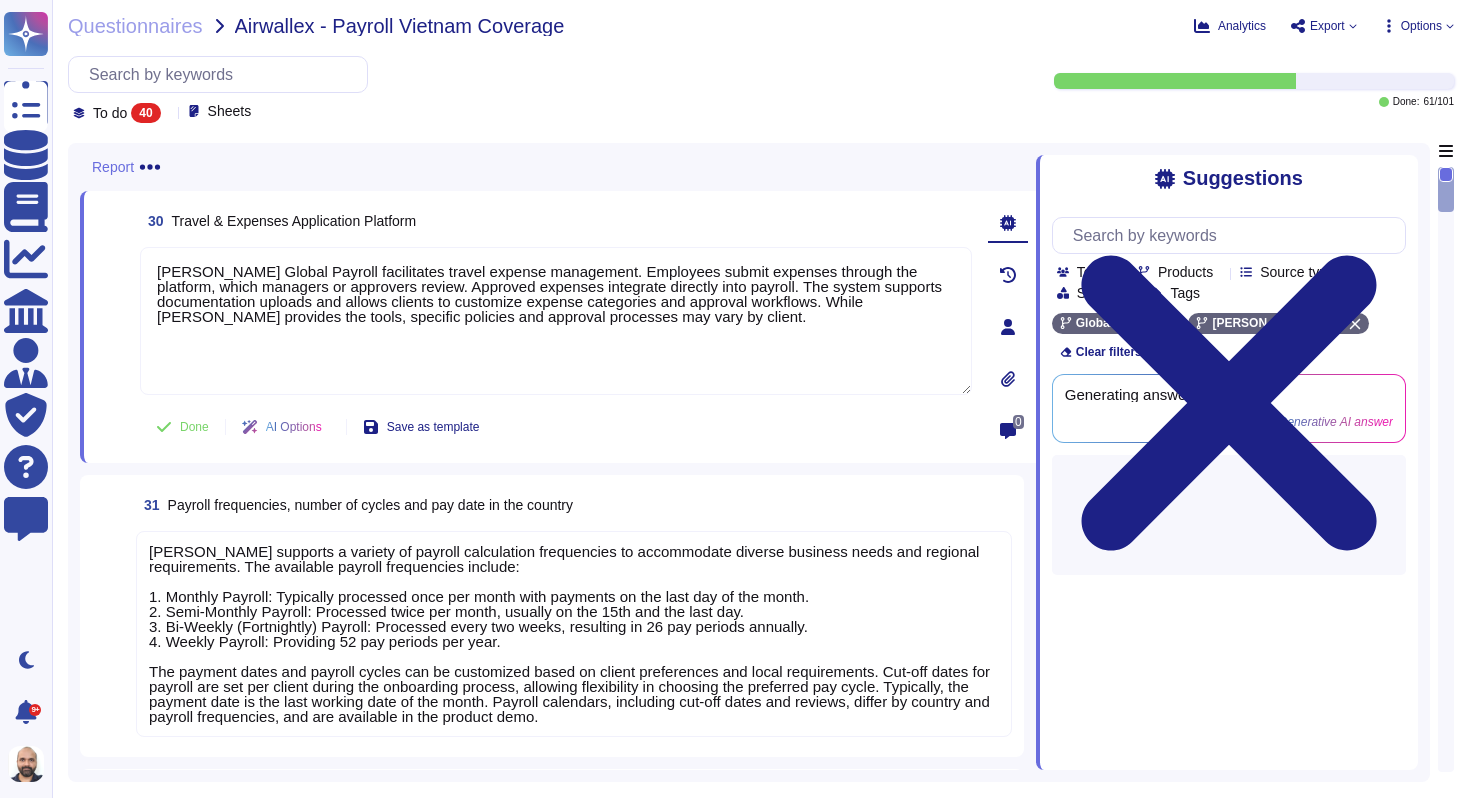 type on "[PERSON_NAME] Global Payroll facilitates travel expense management. Employees submit expenses through the platform, which managers or approvers review. Approved expenses integrate directly into payroll. The system supports documentation uploads and allows clients to customize expense categories and approval workflows. While [PERSON_NAME] provides the tools, specific policies and approval processes may vary by client." 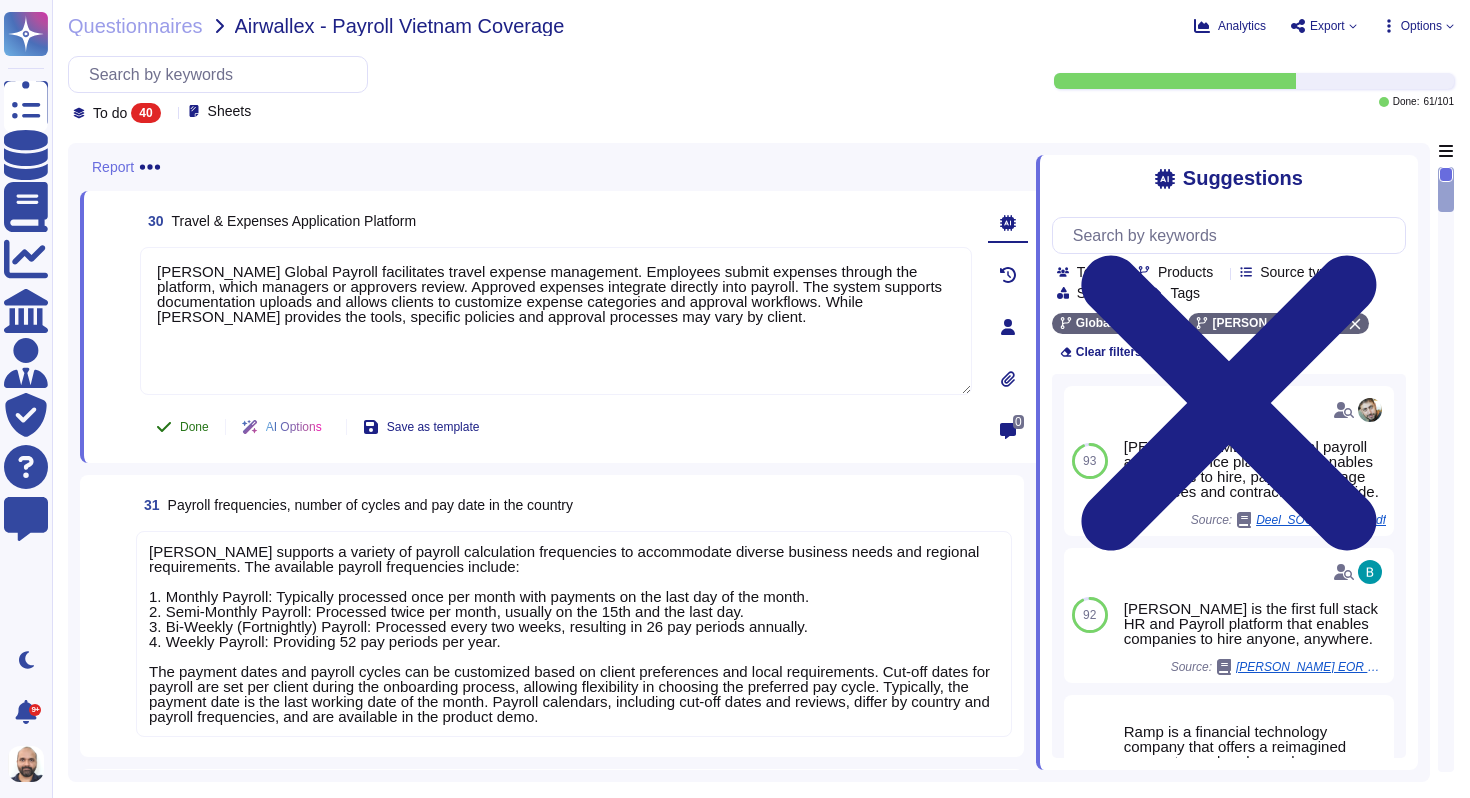 click on "Done" at bounding box center (182, 427) 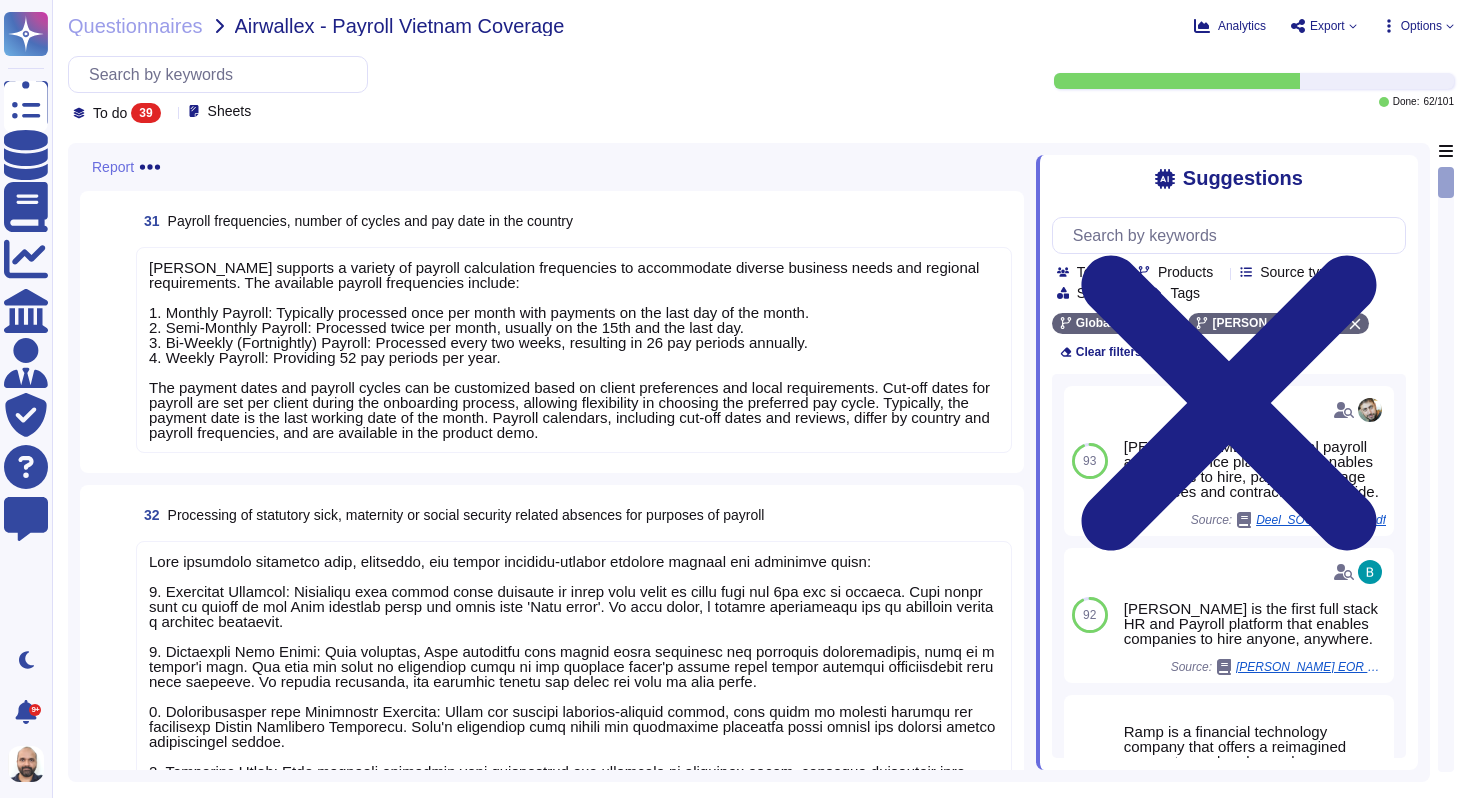 click on "[PERSON_NAME] supports a variety of payroll calculation frequencies to accommodate diverse business needs and regional requirements. The available payroll frequencies include:
1. Monthly Payroll: Typically processed once per month with payments on the last day of the month.
2. Semi-Monthly Payroll: Processed twice per month, usually on the 15th and the last day.
3. Bi-Weekly (Fortnightly) Payroll: Processed every two weeks, resulting in 26 pay periods annually.
4. Weekly Payroll: Providing 52 pay periods per year.
The payment dates and payroll cycles can be customized based on client preferences and local requirements. Cut-off dates for payroll are set per client during the onboarding process, allowing flexibility in choosing the preferred pay cycle. Typically, the payment date is the last working date of the month. Payroll calendars, including cut-off dates and reviews, differ by country and payroll frequencies, and are available in the product demo." at bounding box center [569, 350] 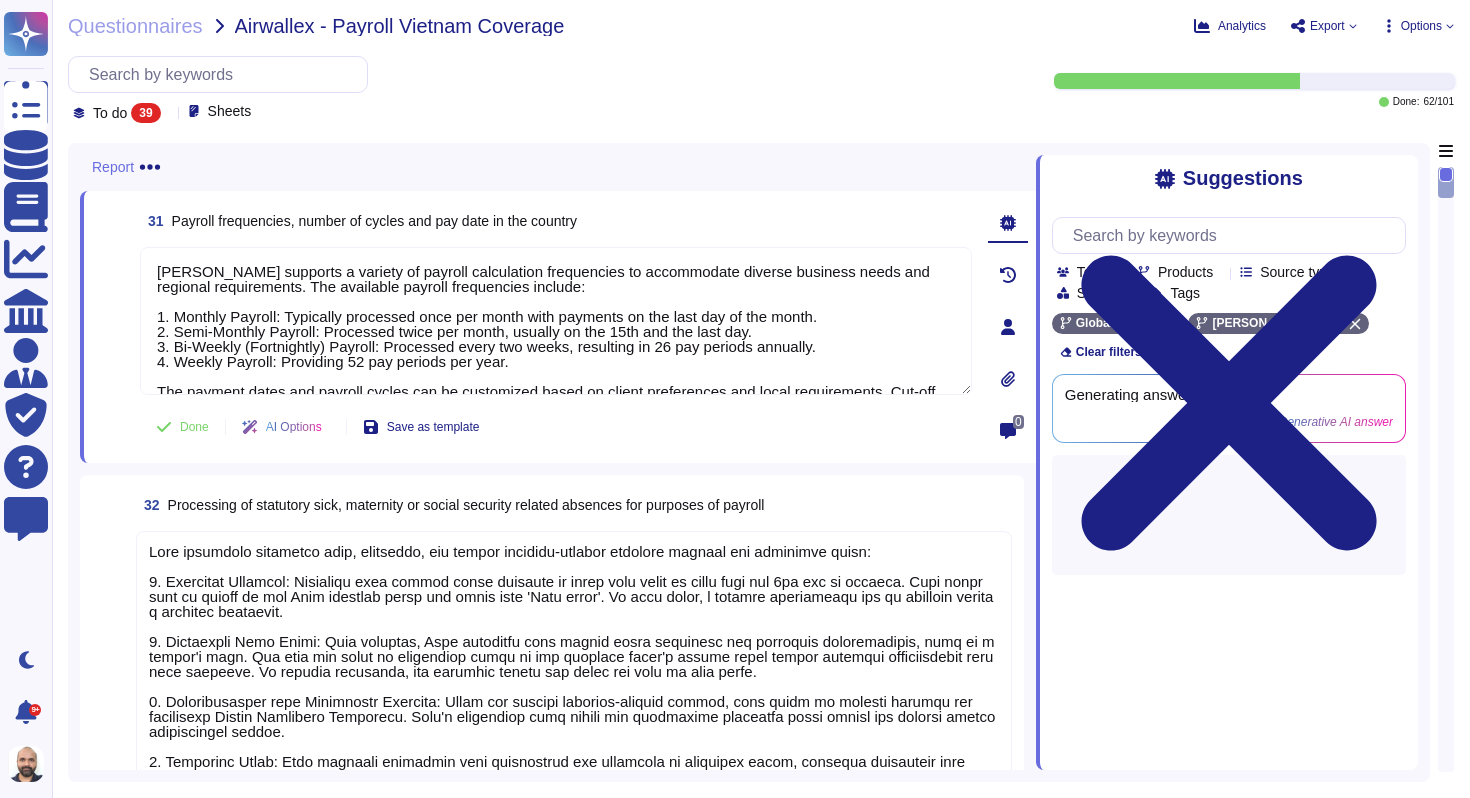 type on "[PERSON_NAME] supports a variety of payroll calculation frequencies to accommodate diverse business needs and regional requirements. The available payroll frequencies include:
1. Monthly Payroll: Typically processed once per month with payments on the last day of the month.
2. Semi-Monthly Payroll: Processed twice per month, usually on the 15th and the last day.
3. Bi-Weekly (Fortnightly) Payroll: Processed every two weeks, resulting in 26 pay periods annually.
4. Weekly Payroll: Providing 52 pay periods per year.
The payment dates and payroll cycles can be customized based on client preferences and local requirements. Cut-off dates for payroll are set per client during the onboarding process, allowing flexibility in choosing the preferred pay cycle. Typically, the payment date is the last working date of the month. Payroll calendars, including cut-off dates and reviews, differ by country and payroll frequencies, and are available in the product demo." 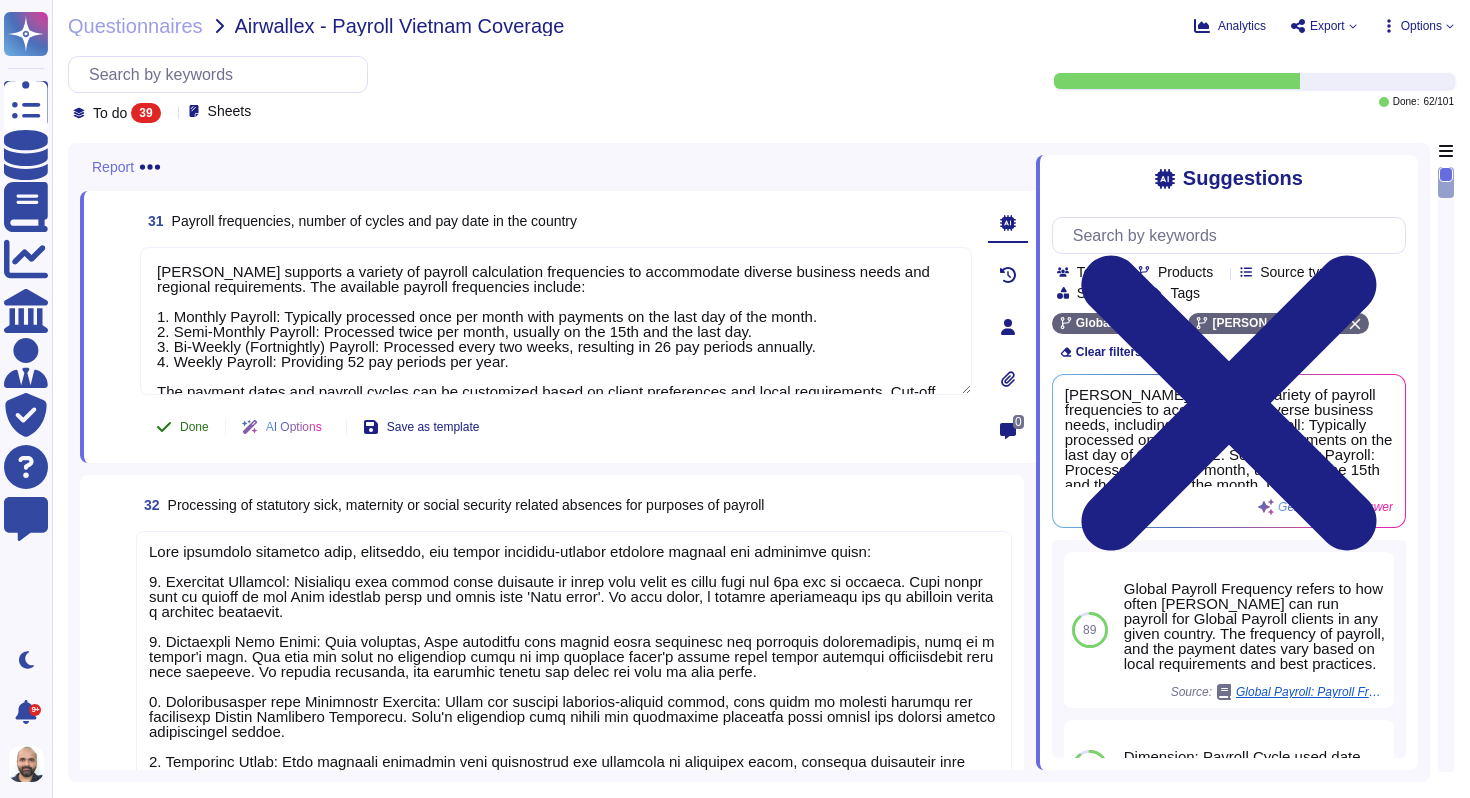click 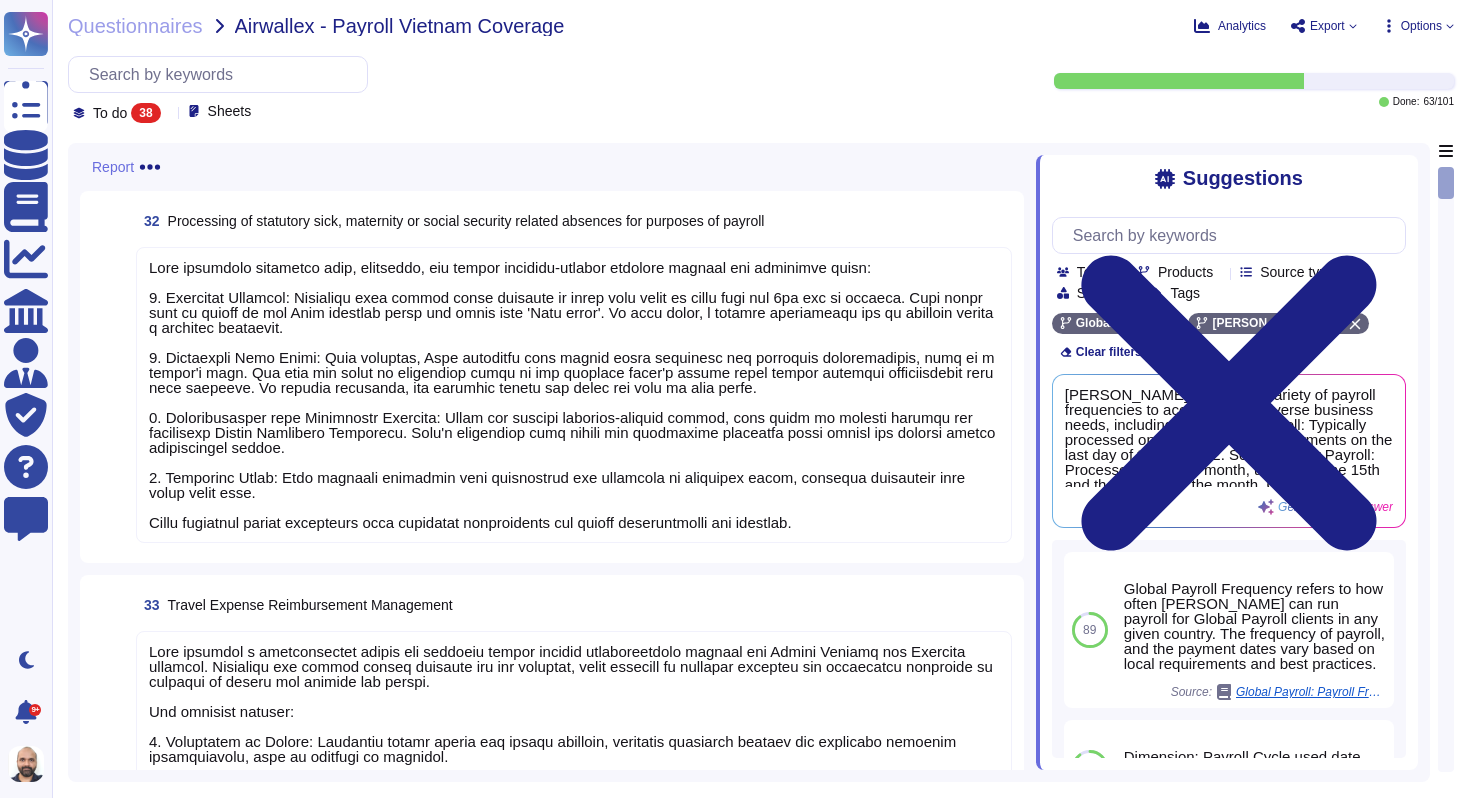 click at bounding box center (574, 395) 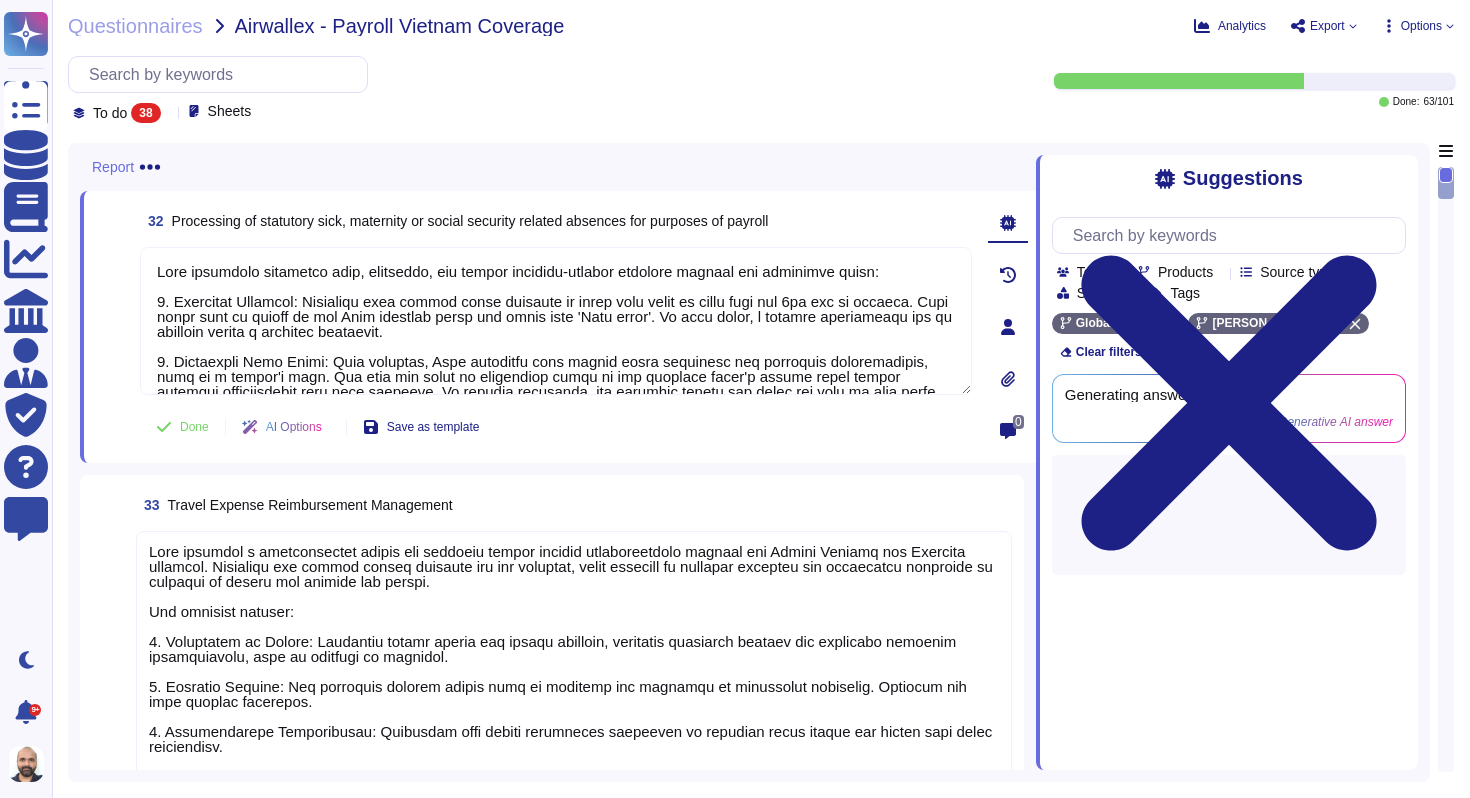 type on "[PERSON_NAME] processes statutory sick, maternity, and social security-related absences through the following steps:
1. Recording Absences: Employees must inform their employer of their sick leave no later than the 2nd day of absence. Sick leave must be logged in the [PERSON_NAME] platform using the leave type 'Sick leave'. In some cases, a medical certificate may be required within a specific timeframe.
2. Processing Sick Leave: Once recorded, [PERSON_NAME] processes sick leaves after verifying the necessary documentation, such as a doctor's note. The sick pay basis is calculated based on the previous month's salary after social security contributions have been deducted. In certain countries, the employer covers the first few days of sick leave.
3. Reconciliation with Government Payments: After the initial employer-covered period, sick leave is managed through the respective Social Insurance Institute. [PERSON_NAME] accountant will inform the respective institute while making the monthly social contribution filing.
4. Maternity Leave:..." 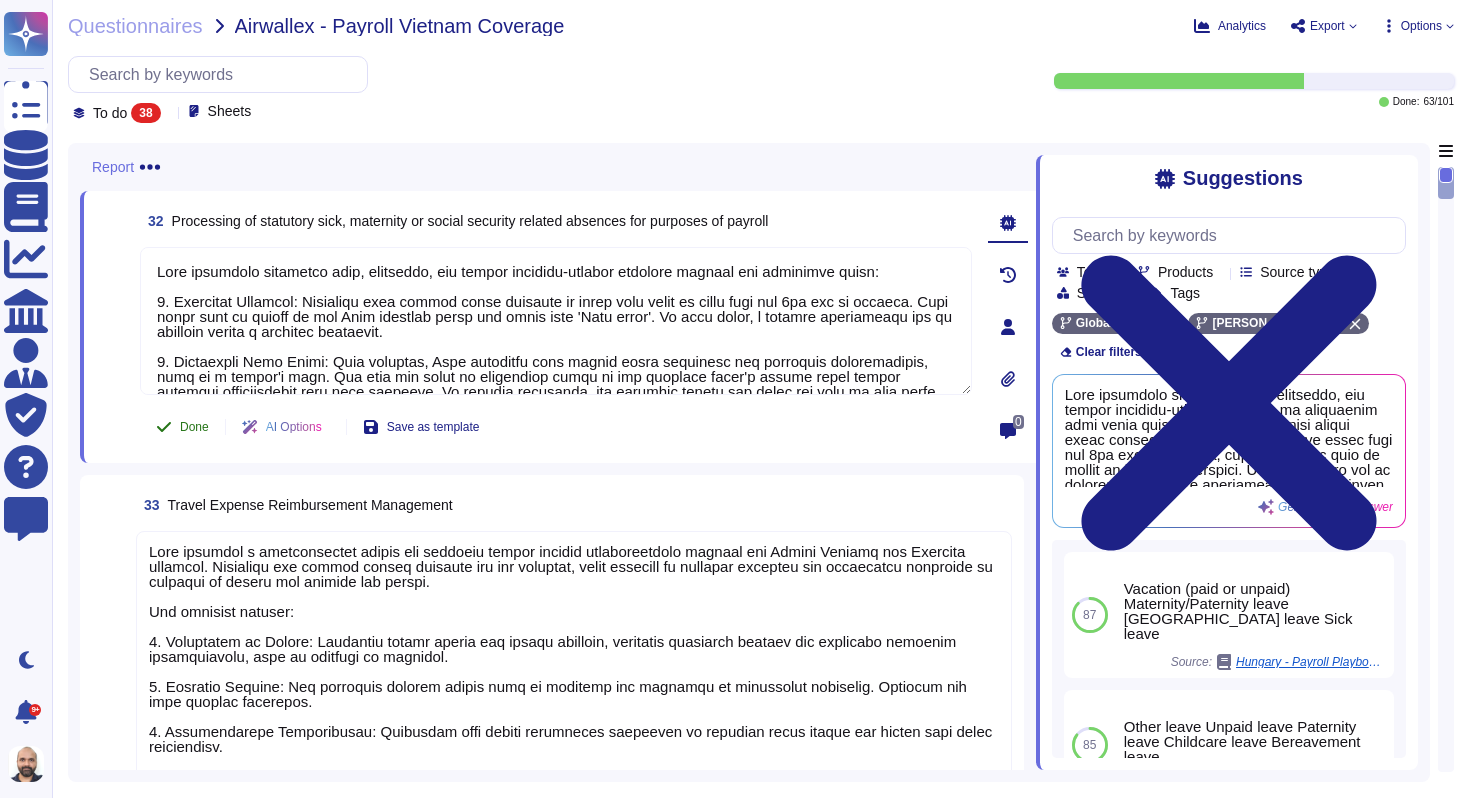 click on "Done" at bounding box center [194, 427] 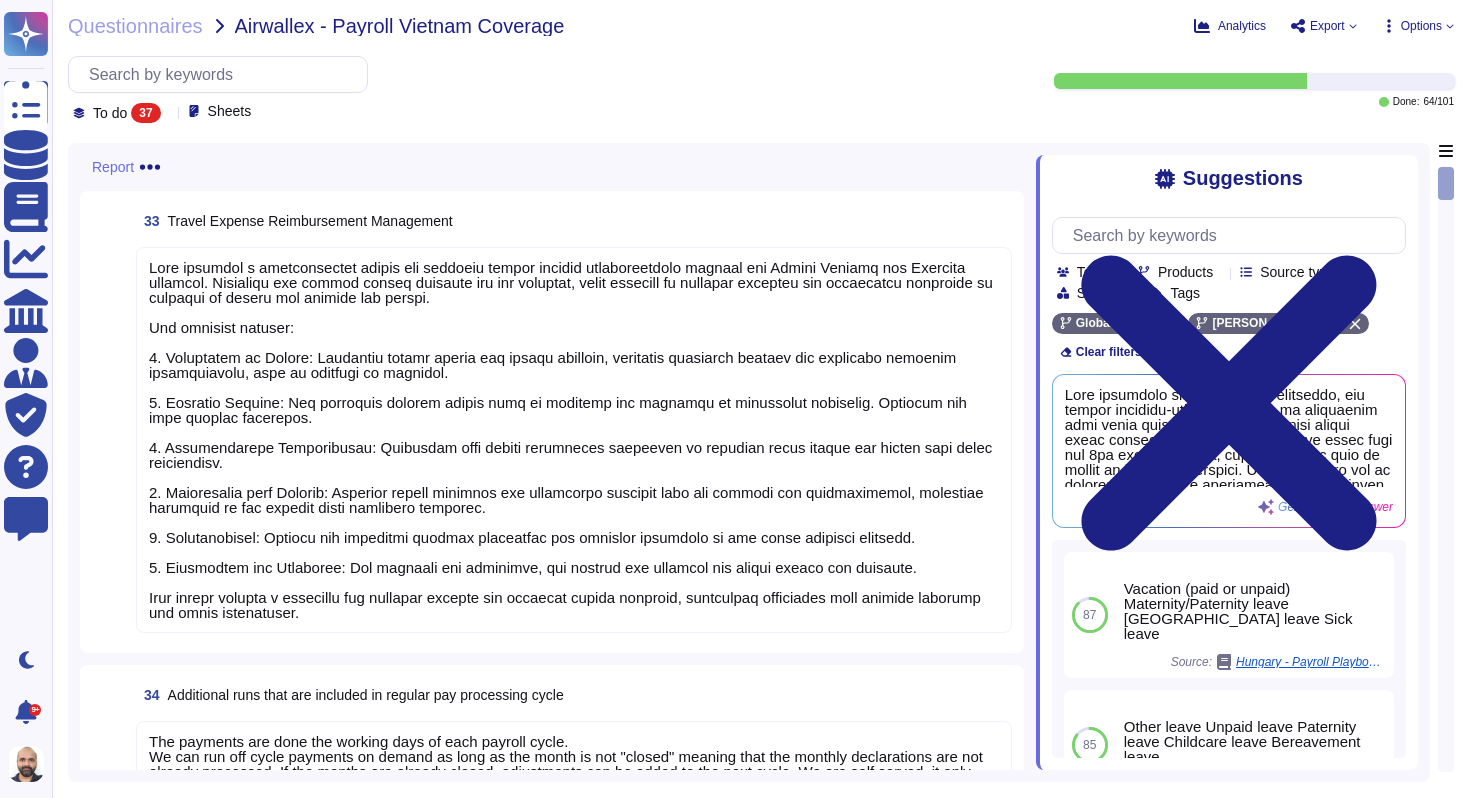 click at bounding box center (571, 440) 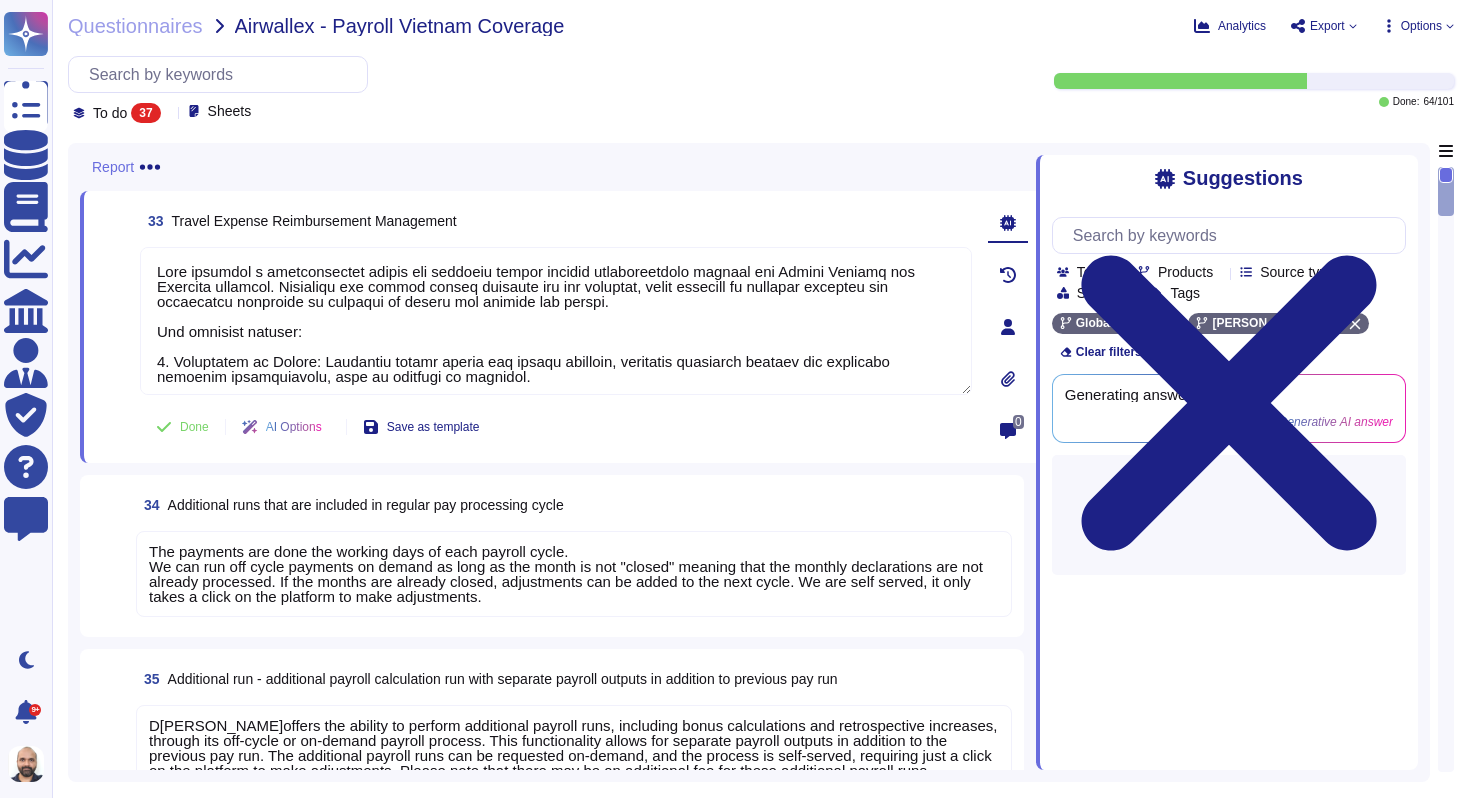 type on "[PERSON_NAME] provides a comprehensive system for managing travel expense reimbursements through its Global Payroll and Expenses features. Employees can submit travel expenses via the platform, which includes an approval workflow for designated approvers or managers to review and approve the claims.
Key features include:
1. Submission of Claims: Employees submit claims for travel expenses, providing necessary details and attaching required documentation, such as receipts or invoices.
2. Approval Process: All submitted expense claims must be reviewed and approved by designated approvers. Managers can view pending approvals.
3. Documentation Requirements: Employees must attach supporting documents to validate their claims and comply with local regulations.
4. Integration with Payroll: Approved travel expenses are integrated directly into the payroll for reimbursement, typically processed in the payroll cycle following approval.
5. Customization: Clients can customize expense categories and approval workflows t..." 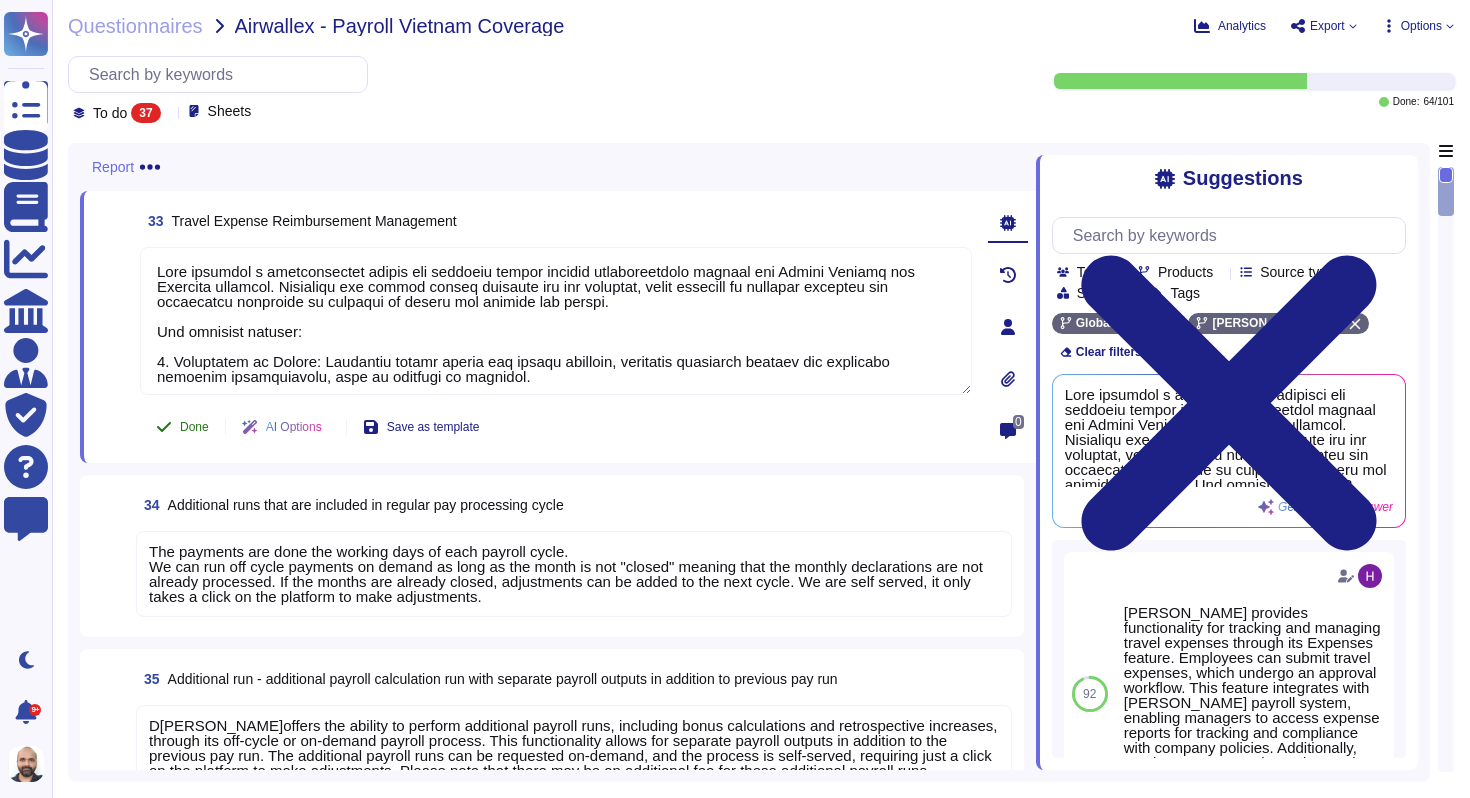 click on "Done" at bounding box center (182, 427) 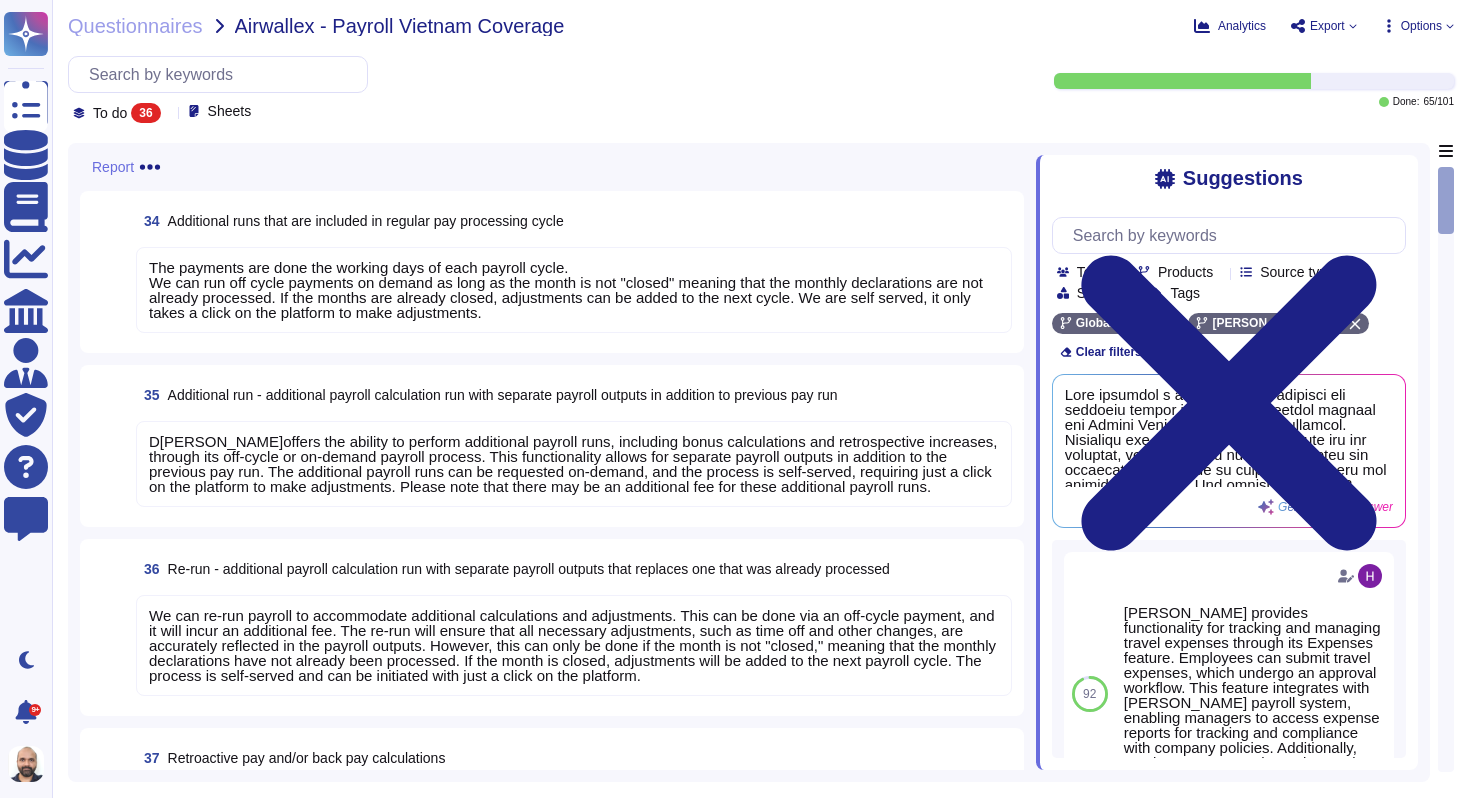 click on "The payments are done the working days of each payroll cycle.
We can run off cycle payments on demand as long as the month is not "closed" meaning that the monthly declarations are not already processed. If the months are already closed, adjustments can be added to the next cycle. We are self served, it only takes a click on the platform to make adjustments." at bounding box center [574, 290] 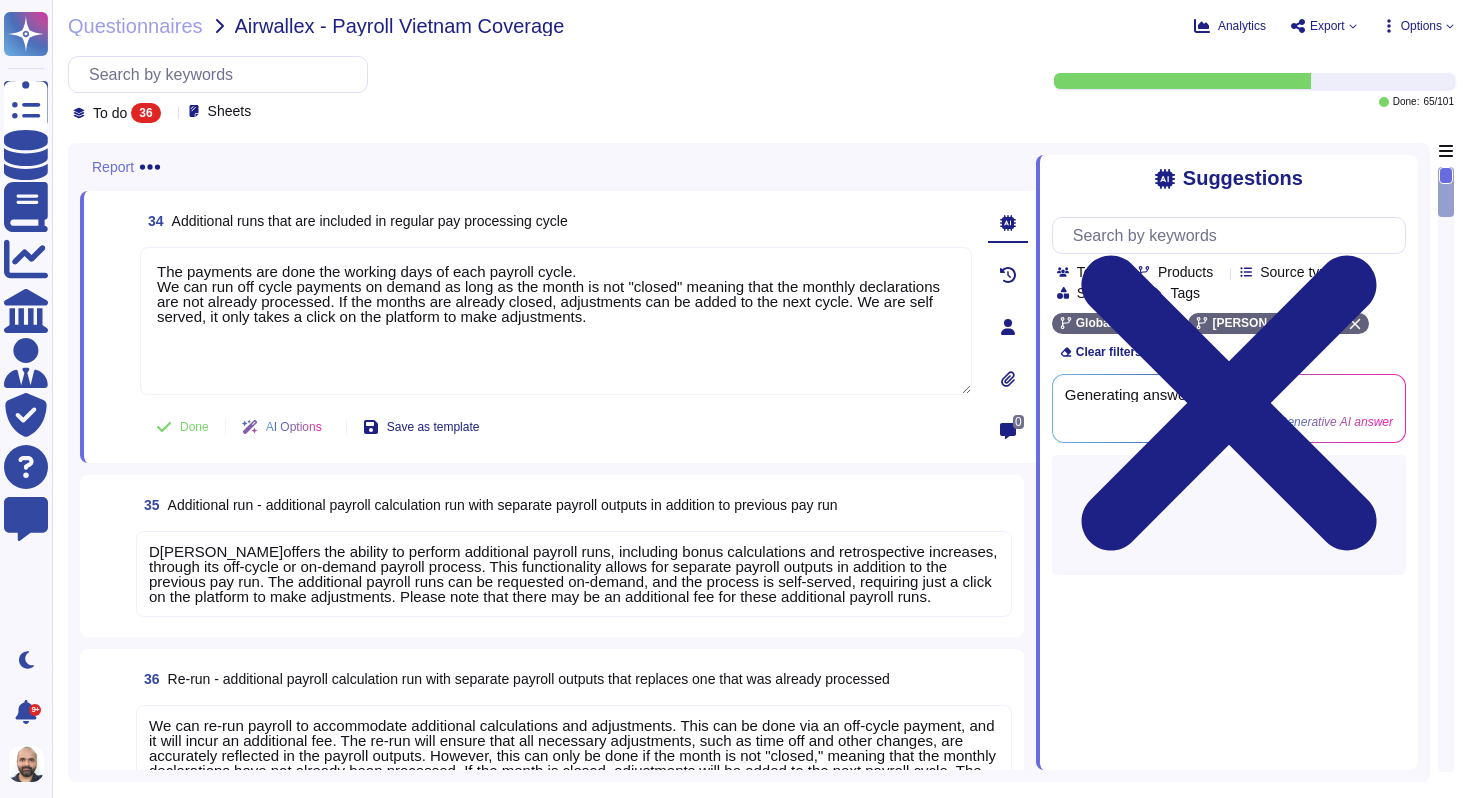 type on "The payments are done the working days of each payroll cycle.
We can run off cycle payments on demand as long as the month is not "closed" meaning that the monthly declarations are not already processed. If the months are already closed, adjustments can be added to the next cycle. We are self served, it only takes a click on the platform to make adjustments." 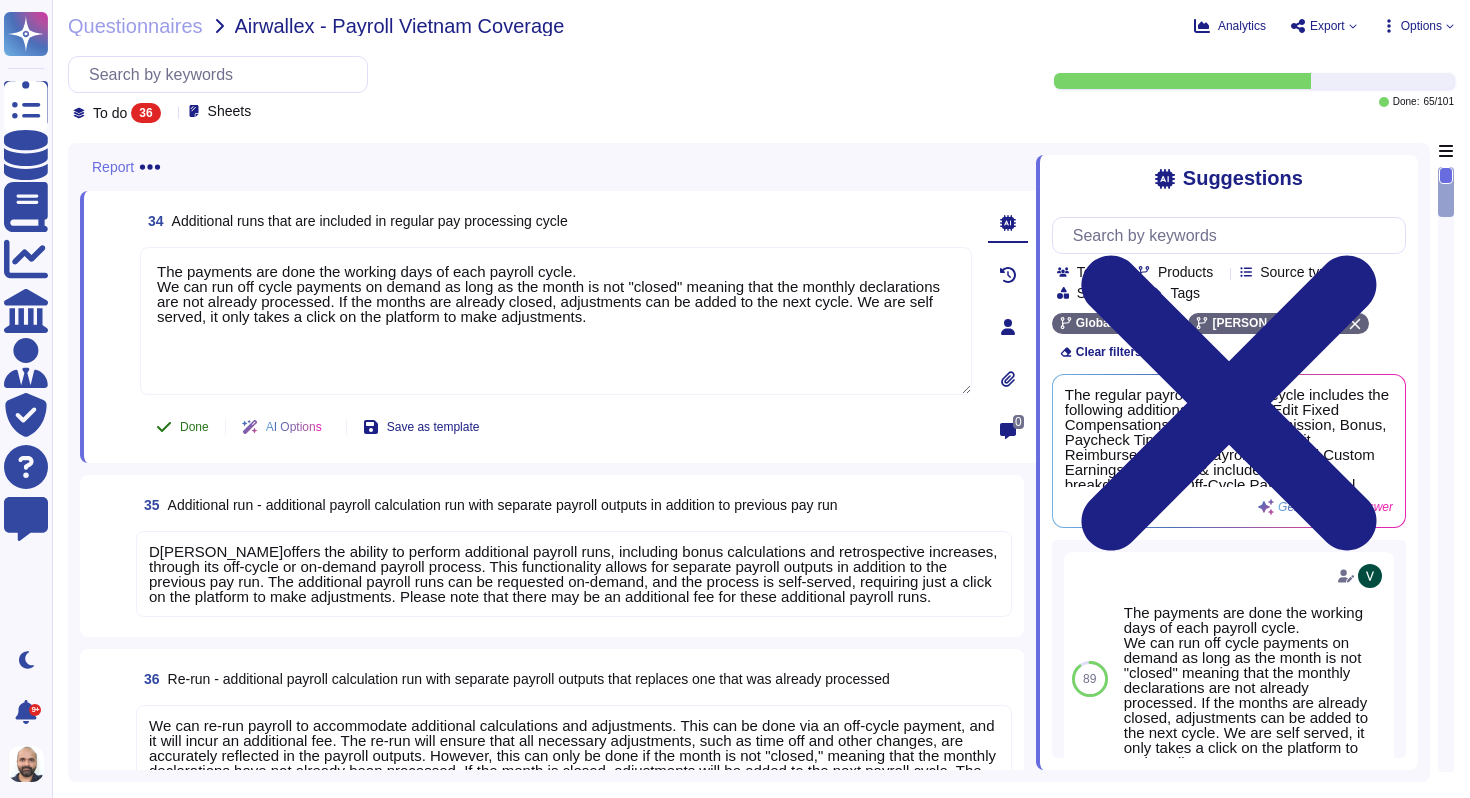 click on "Done" at bounding box center (194, 427) 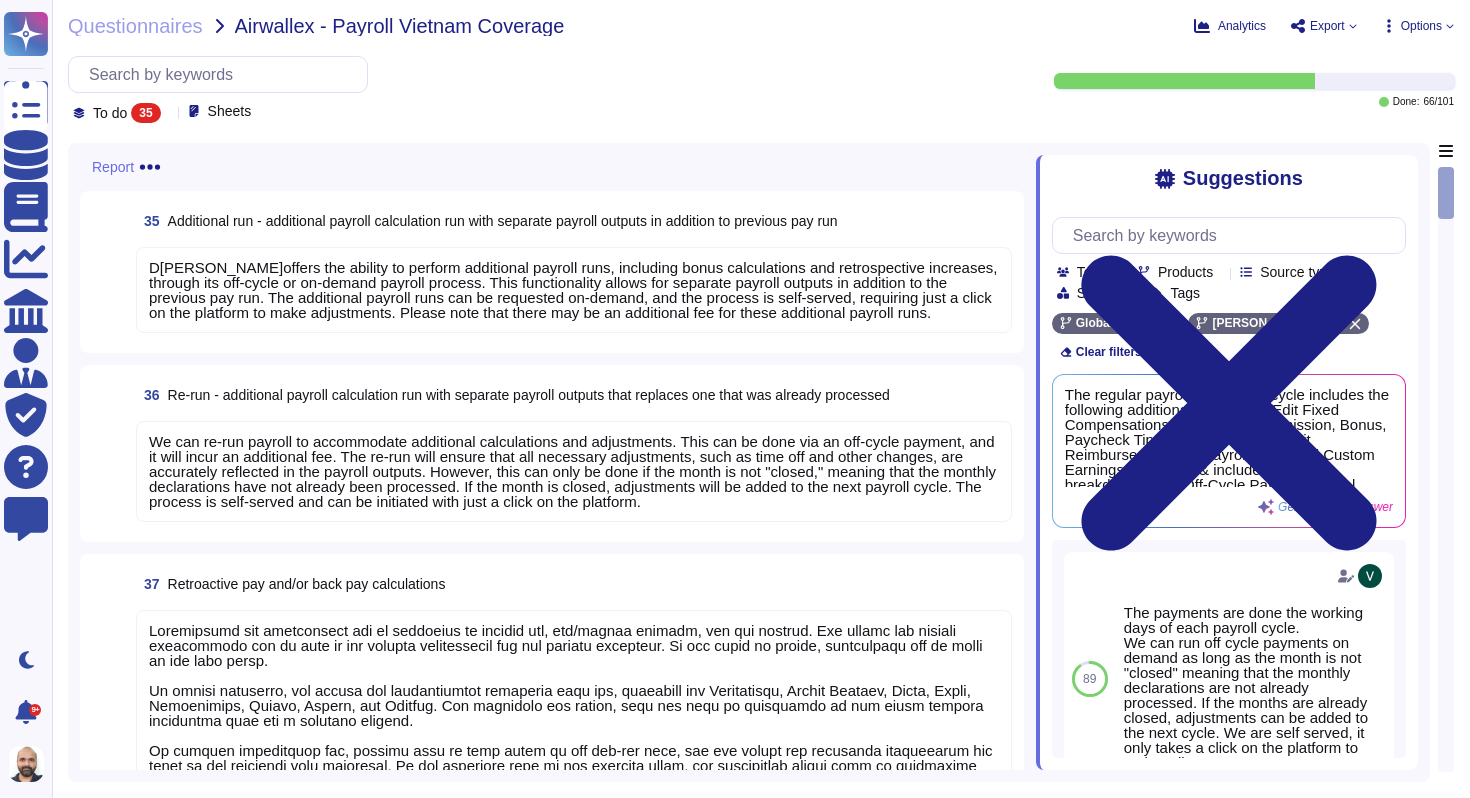 click on "D[PERSON_NAME]offers the ability to perform additional payroll runs, including bonus calculations and retrospective increases, through its off-cycle or on-demand payroll process. This functionality allows for separate payroll outputs in addition to the previous pay run. The additional payroll runs can be requested on-demand, and the process is self-served, requiring just a click on the platform to make adjustments. Please note that there may be an additional fee for these additional payroll runs." at bounding box center (573, 290) 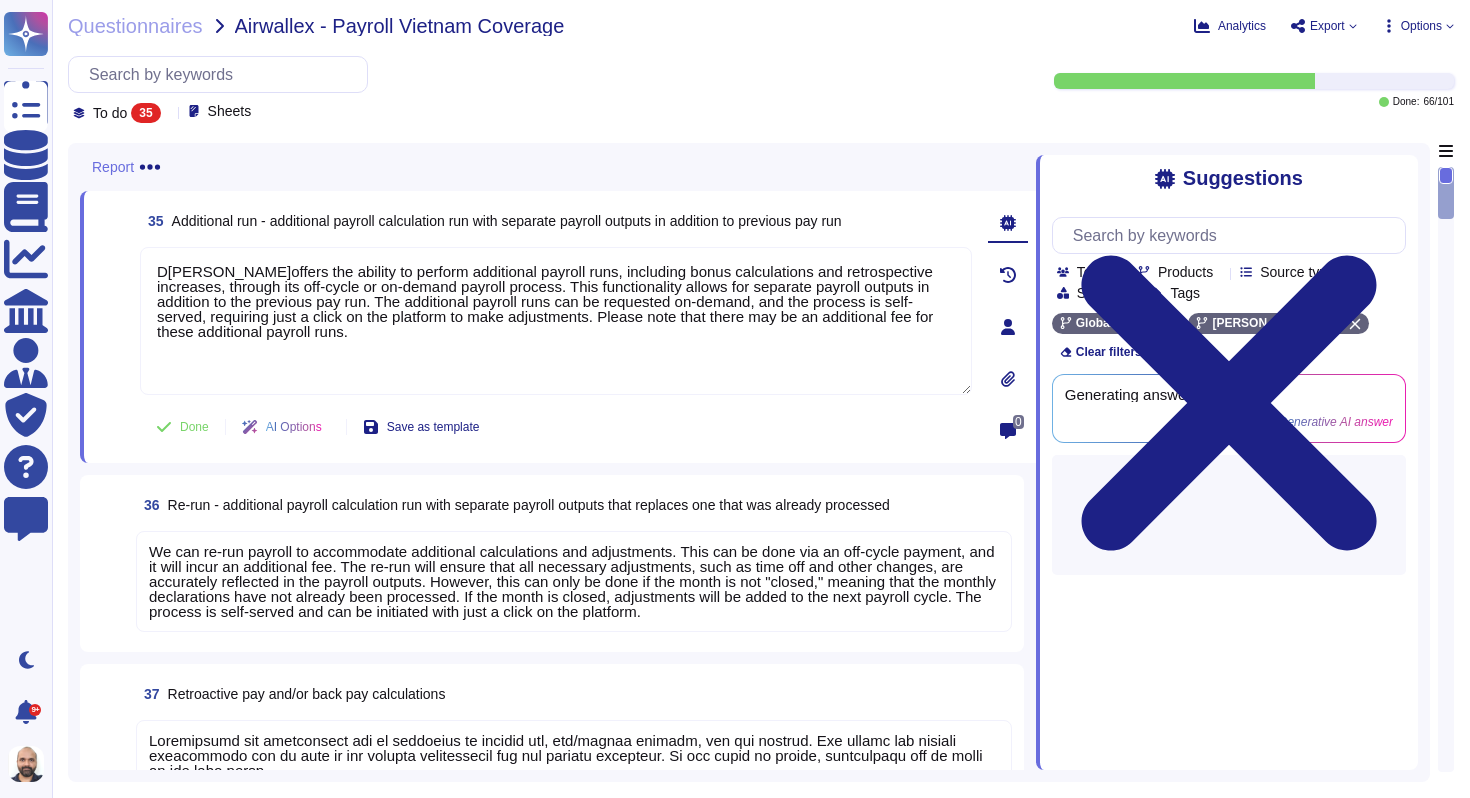 type on "D[PERSON_NAME]offers the ability to perform additional payroll runs, including bonus calculations and retrospective increases, through its off-cycle or on-demand payroll process. This functionality allows for separate payroll outputs in addition to the previous pay run. The additional payroll runs can be requested on-demand, and the process is self-served, requiring just a click on the platform to make adjustments. Please note that there may be an additional fee for these additional payroll runs." 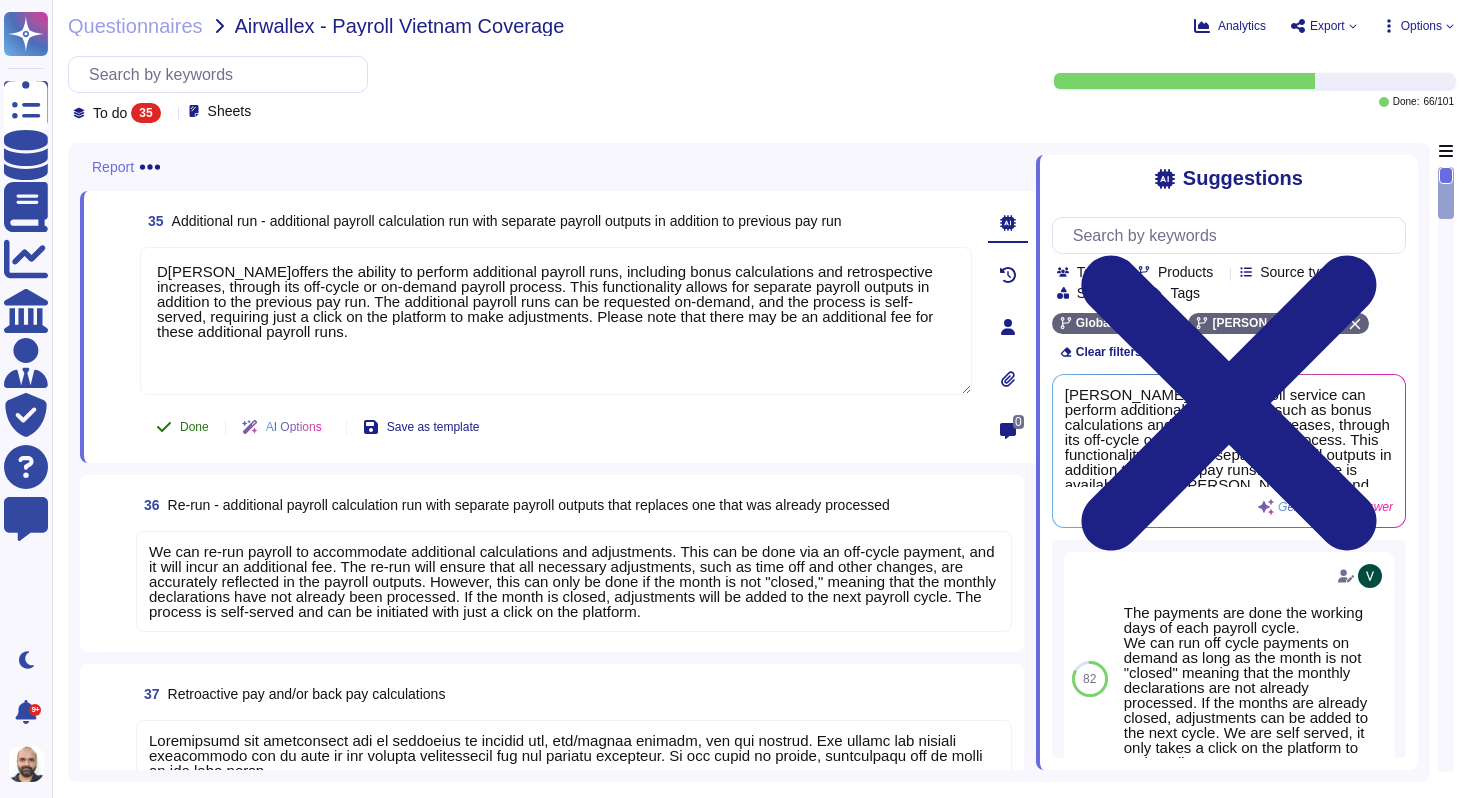 click on "Done" at bounding box center [194, 427] 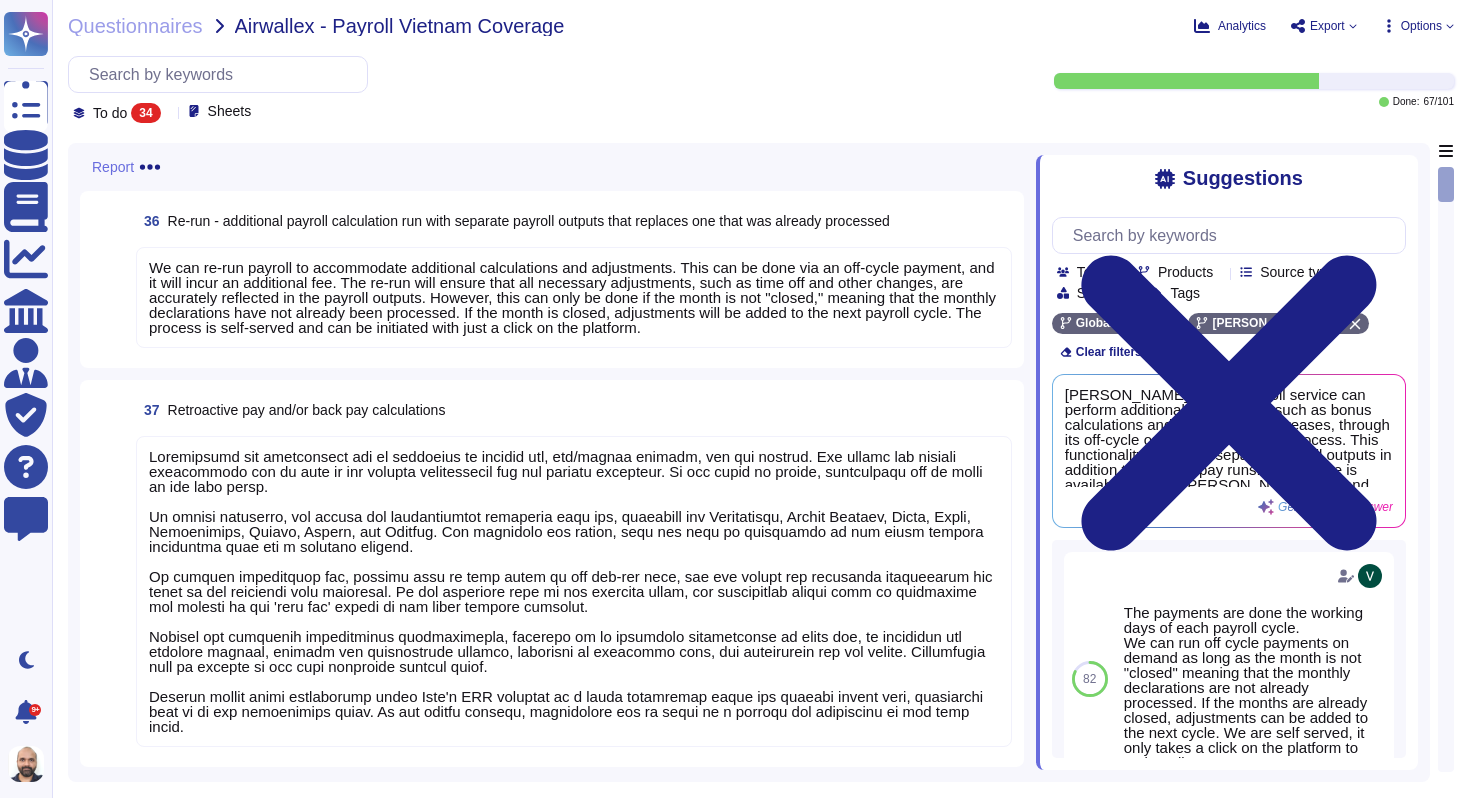 click on "We can re-run payroll to accommodate additional calculations and adjustments. This can be done via an off-cycle payment, and it will incur an additional fee. The re-run will ensure that all necessary adjustments, such as time off and other changes, are accurately reflected in the payroll outputs. However, this can only be done if the month is not "closed," meaning that the monthly declarations have not already been processed. If the month is closed, adjustments will be added to the next payroll cycle. The process is self-served and can be initiated with just a click on the platform." at bounding box center [572, 297] 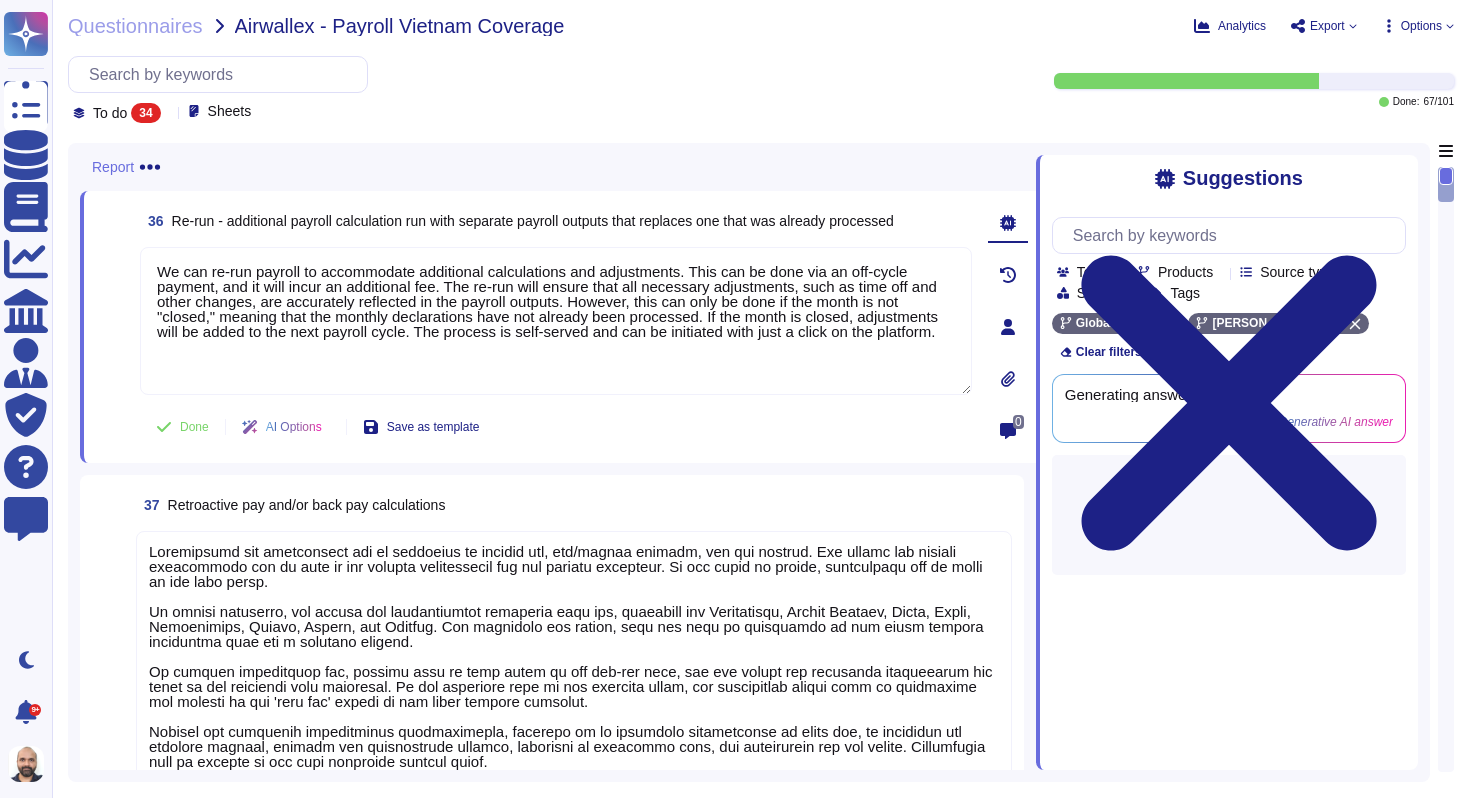type on "We can re-run payroll to accommodate additional calculations and adjustments. This can be done via an off-cycle payment, and it will incur an additional fee. The re-run will ensure that all necessary adjustments, such as time off and other changes, are accurately reflected in the payroll outputs. However, this can only be done if the month is not "closed," meaning that the monthly declarations have not already been processed. If the month is closed, adjustments will be added to the next payroll cycle. The process is self-served and can be initiated with just a click on the platform." 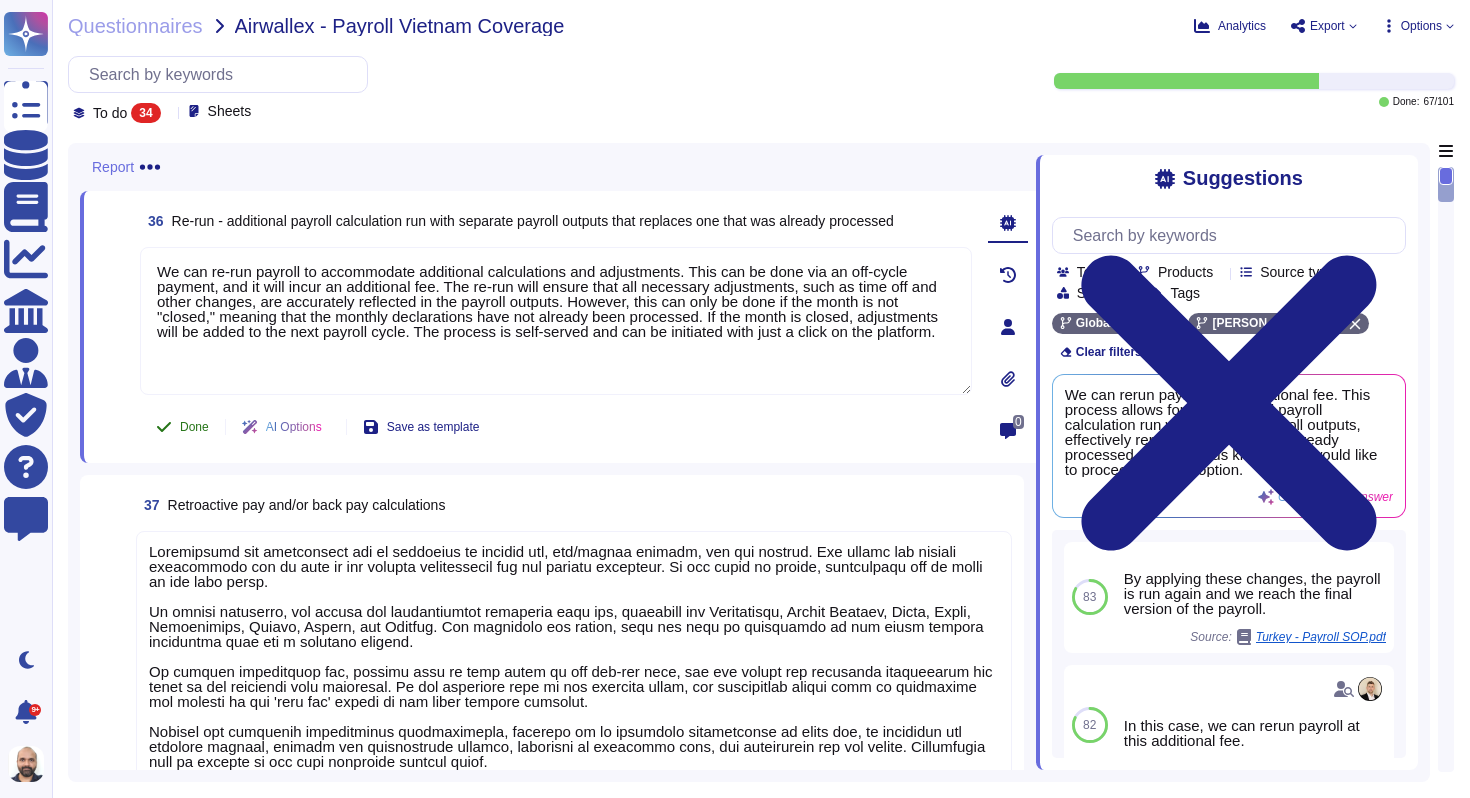 click on "Done" at bounding box center [194, 427] 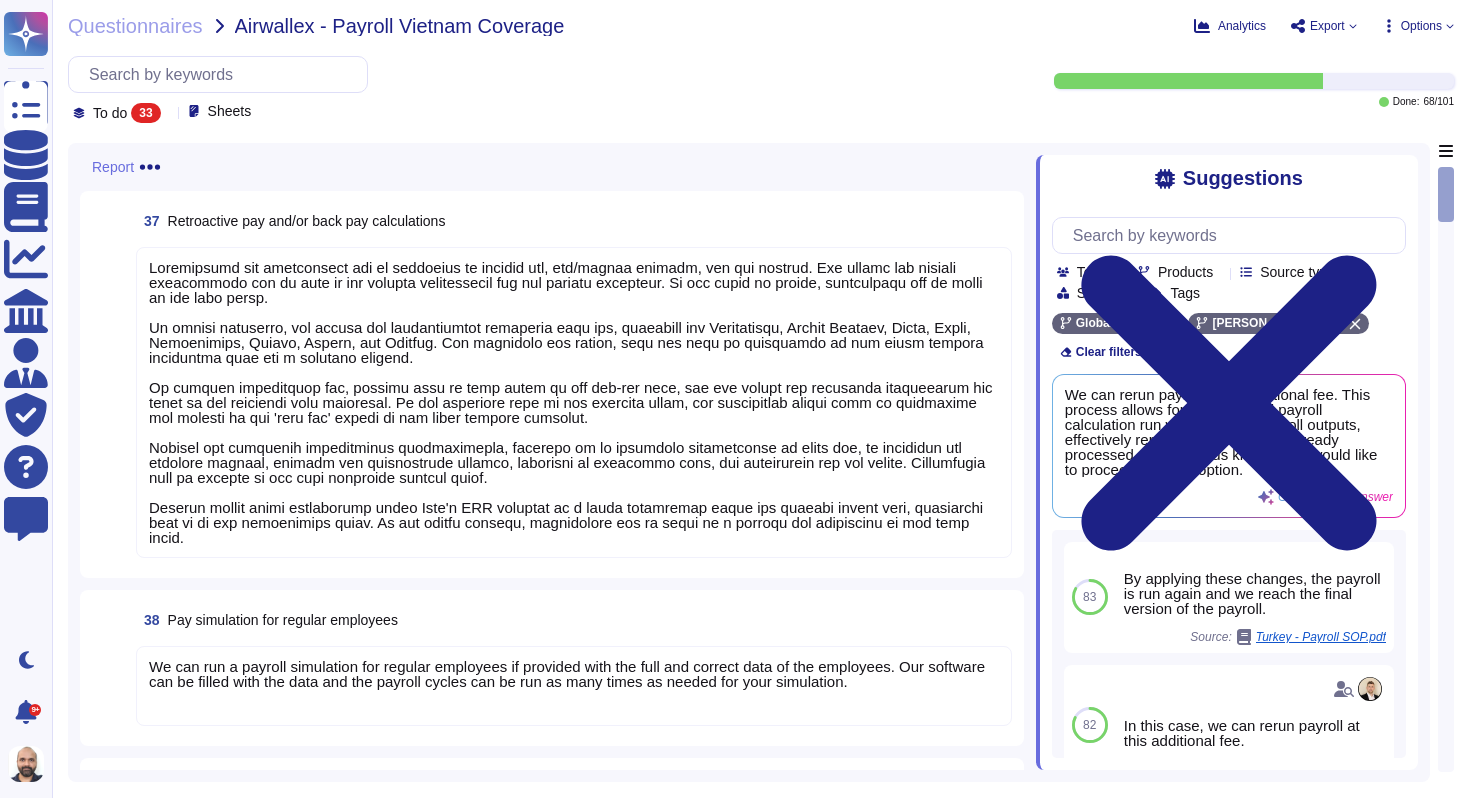 click at bounding box center (571, 402) 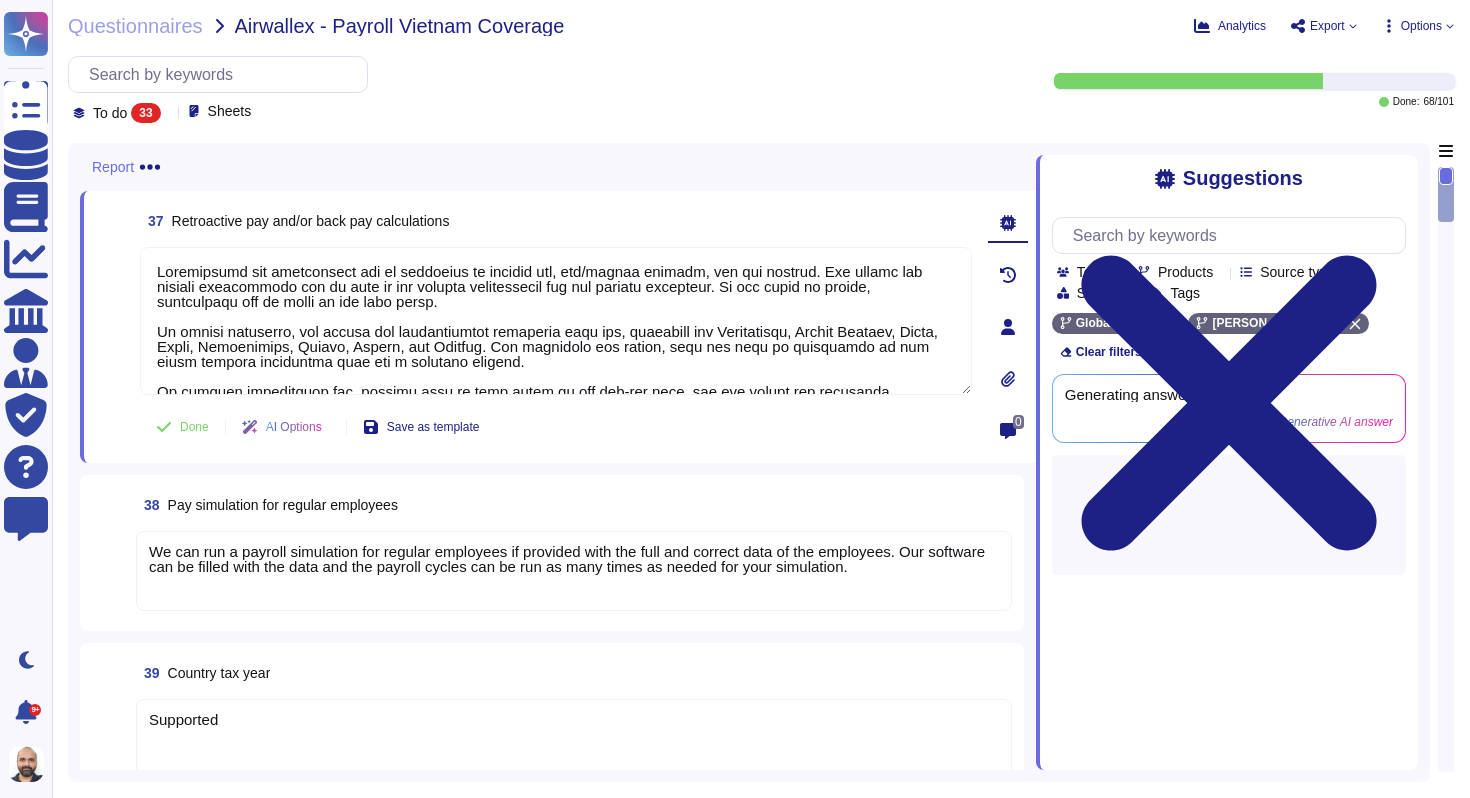 type on "Retroactive pay adjustments can be reflected in current pay, job/salary history, and pay history. The system can process retroactive pay as long as the monthly declarations are not already processed. If the month is closed, adjustments can be added to the next cycle.
In select countries, the system can automatically calculate back pay, including the [GEOGRAPHIC_DATA], [GEOGRAPHIC_DATA], [GEOGRAPHIC_DATA], [GEOGRAPHIC_DATA], [GEOGRAPHIC_DATA], [GEOGRAPHIC_DATA], [GEOGRAPHIC_DATA], and [GEOGRAPHIC_DATA]. For countries not listed, back pay must be calculated by the local payroll management team via a ticketed request.
To process retroactive pay, changes must be made prior to the cut-off date, and the system can calculate retroactive pay based on the effective date submitted. If the effective date is the previous month, the retroactive salary must be calculated and applied in the 'back pay' column in the local payroll software.
Clients can configure compensation retroactively, referred to as backdated compensation or retro pay, by accessing the employee profile, editing the..." 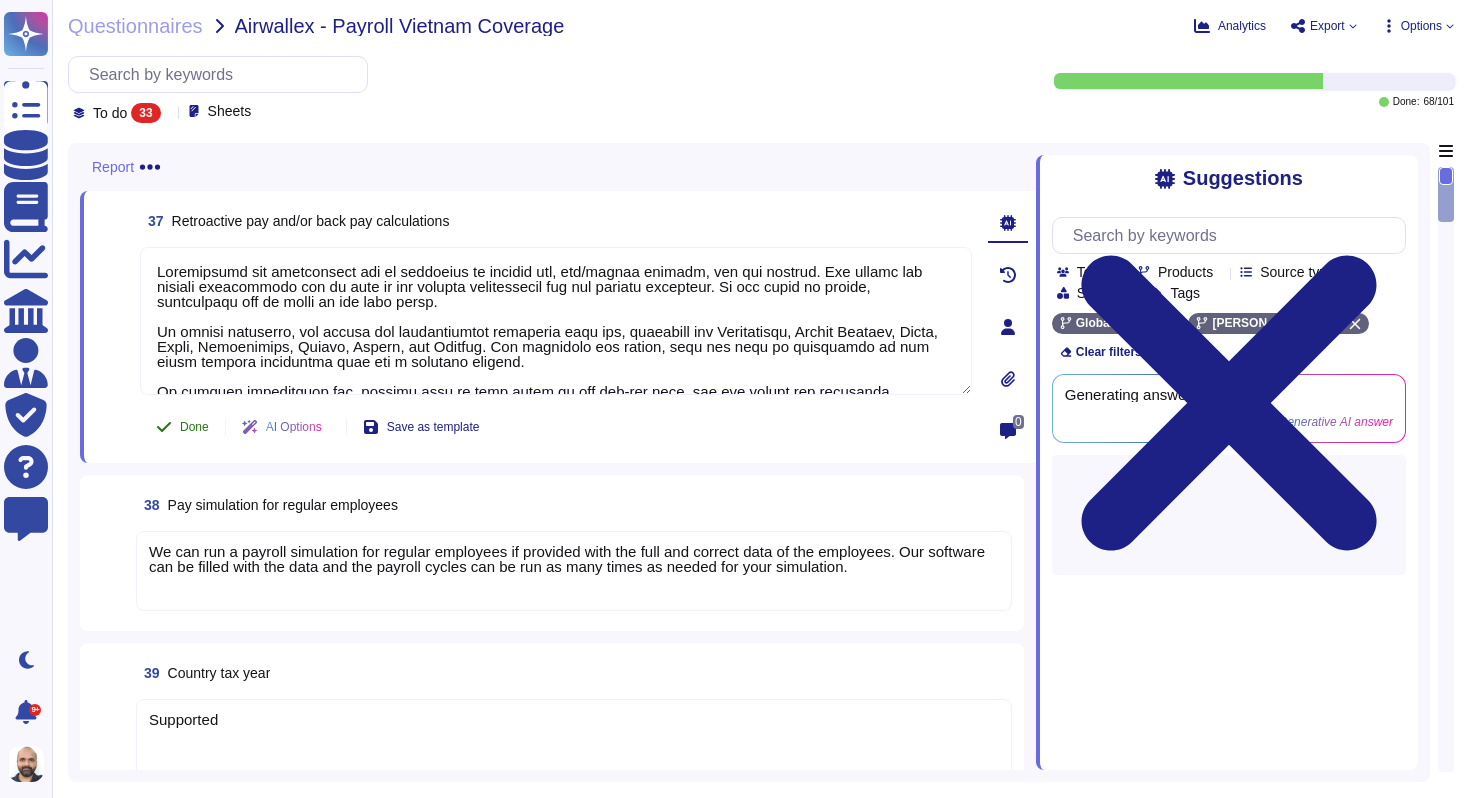 click on "Done" at bounding box center [194, 427] 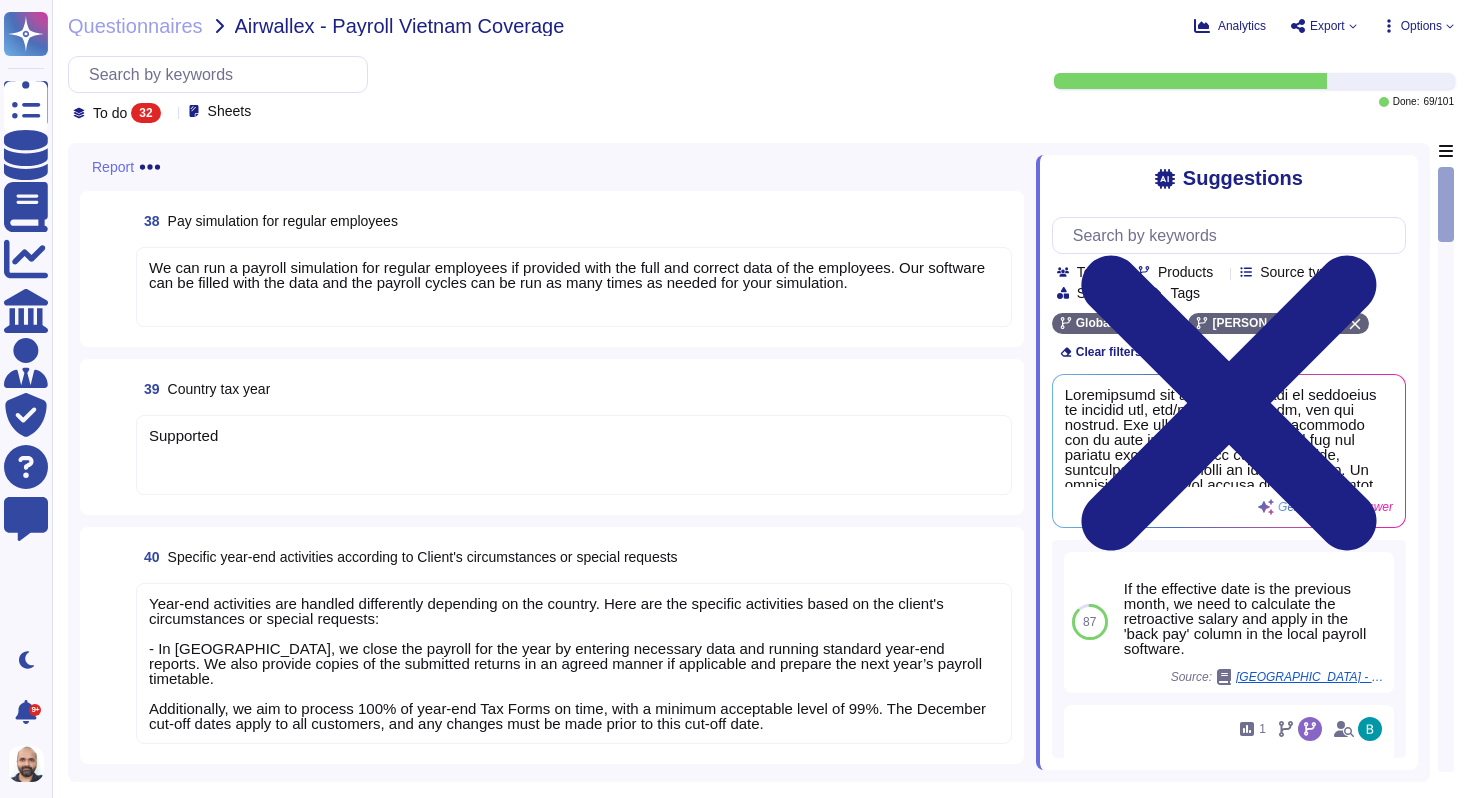 click on "We can run a payroll simulation for regular employees if provided with the full and correct data of the employees. Our software can be filled with the data and the payroll cycles can be run as many times as needed for your simulation." at bounding box center [574, 287] 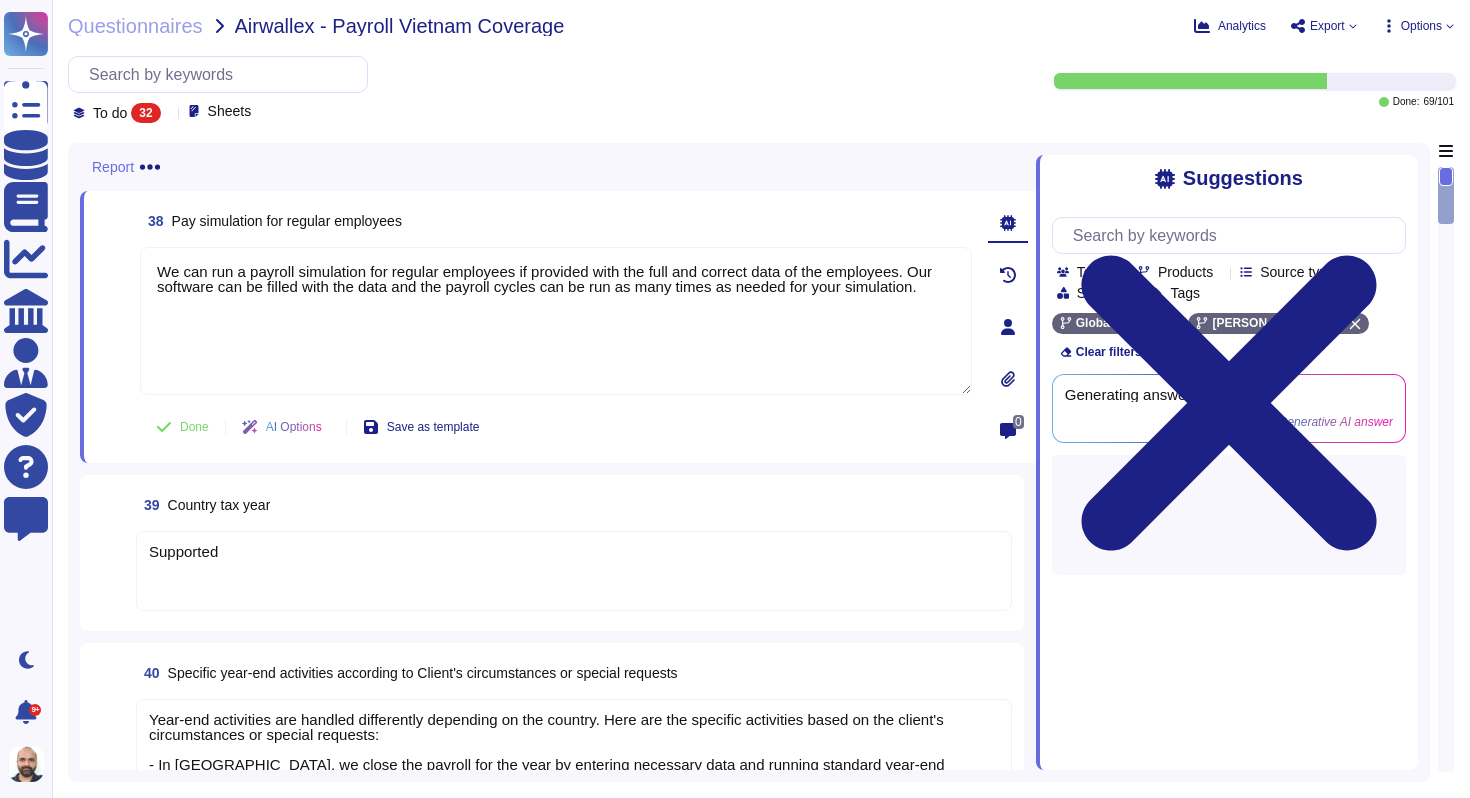 type on "We can run a payroll simulation for regular employees if provided with the full and correct data of the employees. Our software can be filled with the data and the payroll cycles can be run as many times as needed for your simulation." 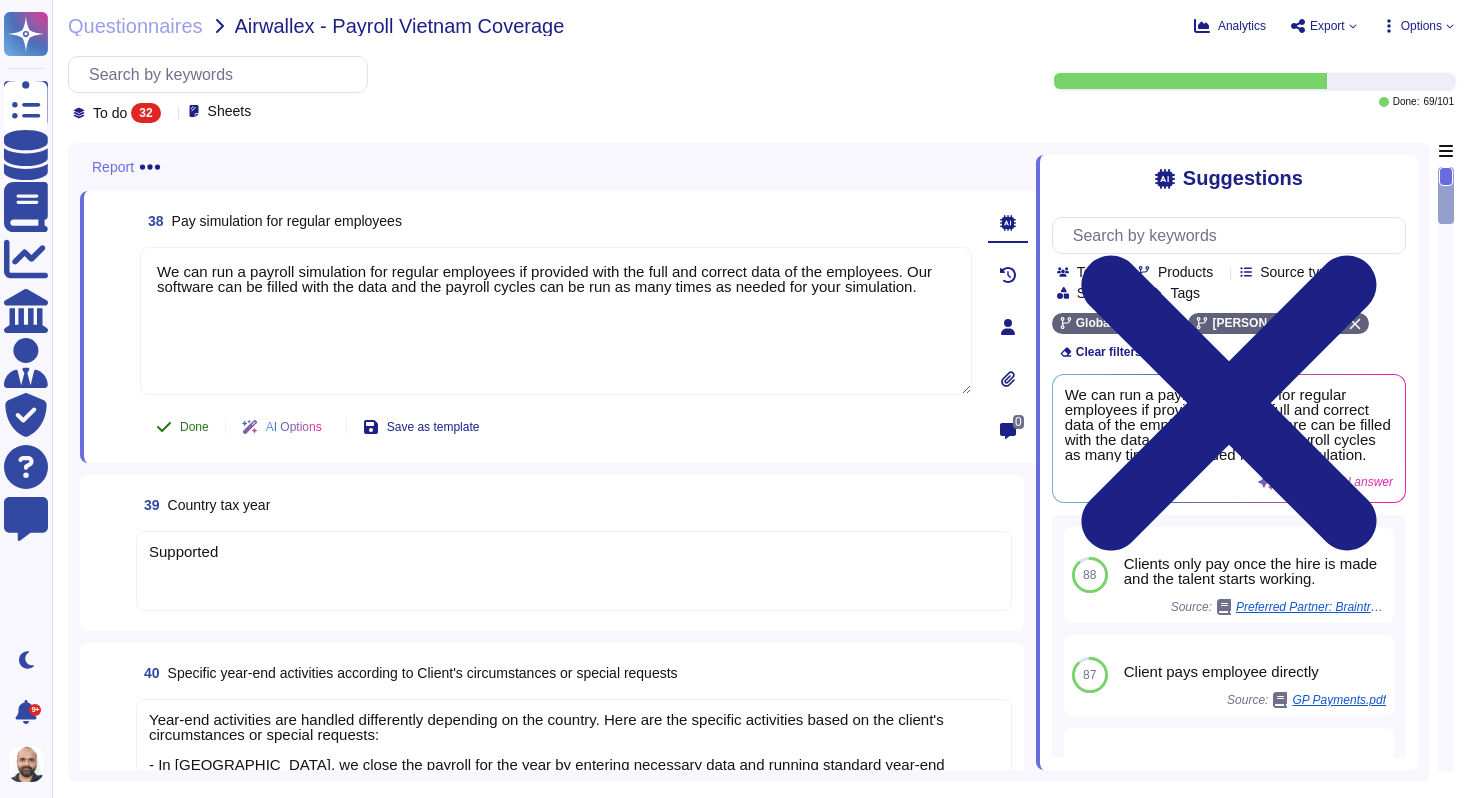 click on "Done" at bounding box center (194, 427) 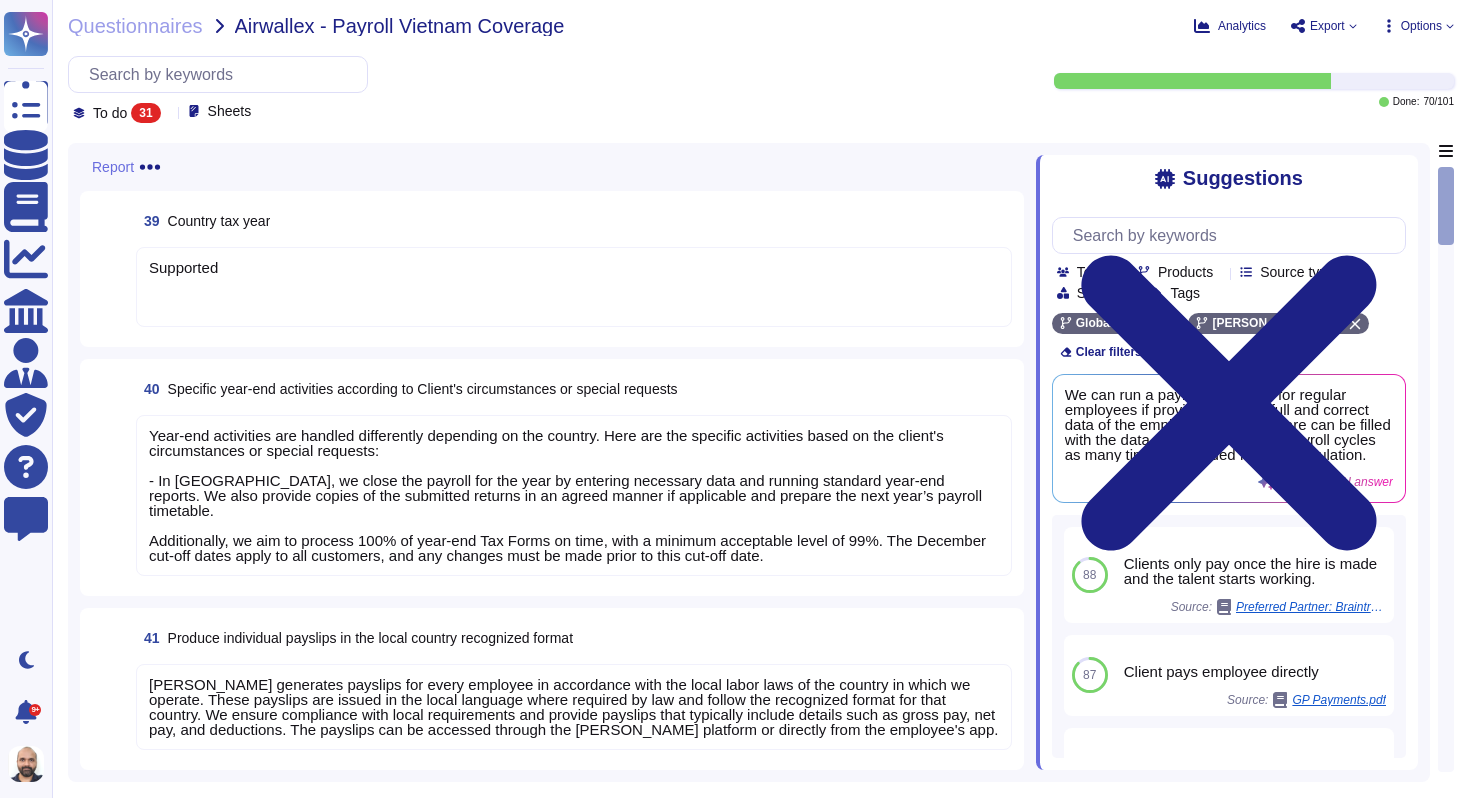 click on "Supported" at bounding box center [574, 287] 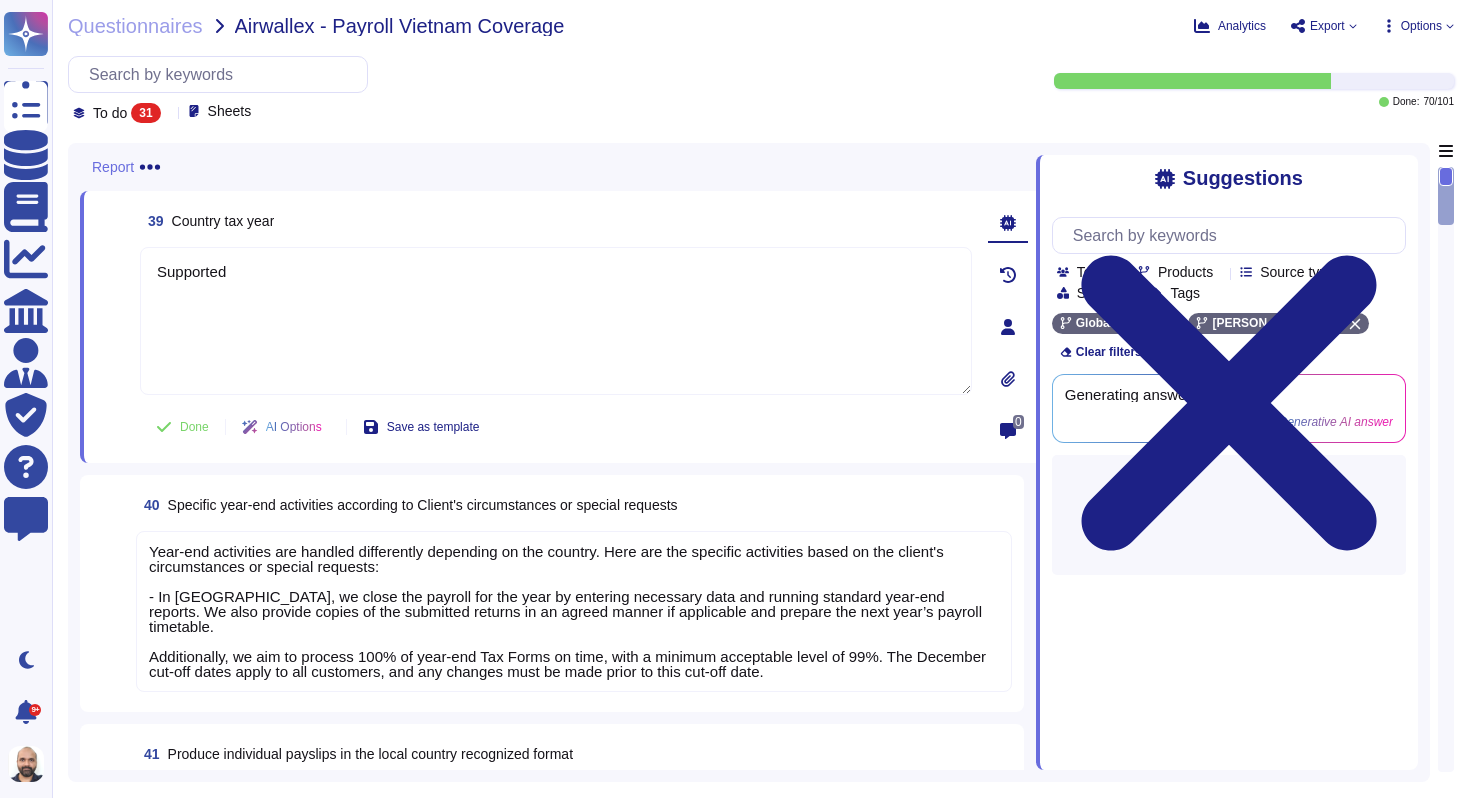 type on "Supported" 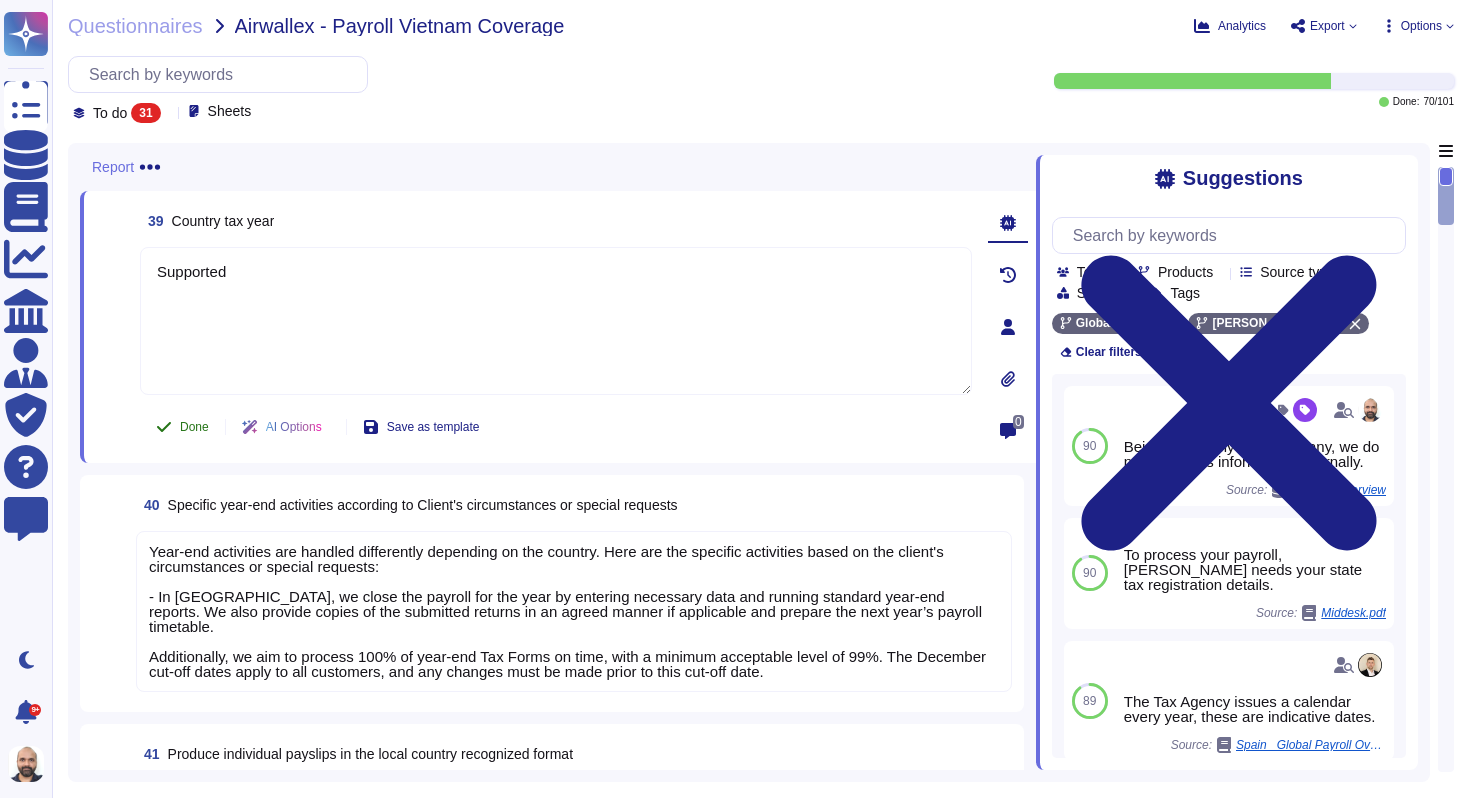 click on "Done" at bounding box center (194, 427) 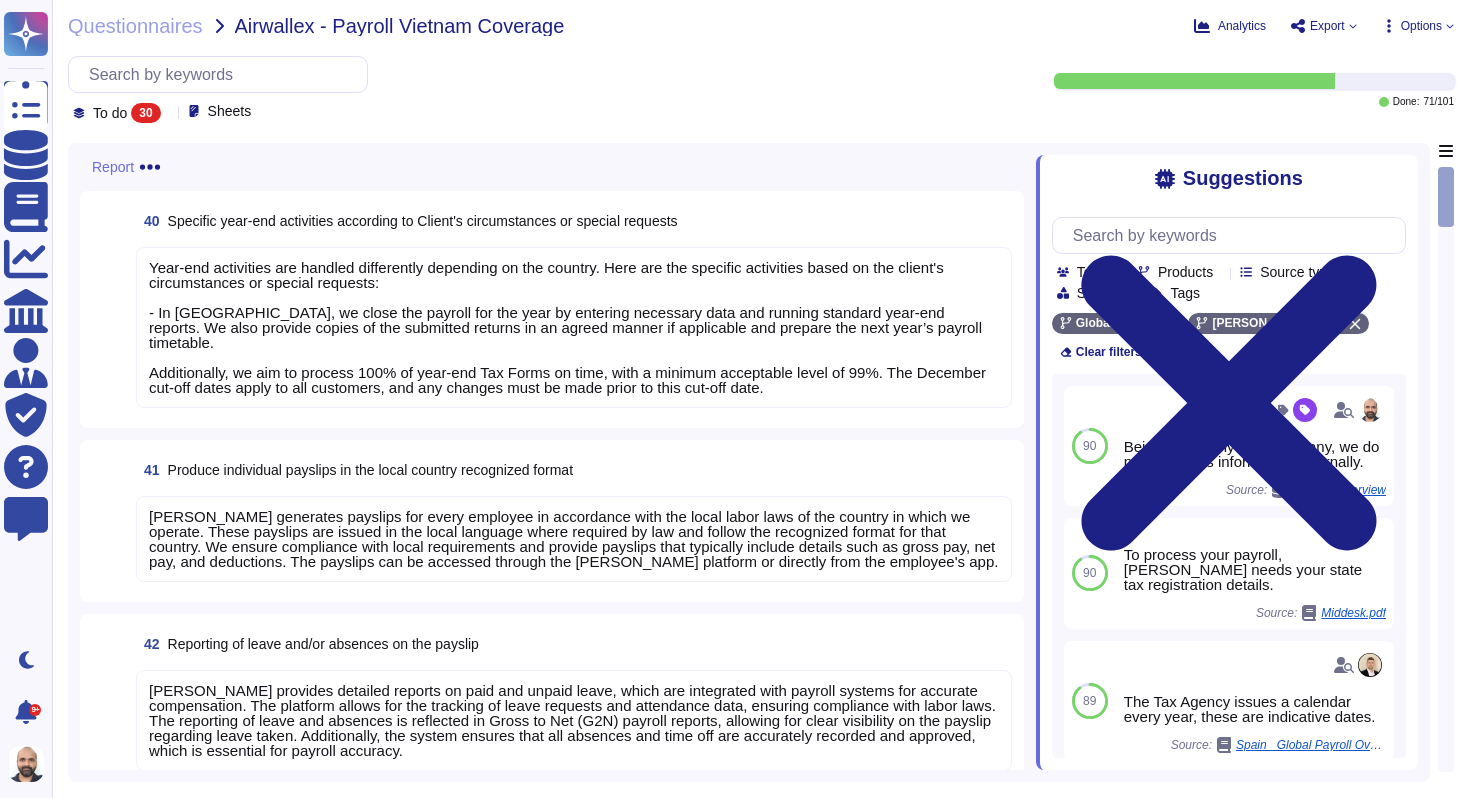 click on "Year-end activities are handled differently depending on the country. Here are the specific activities based on the client's circumstances or special requests:
- In [GEOGRAPHIC_DATA], we close the payroll for the year by entering necessary data and running standard year-end reports. We also provide copies of the submitted returns in an agreed manner if applicable and prepare the next year’s payroll timetable.
Additionally, we aim to process 100% of year-end Tax Forms on time, with a minimum acceptable level of 99%. The December cut-off dates apply to all customers, and any changes must be made prior to this cut-off date." at bounding box center (574, 327) 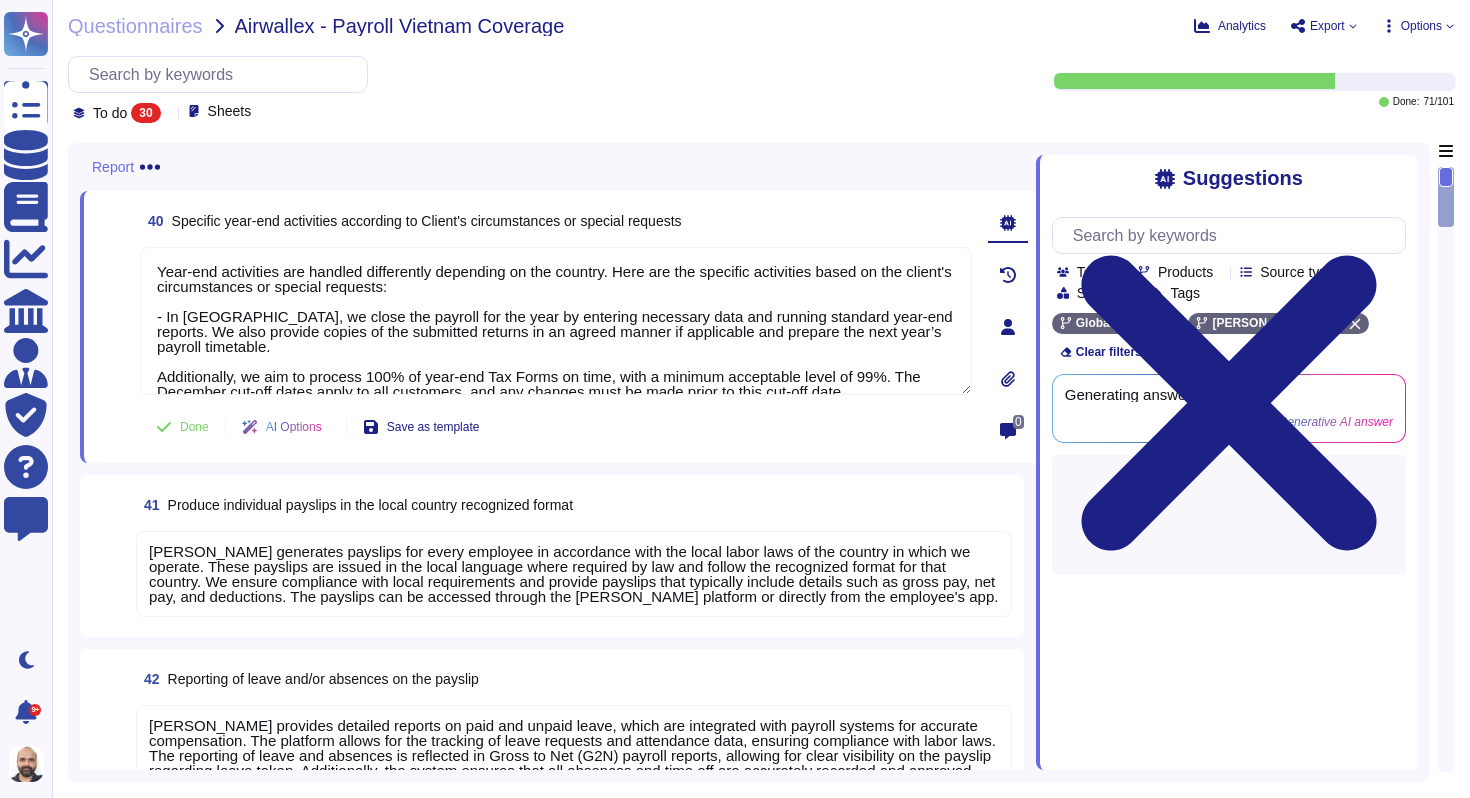 type on "Year-end activities are handled differently depending on the country. Here are the specific activities based on the client's circumstances or special requests:
- In [GEOGRAPHIC_DATA], we close the payroll for the year by entering necessary data and running standard year-end reports. We also provide copies of the submitted returns in an agreed manner if applicable and prepare the next year’s payroll timetable.
Additionally, we aim to process 100% of year-end Tax Forms on time, with a minimum acceptable level of 99%. The December cut-off dates apply to all customers, and any changes must be made prior to this cut-off date." 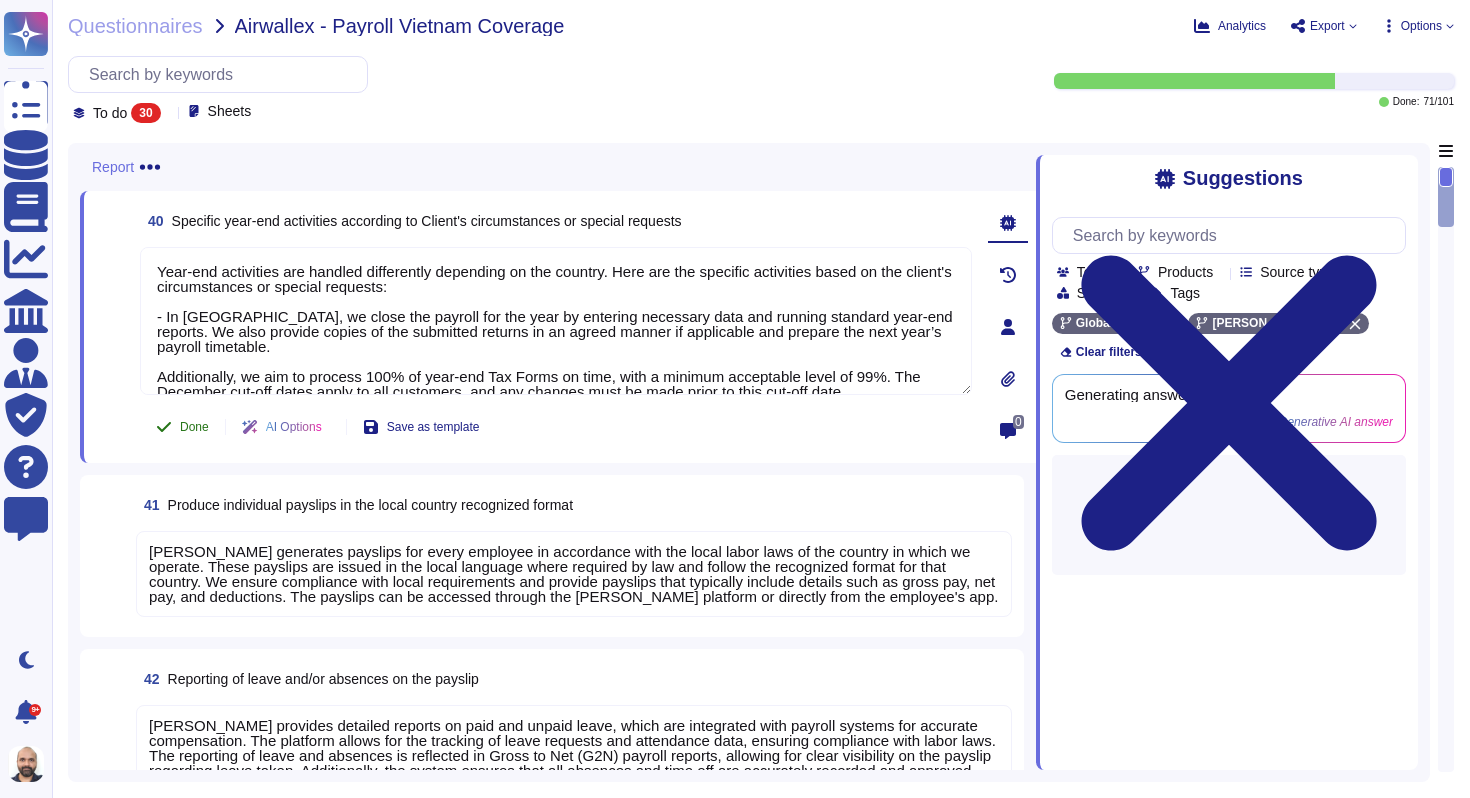 click on "Done" at bounding box center [194, 427] 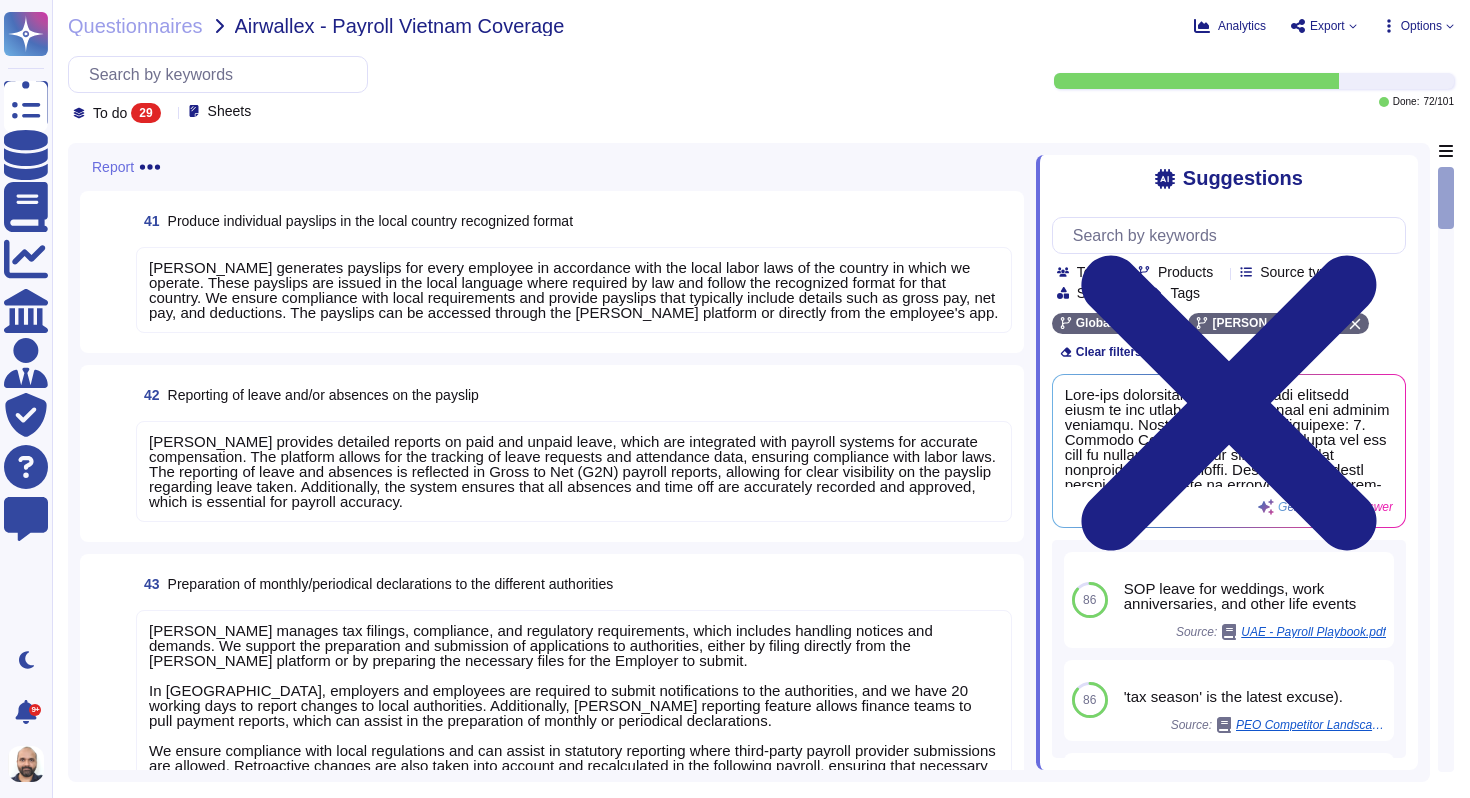 click on "41 Produce individual payslips in the local country recognized format [PERSON_NAME] generates payslips for every employee in accordance with the local labor laws of the country in which we operate. These payslips are issued in the local language where required by law and follow the recognized format for that country. We ensure compliance with local requirements and provide payslips that typically include details such as gross pay, net pay, and deductions. The payslips can be accessed through the [PERSON_NAME] platform or directly from the employee's app." at bounding box center [552, 272] 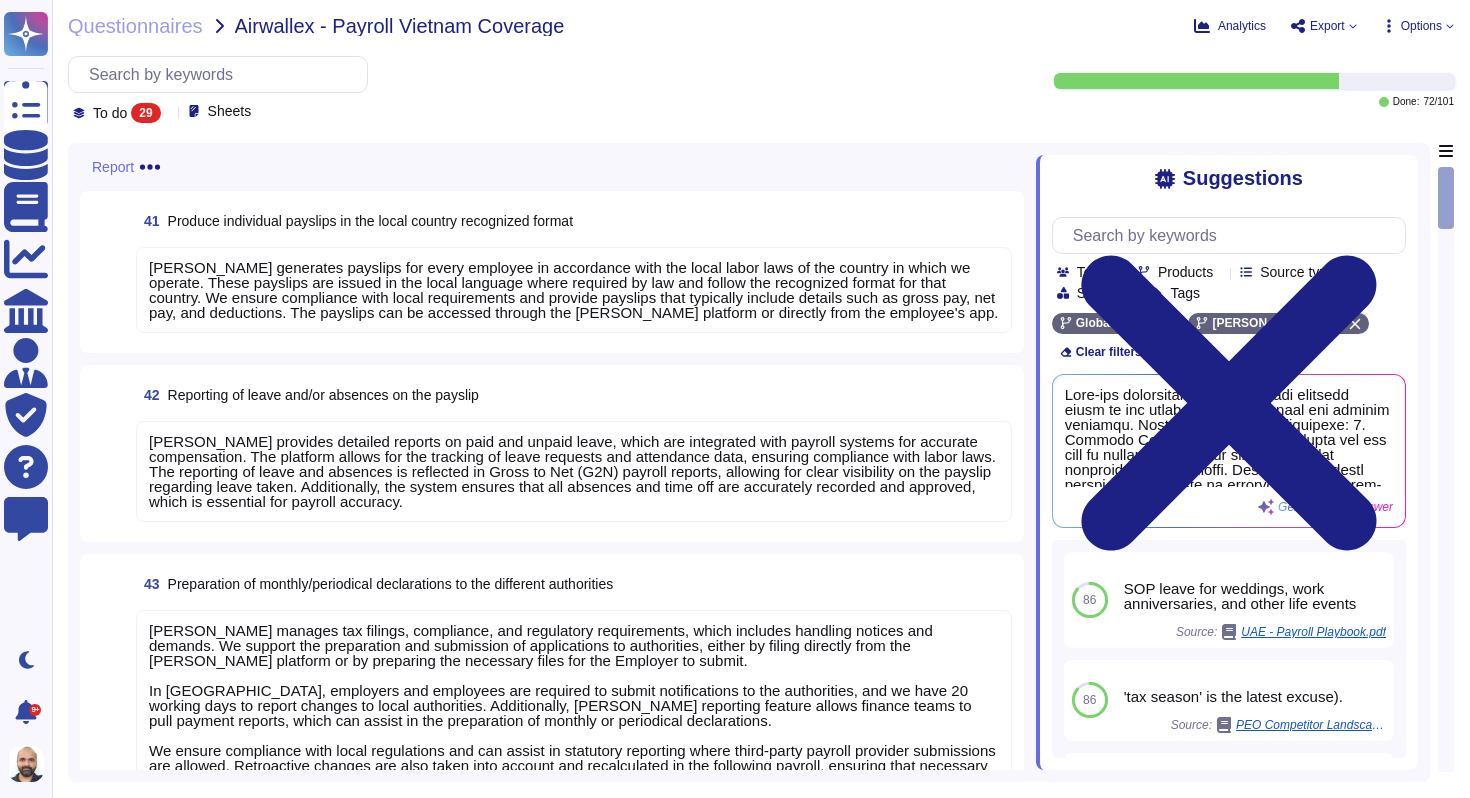 type on "[PERSON_NAME] generates payslips for every employee in accordance with the local labor laws of the country in which we operate. These payslips are issued in the local language where required by law and follow the recognized format for that country. We ensure compliance with local requirements and provide payslips that typically include details such as gross pay, net pay, and deductions. The payslips can be accessed through the [PERSON_NAME] platform or directly from the employee's app." 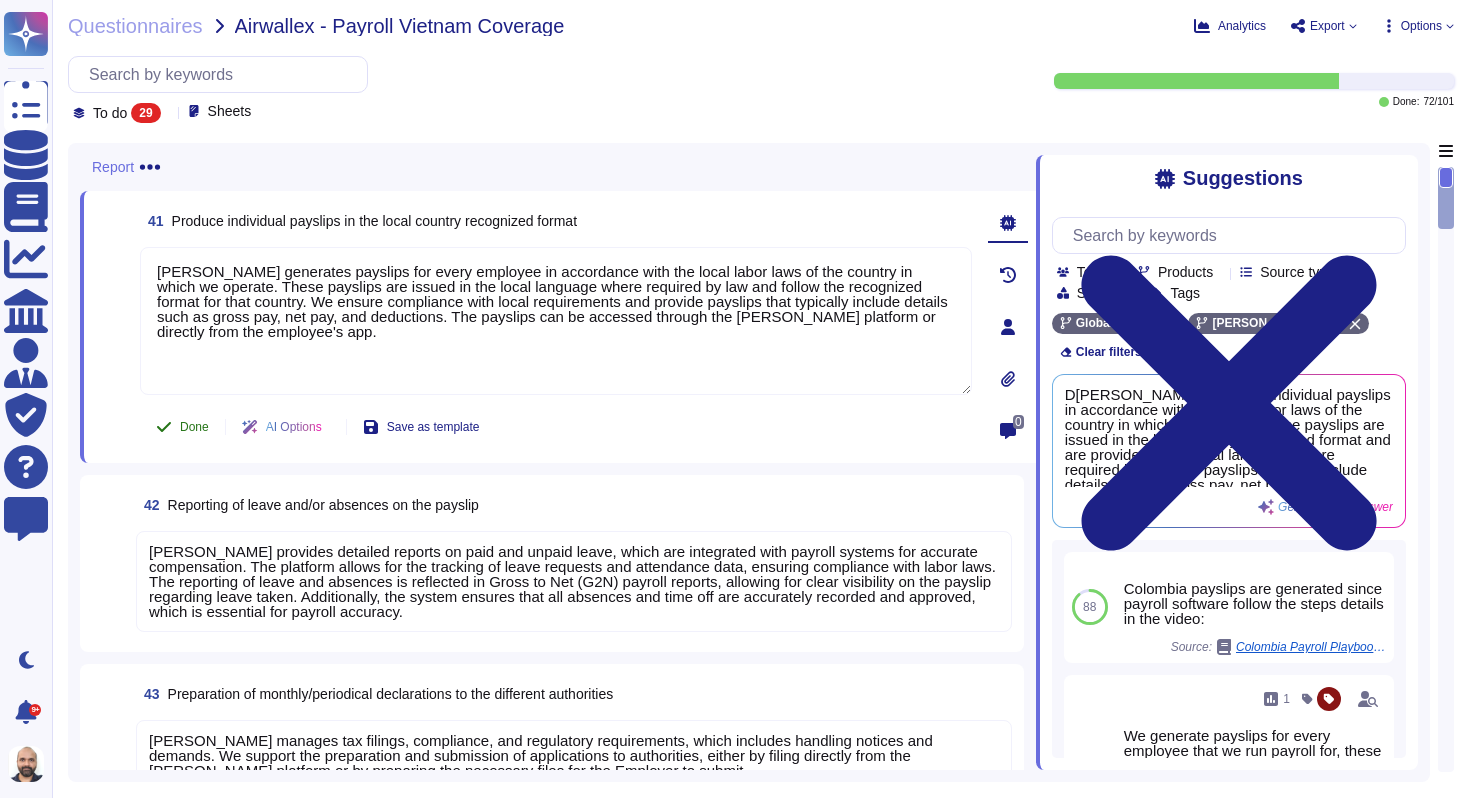 click on "Done" at bounding box center [194, 427] 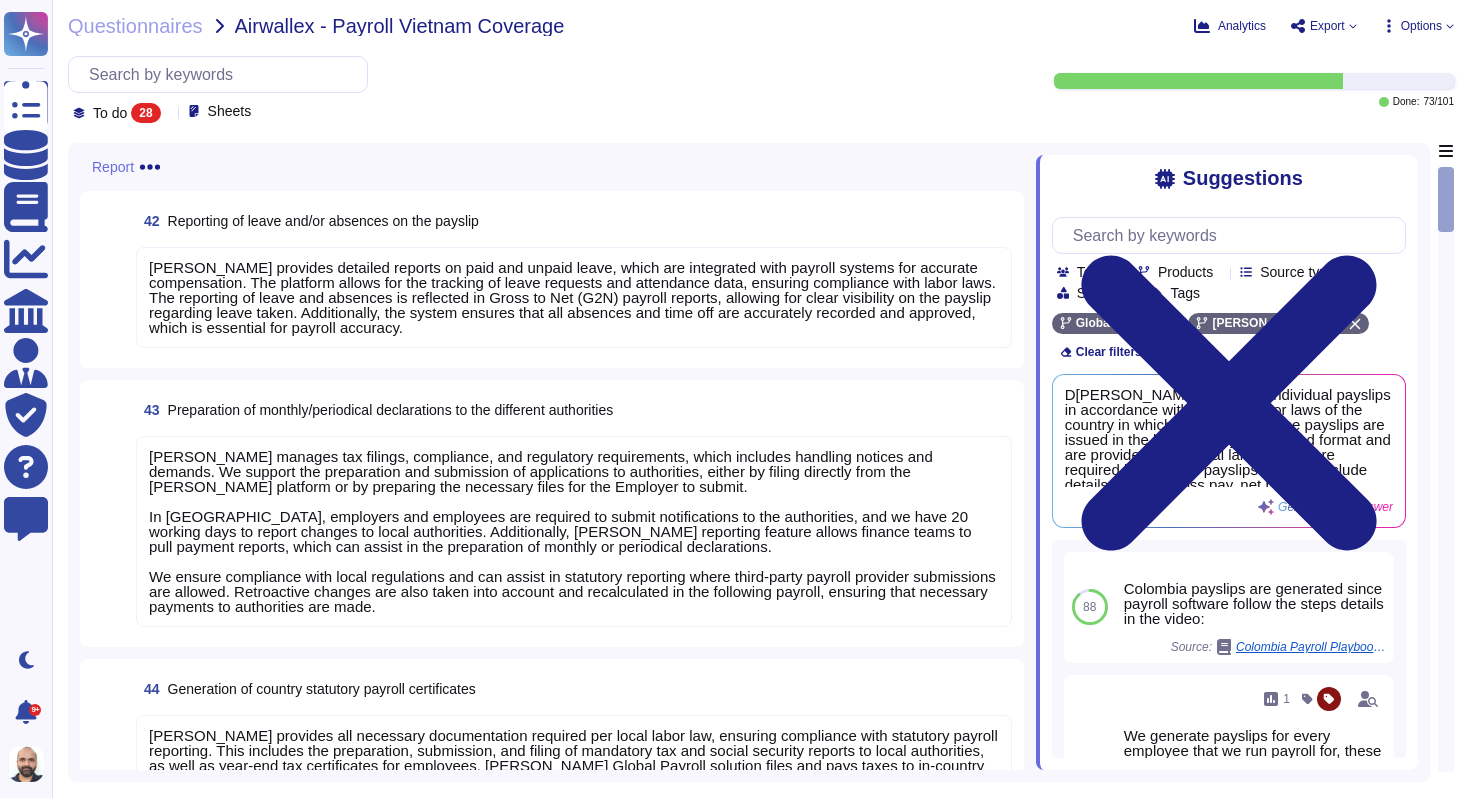 click on "[PERSON_NAME] provides detailed reports on paid and unpaid leave, which are integrated with payroll systems for accurate compensation. The platform allows for the tracking of leave requests and attendance data, ensuring compliance with labor laws. The reporting of leave and absences is reflected in Gross to Net (G2N) payroll reports, allowing for clear visibility on the payslip regarding leave taken. Additionally, the system ensures that all absences and time off are accurately recorded and approved, which is essential for payroll accuracy." at bounding box center (572, 297) 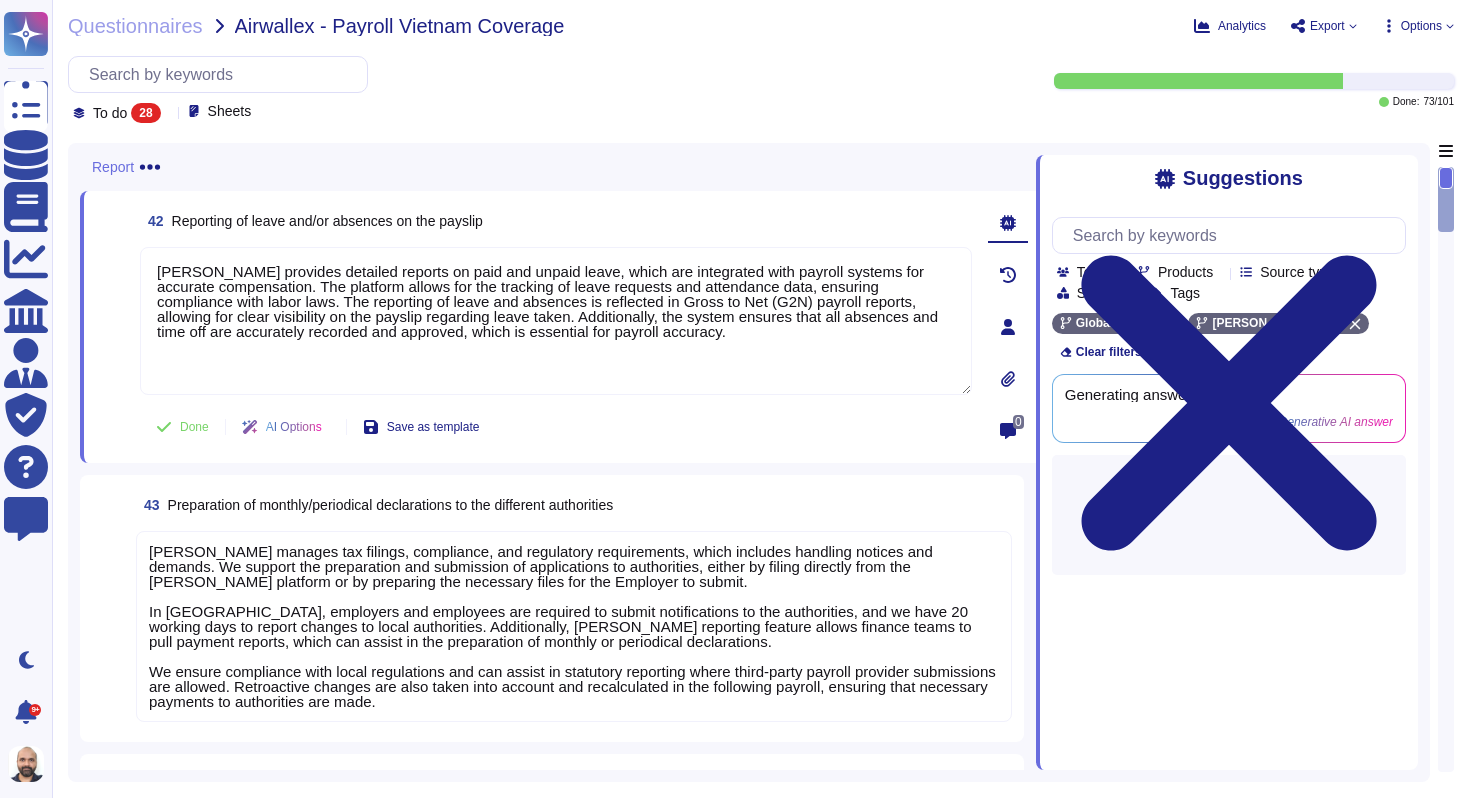 type on "[PERSON_NAME] provides detailed reports on paid and unpaid leave, which are integrated with payroll systems for accurate compensation. The platform allows for the tracking of leave requests and attendance data, ensuring compliance with labor laws. The reporting of leave and absences is reflected in Gross to Net (G2N) payroll reports, allowing for clear visibility on the payslip regarding leave taken. Additionally, the system ensures that all absences and time off are accurately recorded and approved, which is essential for payroll accuracy." 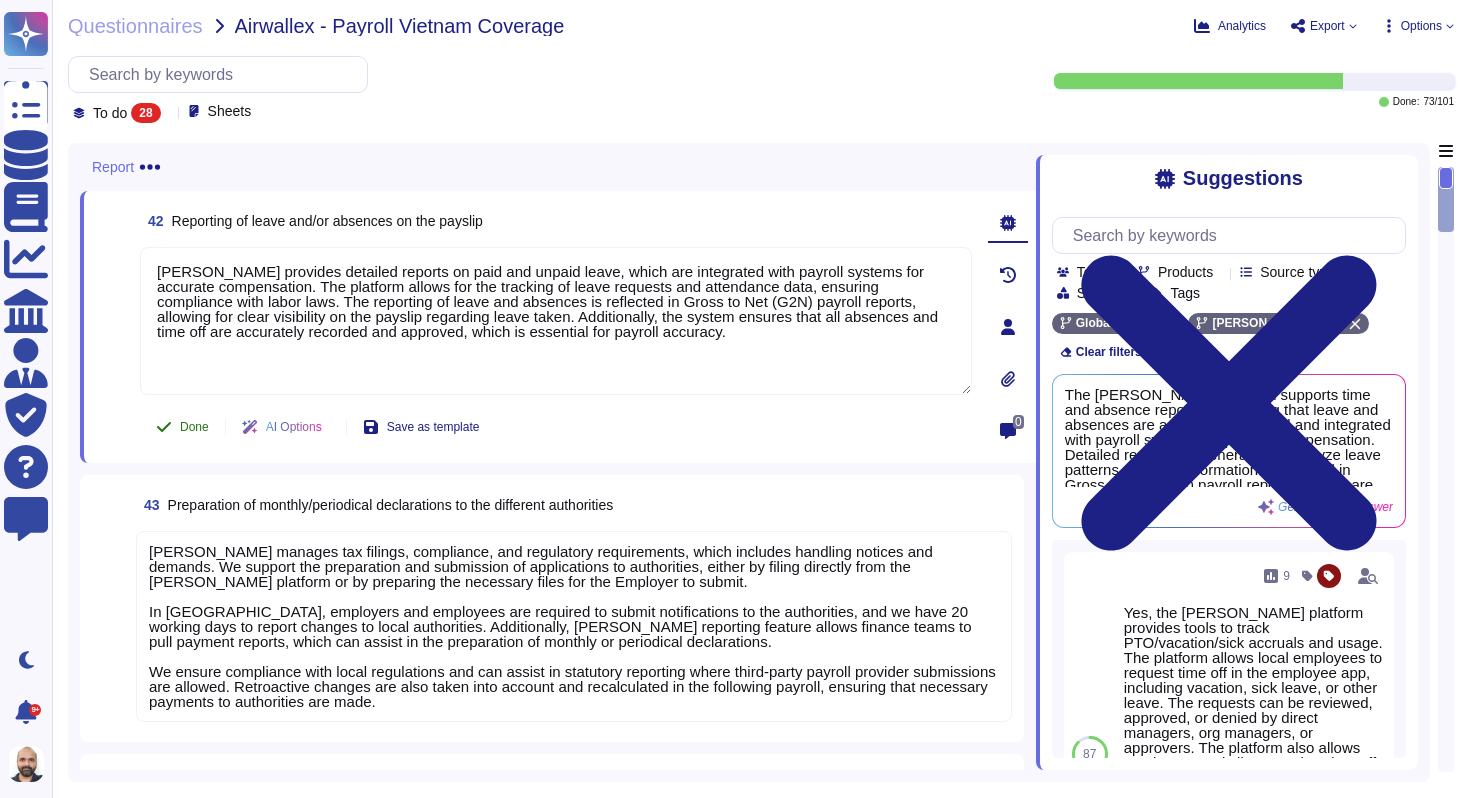 click on "Done" at bounding box center (182, 427) 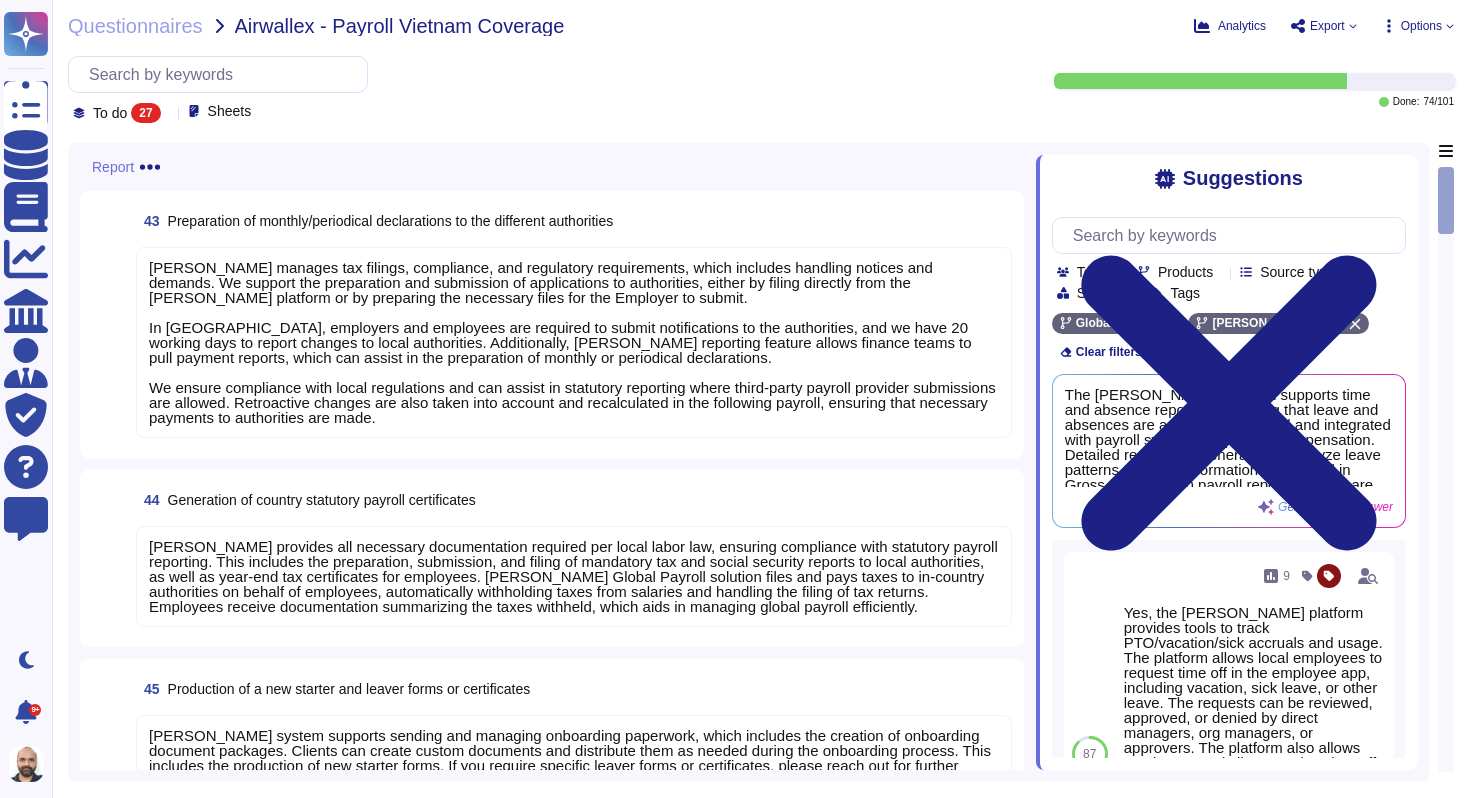 click on "[PERSON_NAME] manages tax filings, compliance, and regulatory requirements, which includes handling notices and demands. We support the preparation and submission of applications to authorities, either by filing directly from the [PERSON_NAME] platform or by preparing the necessary files for the Employer to submit.
In [GEOGRAPHIC_DATA], employers and employees are required to submit notifications to the authorities, and we have 20 working days to report changes to local authorities. Additionally, [PERSON_NAME] reporting feature allows finance teams to pull payment reports, which can assist in the preparation of monthly or periodical declarations.
We ensure compliance with local regulations and can assist in statutory reporting where third-party payroll provider submissions are allowed. Retroactive changes are also taken into account and recalculated in the following payroll, ensuring that necessary payments to authorities are made." at bounding box center (572, 342) 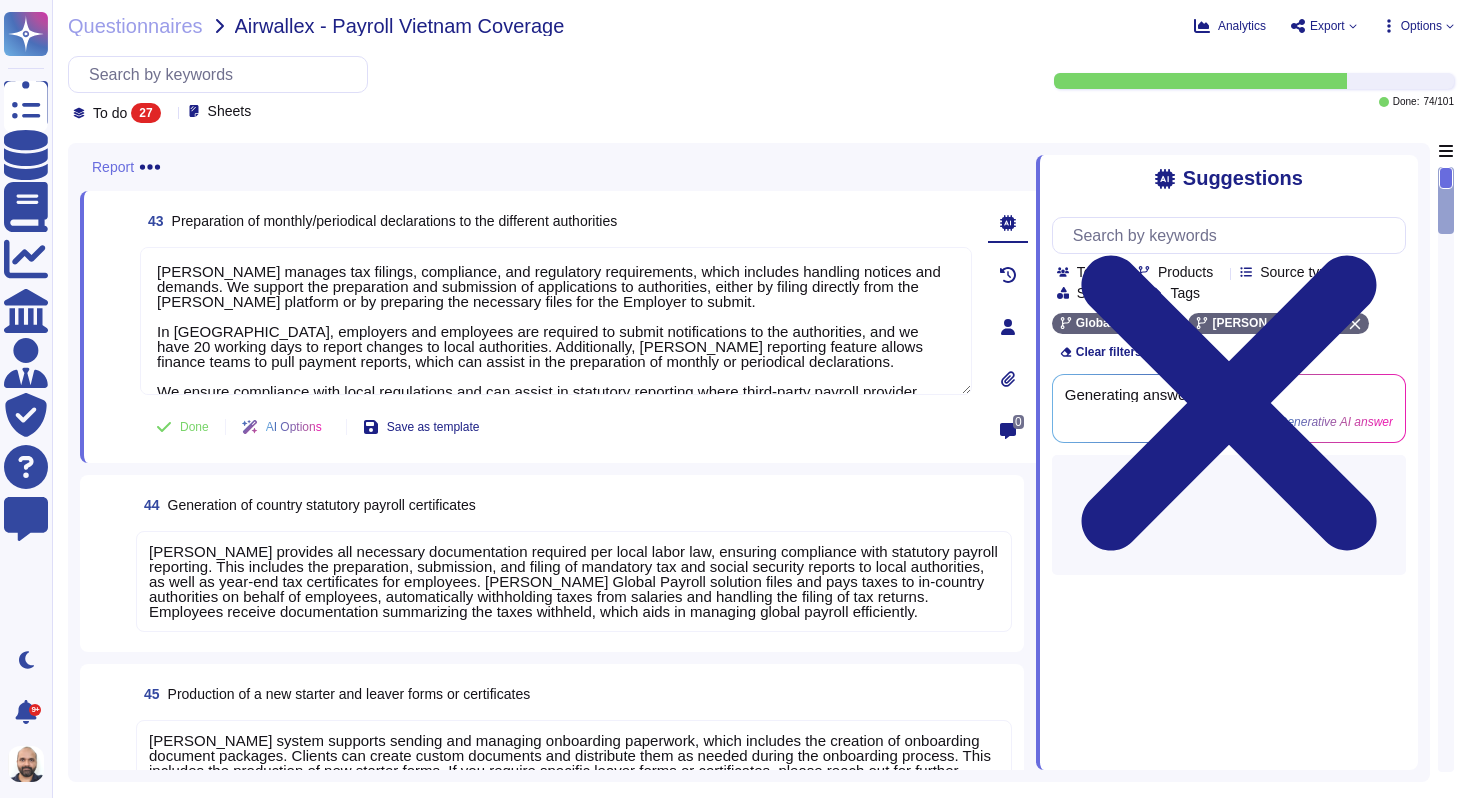 type on "[PERSON_NAME] manages tax filings, compliance, and regulatory requirements, which includes handling notices and demands. We support the preparation and submission of applications to authorities, either by filing directly from the [PERSON_NAME] platform or by preparing the necessary files for the Employer to submit.
In [GEOGRAPHIC_DATA], employers and employees are required to submit notifications to the authorities, and we have 20 working days to report changes to local authorities. Additionally, [PERSON_NAME] reporting feature allows finance teams to pull payment reports, which can assist in the preparation of monthly or periodical declarations.
We ensure compliance with local regulations and can assist in statutory reporting where third-party payroll provider submissions are allowed. Retroactive changes are also taken into account and recalculated in the following payroll, ensuring that necessary payments to authorities are made." 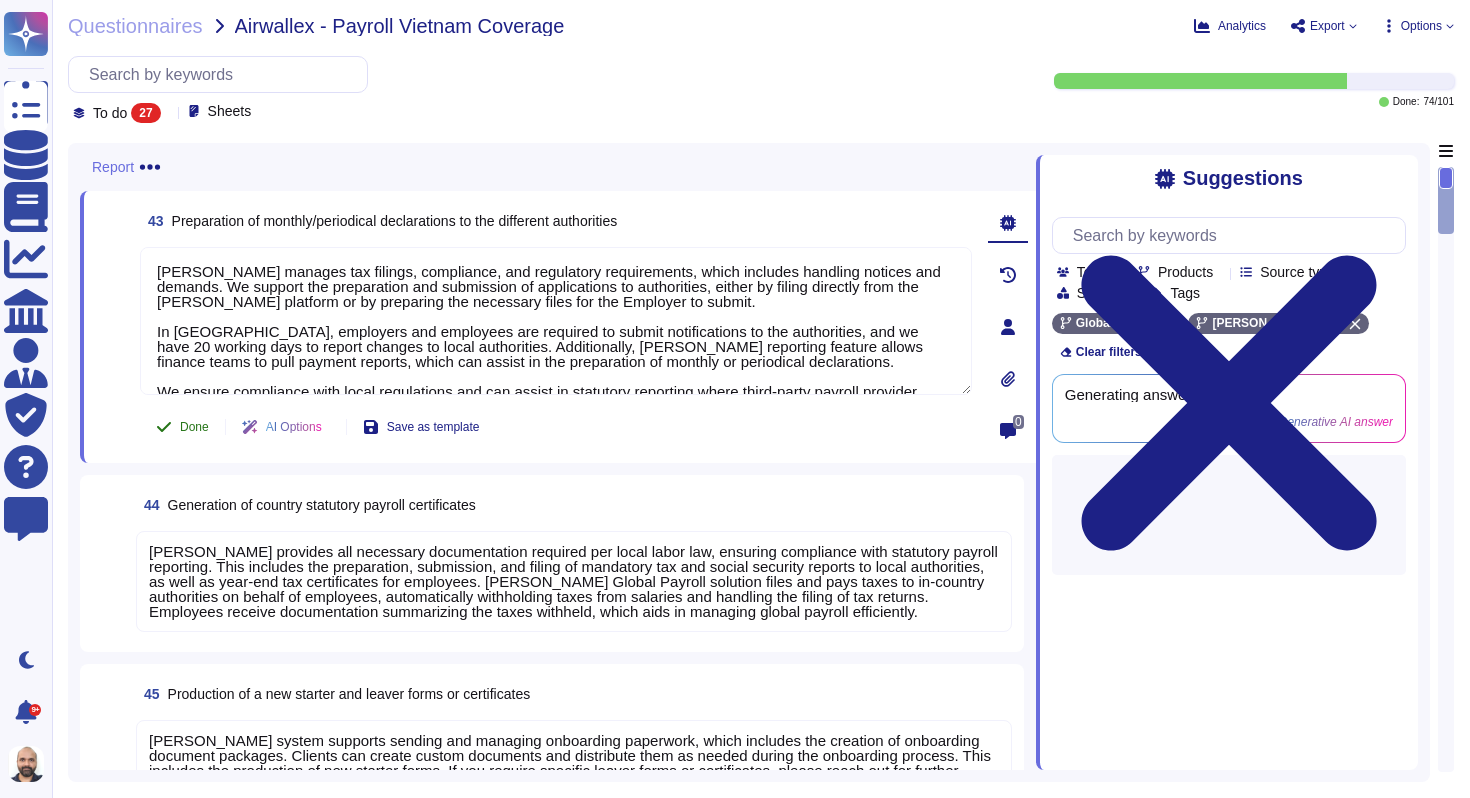 click on "Done" at bounding box center [194, 427] 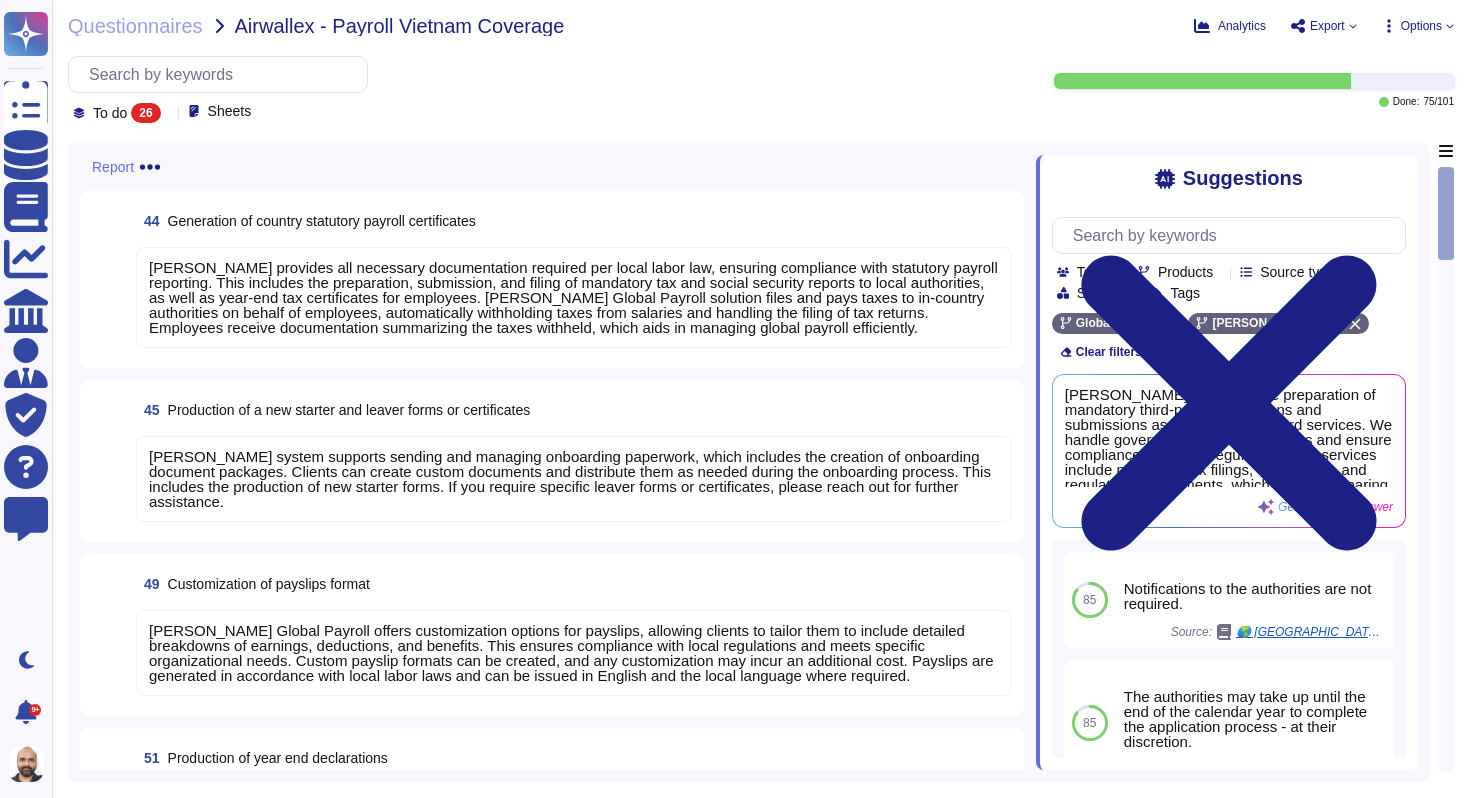 click on "Report" at bounding box center (113, 167) 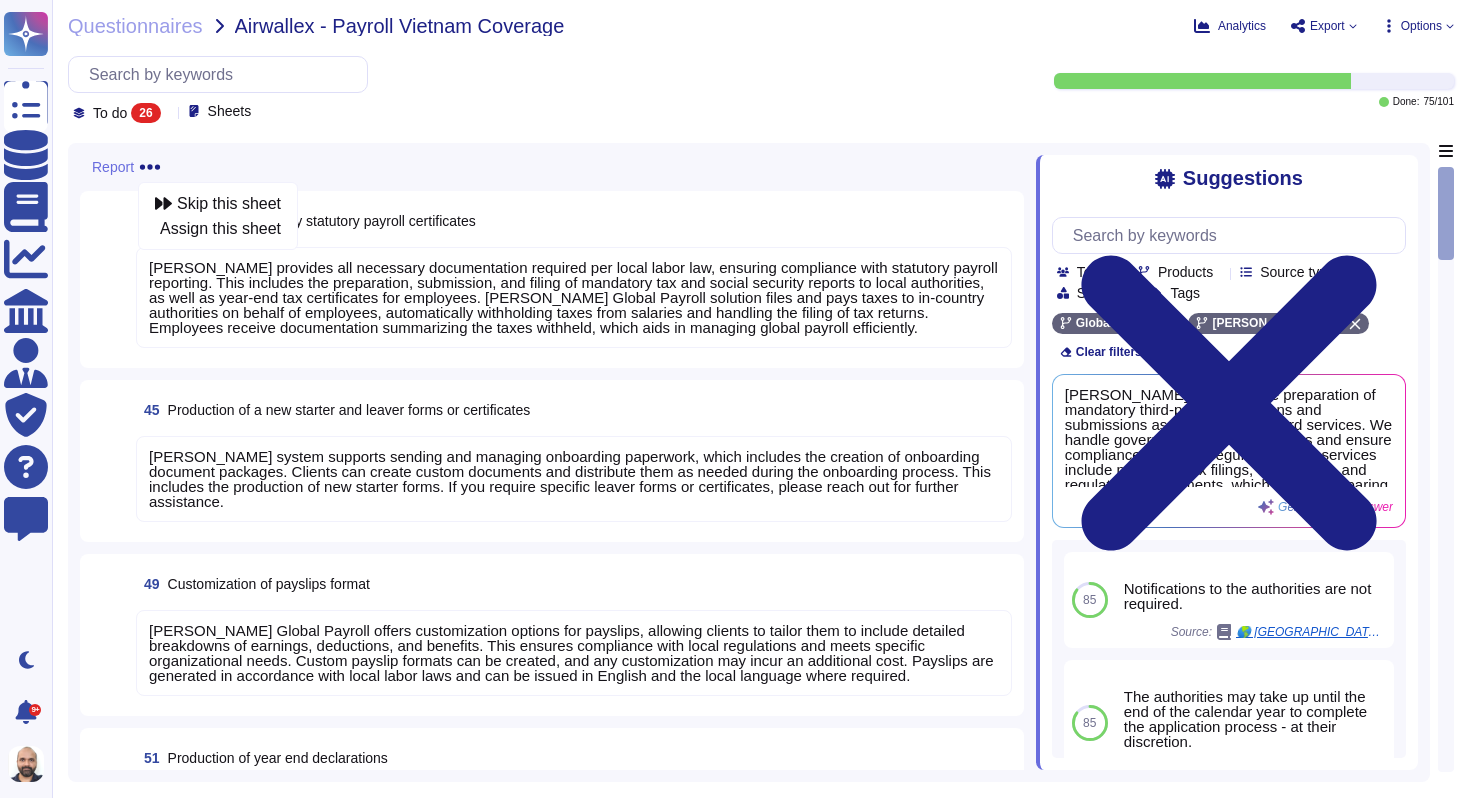 click on "[PERSON_NAME] provides all necessary documentation required per local labor law, ensuring compliance with statutory payroll reporting. This includes the preparation, submission, and filing of mandatory tax and social security reports to local authorities, as well as year-end tax certificates for employees. [PERSON_NAME] Global Payroll solution files and pays taxes to in-country authorities on behalf of employees, automatically withholding taxes from salaries and handling the filing of tax returns. Employees receive documentation summarizing the taxes withheld, which aids in managing global payroll efficiently." at bounding box center [573, 297] 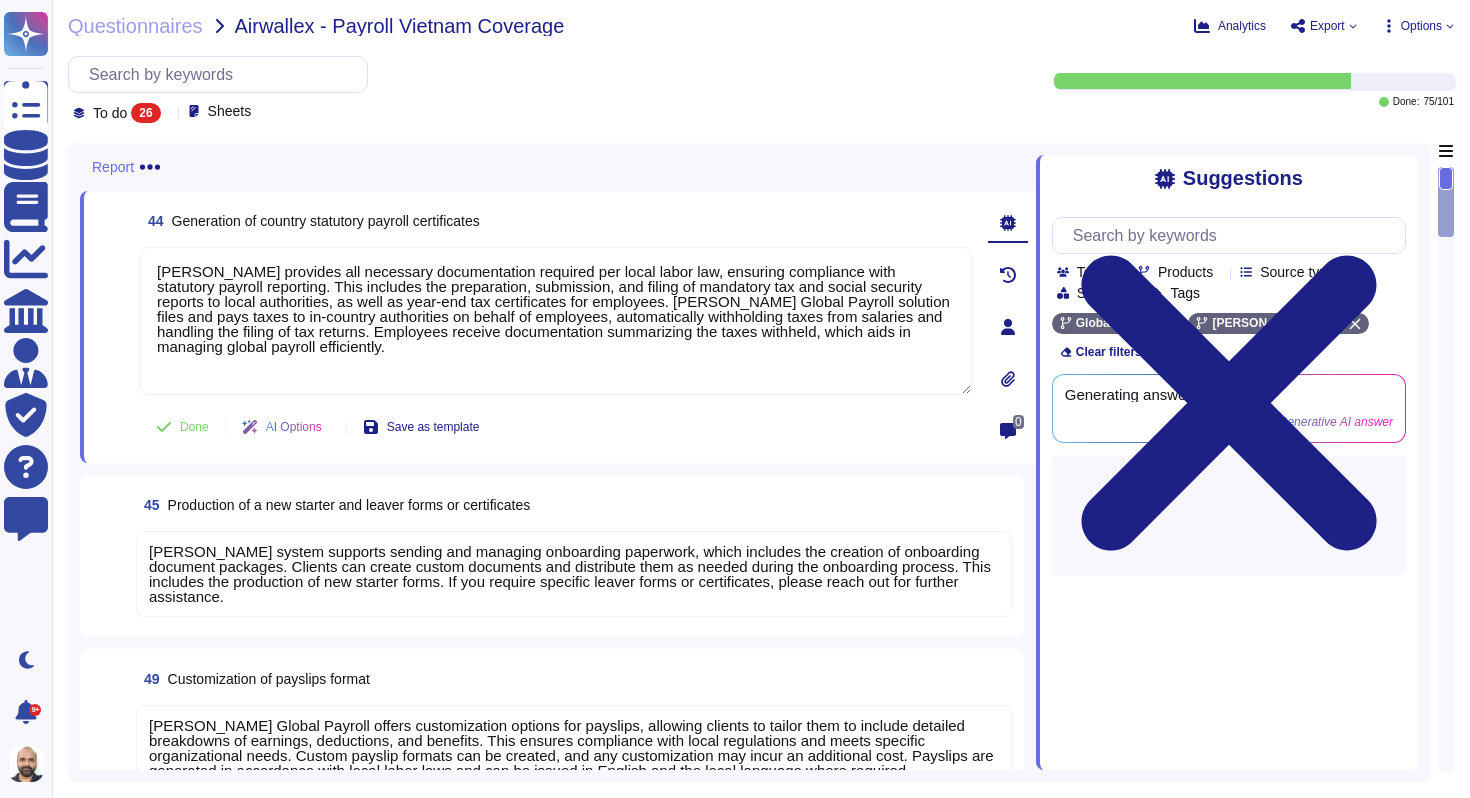 type on "[PERSON_NAME] provides all necessary documentation required per local labor law, ensuring compliance with statutory payroll reporting. This includes the preparation, submission, and filing of mandatory tax and social security reports to local authorities, as well as year-end tax certificates for employees. [PERSON_NAME] Global Payroll solution files and pays taxes to in-country authorities on behalf of employees, automatically withholding taxes from salaries and handling the filing of tax returns. Employees receive documentation summarizing the taxes withheld, which aids in managing global payroll efficiently." 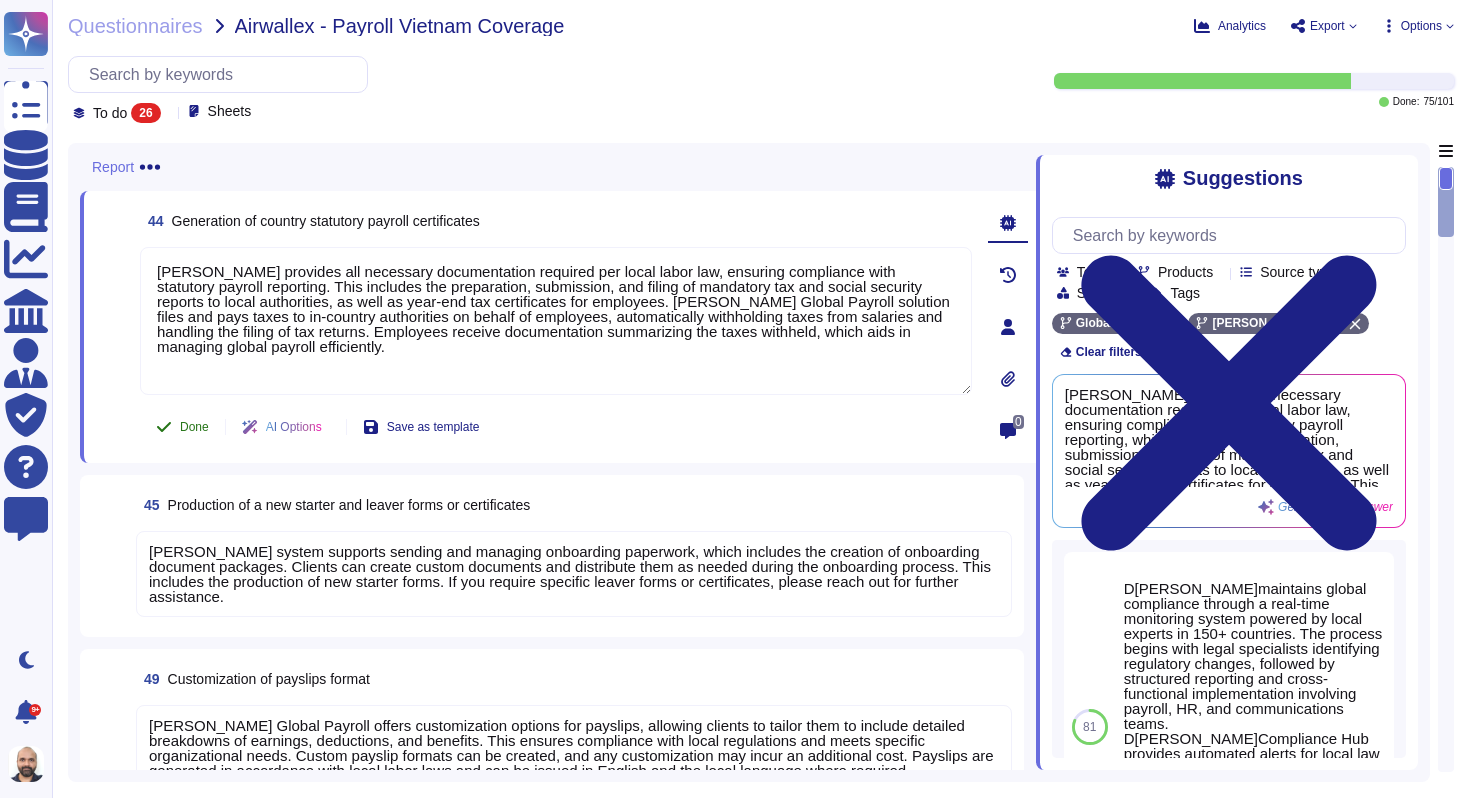click on "Done" at bounding box center [194, 427] 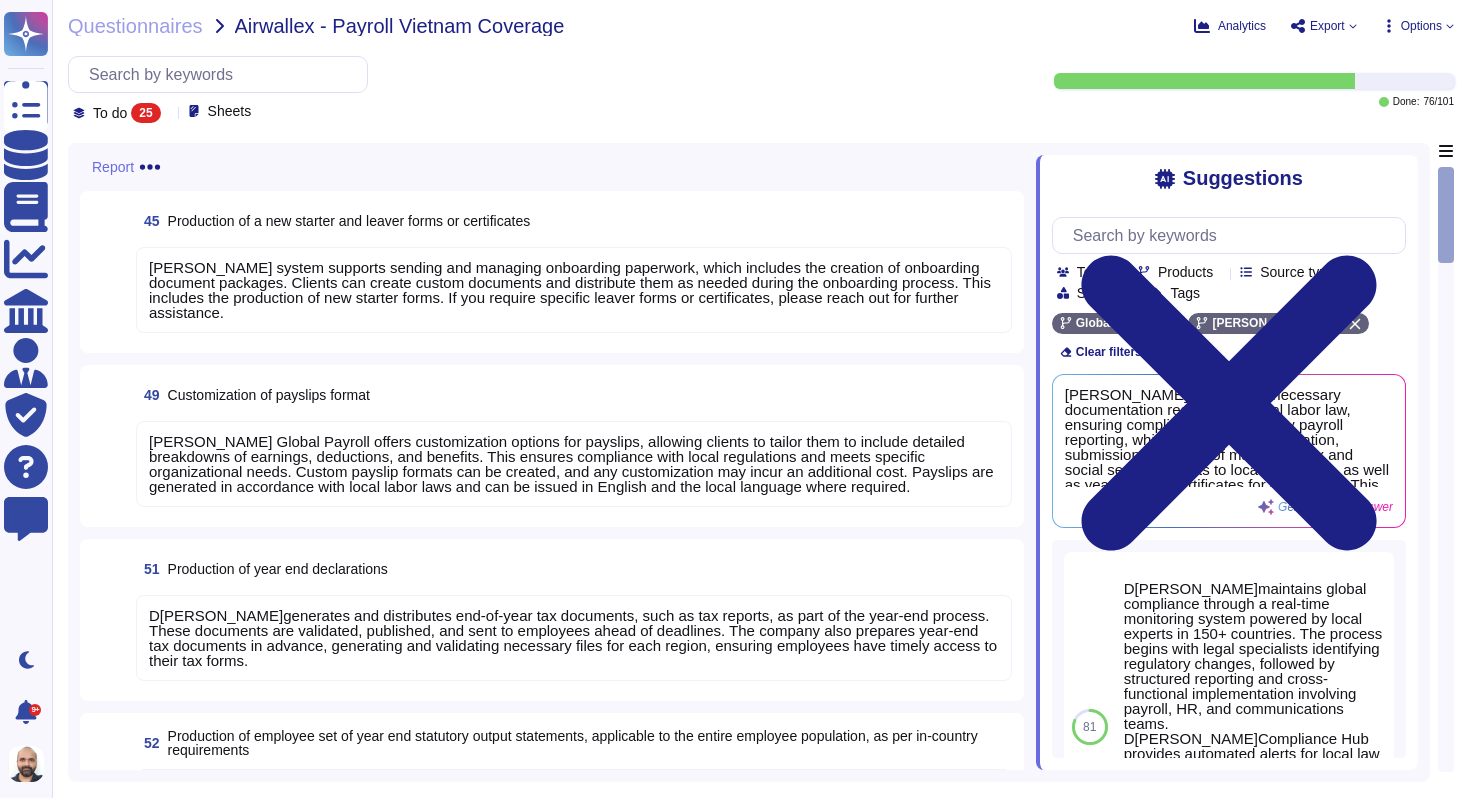 click on "[PERSON_NAME] system supports sending and managing onboarding paperwork, which includes the creation of onboarding document packages. Clients can create custom documents and distribute them as needed during the onboarding process. This includes the production of new starter forms. If you require specific leaver forms or certificates, please reach out for further assistance." at bounding box center [570, 290] 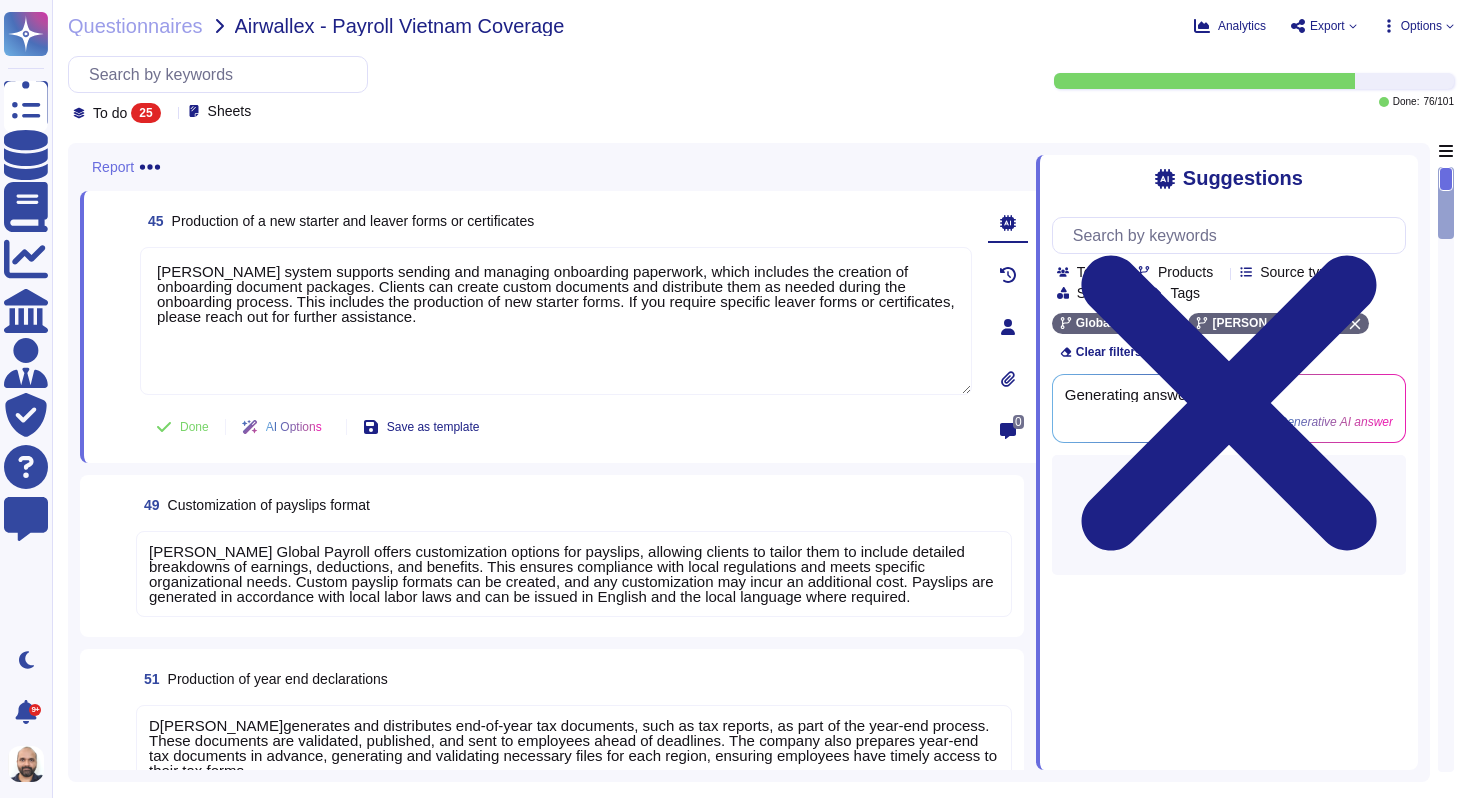 type on "[PERSON_NAME] system supports sending and managing onboarding paperwork, which includes the creation of onboarding document packages. Clients can create custom documents and distribute them as needed during the onboarding process. This includes the production of new starter forms. If you require specific leaver forms or certificates, please reach out for further assistance." 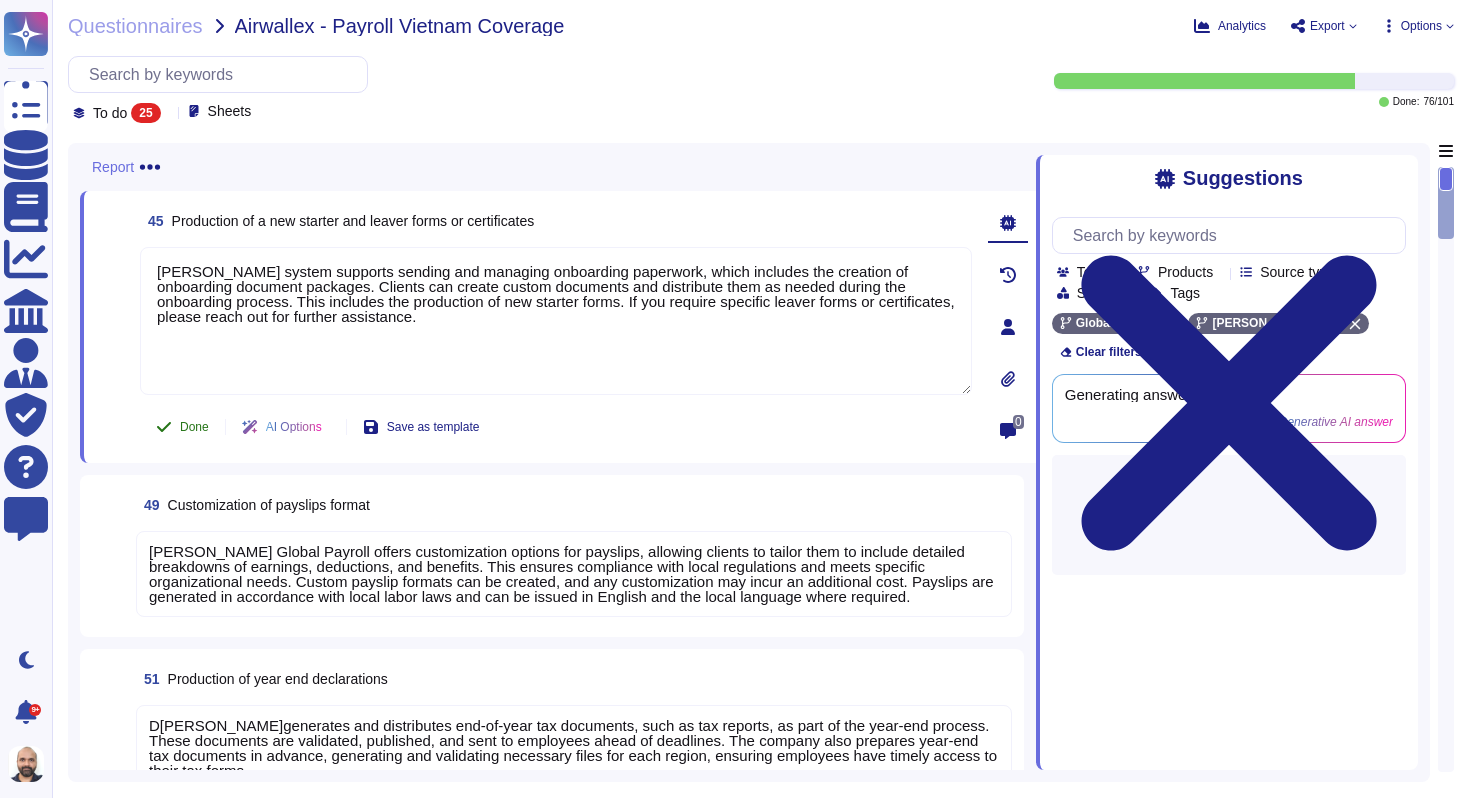 click on "Done" at bounding box center (182, 427) 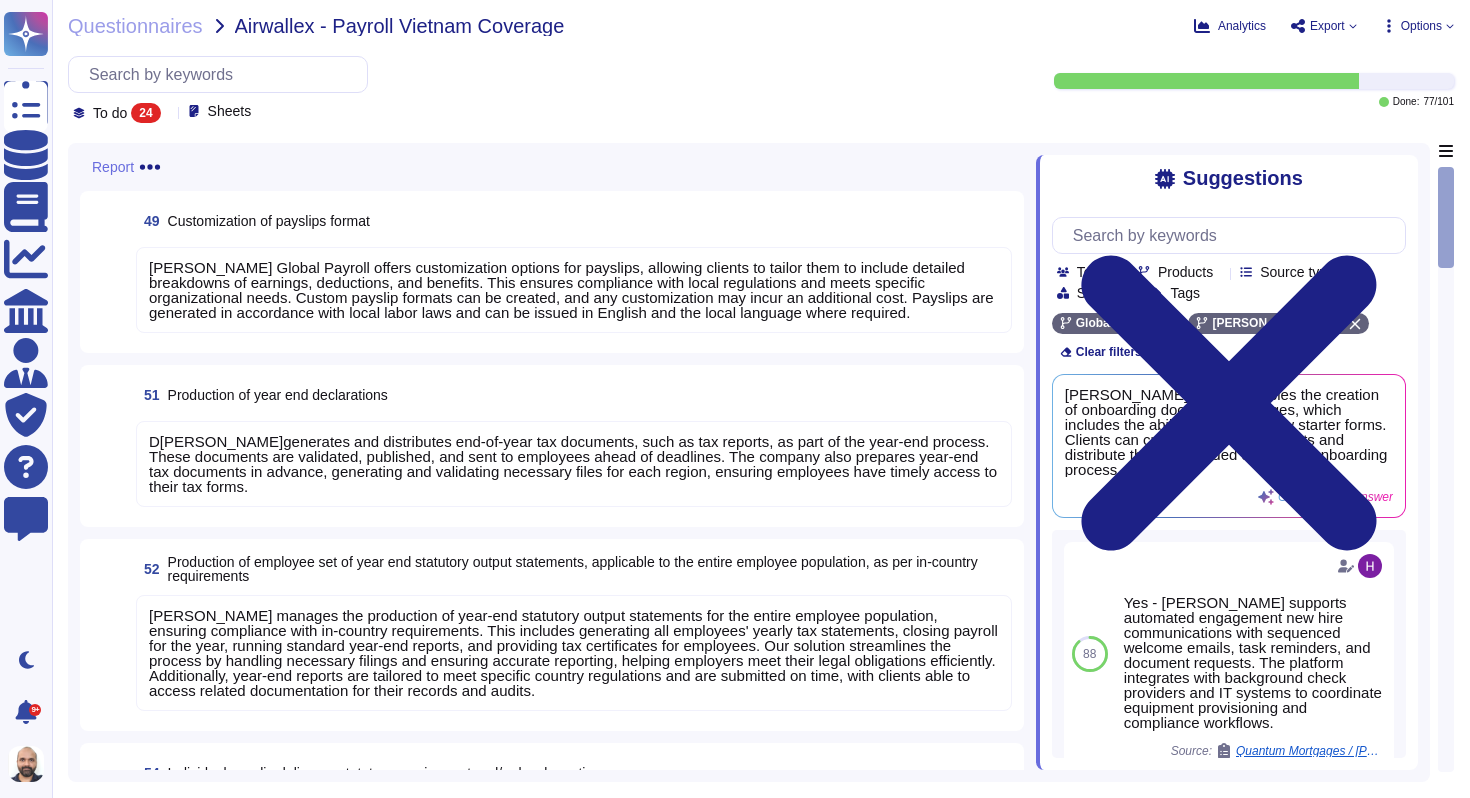 click on "[PERSON_NAME] Global Payroll offers customization options for payslips, allowing clients to tailor them to include detailed breakdowns of earnings, deductions, and benefits. This ensures compliance with local regulations and meets specific organizational needs. Custom payslip formats can be created, and any customization may incur an additional cost. Payslips are generated in accordance with local labor laws and can be issued in English and the local language where required." at bounding box center [571, 290] 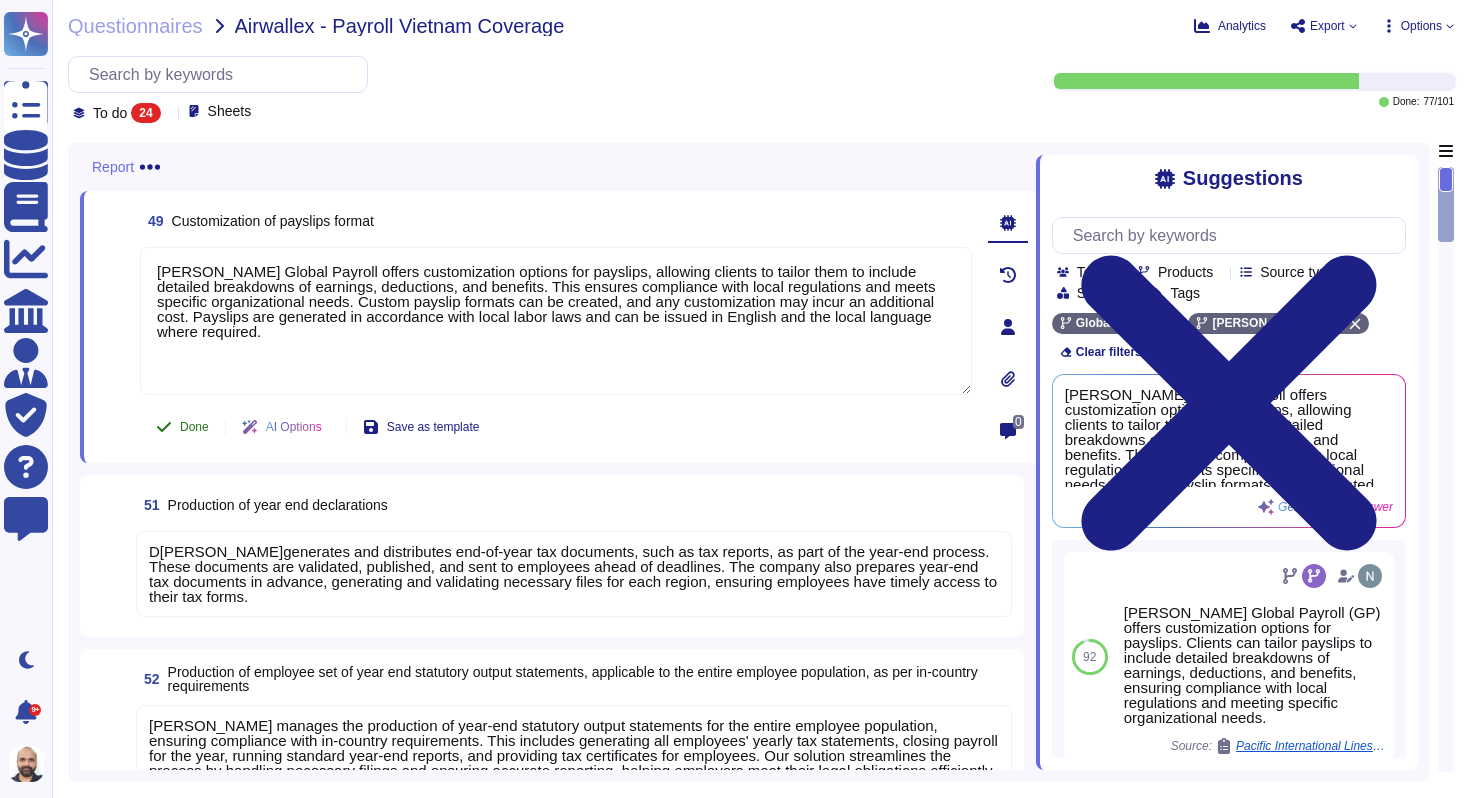 type on "[PERSON_NAME] Global Payroll offers customization options for payslips, allowing clients to tailor them to include detailed breakdowns of earnings, deductions, and benefits. This ensures compliance with local regulations and meets specific organizational needs. Custom payslip formats can be created, and any customization may incur an additional cost. Payslips are generated in accordance with local labor laws and can be issued in English and the local language where required." 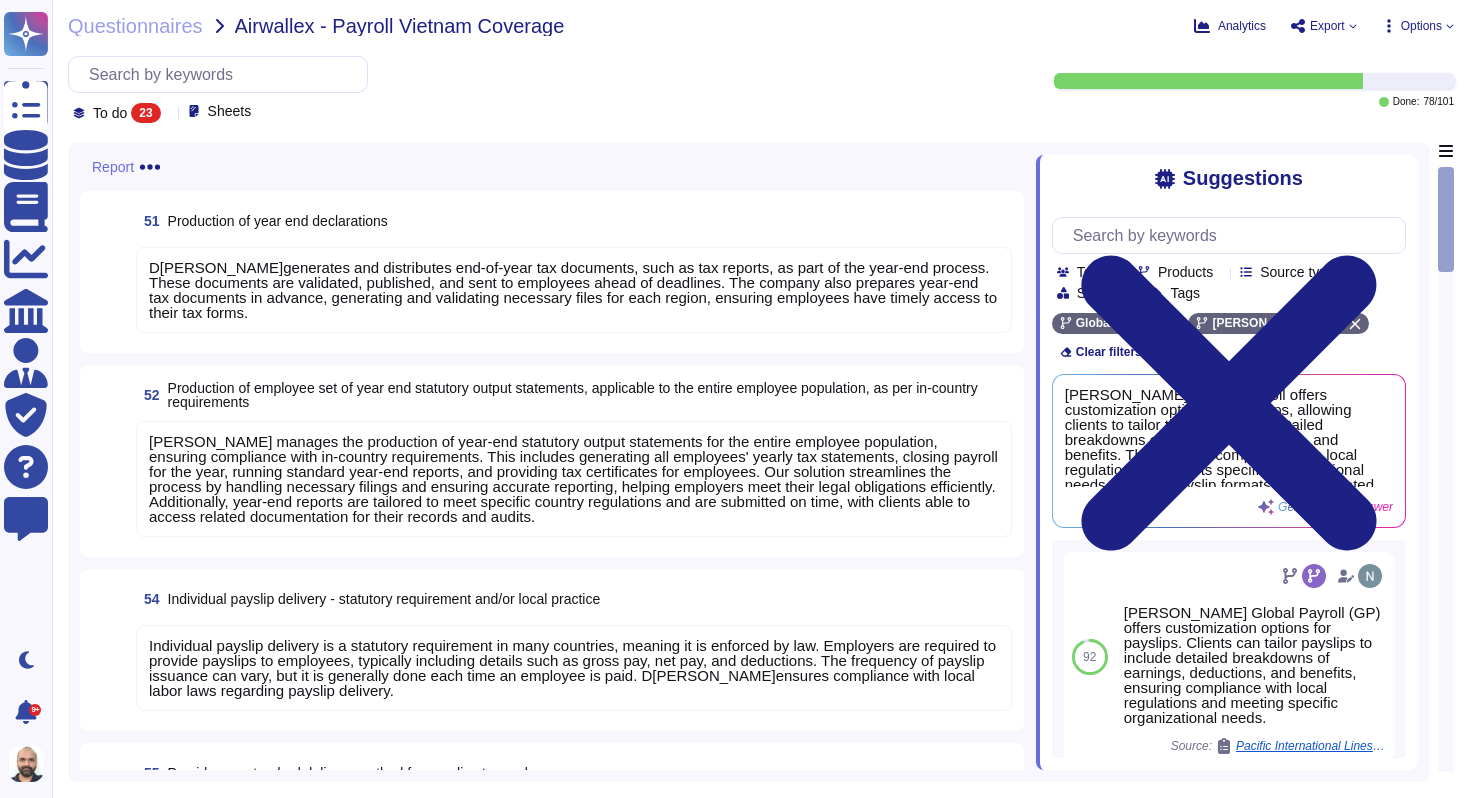 click on "D[PERSON_NAME]generates and distributes end-of-year tax documents, such as tax reports, as part of the year-end process. These documents are validated, published, and sent to employees ahead of deadlines. The company also prepares year-end tax documents in advance, generating and validating necessary files for each region, ensuring employees have timely access to their tax forms." at bounding box center (574, 290) 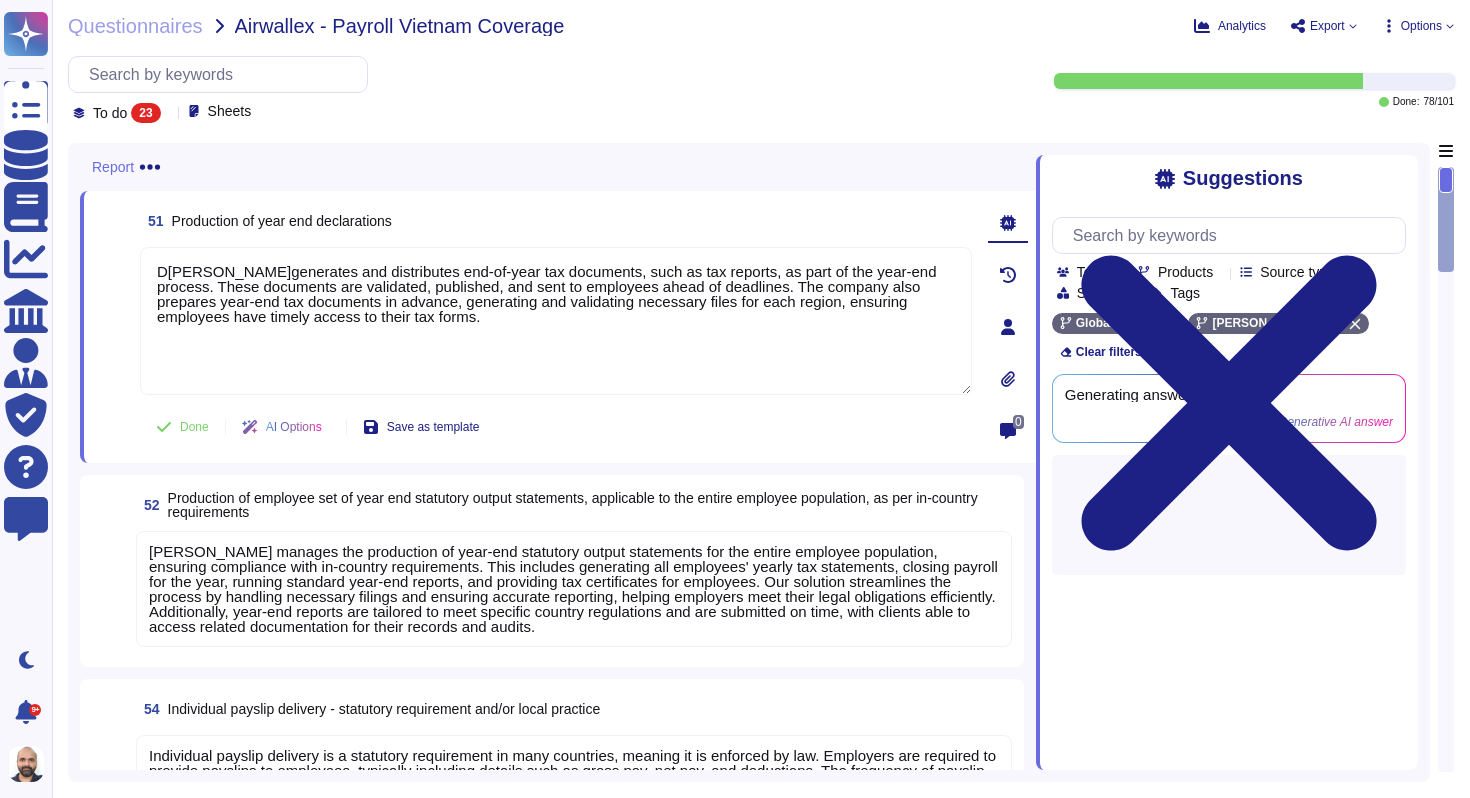 type on "D[PERSON_NAME]generates and distributes end-of-year tax documents, such as tax reports, as part of the year-end process. These documents are validated, published, and sent to employees ahead of deadlines. The company also prepares year-end tax documents in advance, generating and validating necessary files for each region, ensuring employees have timely access to their tax forms." 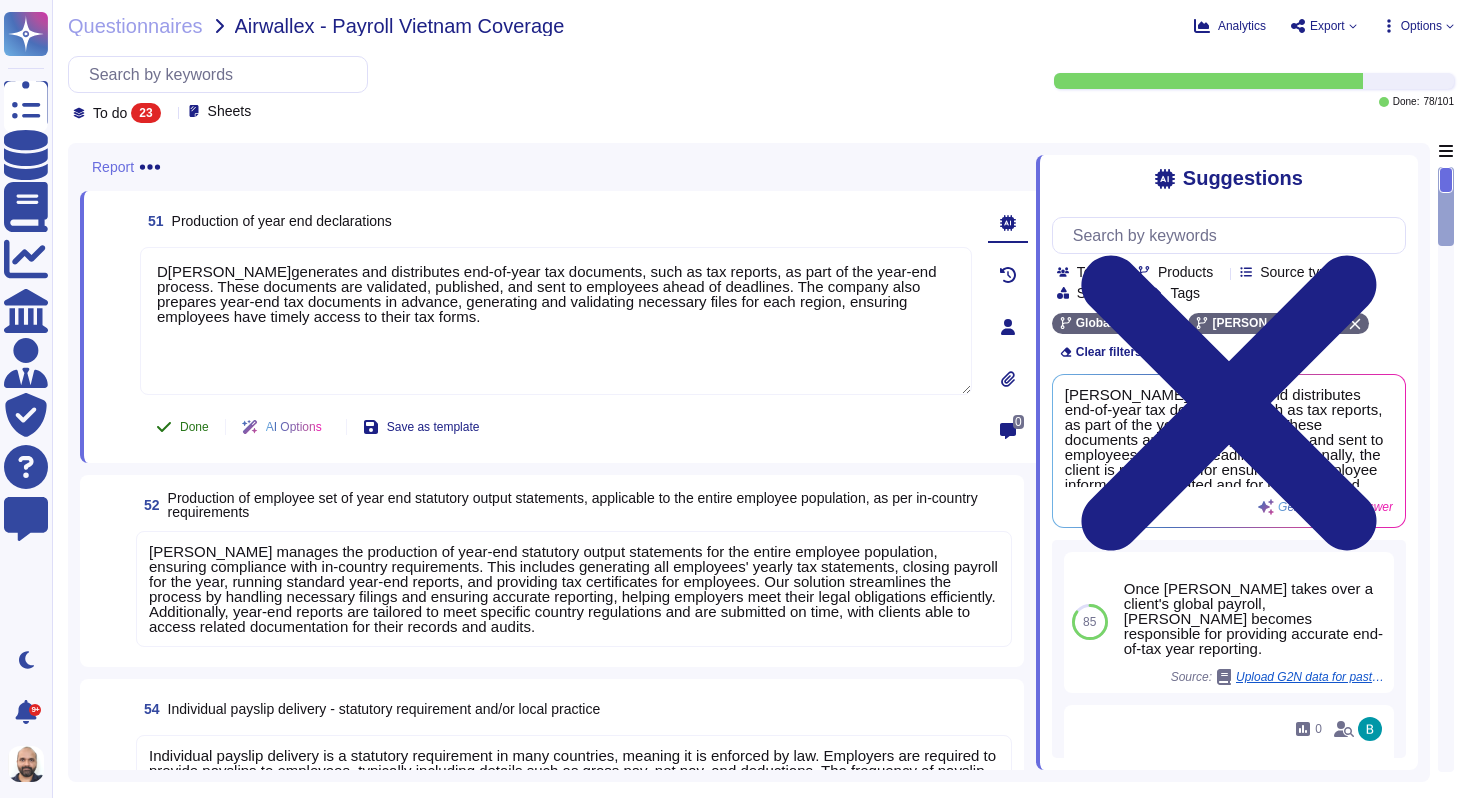 click on "Done" at bounding box center [182, 427] 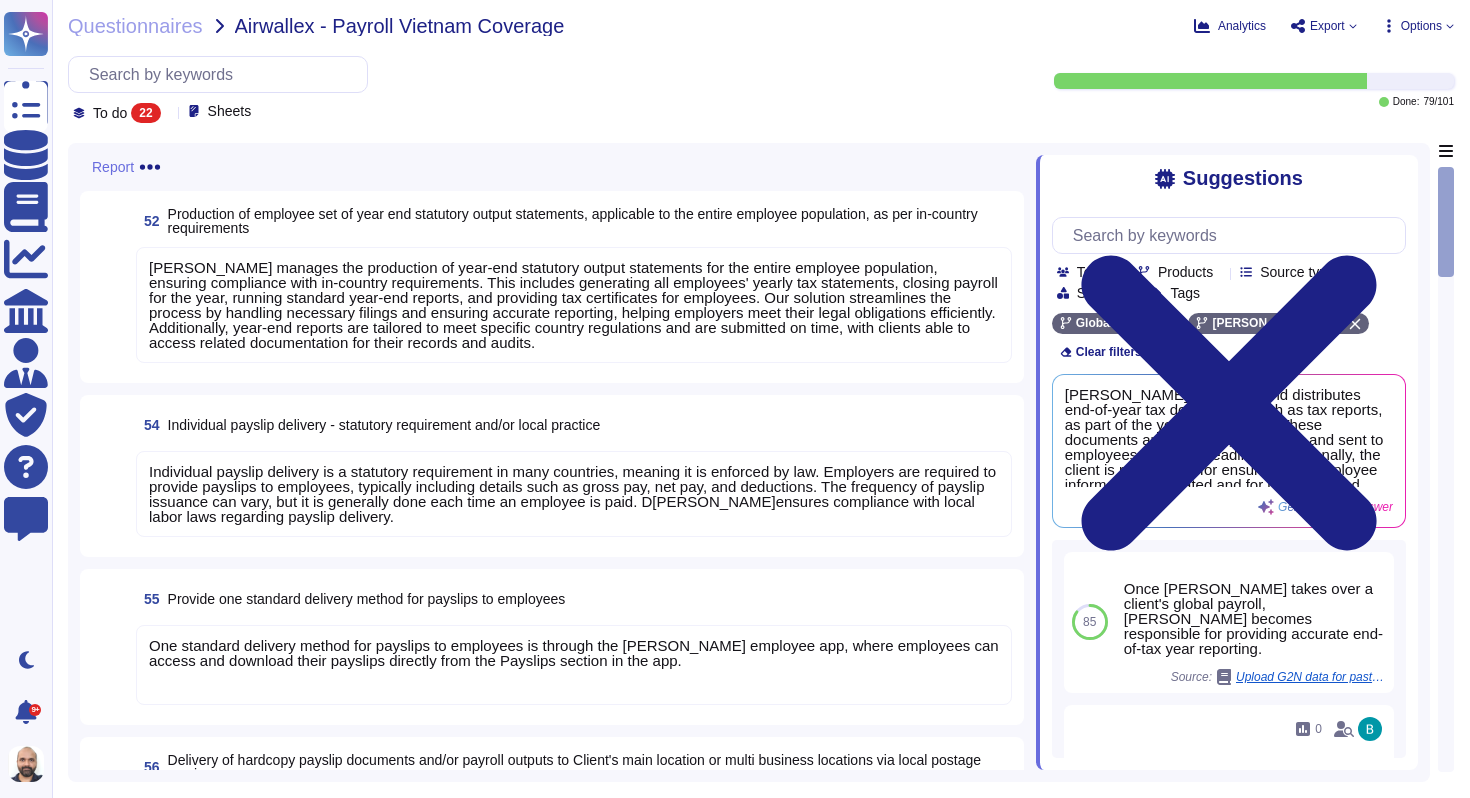click on "[PERSON_NAME] manages the production of year-end statutory output statements for the entire employee population, ensuring compliance with in-country requirements. This includes generating all employees' yearly tax statements, closing payroll for the year, running standard year-end reports, and providing tax certificates for employees. Our solution streamlines the process by handling necessary filings and ensuring accurate reporting, helping employers meet their legal obligations efficiently. Additionally, year-end reports are tailored to meet specific country regulations and are submitted on time, with clients able to access related documentation for their records and audits." at bounding box center (573, 305) 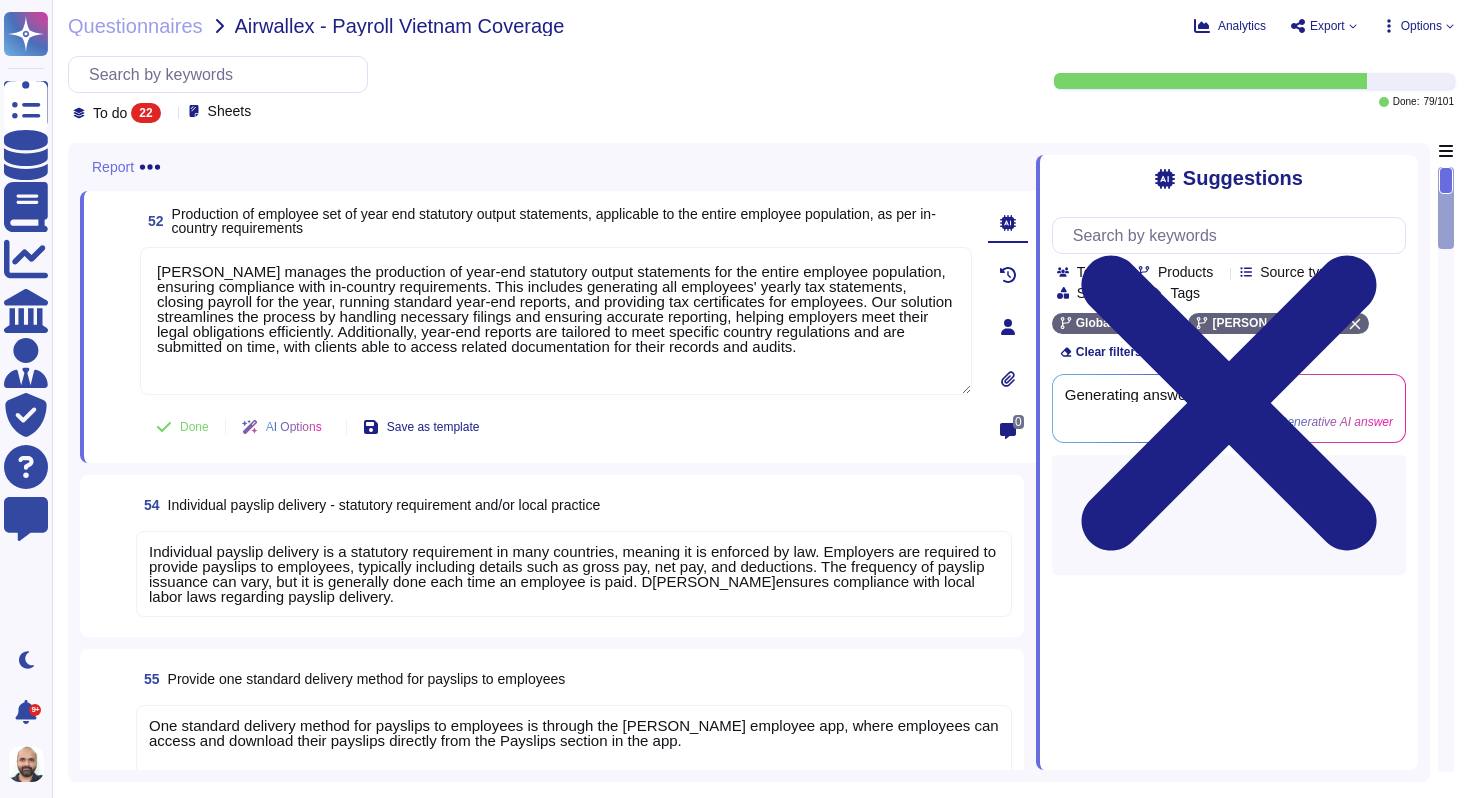 type on "[PERSON_NAME] manages the production of year-end statutory output statements for the entire employee population, ensuring compliance with in-country requirements. This includes generating all employees' yearly tax statements, closing payroll for the year, running standard year-end reports, and providing tax certificates for employees. Our solution streamlines the process by handling necessary filings and ensuring accurate reporting, helping employers meet their legal obligations efficiently. Additionally, year-end reports are tailored to meet specific country regulations and are submitted on time, with clients able to access related documentation for their records and audits." 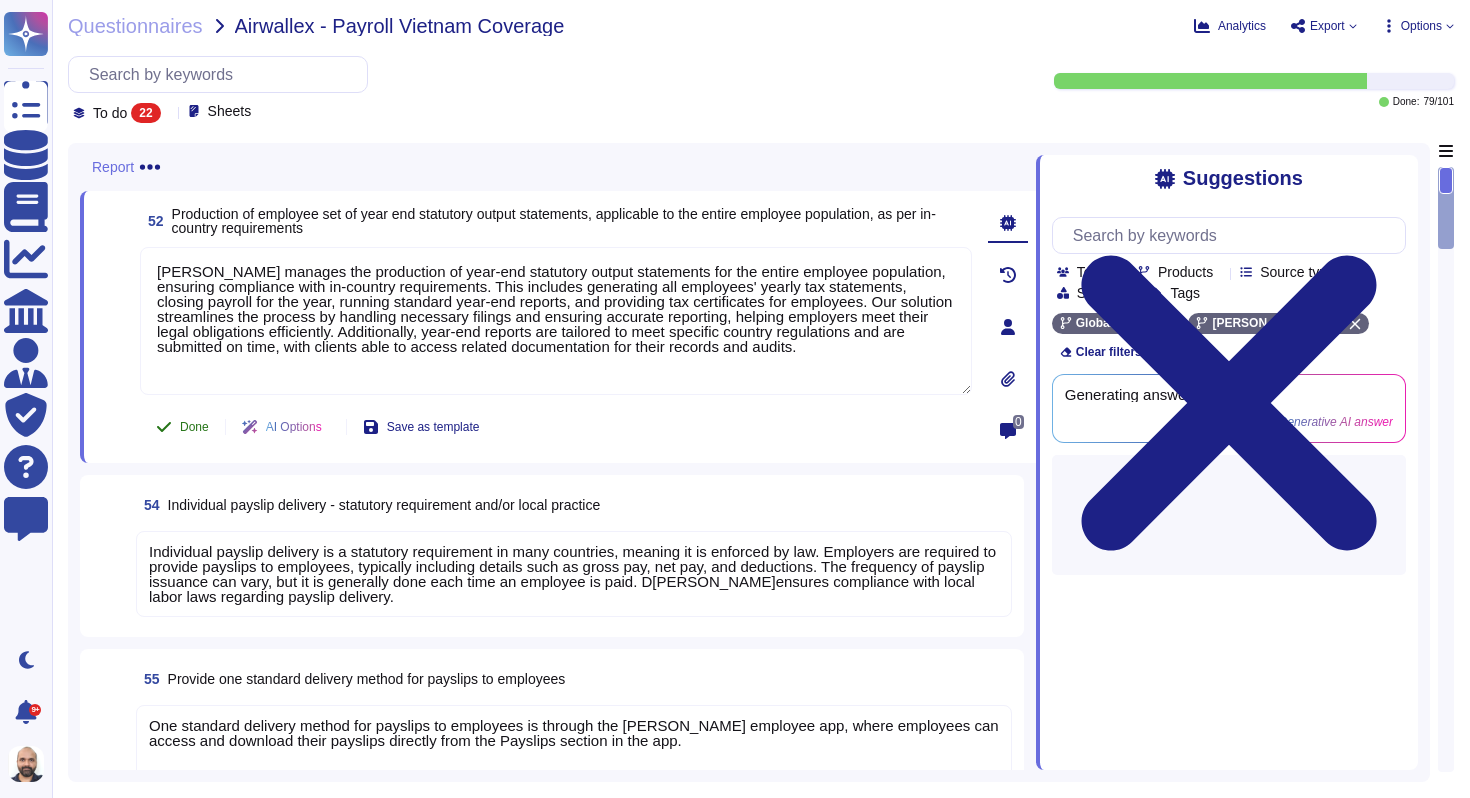 click on "Done" at bounding box center [182, 427] 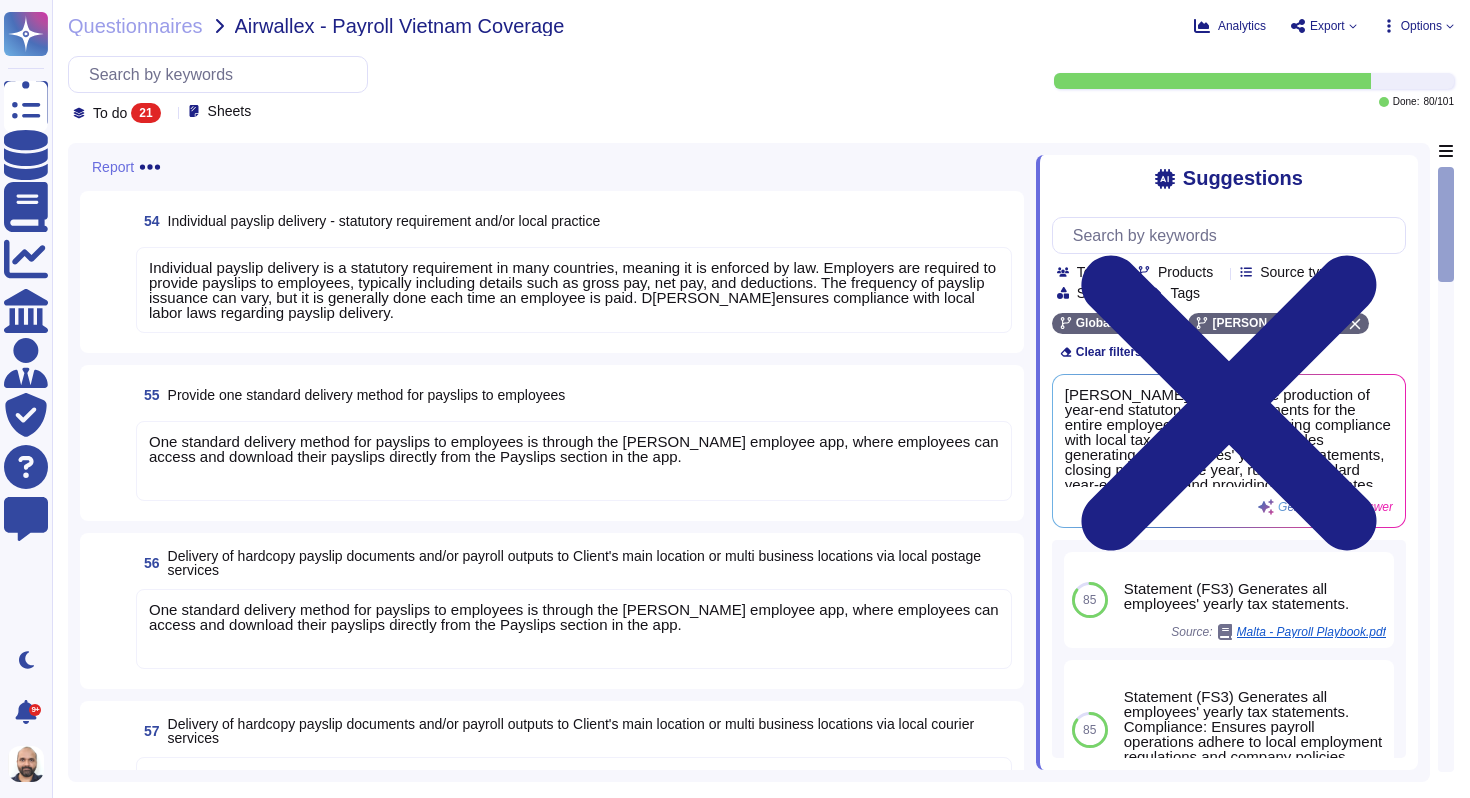 click on "Individual payslip delivery is a statutory requirement in many countries, meaning it is enforced by law. Employers are required to provide payslips to employees, typically including details such as gross pay, net pay, and deductions. The frequency of payslip issuance can vary, but it is generally done each time an employee is paid. D[PERSON_NAME]ensures compliance with local labor laws regarding payslip delivery." at bounding box center [572, 290] 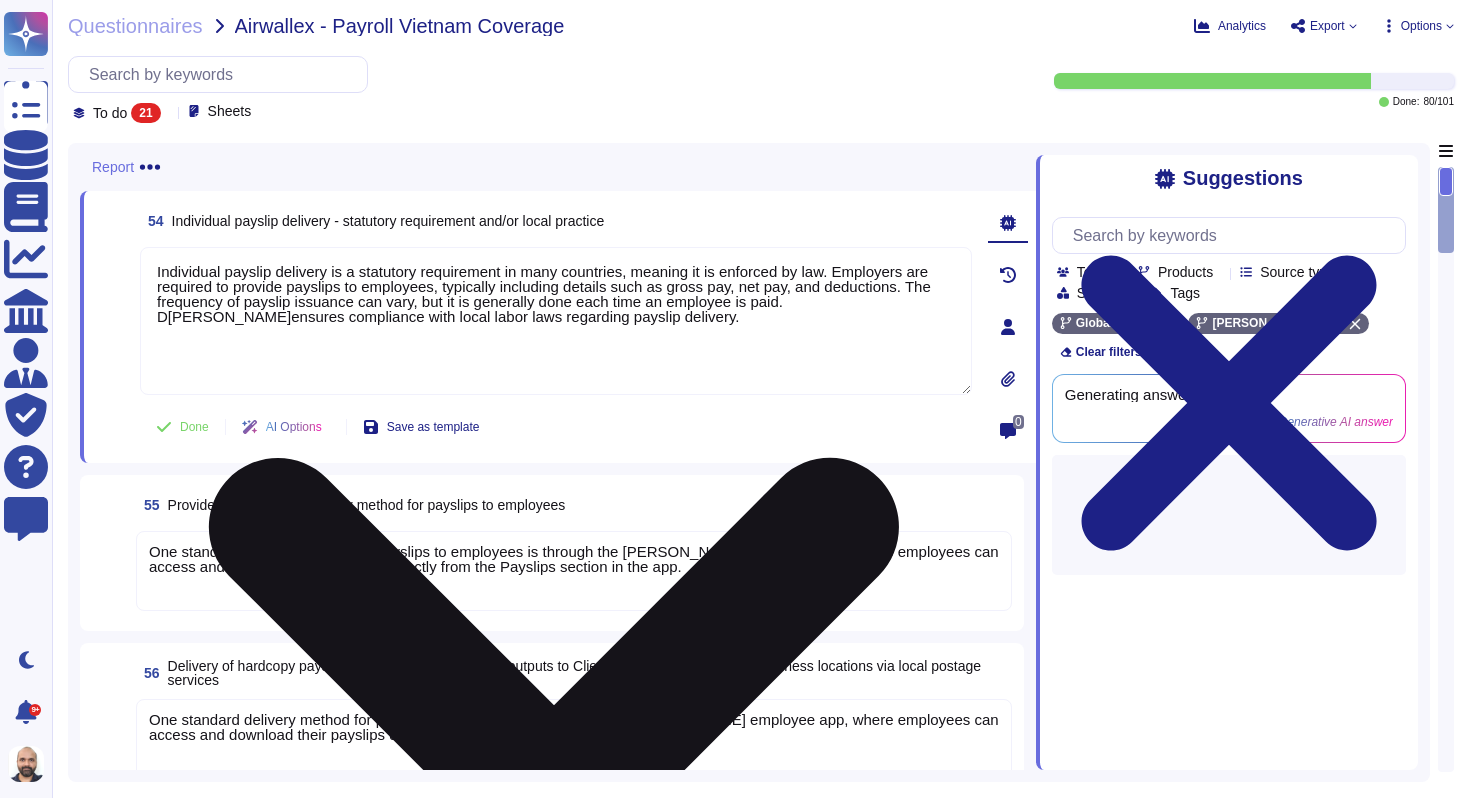 type on "Individual payslip delivery is a statutory requirement in many countries, meaning it is enforced by law. Employers are required to provide payslips to employees, typically including details such as gross pay, net pay, and deductions. The frequency of payslip issuance can vary, but it is generally done each time an employee is paid. D[PERSON_NAME]ensures compliance with local labor laws regarding payslip delivery." 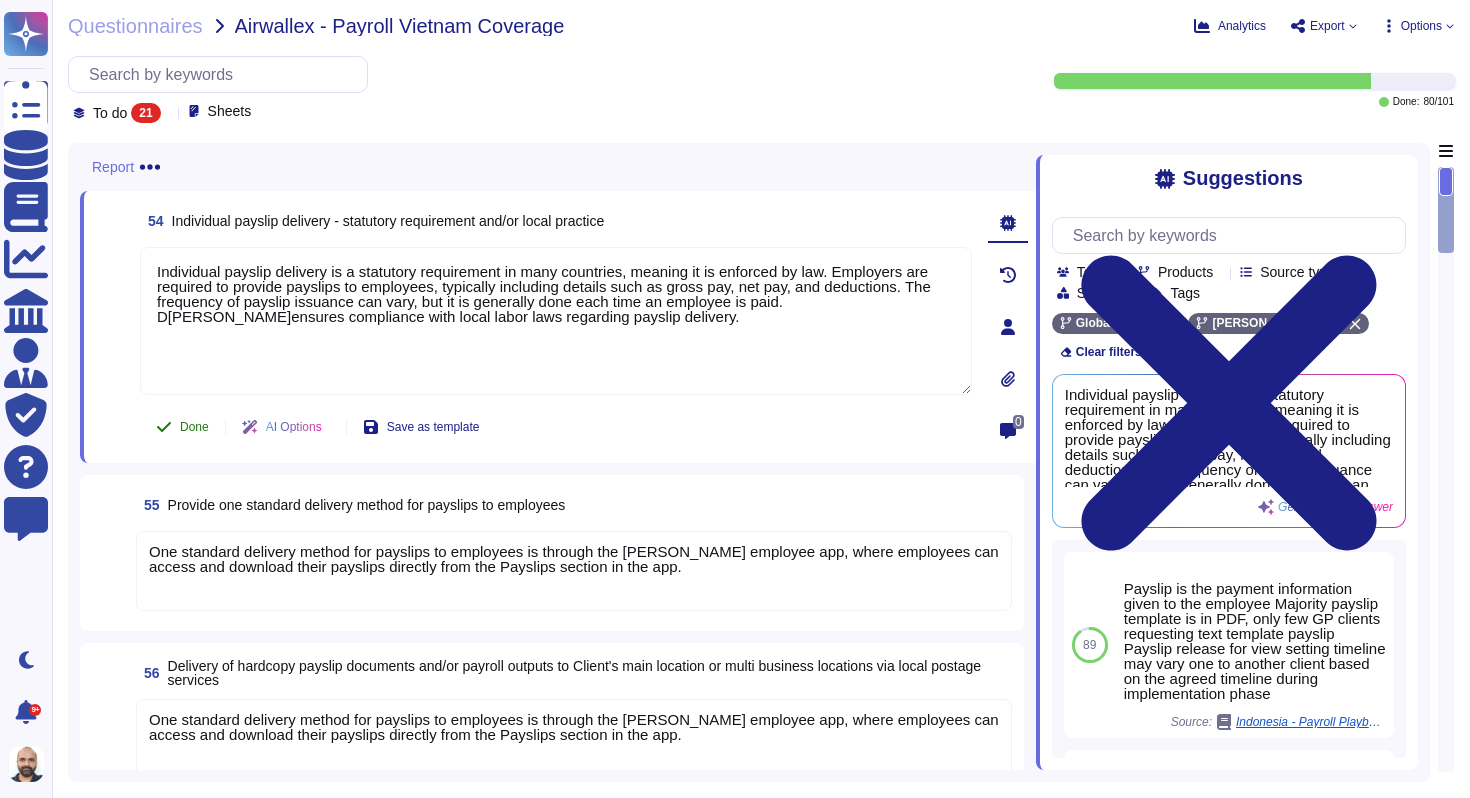 click on "Done" at bounding box center [194, 427] 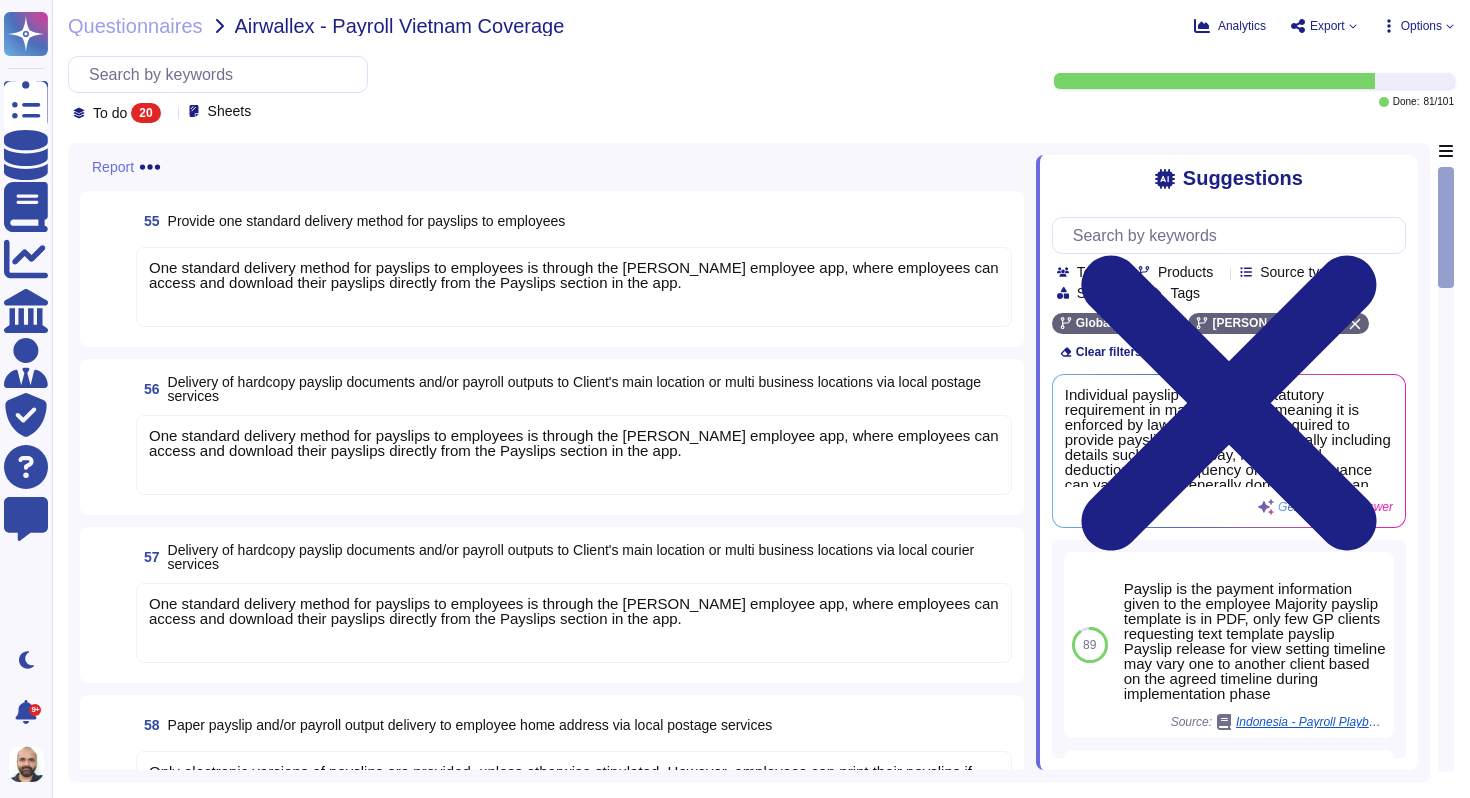 click on "One standard delivery method for payslips to employees is through the [PERSON_NAME] employee app, where employees can access and download their payslips directly from the Payslips section in the app." at bounding box center (574, 287) 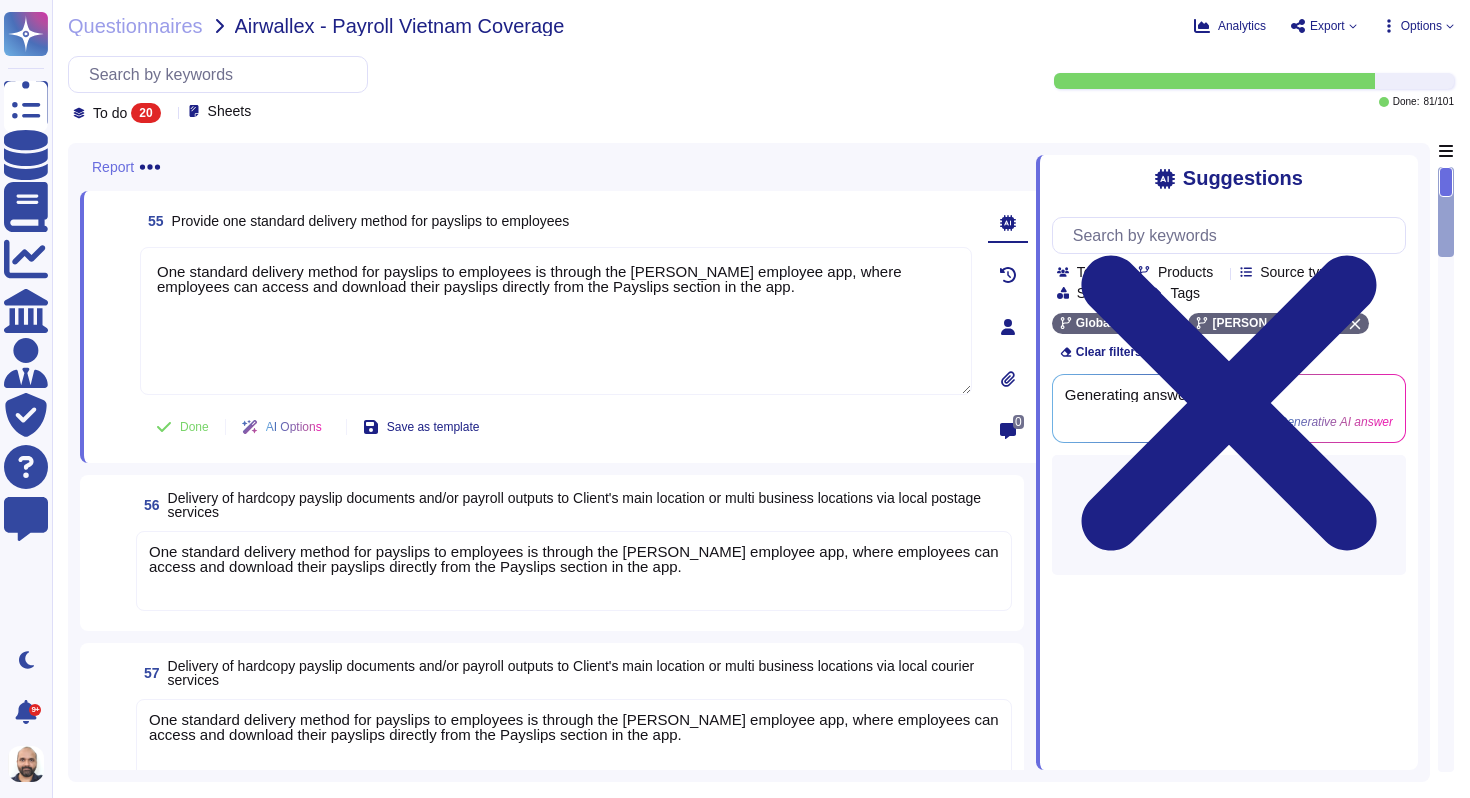 type on "One standard delivery method for payslips to employees is through the [PERSON_NAME] employee app, where employees can access and download their payslips directly from the Payslips section in the app." 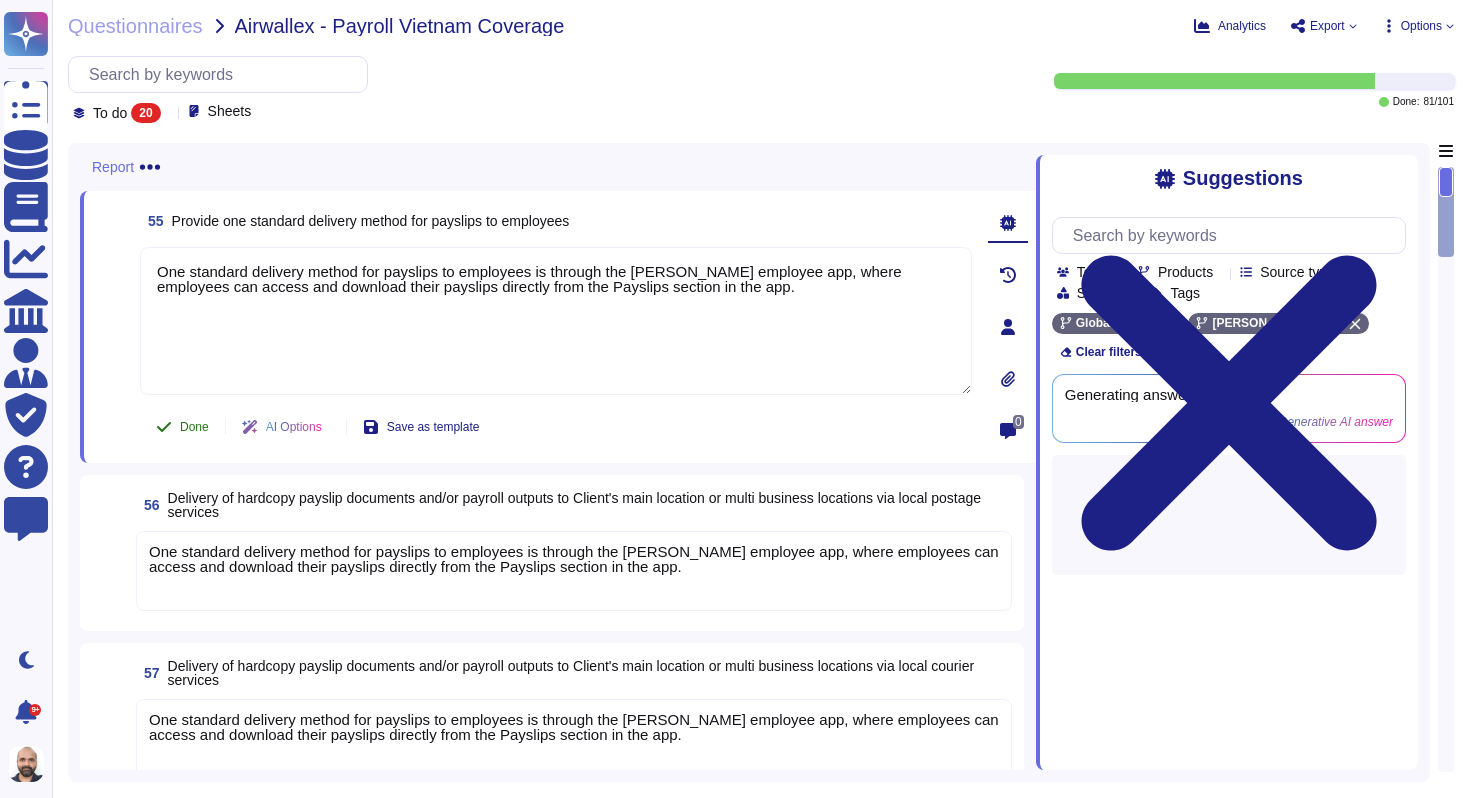click on "Done" at bounding box center (182, 427) 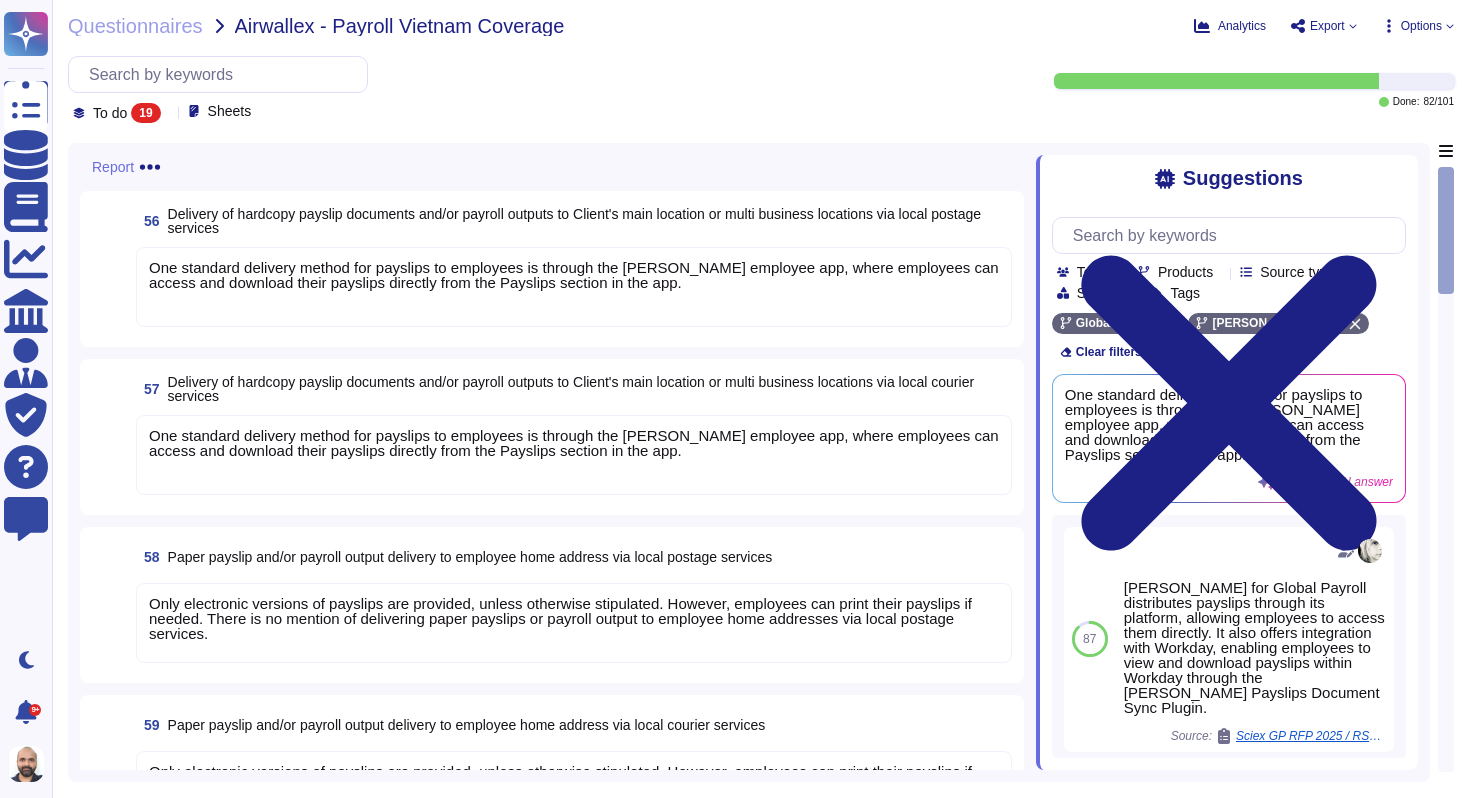 click on "One standard delivery method for payslips to employees is through the [PERSON_NAME] employee app, where employees can access and download their payslips directly from the Payslips section in the app." at bounding box center (574, 275) 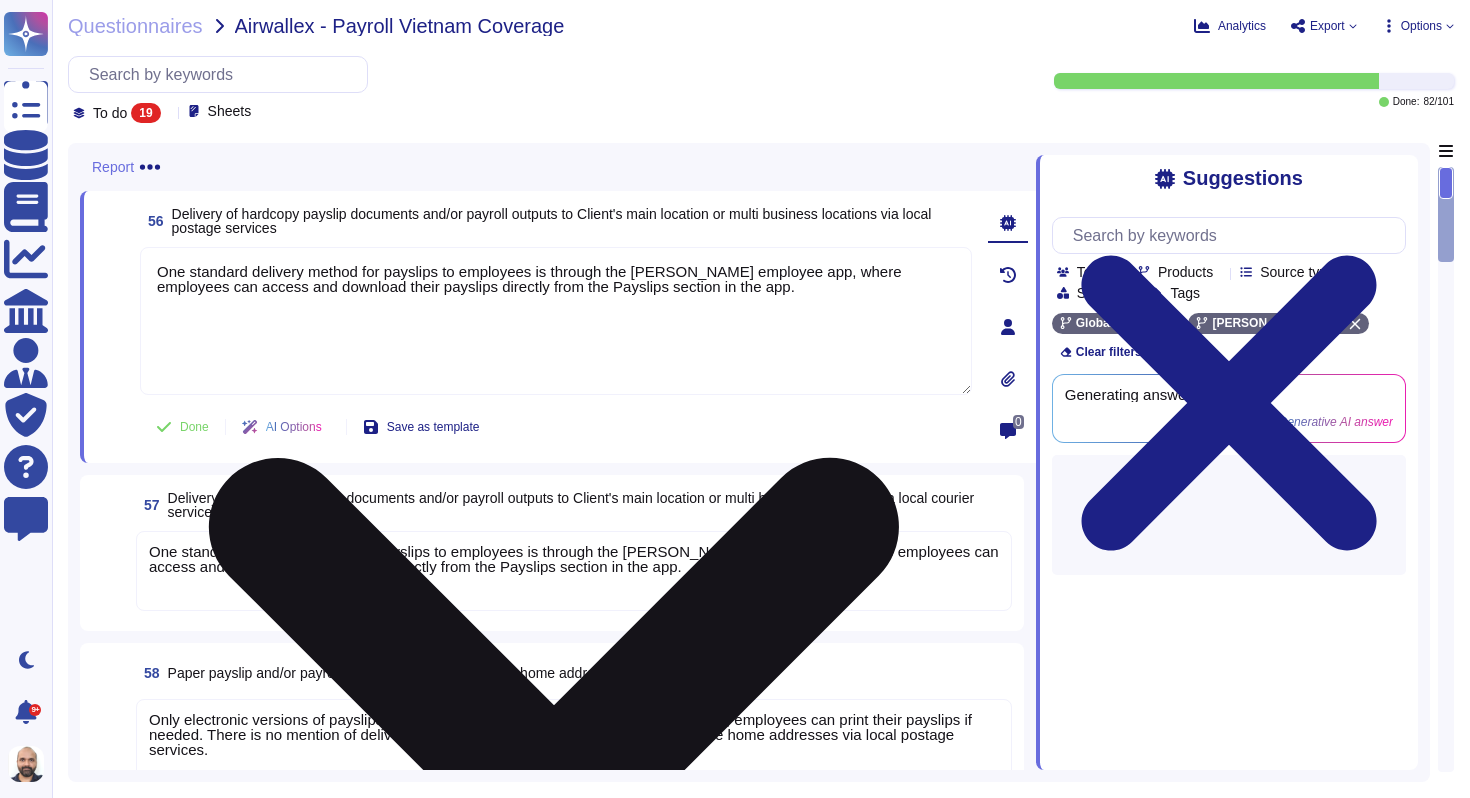 type on "One standard delivery method for payslips to employees is through the [PERSON_NAME] employee app, where employees can access and download their payslips directly from the Payslips section in the app." 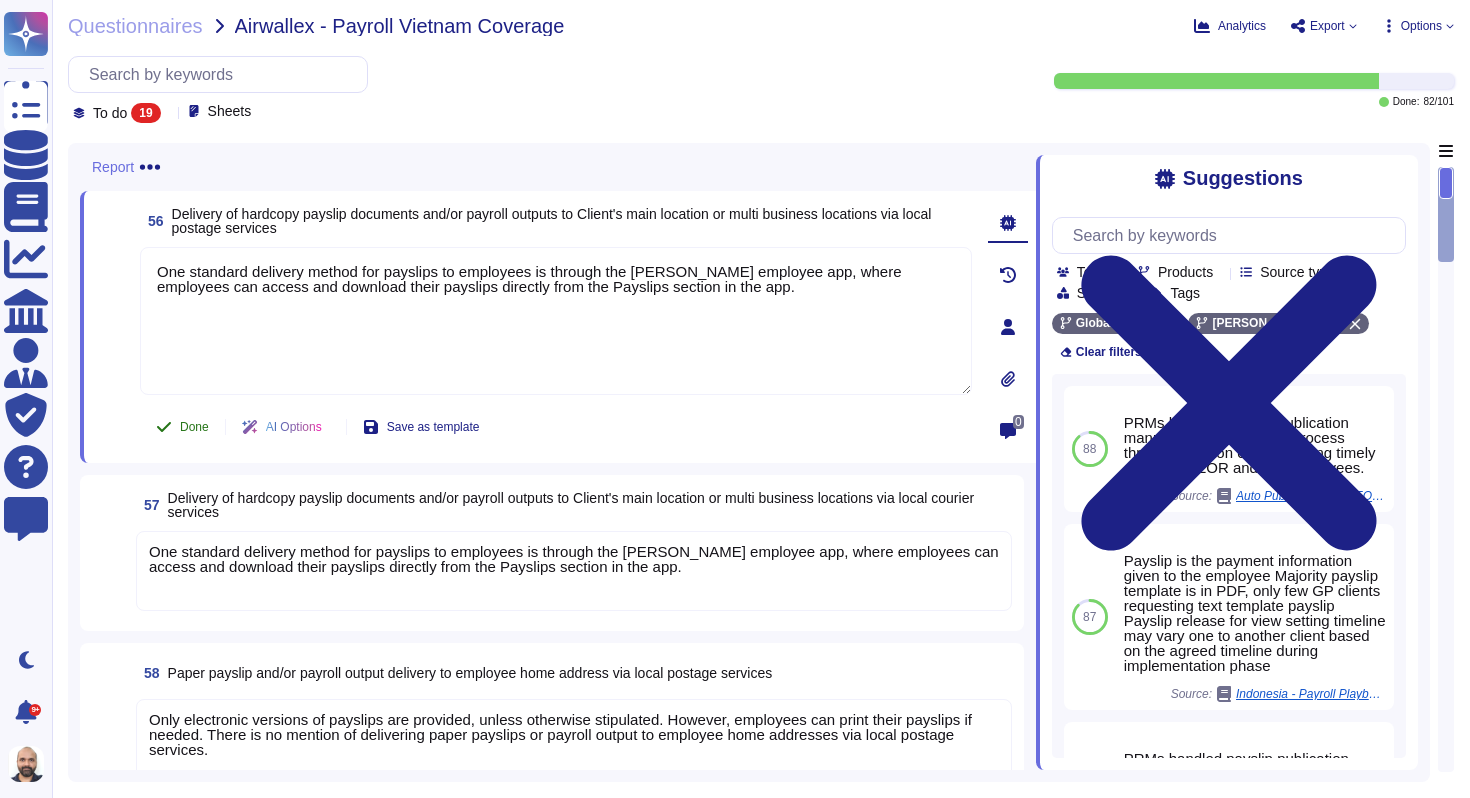 click on "Done" at bounding box center (194, 427) 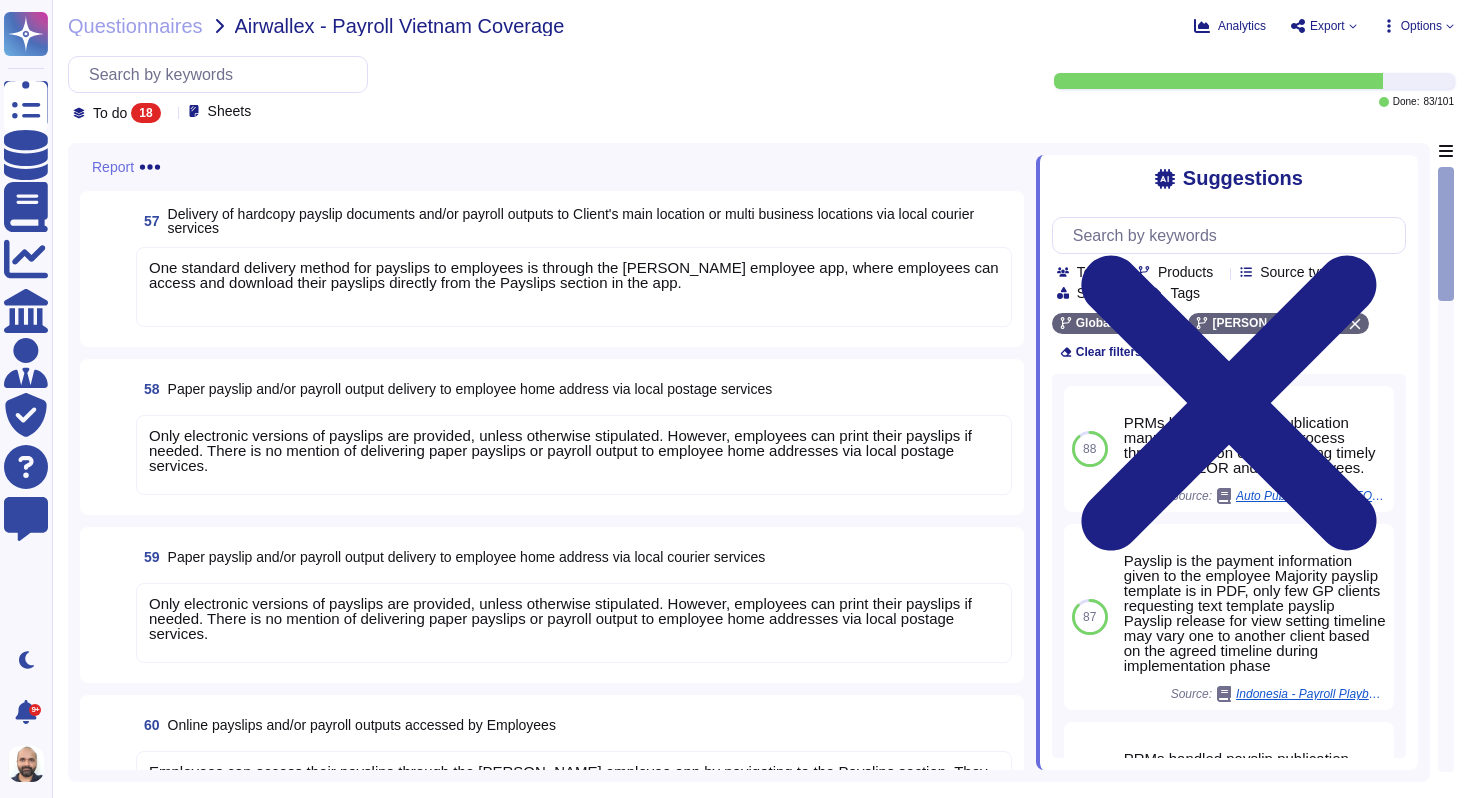 click on "One standard delivery method for payslips to employees is through the [PERSON_NAME] employee app, where employees can access and download their payslips directly from the Payslips section in the app." at bounding box center [574, 287] 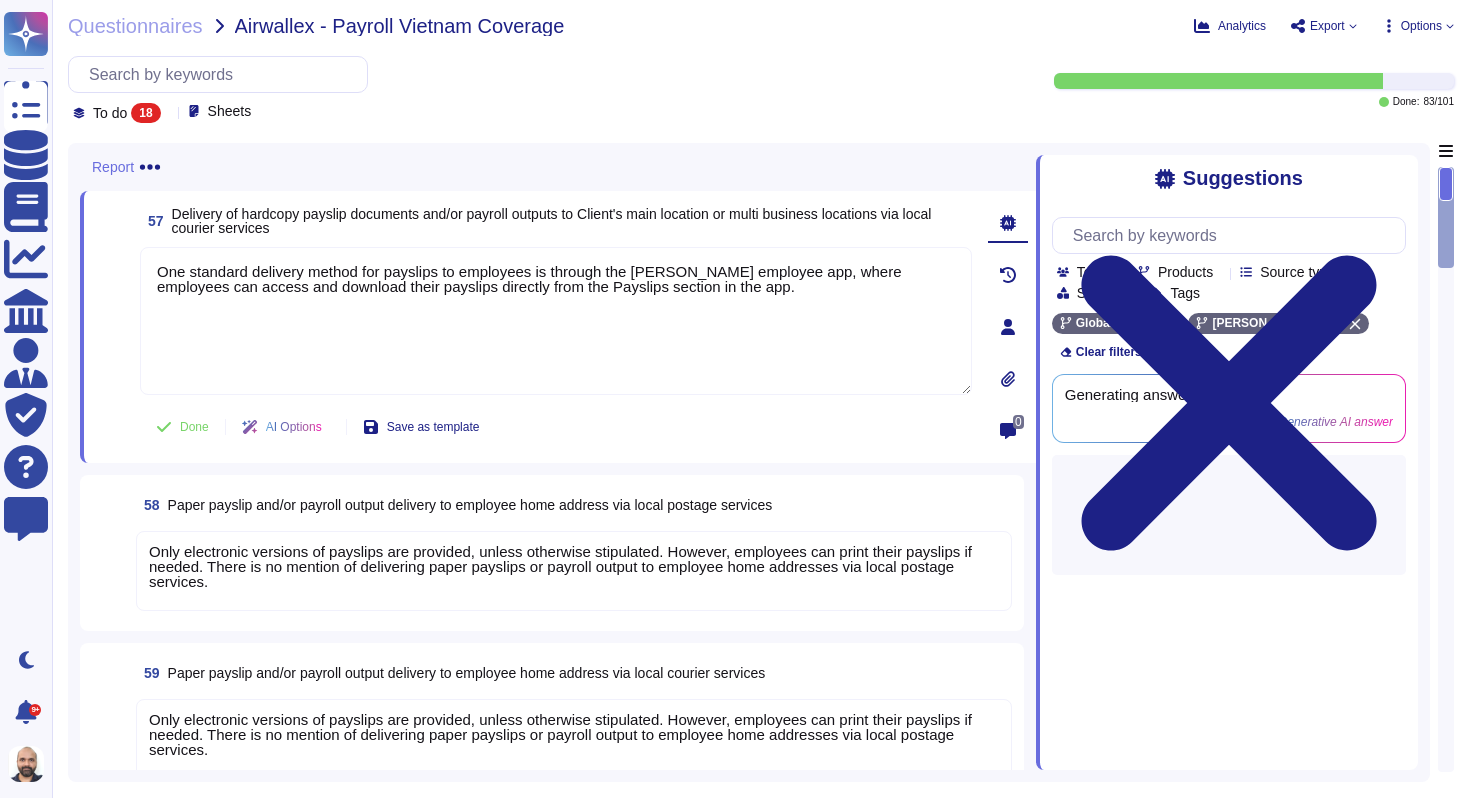 type on "One standard delivery method for payslips to employees is through the [PERSON_NAME] employee app, where employees can access and download their payslips directly from the Payslips section in the app." 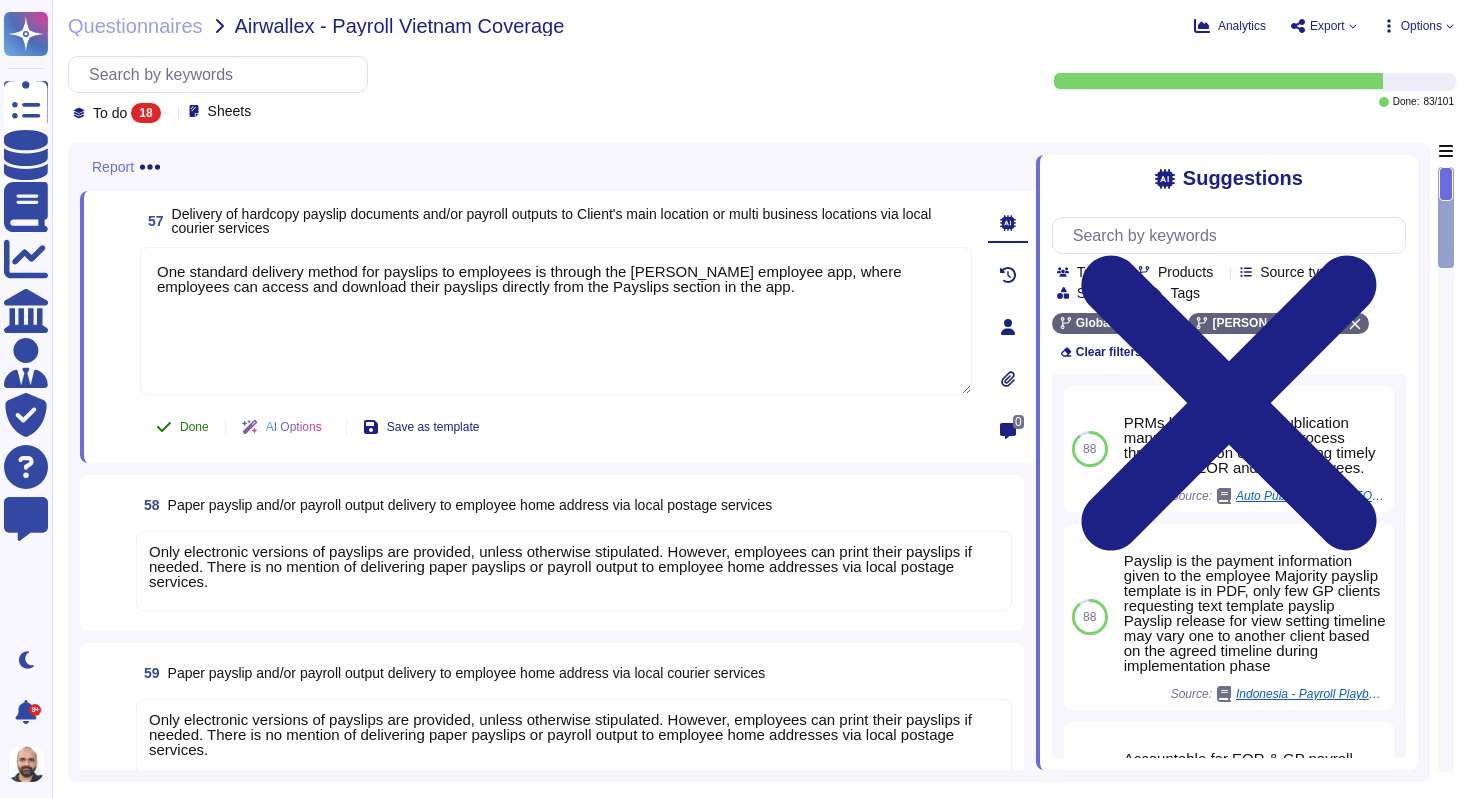 click on "Done" at bounding box center [182, 427] 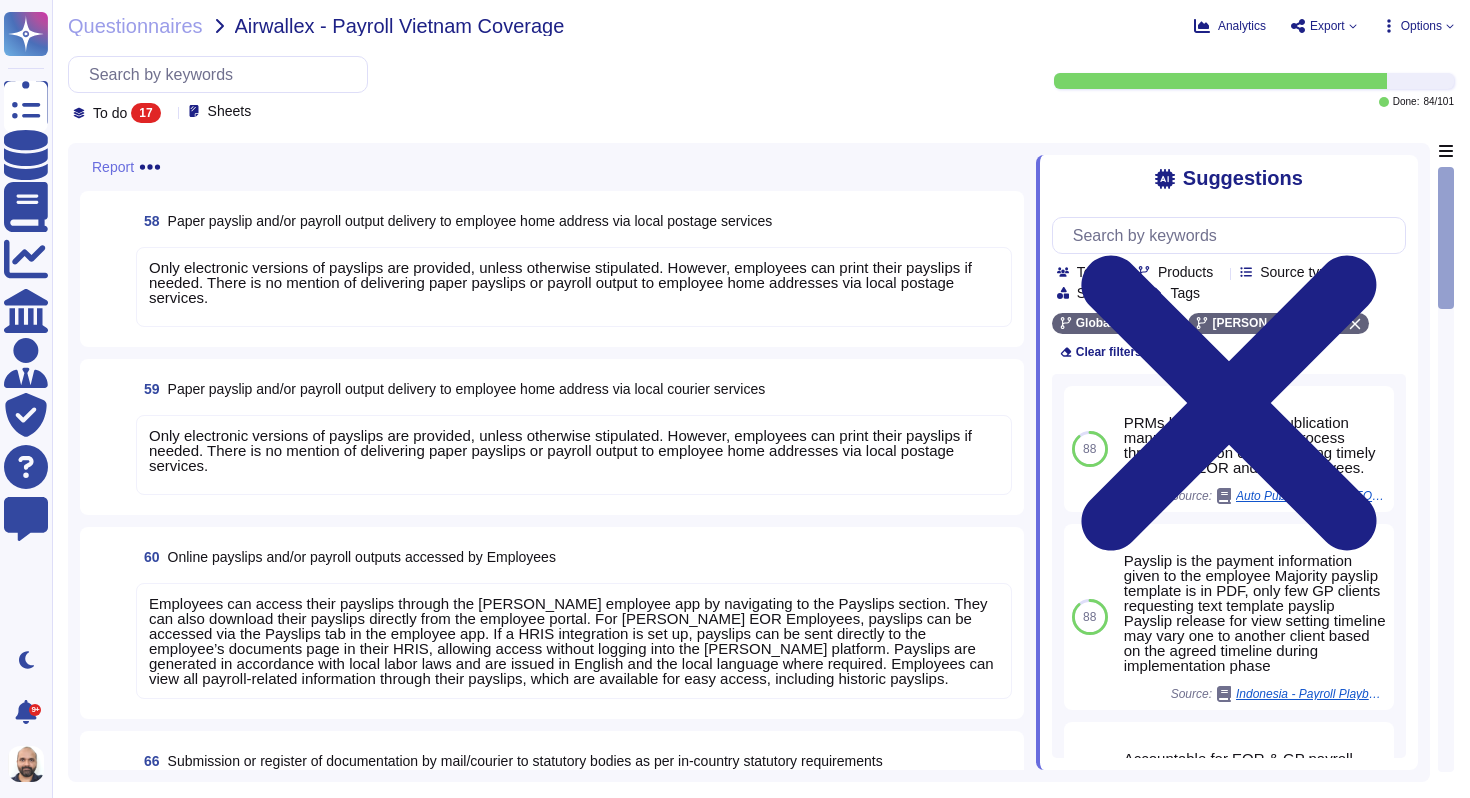 click on "Only electronic versions of payslips are provided, unless otherwise stipulated. However, employees can print their payslips if needed. There is no mention of delivering paper payslips or payroll output to employee home addresses via local postage services." at bounding box center (574, 287) 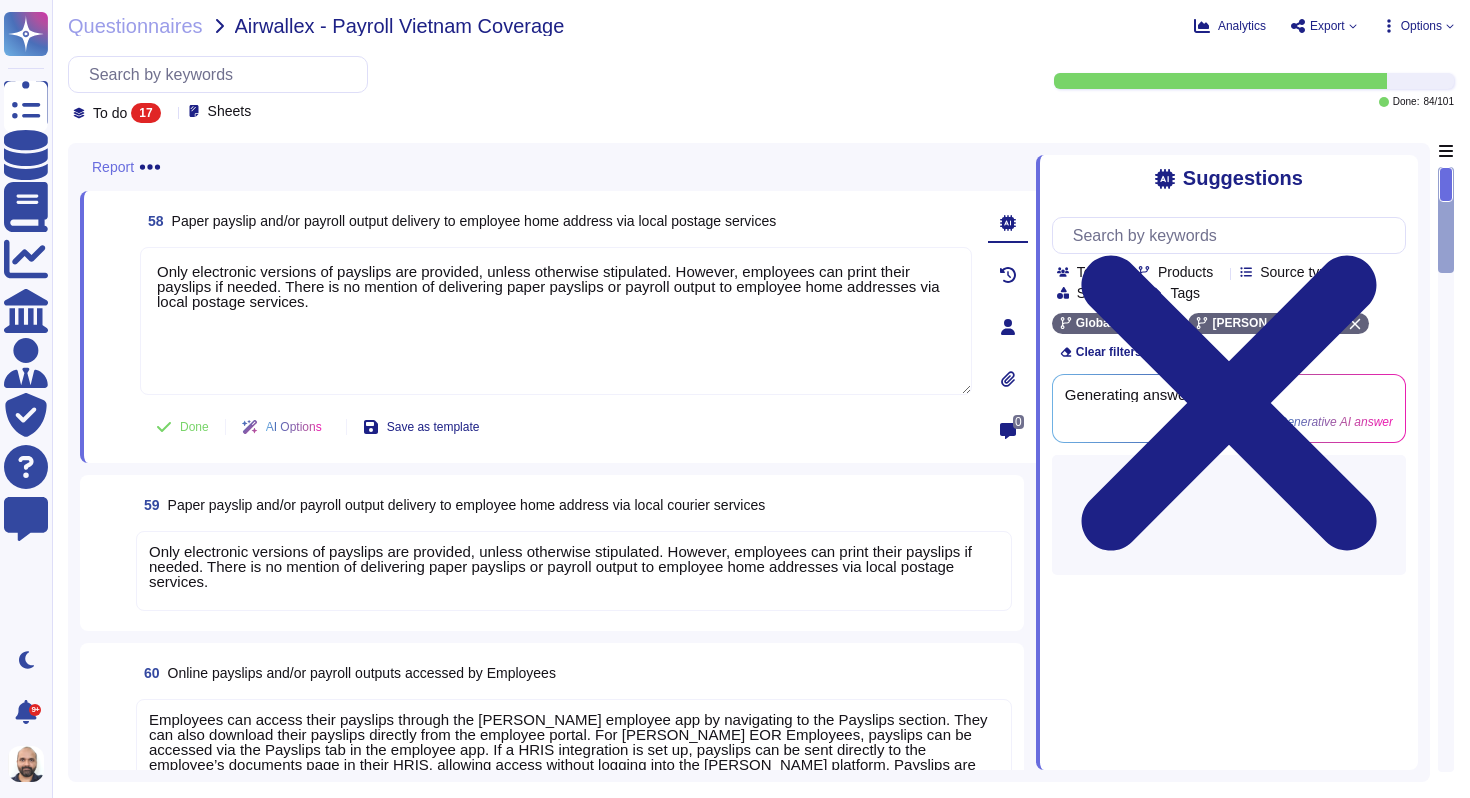type on "Only electronic versions of payslips are provided, unless otherwise stipulated. However, employees can print their payslips if needed. There is no mention of delivering paper payslips or payroll output to employee home addresses via local postage services." 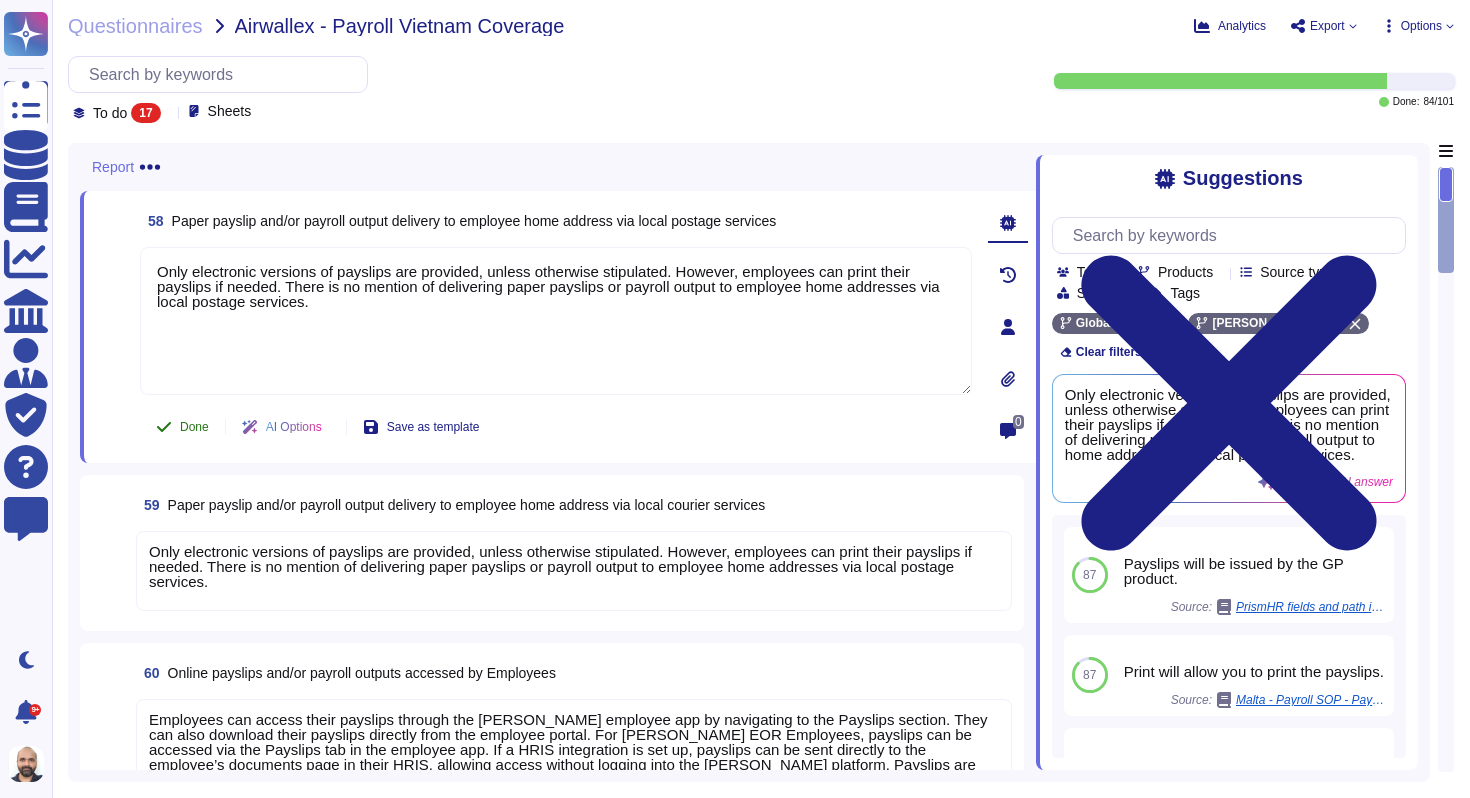 click on "Done" at bounding box center (194, 427) 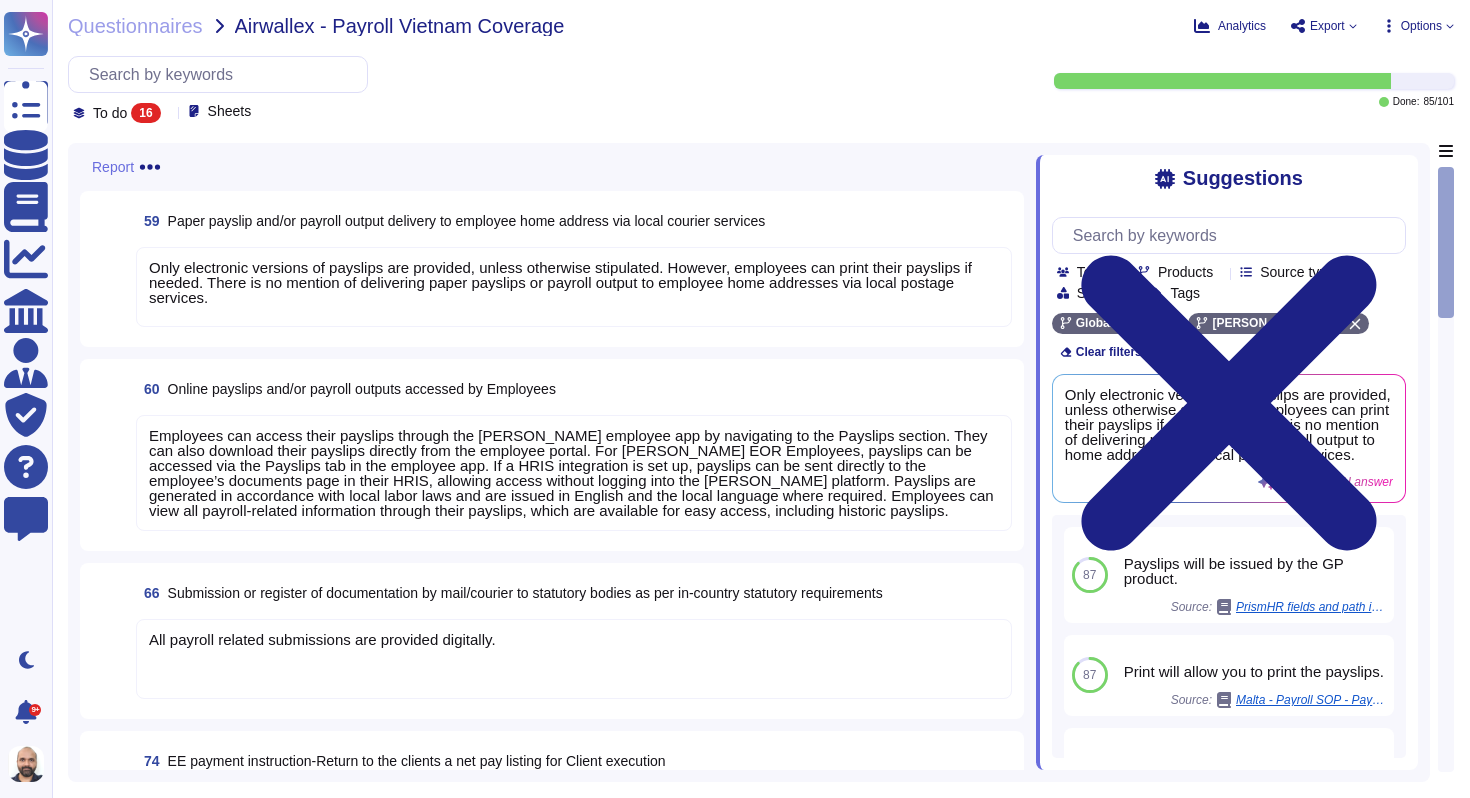 click on "Only electronic versions of payslips are provided, unless otherwise stipulated. However, employees can print their payslips if needed. There is no mention of delivering paper payslips or payroll output to employee home addresses via local postage services." at bounding box center [560, 282] 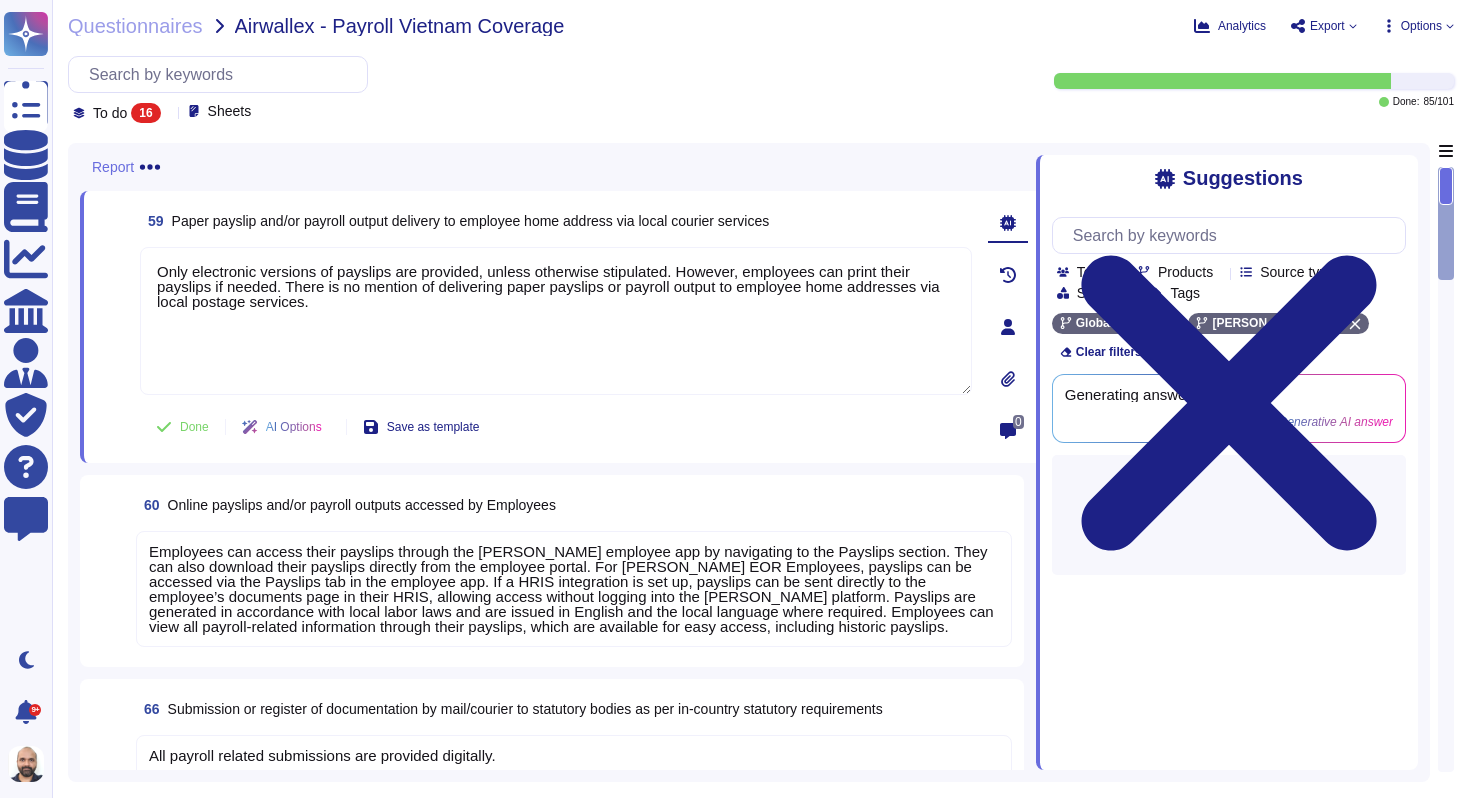 type on "Only electronic versions of payslips are provided, unless otherwise stipulated. However, employees can print their payslips if needed. There is no mention of delivering paper payslips or payroll output to employee home addresses via local postage services." 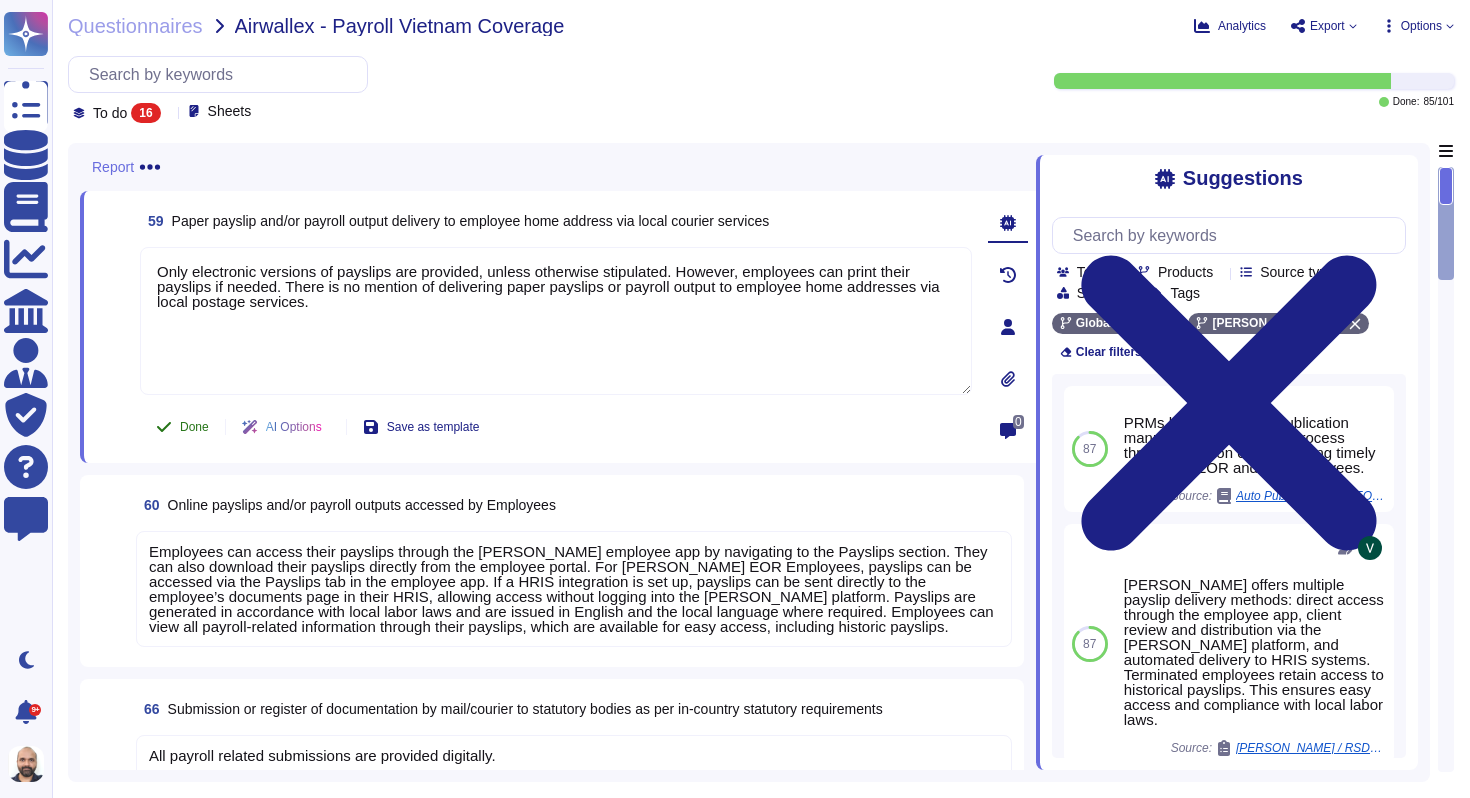click on "Done" at bounding box center (194, 427) 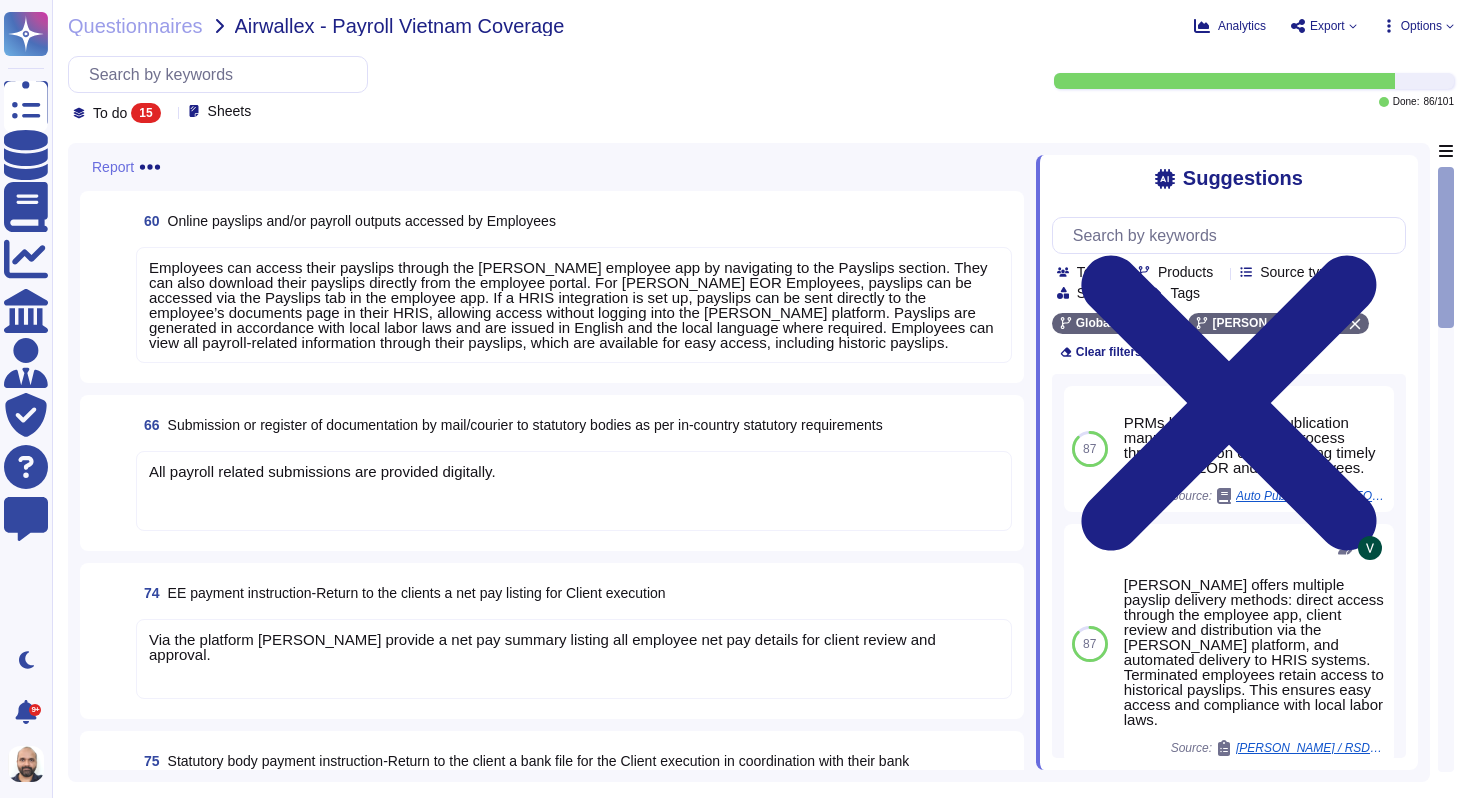 click on "Employees can access their payslips through the [PERSON_NAME] employee app by navigating to the Payslips section. They can also download their payslips directly from the employee portal. For [PERSON_NAME] EOR Employees, payslips can be accessed via the Payslips tab in the employee app. If a HRIS integration is set up, payslips can be sent directly to the employee’s documents page in their HRIS, allowing access without logging into the [PERSON_NAME] platform. Payslips are generated in accordance with local labor laws and are issued in English and the local language where required. Employees can view all payroll-related information through their payslips, which are available for easy access, including historic payslips." at bounding box center (571, 305) 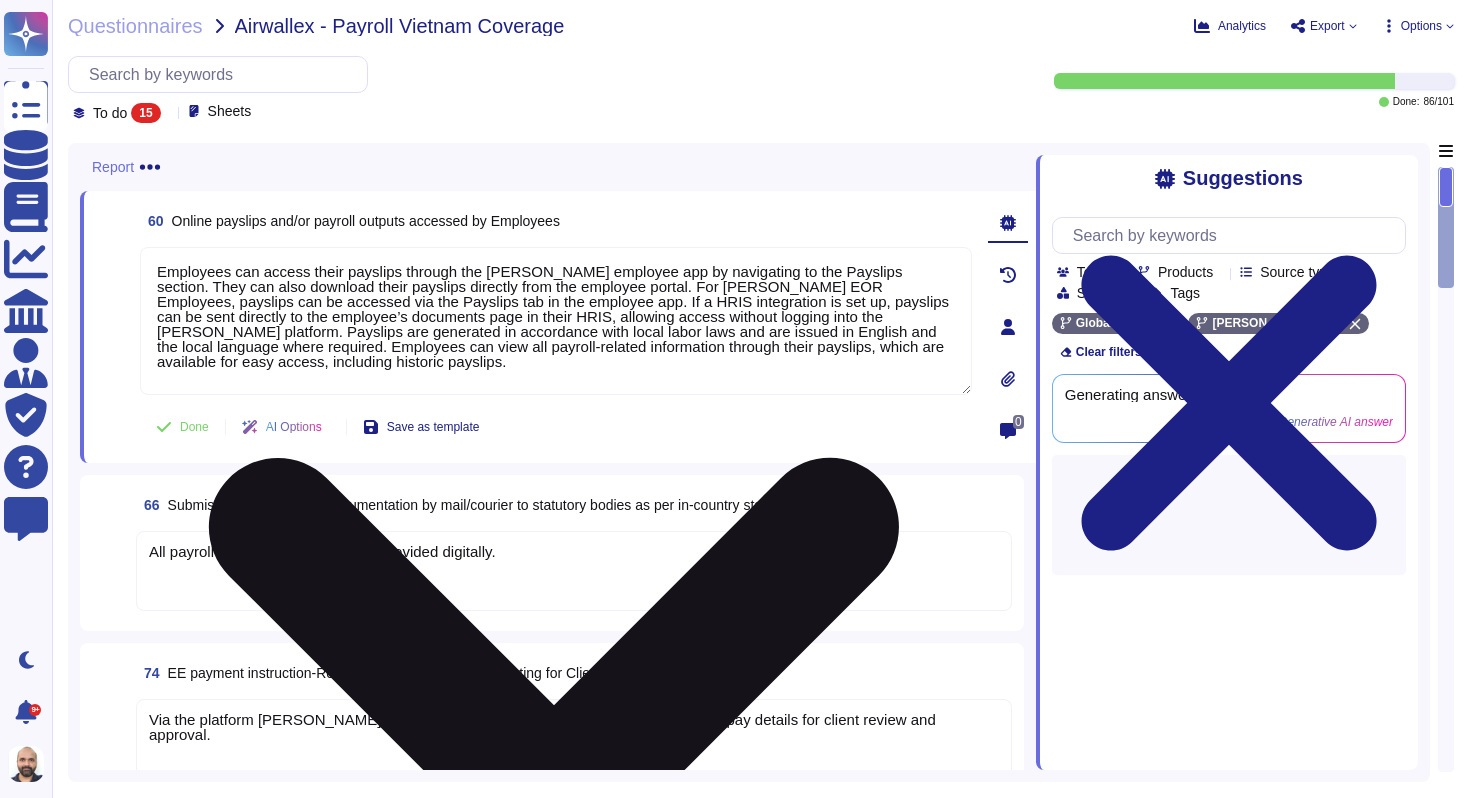 type on "Employees can access their payslips through the [PERSON_NAME] employee app by navigating to the Payslips section. They can also download their payslips directly from the employee portal. For [PERSON_NAME] EOR Employees, payslips can be accessed via the Payslips tab in the employee app. If a HRIS integration is set up, payslips can be sent directly to the employee’s documents page in their HRIS, allowing access without logging into the [PERSON_NAME] platform. Payslips are generated in accordance with local labor laws and are issued in English and the local language where required. Employees can view all payroll-related information through their payslips, which are available for easy access, including historic payslips." 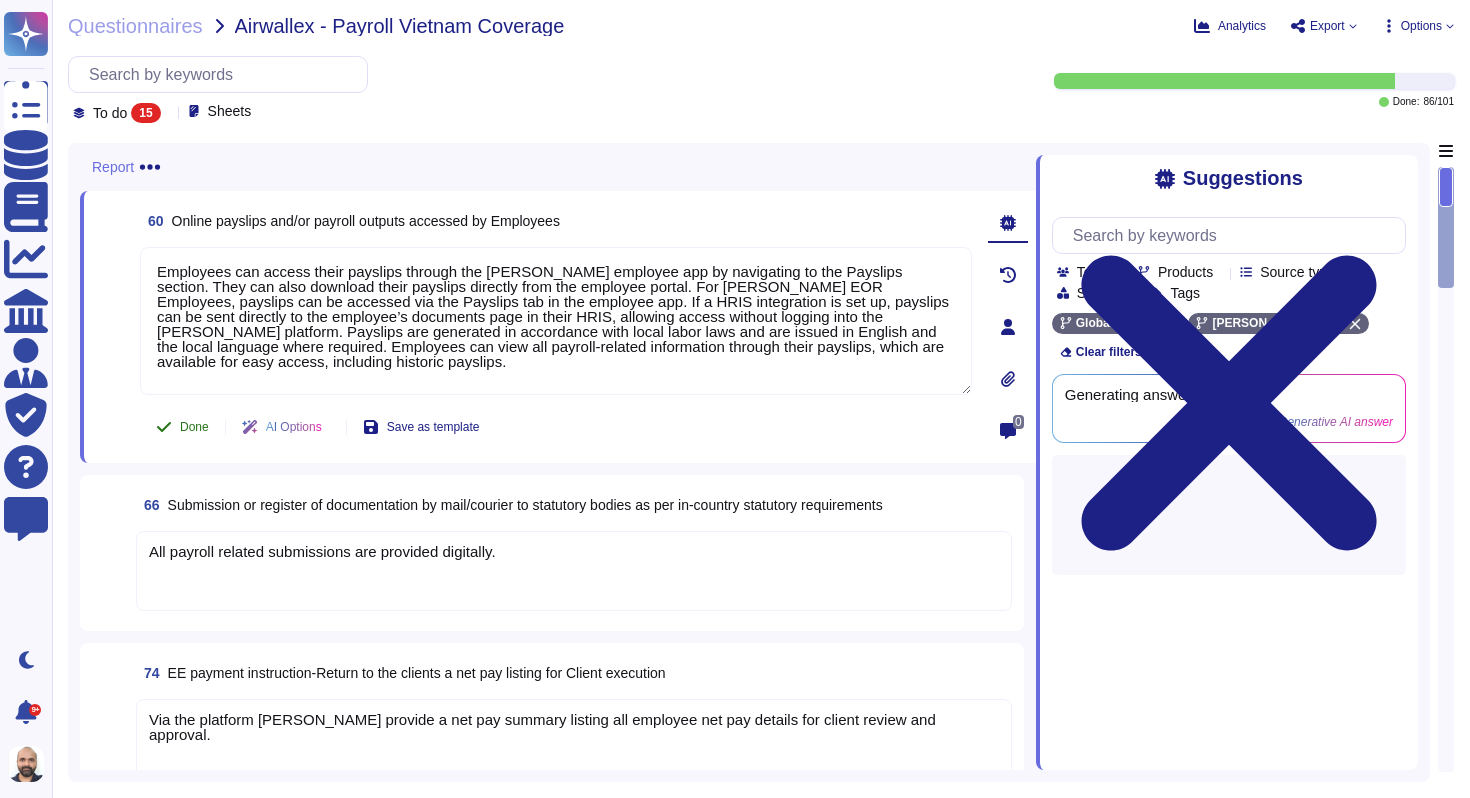 click on "Done" at bounding box center (182, 427) 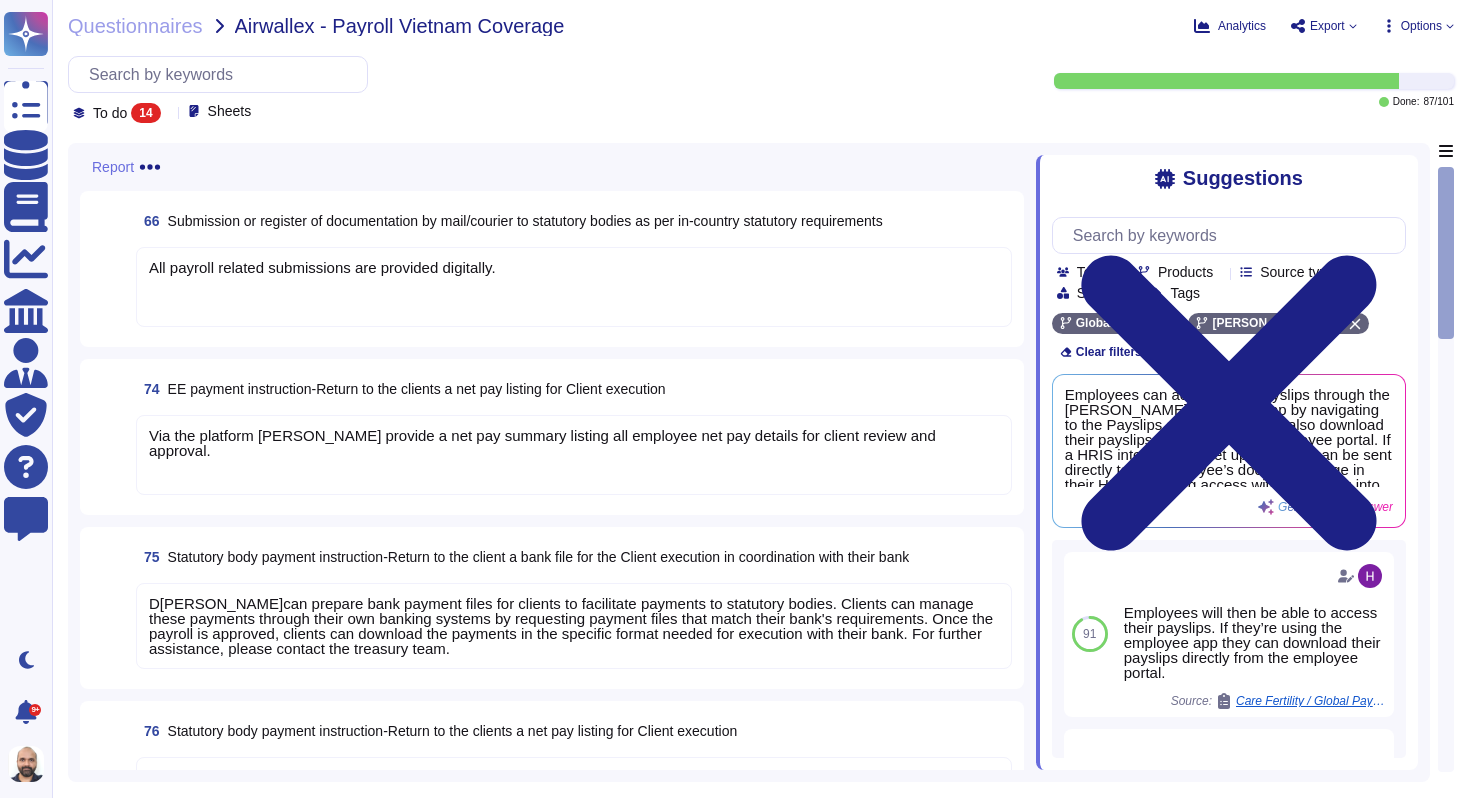 click on "All payroll related submissions are provided digitally." at bounding box center [574, 287] 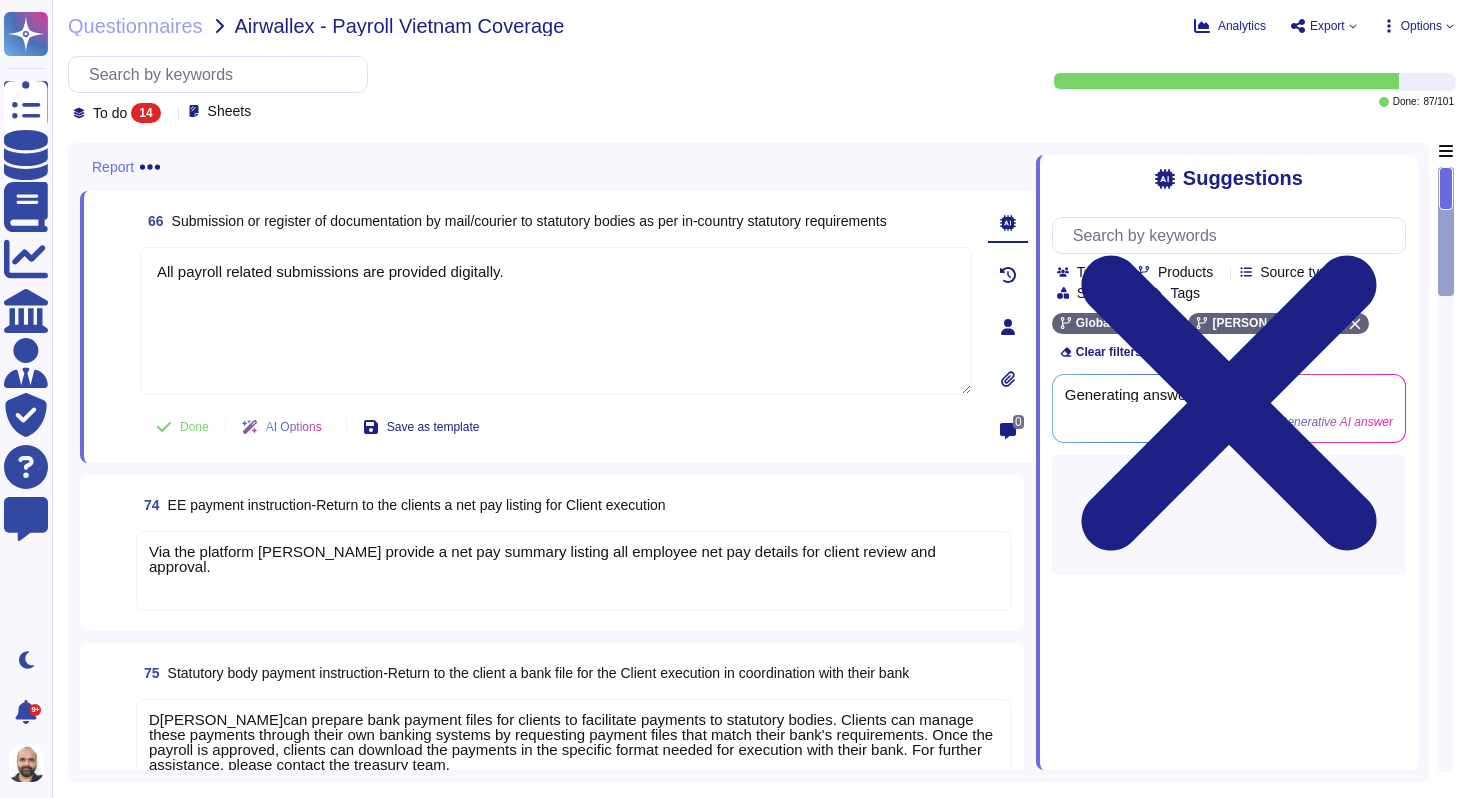 type on "All payroll related submissions are provided digitally." 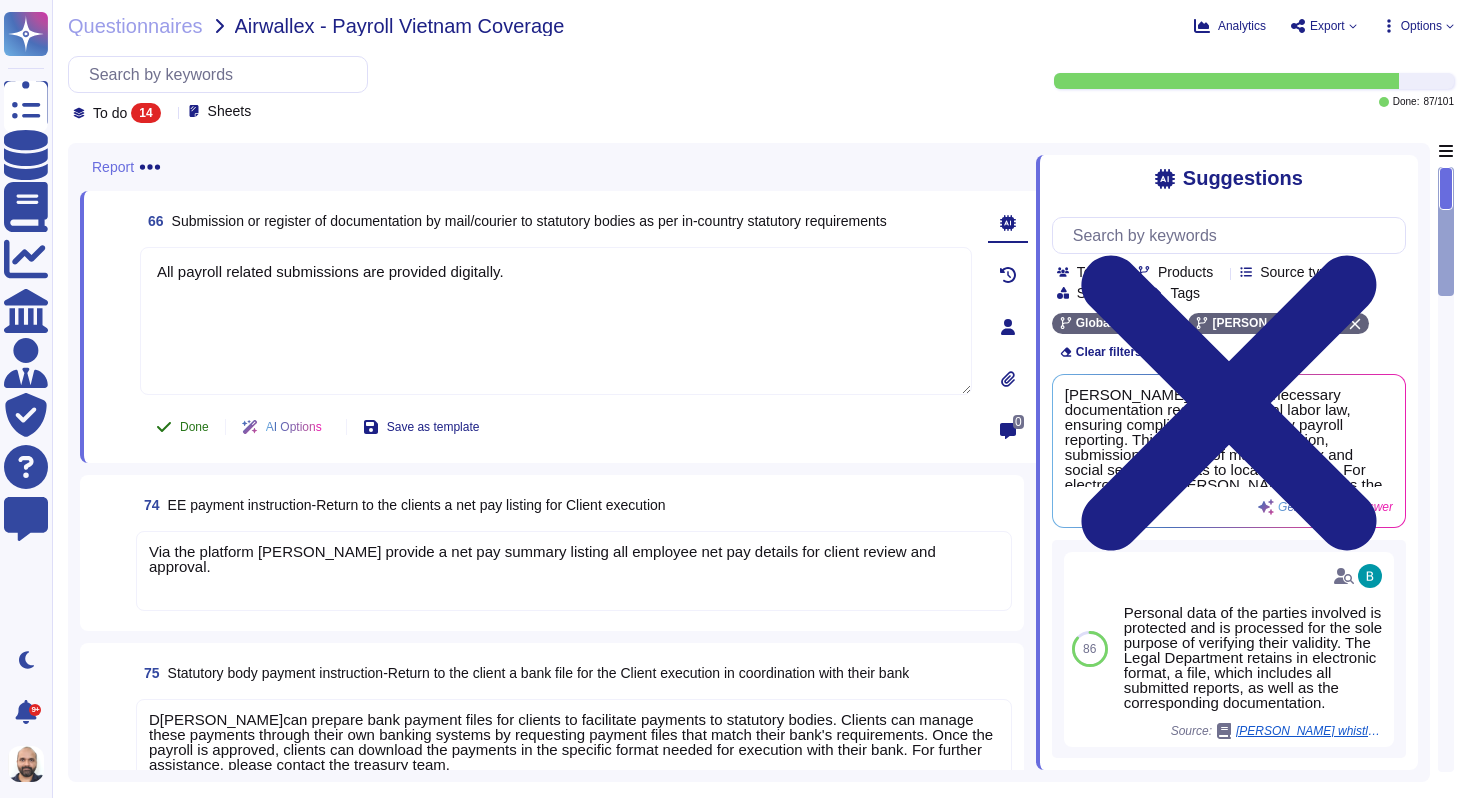 click on "Done" at bounding box center [182, 427] 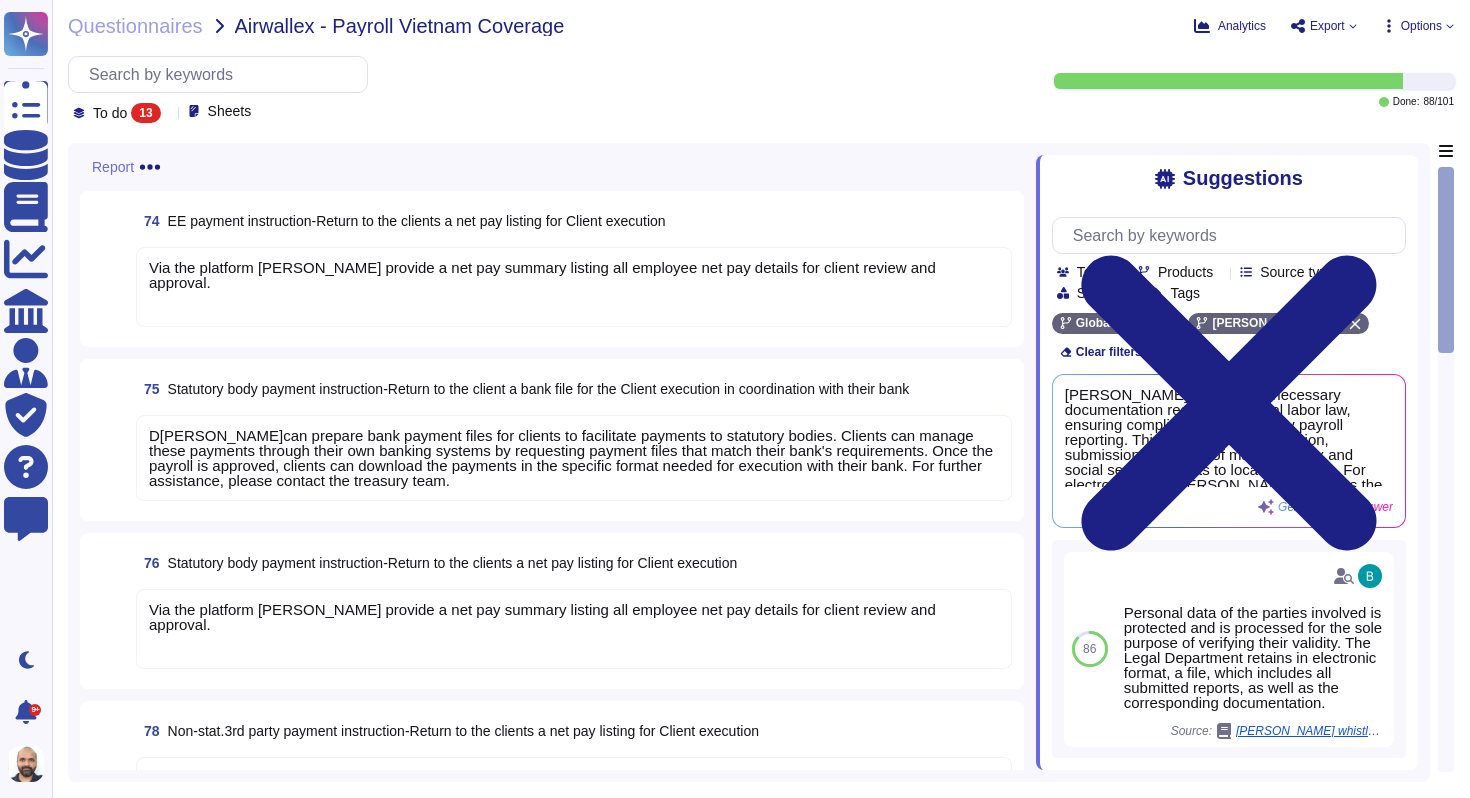 click on "Via the platform [PERSON_NAME] provide a net pay summary listing all employee net pay details for client review and approval." at bounding box center (574, 287) 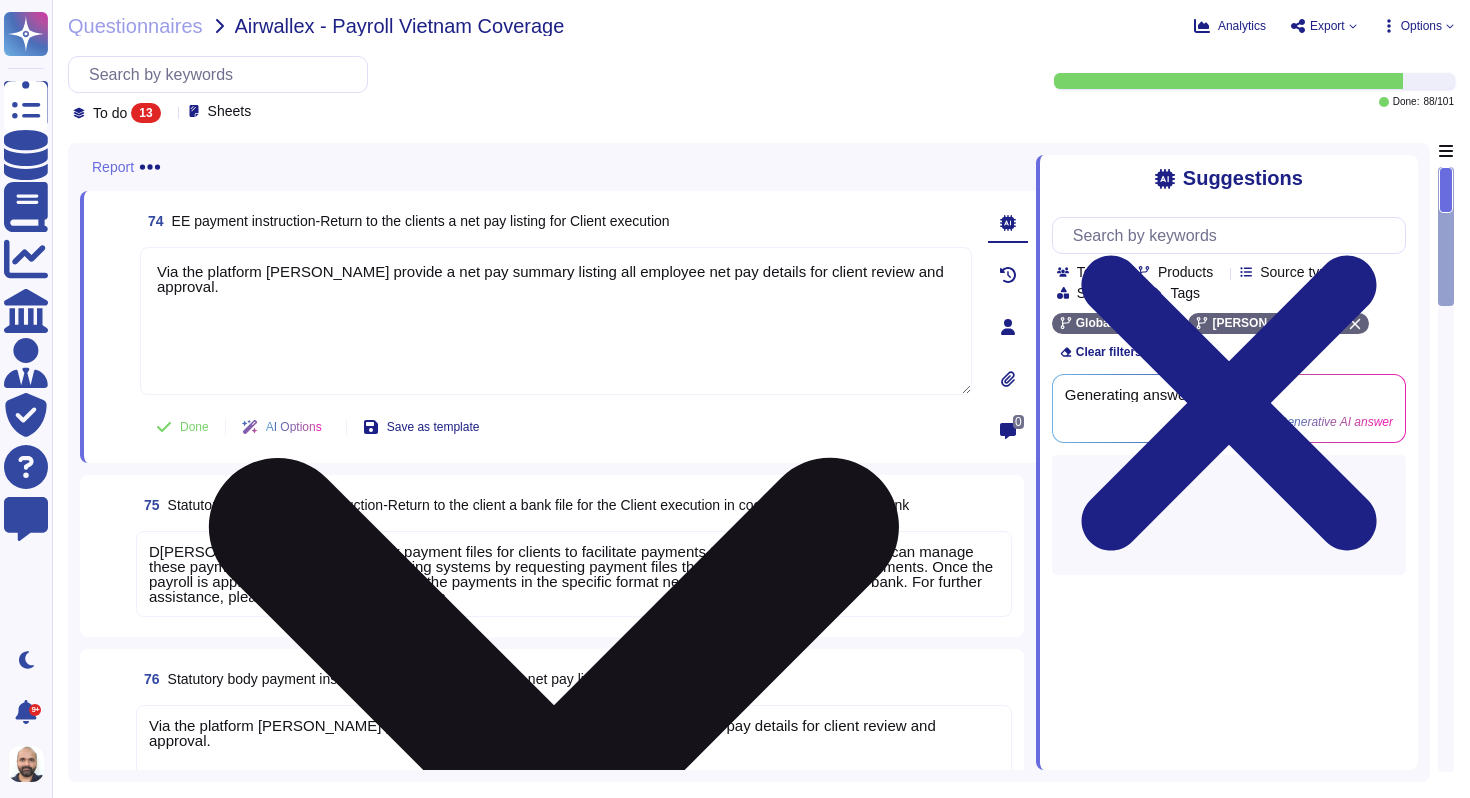 type on "Via the platform [PERSON_NAME] provide a net pay summary listing all employee net pay details for client review and approval." 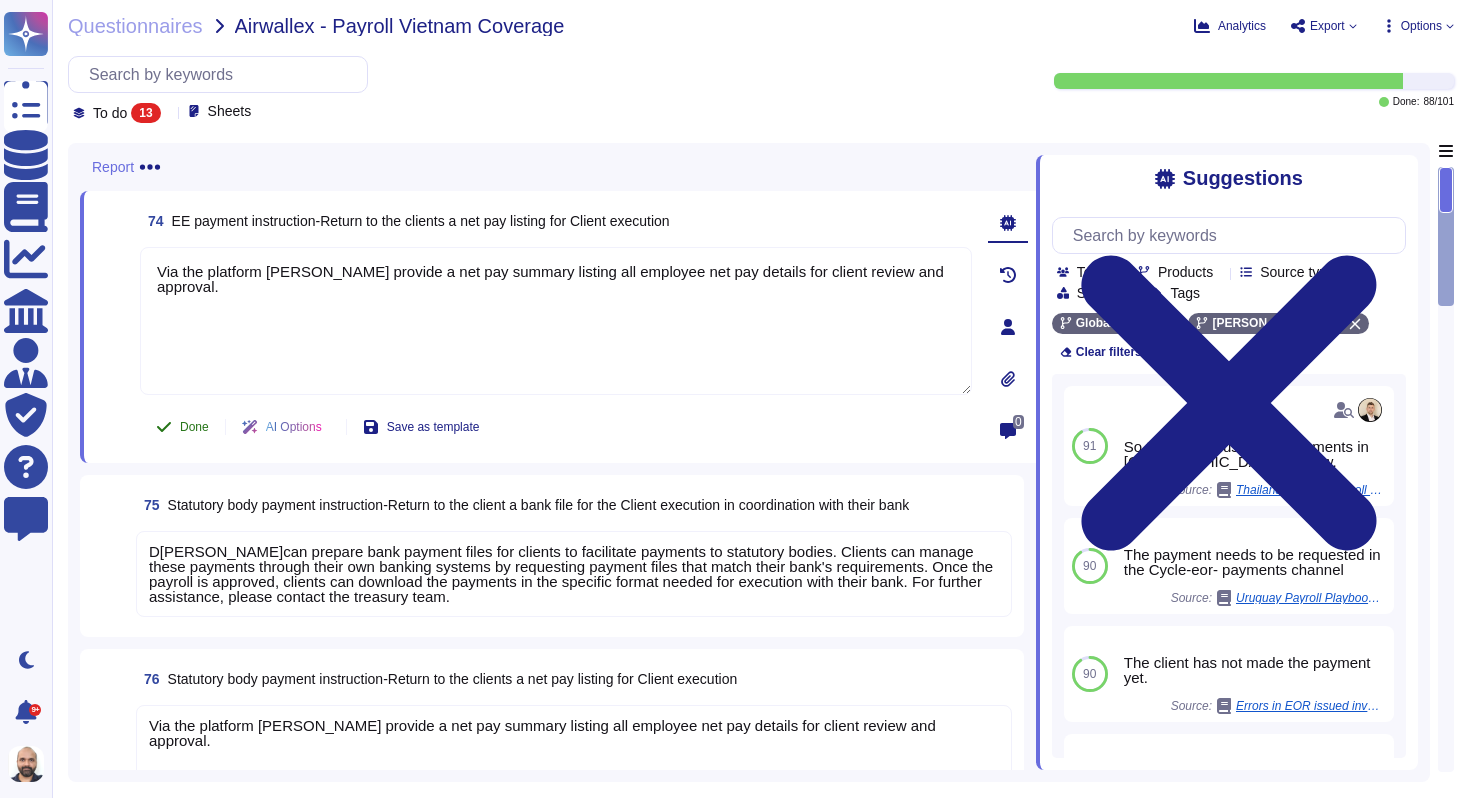 click on "Done" at bounding box center [194, 427] 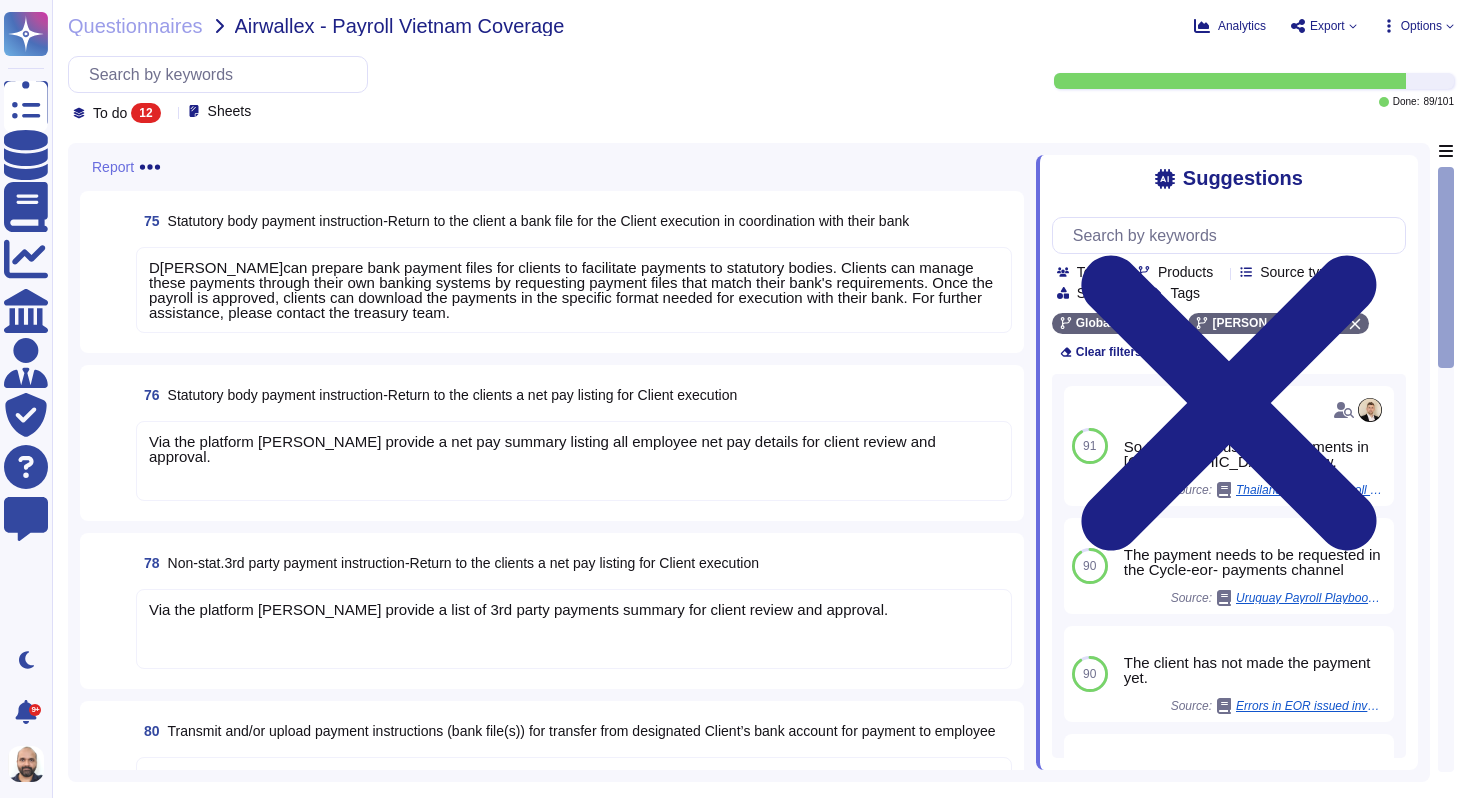 click on "D[PERSON_NAME]can prepare bank payment files for clients to facilitate payments to statutory bodies. Clients can manage these payments through their own banking systems by requesting payment files that match their bank's requirements. Once the payroll is approved, clients can download the payments in the specific format needed for execution with their bank. For further assistance, please contact the treasury team." at bounding box center (571, 290) 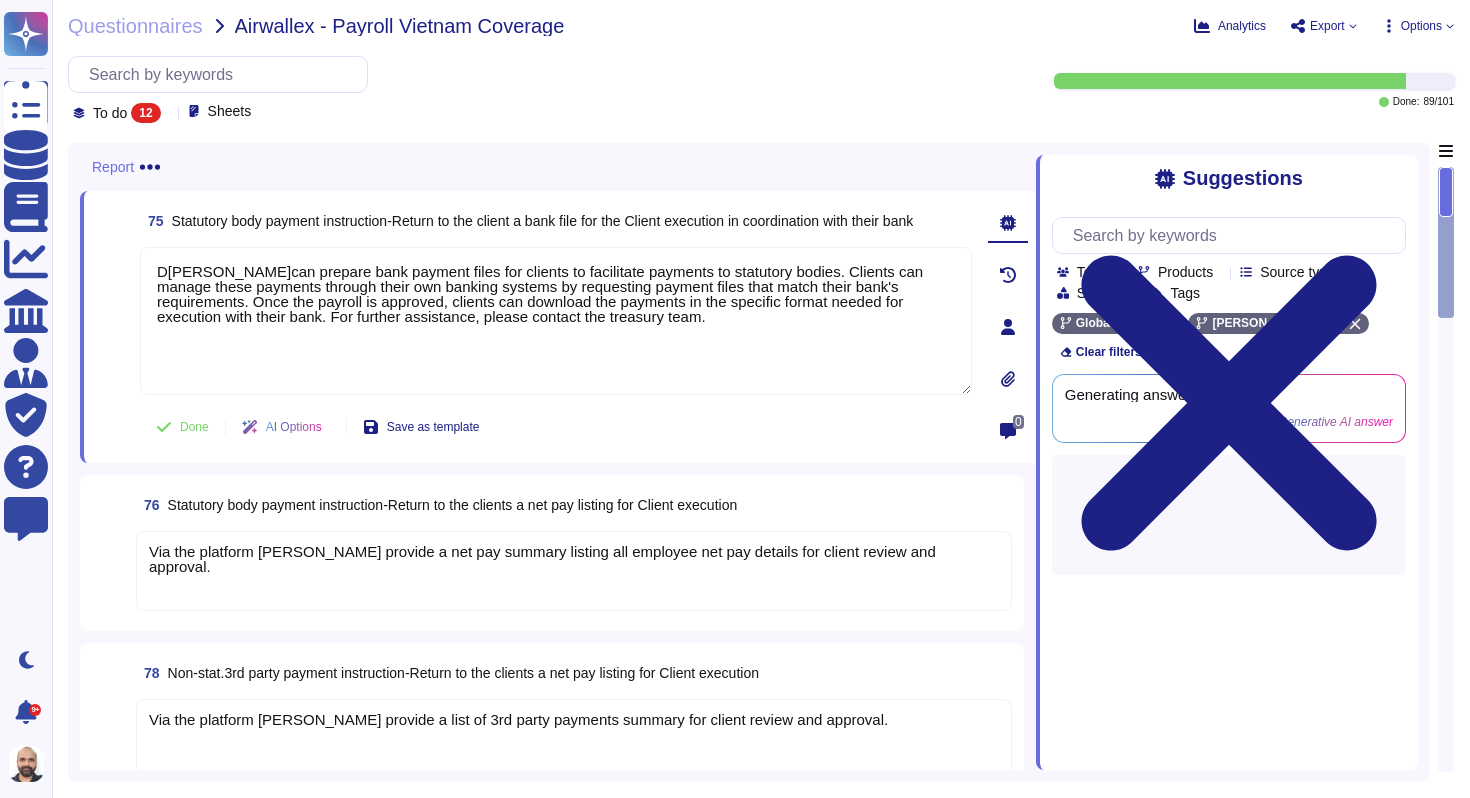 type on "D[PERSON_NAME]can prepare bank payment files for clients to facilitate payments to statutory bodies. Clients can manage these payments through their own banking systems by requesting payment files that match their bank's requirements. Once the payroll is approved, clients can download the payments in the specific format needed for execution with their bank. For further assistance, please contact the treasury team." 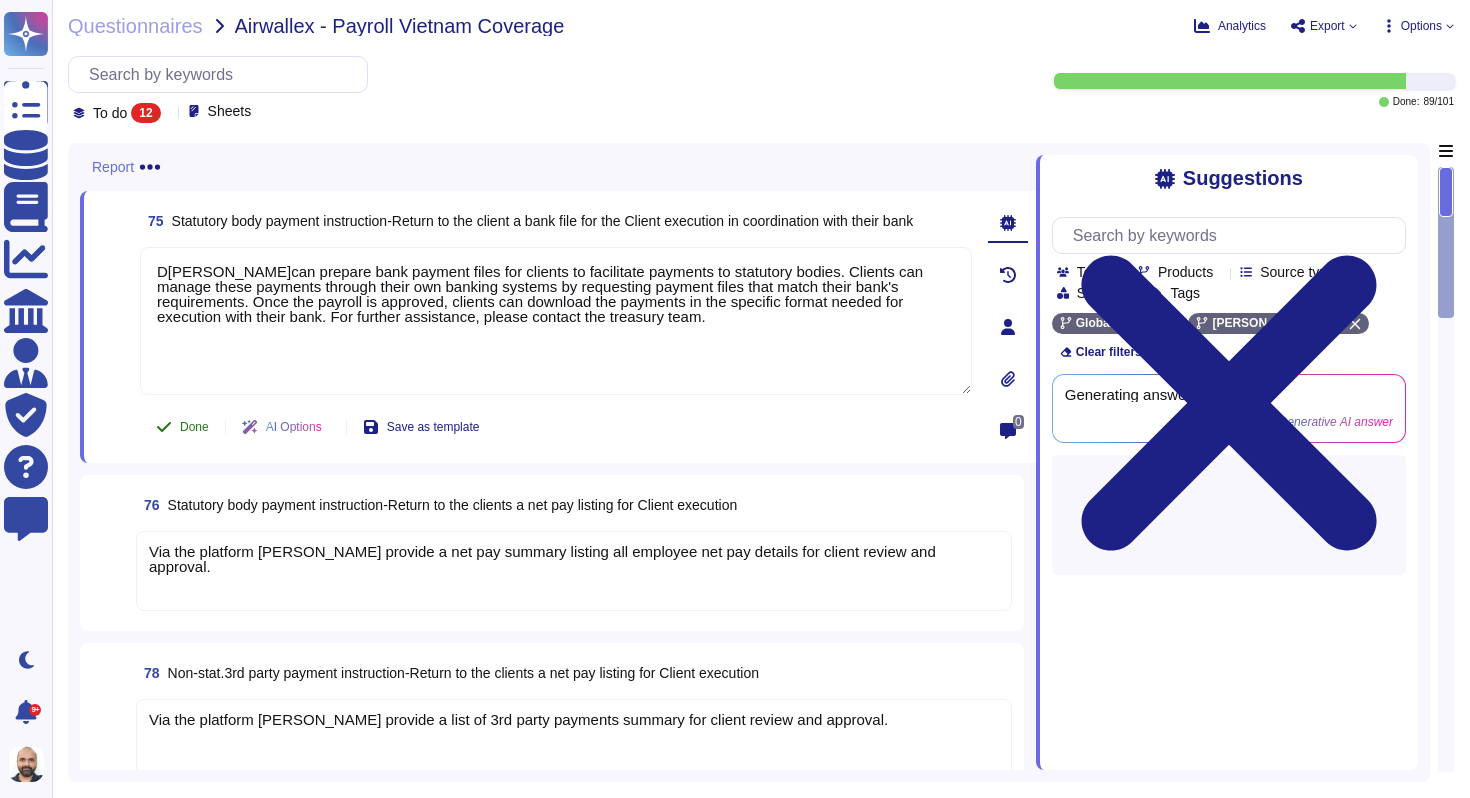 click on "Done" at bounding box center (182, 427) 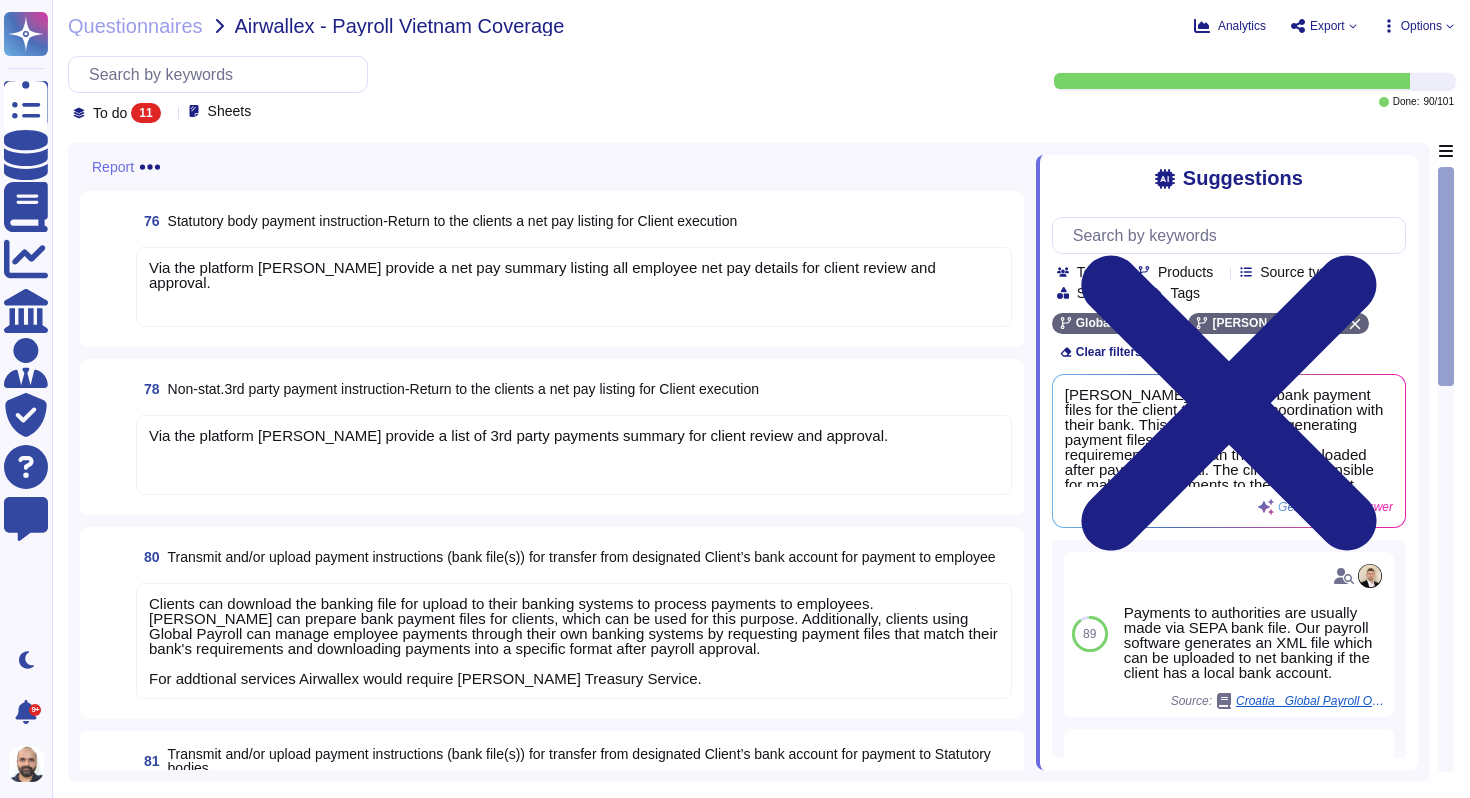 click on "Via the platform [PERSON_NAME] provide a net pay summary listing all employee net pay details for client review and approval." at bounding box center [542, 275] 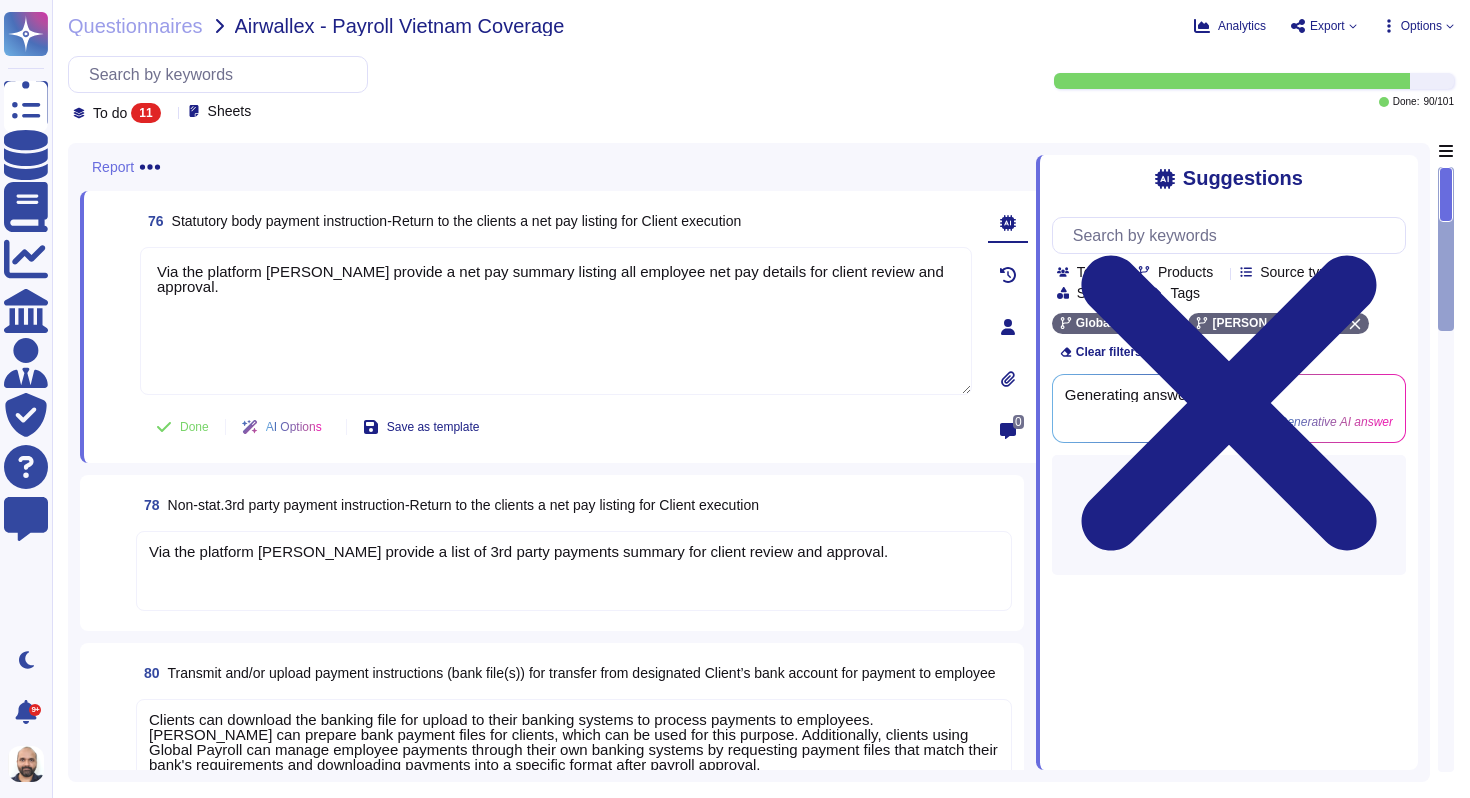 type on "Via the platform [PERSON_NAME] provide a net pay summary listing all employee net pay details for client review and approval." 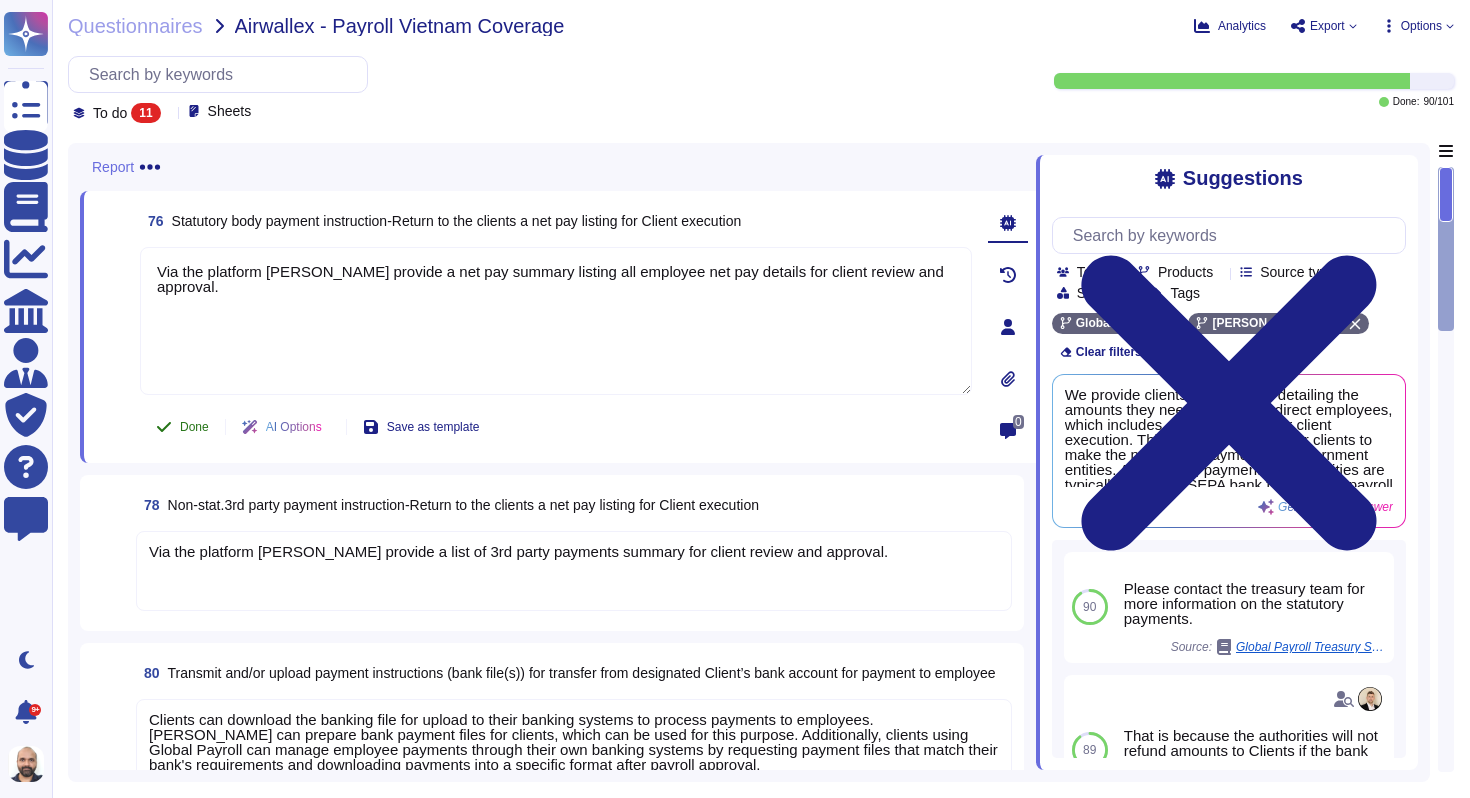click on "Done" at bounding box center [194, 427] 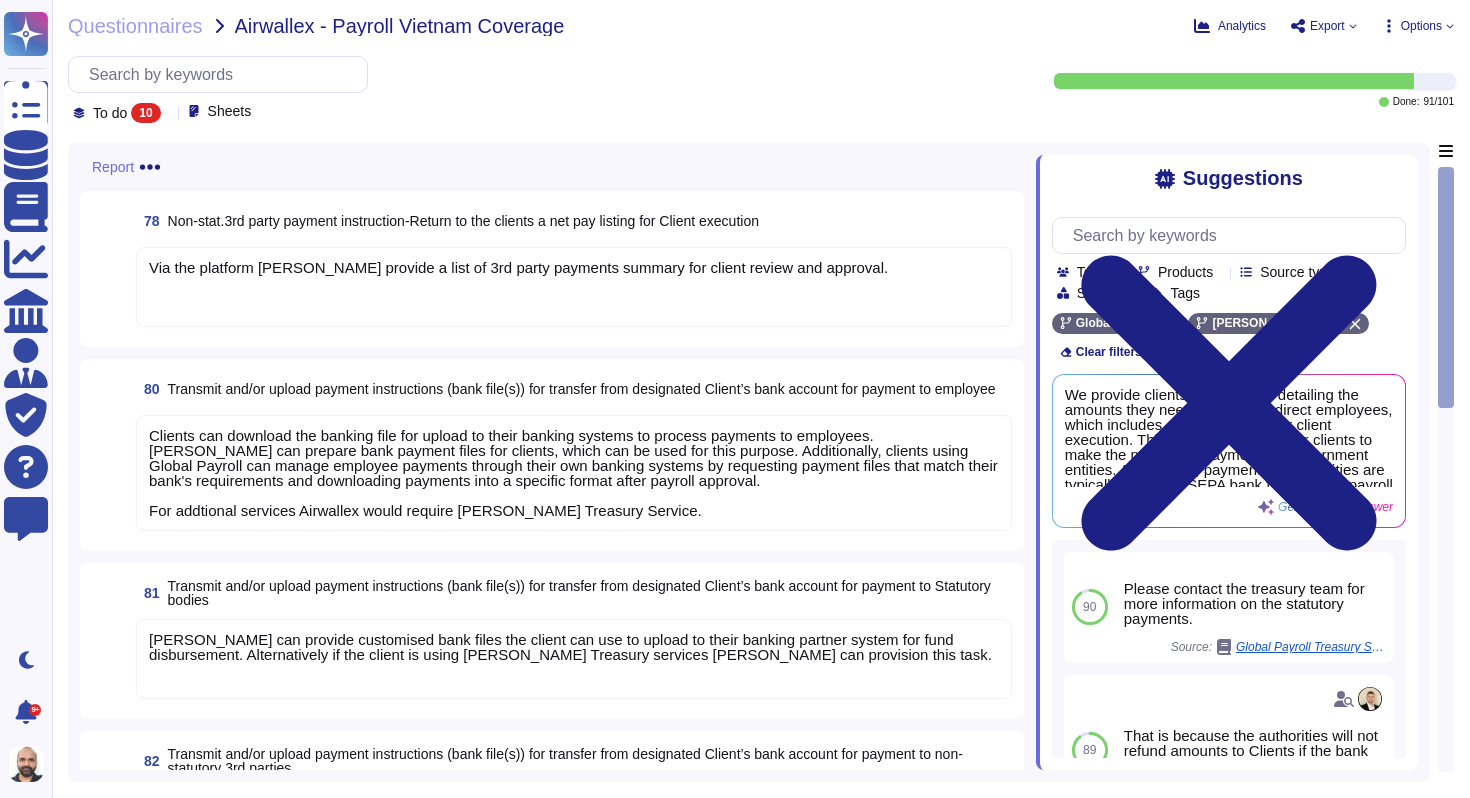 click on "Via the platform [PERSON_NAME] provide a list of 3rd party payments summary for client review and approval." at bounding box center [574, 287] 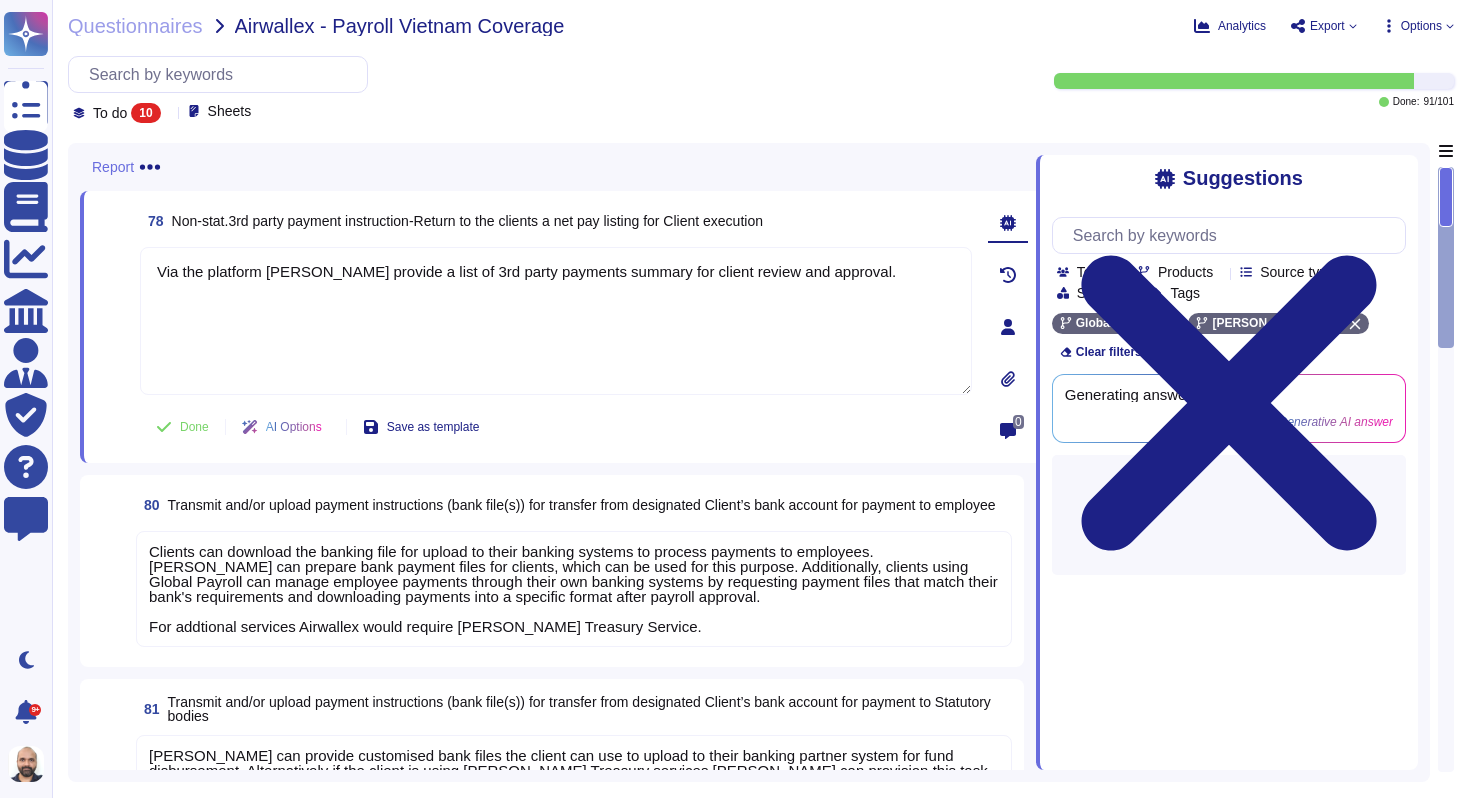 type on "Via the platform [PERSON_NAME] provide a list of 3rd party payments summary for client review and approval." 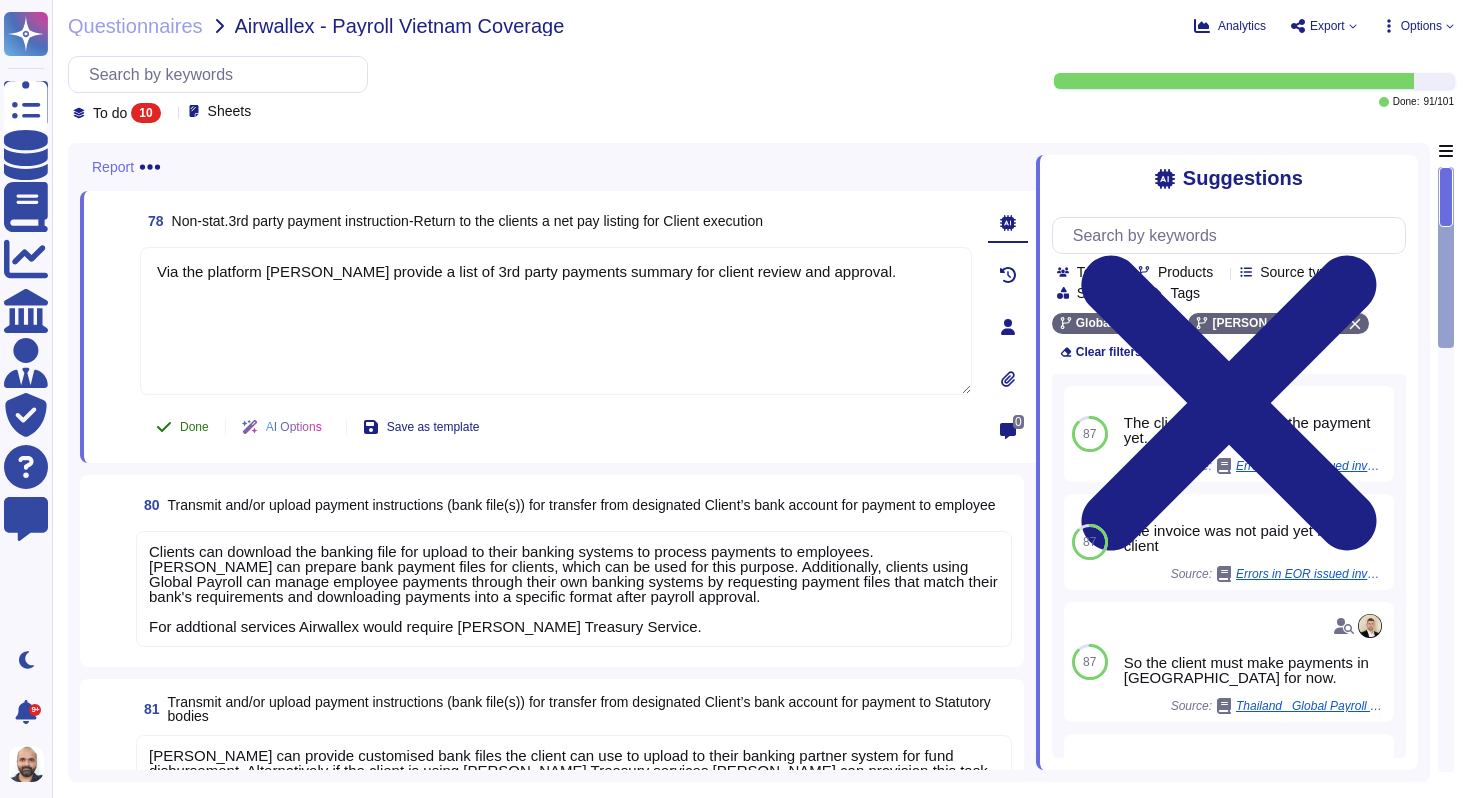 click on "Done" at bounding box center (194, 427) 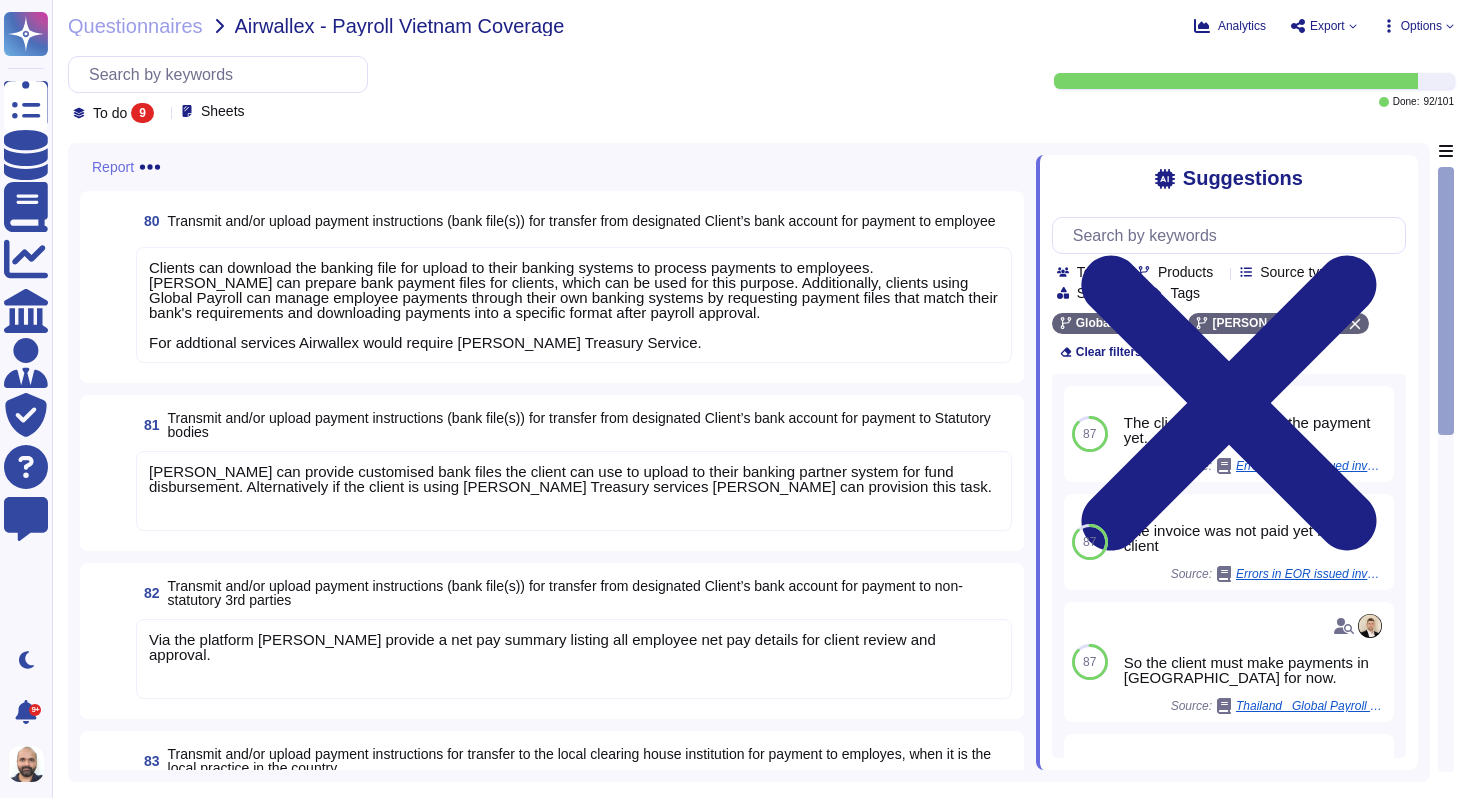 click on "Transmit and/or upload  payment  instructions (bank file(s)) for transfer from designated Client’s bank account for payment to employee" at bounding box center [582, 221] 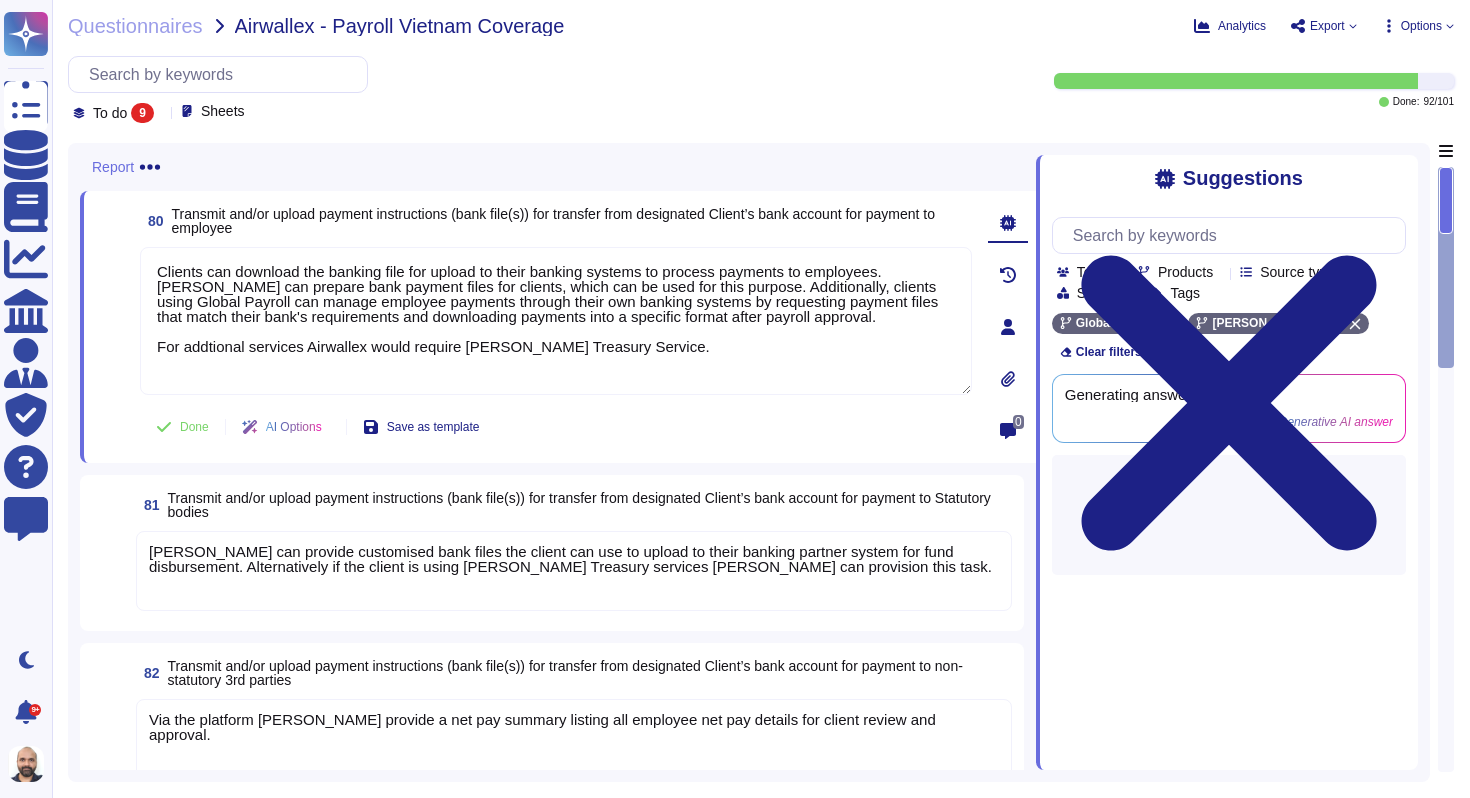 type on "Clients can download the banking file for upload to their banking systems to process payments to employees. [PERSON_NAME] can prepare bank payment files for clients, which can be used for this purpose. Additionally, clients using Global Payroll can manage employee payments through their own banking systems by requesting payment files that match their bank's requirements and downloading payments into a specific format after payroll approval.
For addtional services Airwallex would require [PERSON_NAME] Treasury Service." 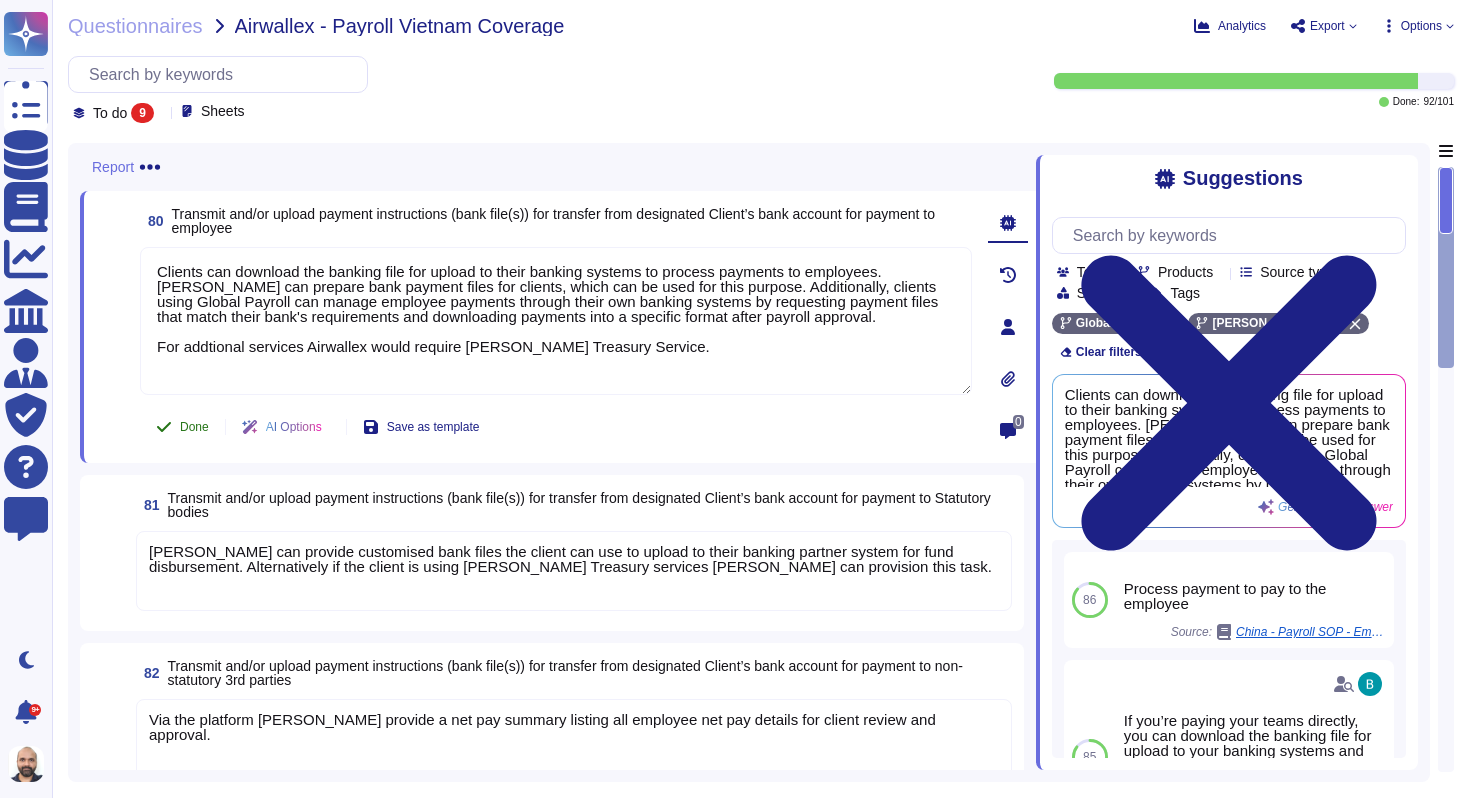 click on "Done" at bounding box center (182, 427) 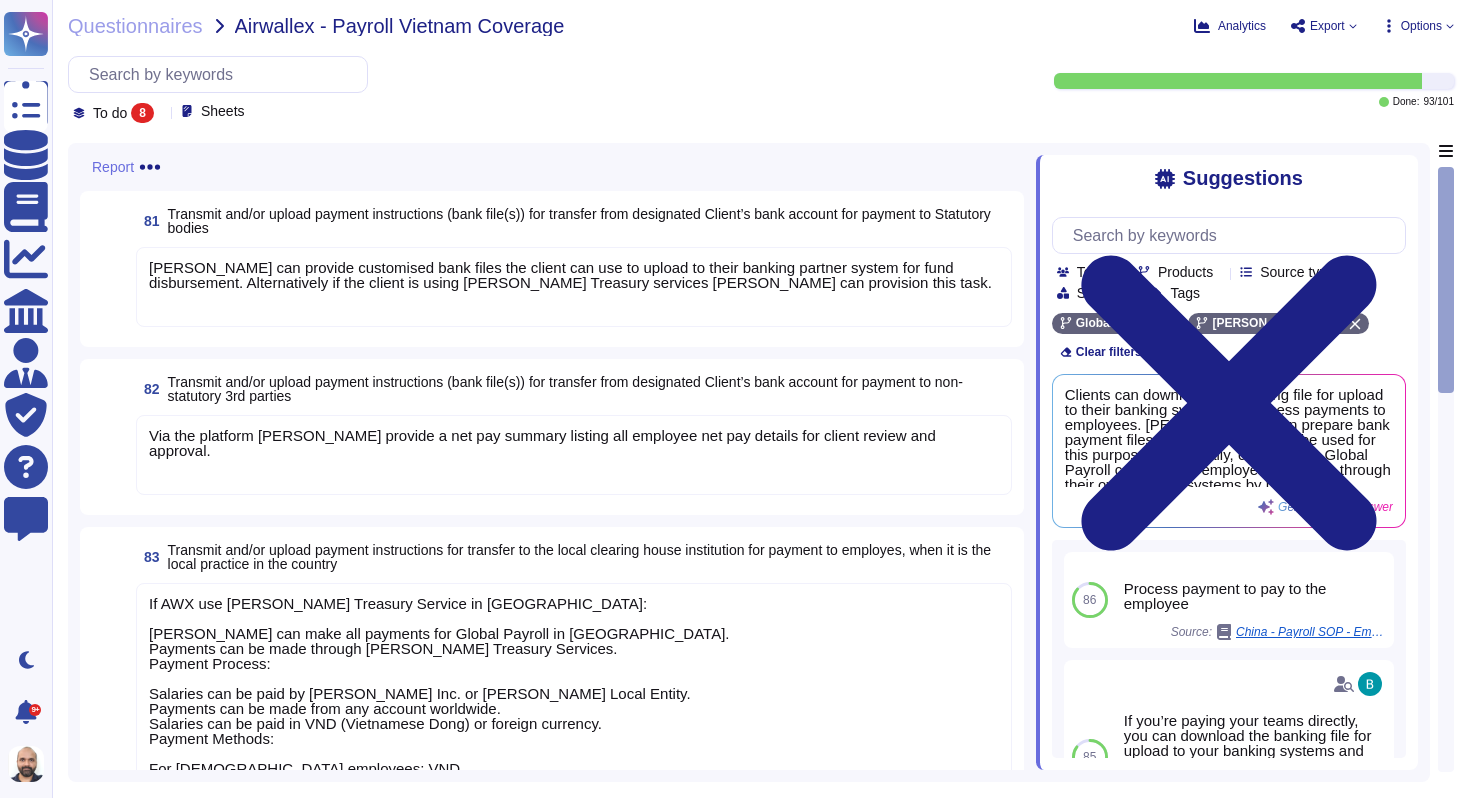 click on "[PERSON_NAME] can provide customised bank files the client can use to upload to their banking partner system for fund disbursement. Alternatively if the client is using [PERSON_NAME] Treasury services [PERSON_NAME] can provision this task." at bounding box center (570, 275) 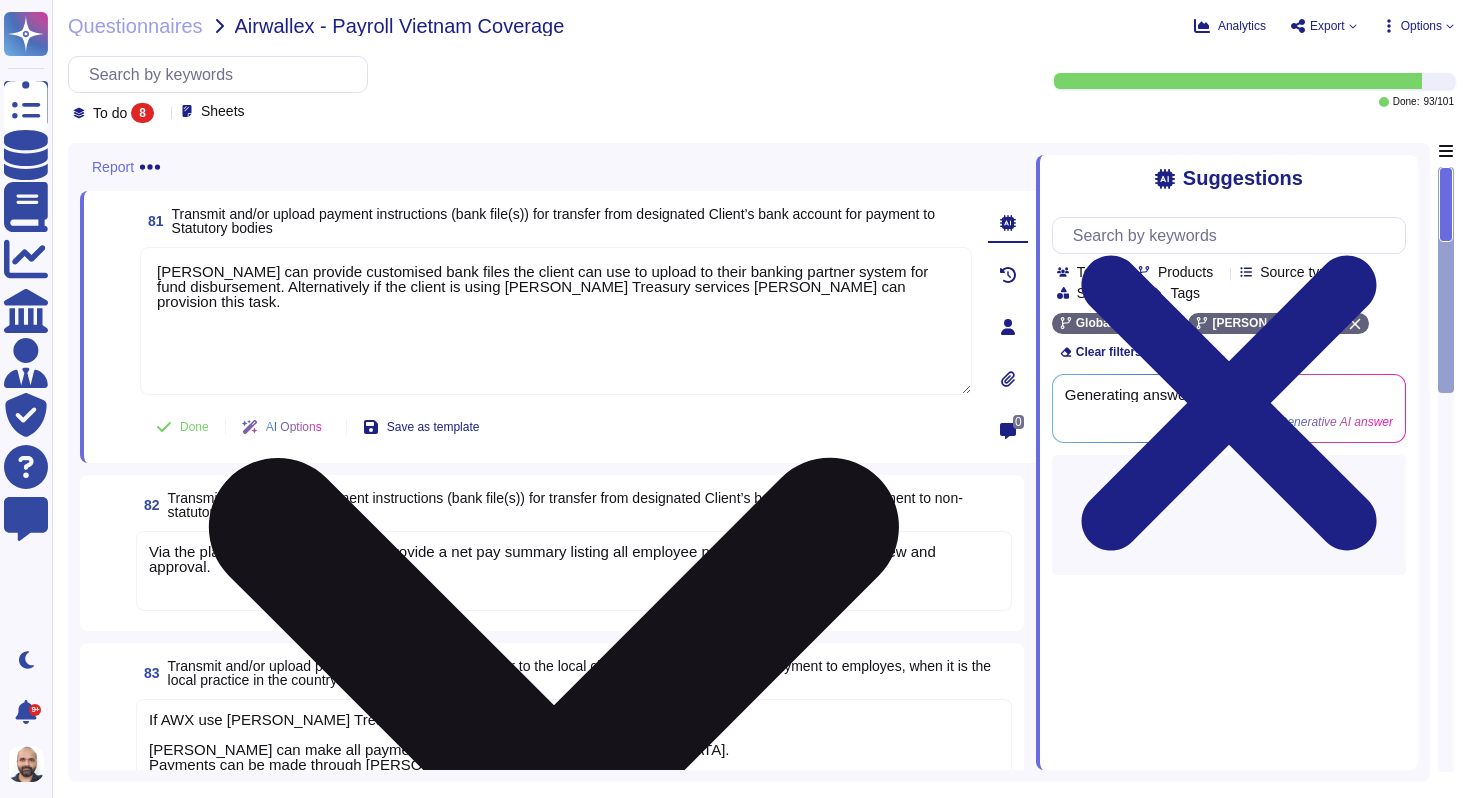 type on "[PERSON_NAME] can provide customised bank files the client can use to upload to their banking partner system for fund disbursement. Alternatively if the client is using [PERSON_NAME] Treasury services [PERSON_NAME] can provision this task." 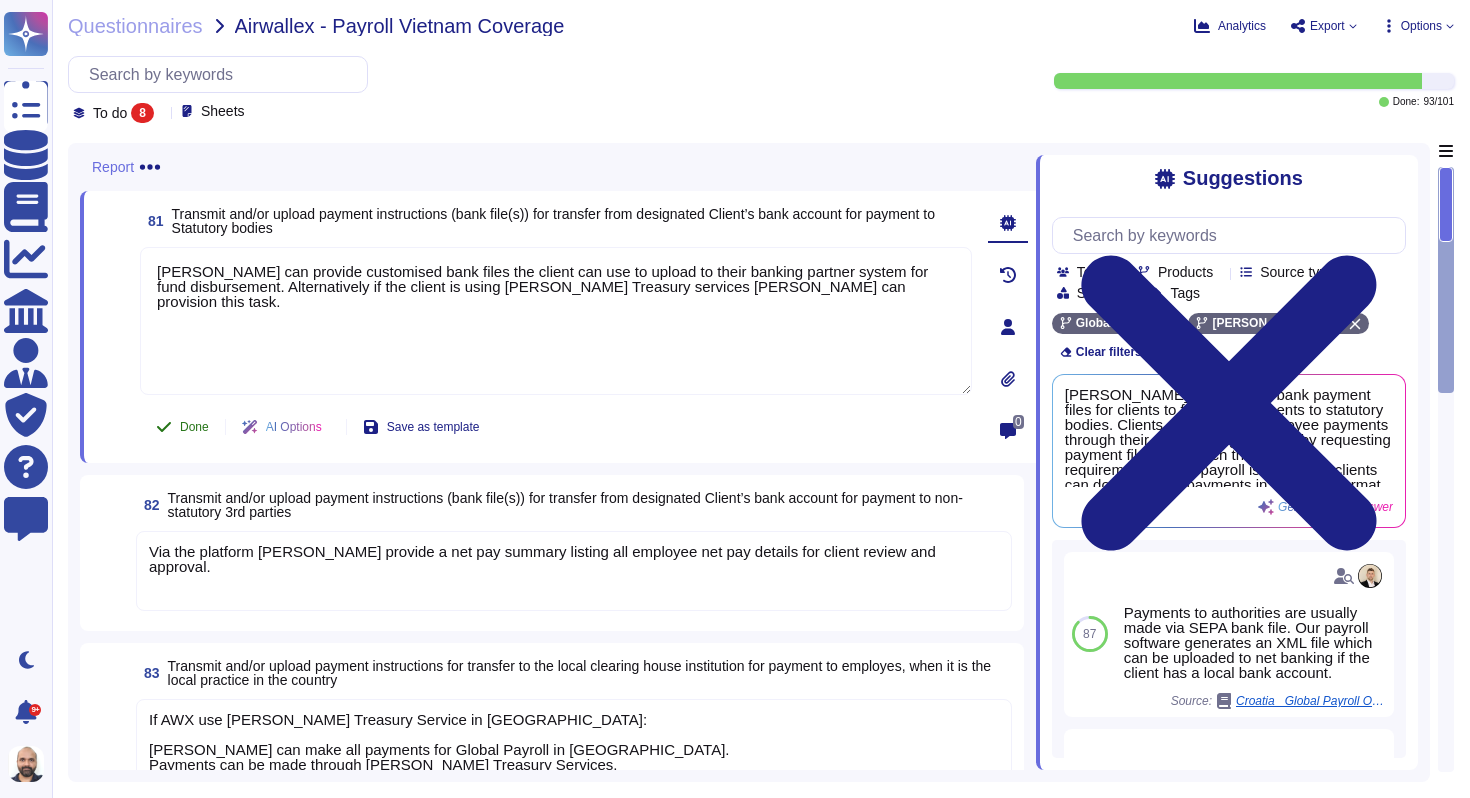 click on "Done" at bounding box center (182, 427) 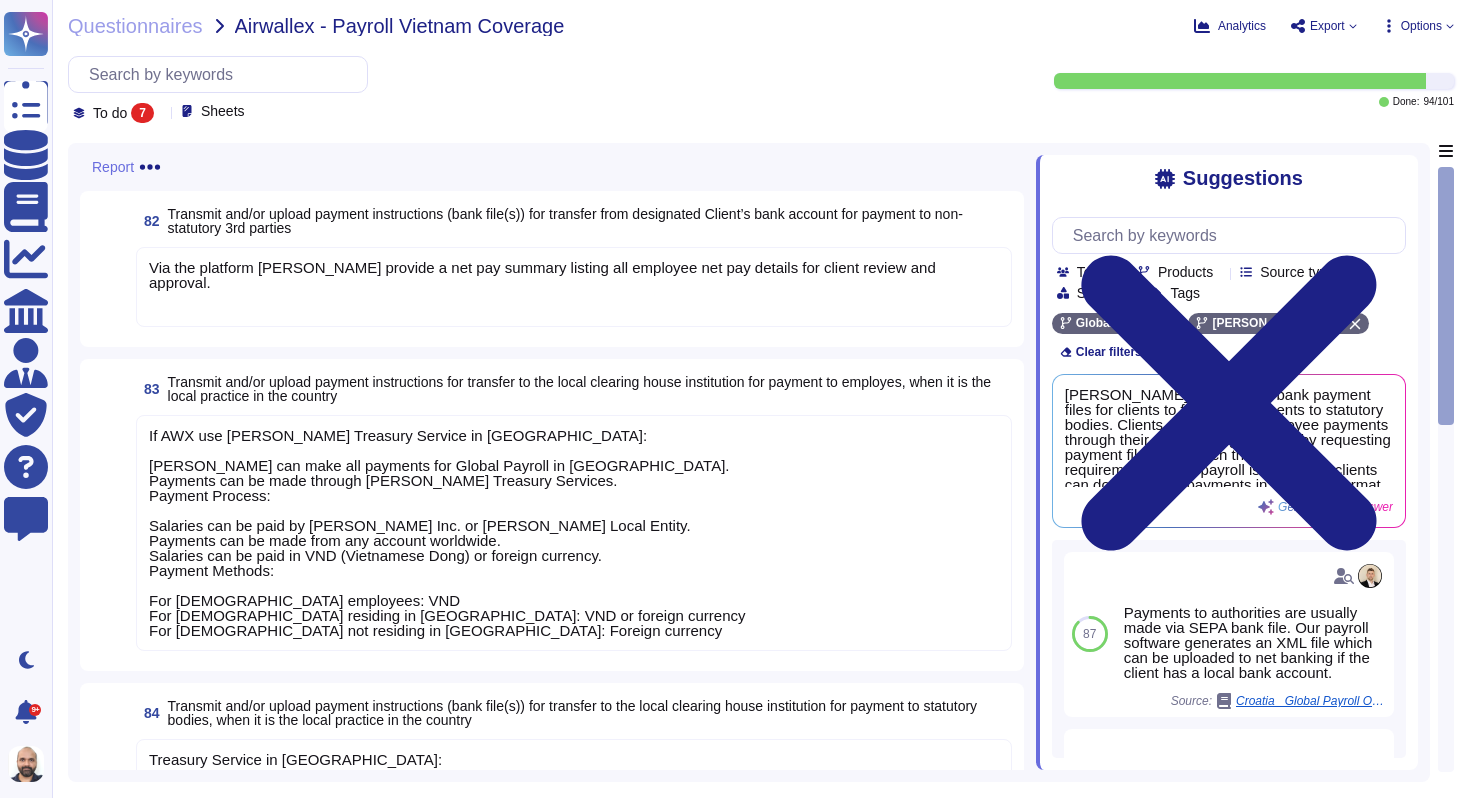 click on "Transmit and/or upload  payment instructions (bank file(s)) for transfer from designated Client’s bank account for payment to non-statutory 3rd parties" at bounding box center [565, 221] 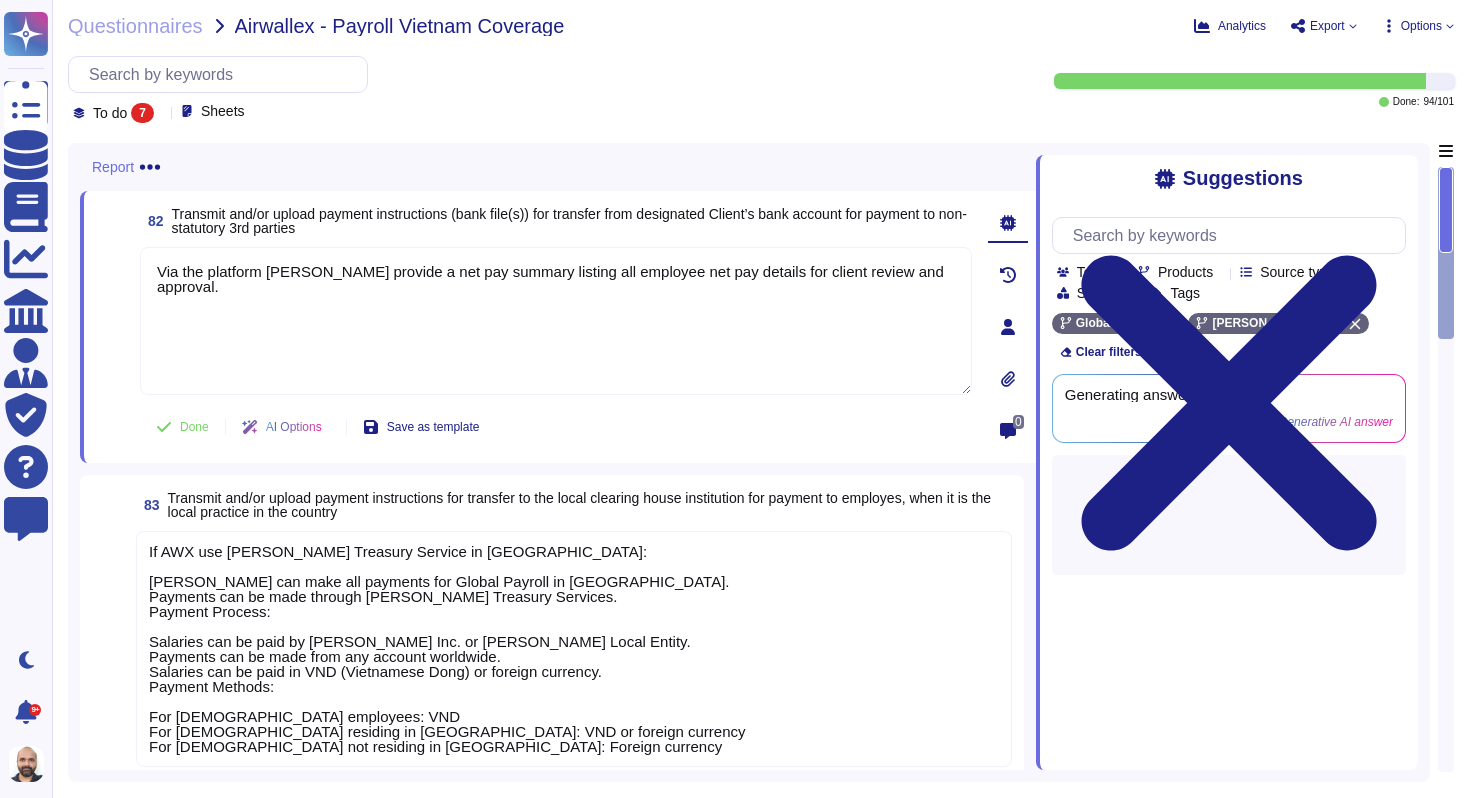 type on "Via the platform [PERSON_NAME] provide a net pay summary listing all employee net pay details for client review and approval." 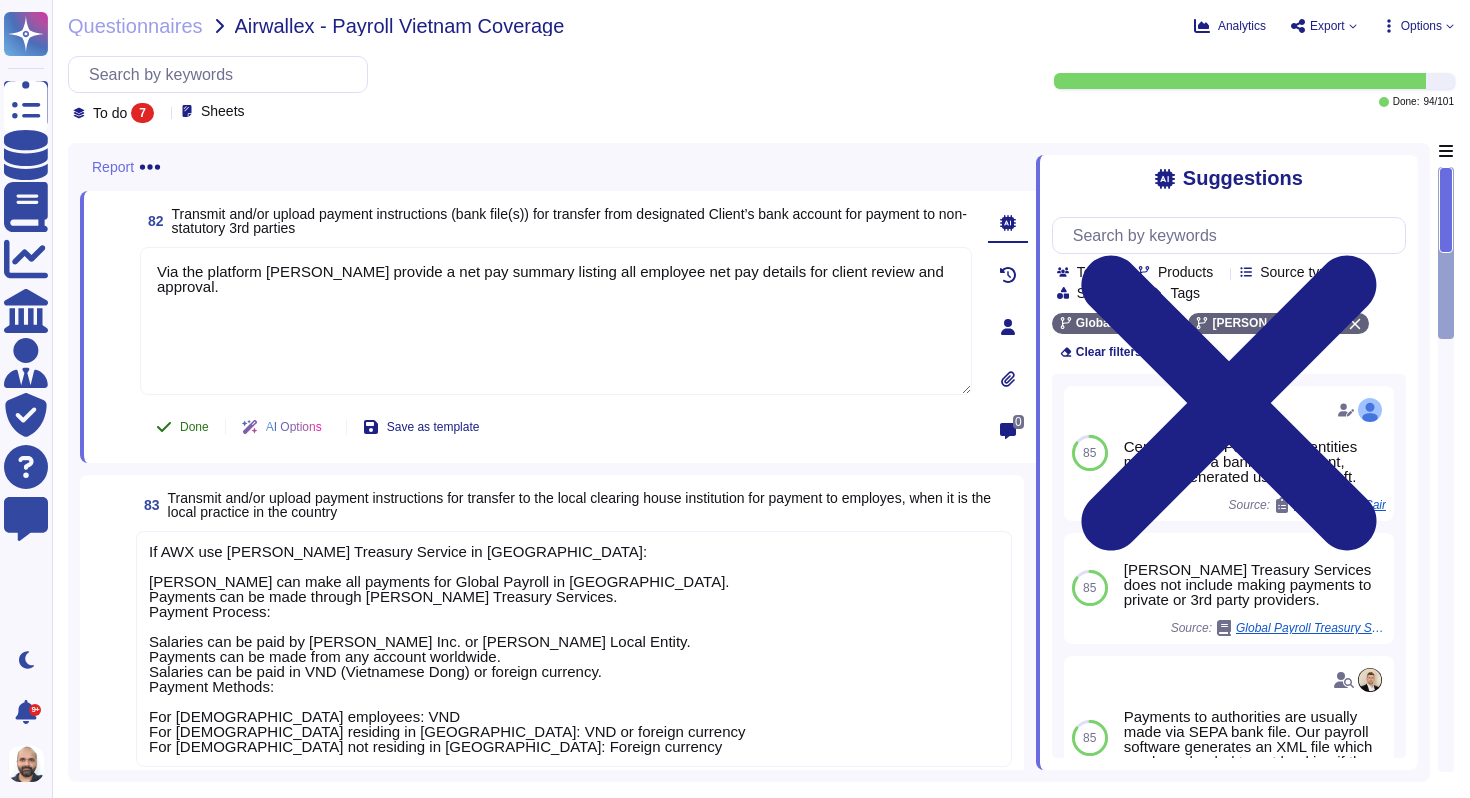 click 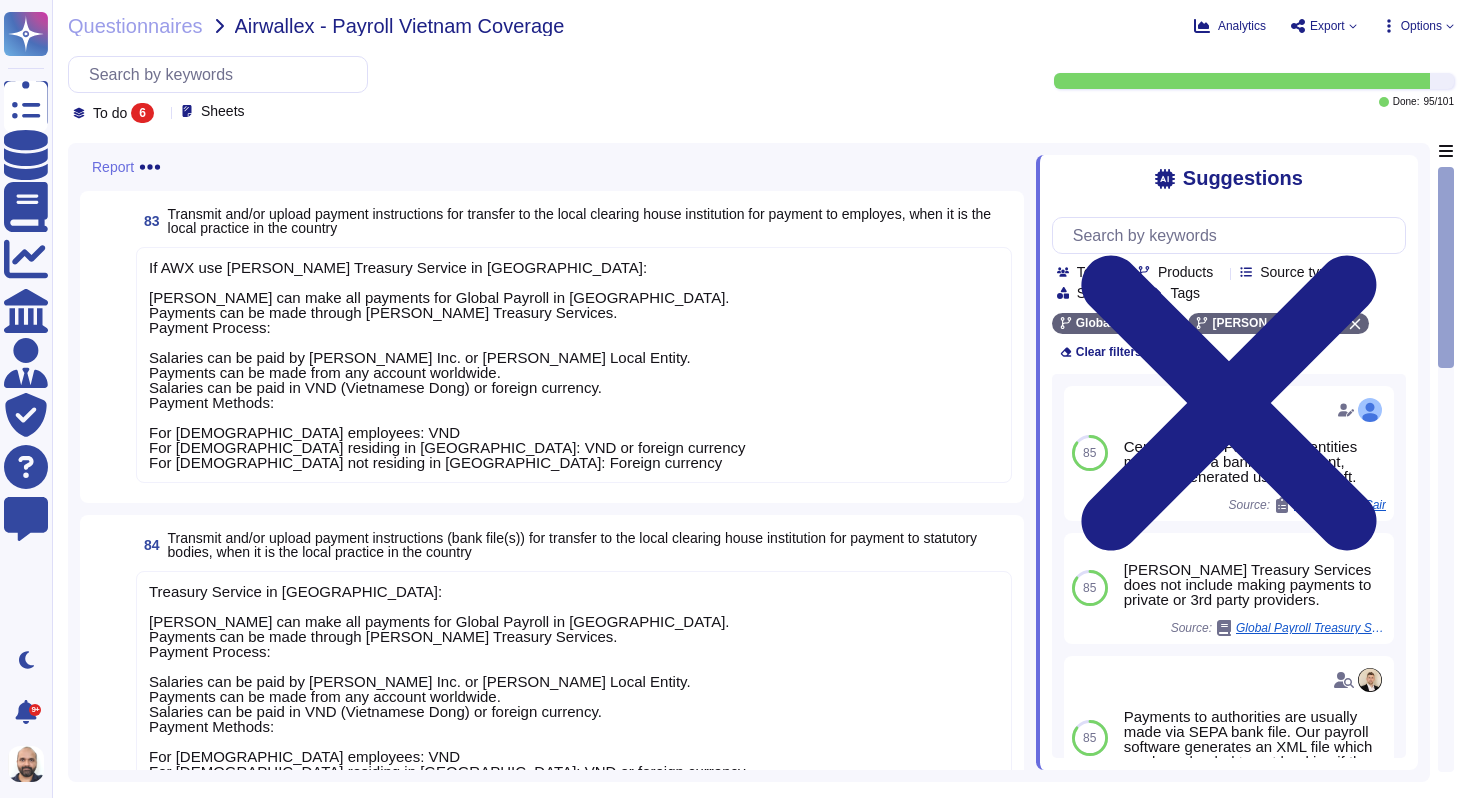 click on "If AWX use [PERSON_NAME] Treasury Service in [GEOGRAPHIC_DATA]:
[PERSON_NAME] can make all payments for Global Payroll in [GEOGRAPHIC_DATA].
Payments can be made through [PERSON_NAME] Treasury Services.
Payment Process:
Salaries can be paid by [PERSON_NAME] Inc. or [PERSON_NAME] Local Entity.
Payments can be made from any account worldwide.
Salaries can be paid in VND (Vietnamese Dong) or foreign currency.
Payment Methods:
For [DEMOGRAPHIC_DATA] employees: VND
For [DEMOGRAPHIC_DATA] residing in [GEOGRAPHIC_DATA]: VND or foreign currency
For [DEMOGRAPHIC_DATA] not residing in [GEOGRAPHIC_DATA]: Foreign currency" at bounding box center (447, 365) 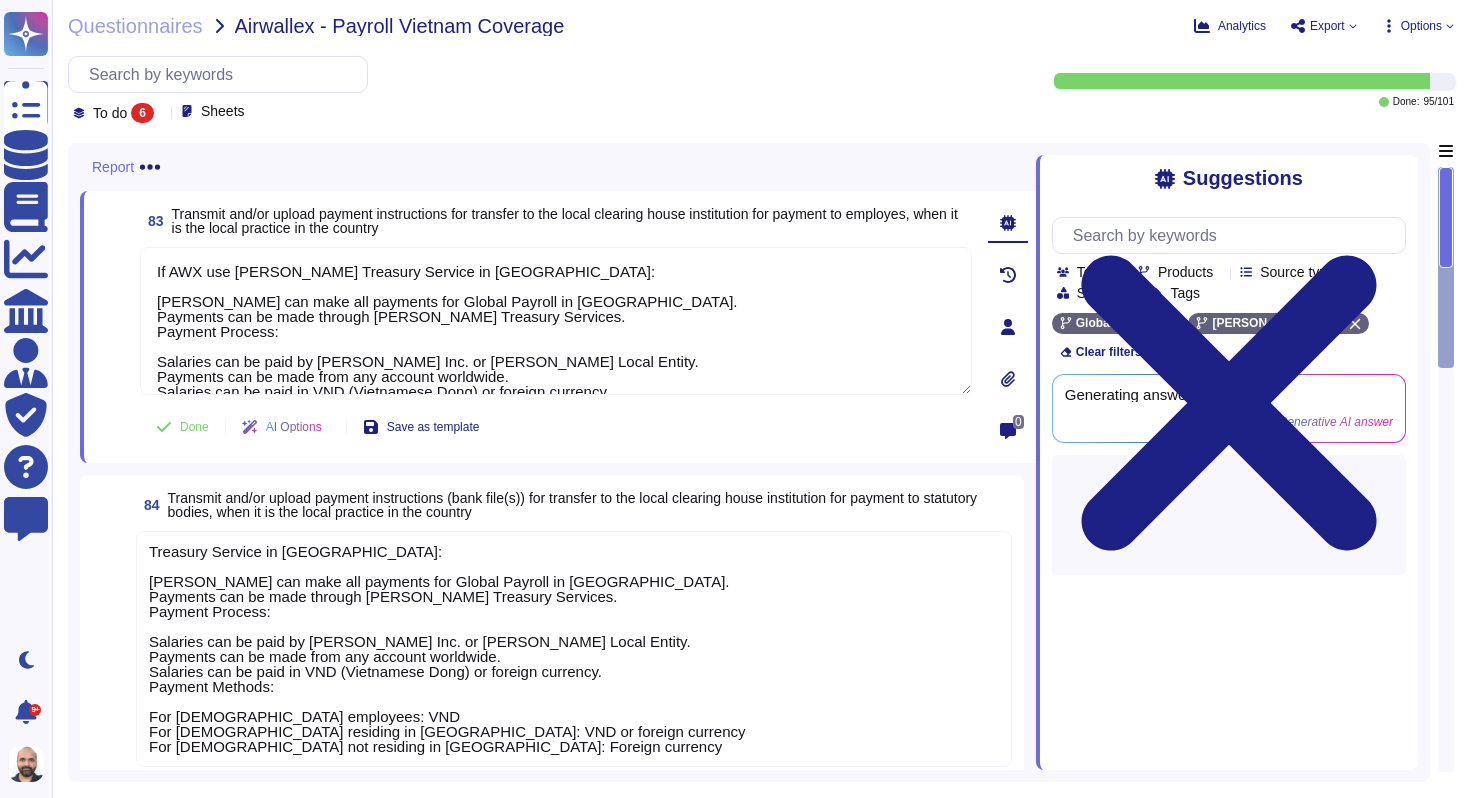 type on "If AWX use [PERSON_NAME] Treasury Service in [GEOGRAPHIC_DATA]:
[PERSON_NAME] can make all payments for Global Payroll in [GEOGRAPHIC_DATA].
Payments can be made through [PERSON_NAME] Treasury Services.
Payment Process:
Salaries can be paid by [PERSON_NAME] Inc. or [PERSON_NAME] Local Entity.
Payments can be made from any account worldwide.
Salaries can be paid in VND (Vietnamese Dong) or foreign currency.
Payment Methods:
For [DEMOGRAPHIC_DATA] employees: VND
For [DEMOGRAPHIC_DATA] residing in [GEOGRAPHIC_DATA]: VND or foreign currency
For [DEMOGRAPHIC_DATA] not residing in [GEOGRAPHIC_DATA]: Foreign currency" 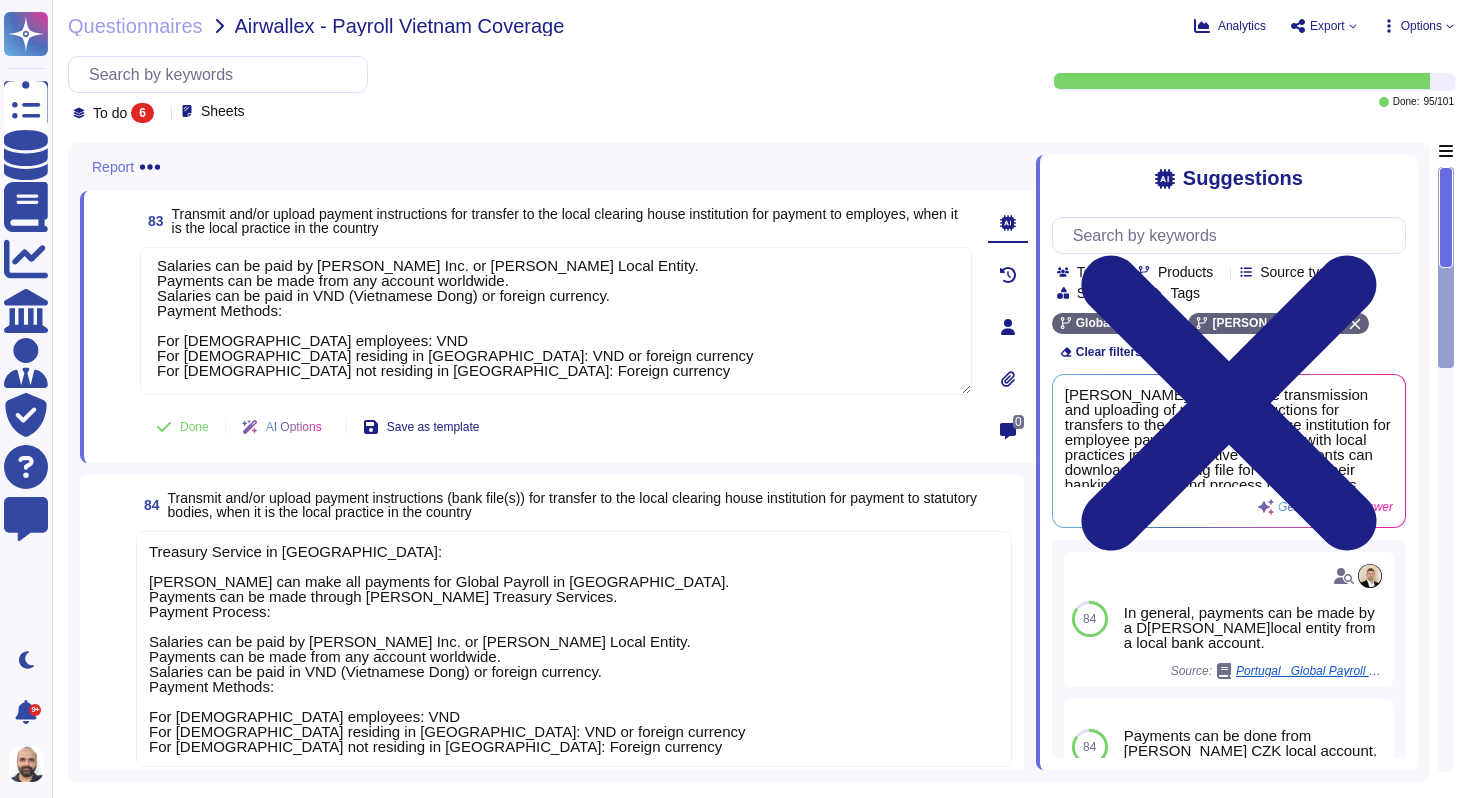scroll, scrollTop: 126, scrollLeft: 0, axis: vertical 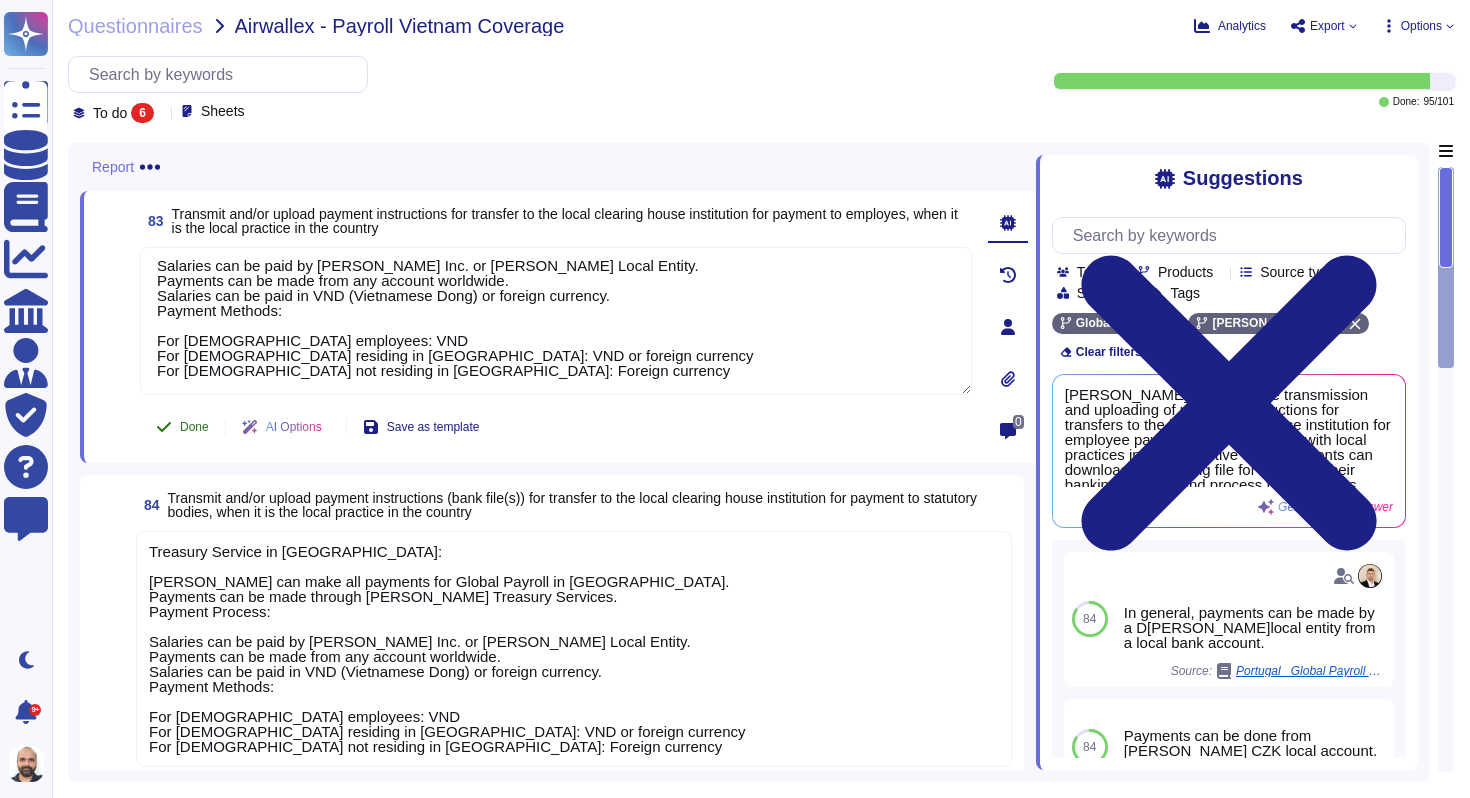 click 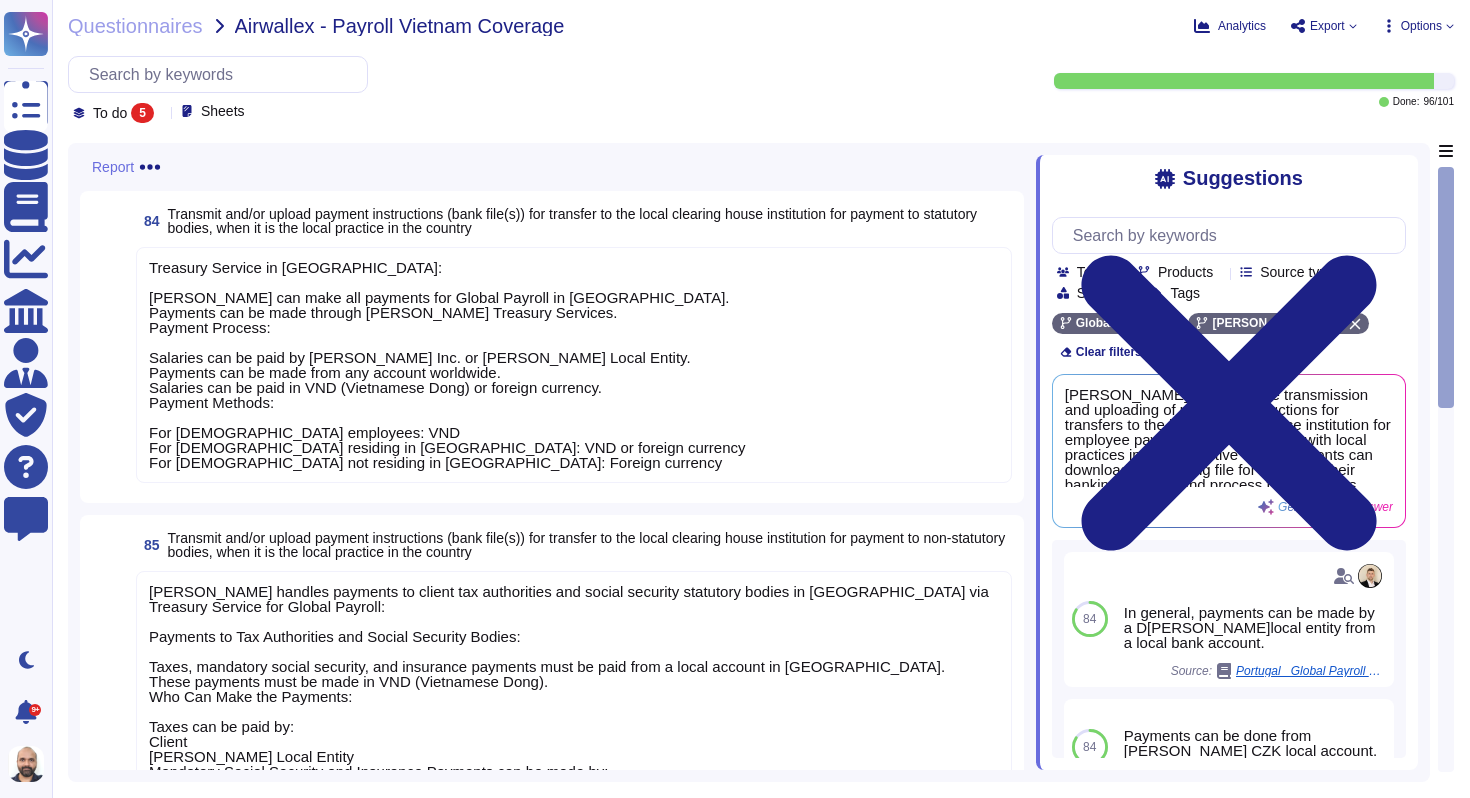 click on "Treasury Service in [GEOGRAPHIC_DATA]:
[PERSON_NAME] can make all payments for Global Payroll in [GEOGRAPHIC_DATA].
Payments can be made through [PERSON_NAME] Treasury Services.
Payment Process:
Salaries can be paid by [PERSON_NAME] Inc. or [PERSON_NAME] Local Entity.
Payments can be made from any account worldwide.
Salaries can be paid in VND (Vietnamese Dong) or foreign currency.
Payment Methods:
For [DEMOGRAPHIC_DATA] employees: VND
For [DEMOGRAPHIC_DATA] residing in [GEOGRAPHIC_DATA]: VND or foreign currency
For [DEMOGRAPHIC_DATA] not residing in [GEOGRAPHIC_DATA]: Foreign currency" at bounding box center (447, 365) 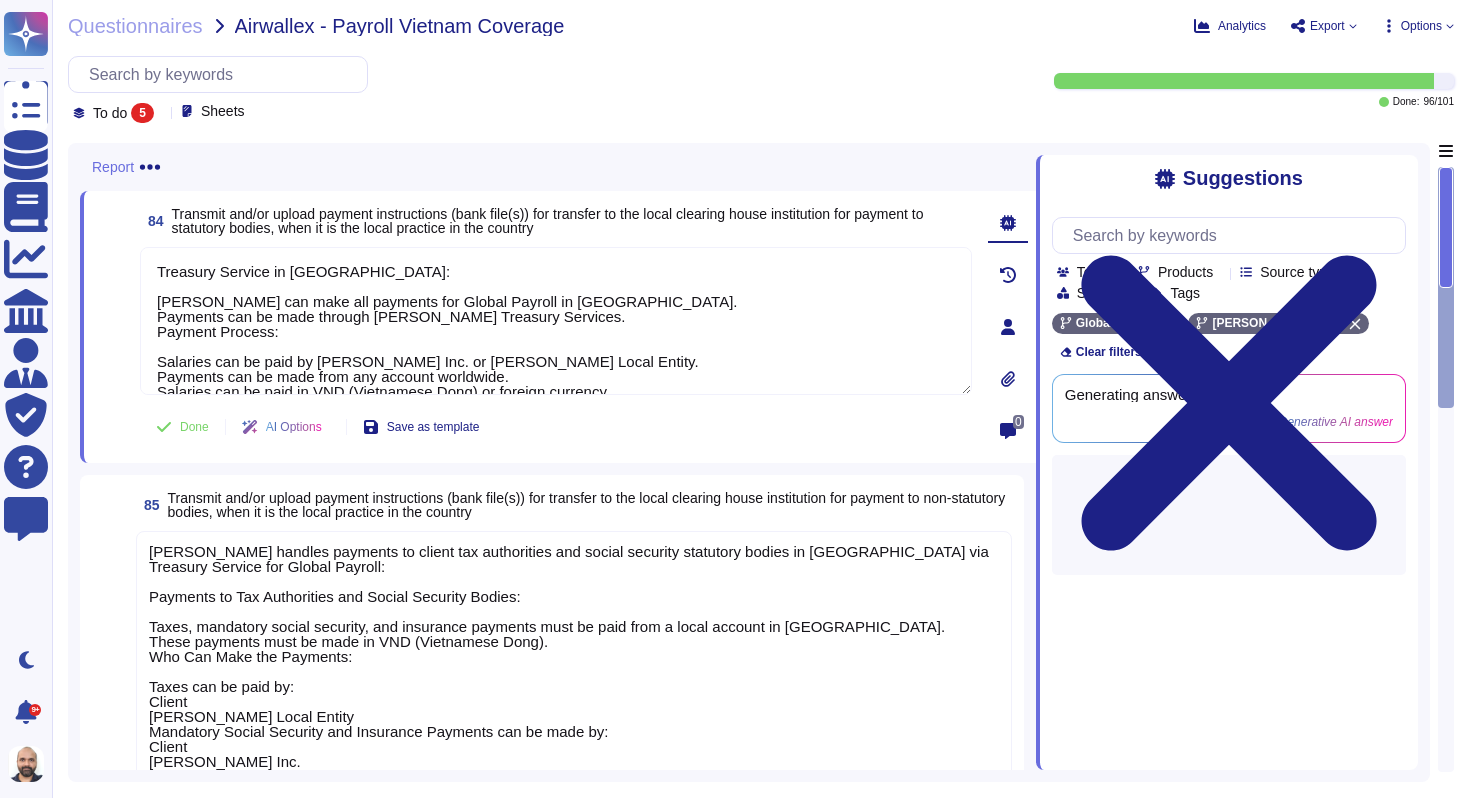 type on "Treasury Service in [GEOGRAPHIC_DATA]:
[PERSON_NAME] can make all payments for Global Payroll in [GEOGRAPHIC_DATA].
Payments can be made through [PERSON_NAME] Treasury Services.
Payment Process:
Salaries can be paid by [PERSON_NAME] Inc. or [PERSON_NAME] Local Entity.
Payments can be made from any account worldwide.
Salaries can be paid in VND (Vietnamese Dong) or foreign currency.
Payment Methods:
For [DEMOGRAPHIC_DATA] employees: VND
For [DEMOGRAPHIC_DATA] residing in [GEOGRAPHIC_DATA]: VND or foreign currency
For [DEMOGRAPHIC_DATA] not residing in [GEOGRAPHIC_DATA]: Foreign currency" 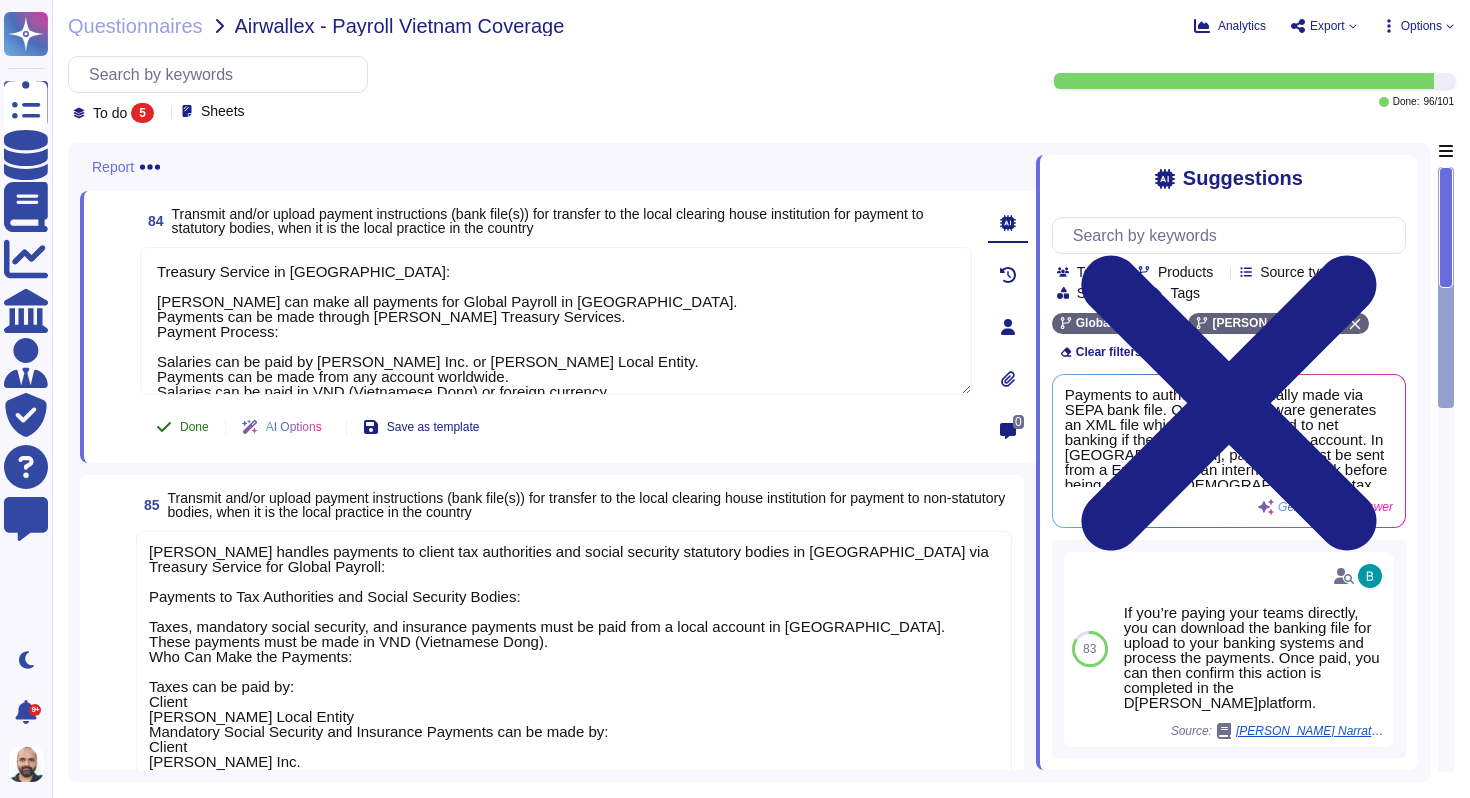 click on "Done" at bounding box center (182, 427) 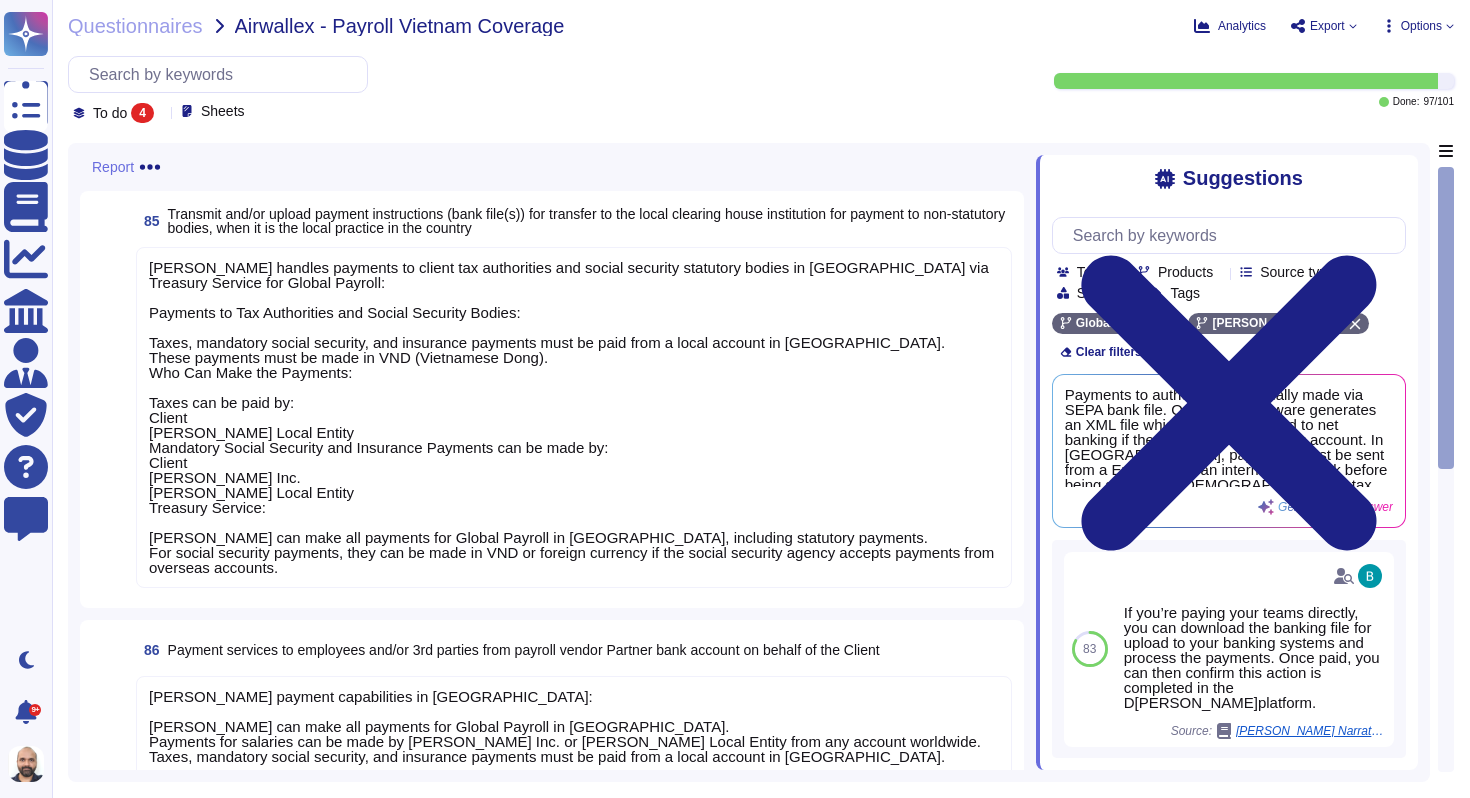 click on "[PERSON_NAME] handles payments to client tax authorities and social security statutory bodies in [GEOGRAPHIC_DATA] via Treasury Service for Global Payroll:
Payments to Tax Authorities and Social Security Bodies:
Taxes, mandatory social security, and insurance payments must be paid from a local account in [GEOGRAPHIC_DATA].
These payments must be made in VND (Vietnamese Dong).
Who Can Make the Payments:
Taxes can be paid by:
Client
[PERSON_NAME] Local Entity
Mandatory Social Security and Insurance Payments can be made by:
Client
[PERSON_NAME] Inc.
[PERSON_NAME] Local Entity
Treasury Service:
[PERSON_NAME] can make all payments for Global Payroll in [GEOGRAPHIC_DATA], including statutory payments.
For social security payments, they can be made in VND or foreign currency if the social security agency accepts payments from overseas accounts." at bounding box center (571, 417) 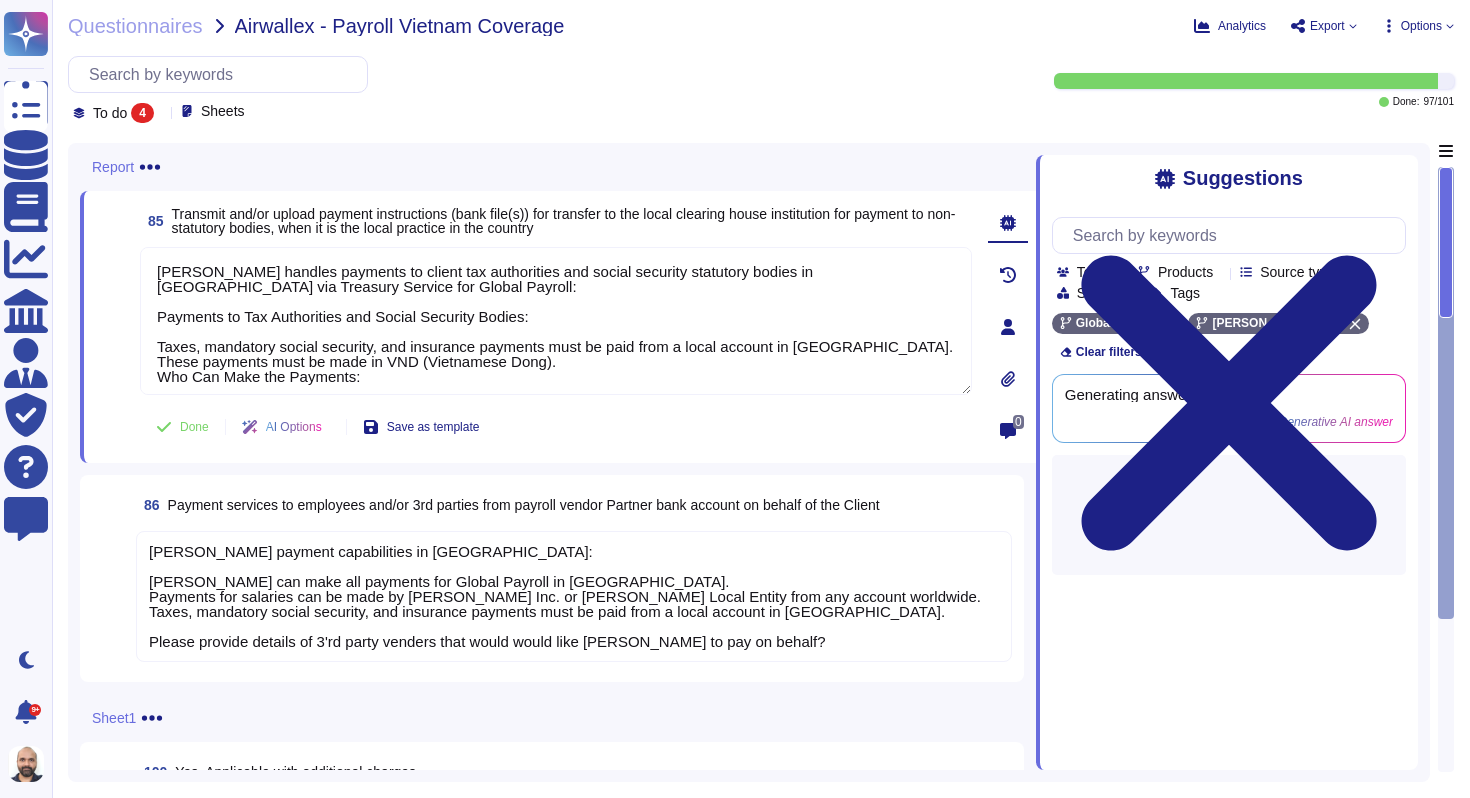 type on "[PERSON_NAME] handles payments to client tax authorities and social security statutory bodies in [GEOGRAPHIC_DATA] via Treasury Service for Global Payroll:
Payments to Tax Authorities and Social Security Bodies:
Taxes, mandatory social security, and insurance payments must be paid from a local account in [GEOGRAPHIC_DATA].
These payments must be made in VND (Vietnamese Dong).
Who Can Make the Payments:
Taxes can be paid by:
Client
[PERSON_NAME] Local Entity
Mandatory Social Security and Insurance Payments can be made by:
Client
[PERSON_NAME] Inc.
[PERSON_NAME] Local Entity
Treasury Service:
[PERSON_NAME] can make all payments for Global Payroll in [GEOGRAPHIC_DATA], including statutory payments.
For social security payments, they can be made in VND or foreign currency if the social security agency accepts payments from overseas accounts." 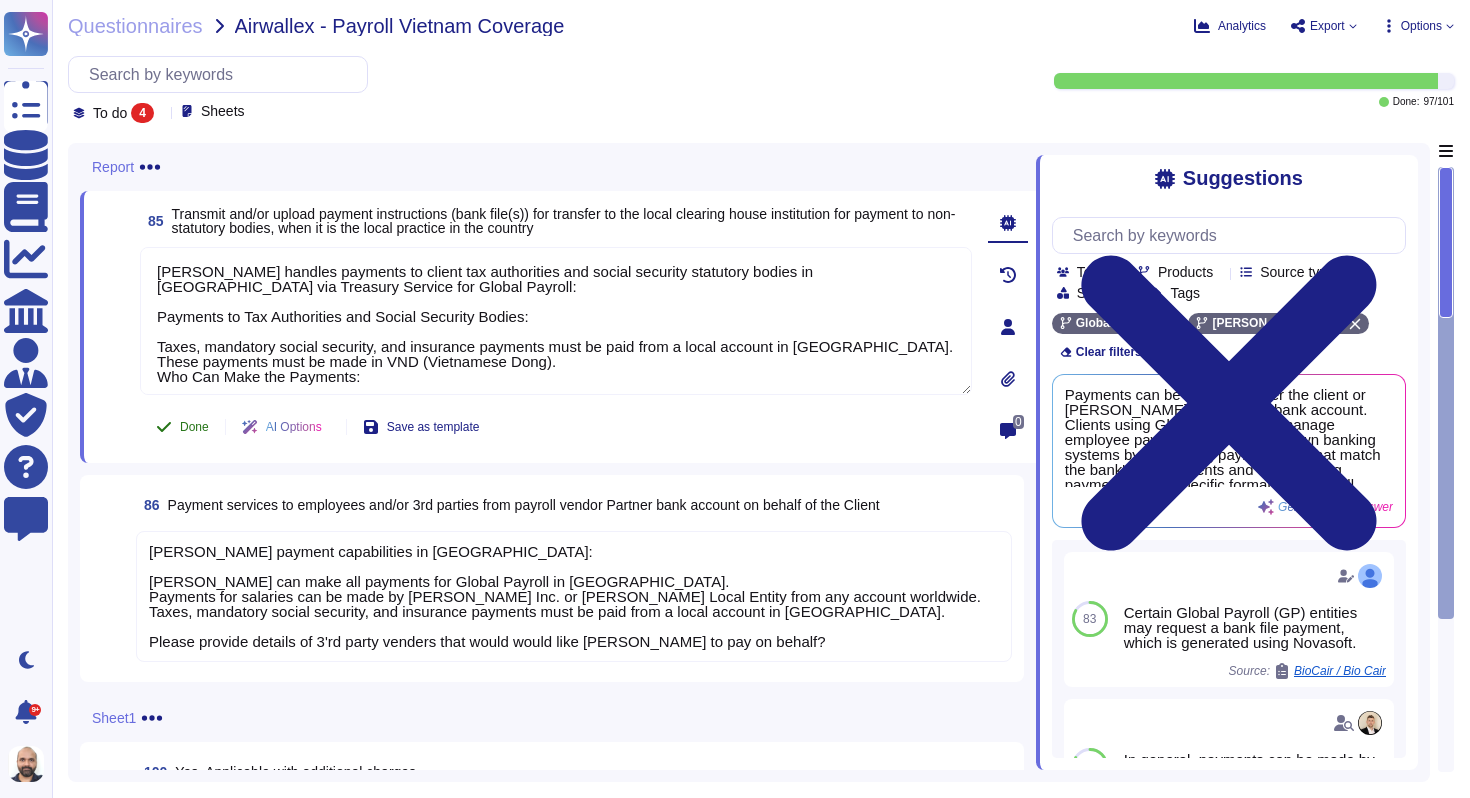 click on "Done" at bounding box center (194, 427) 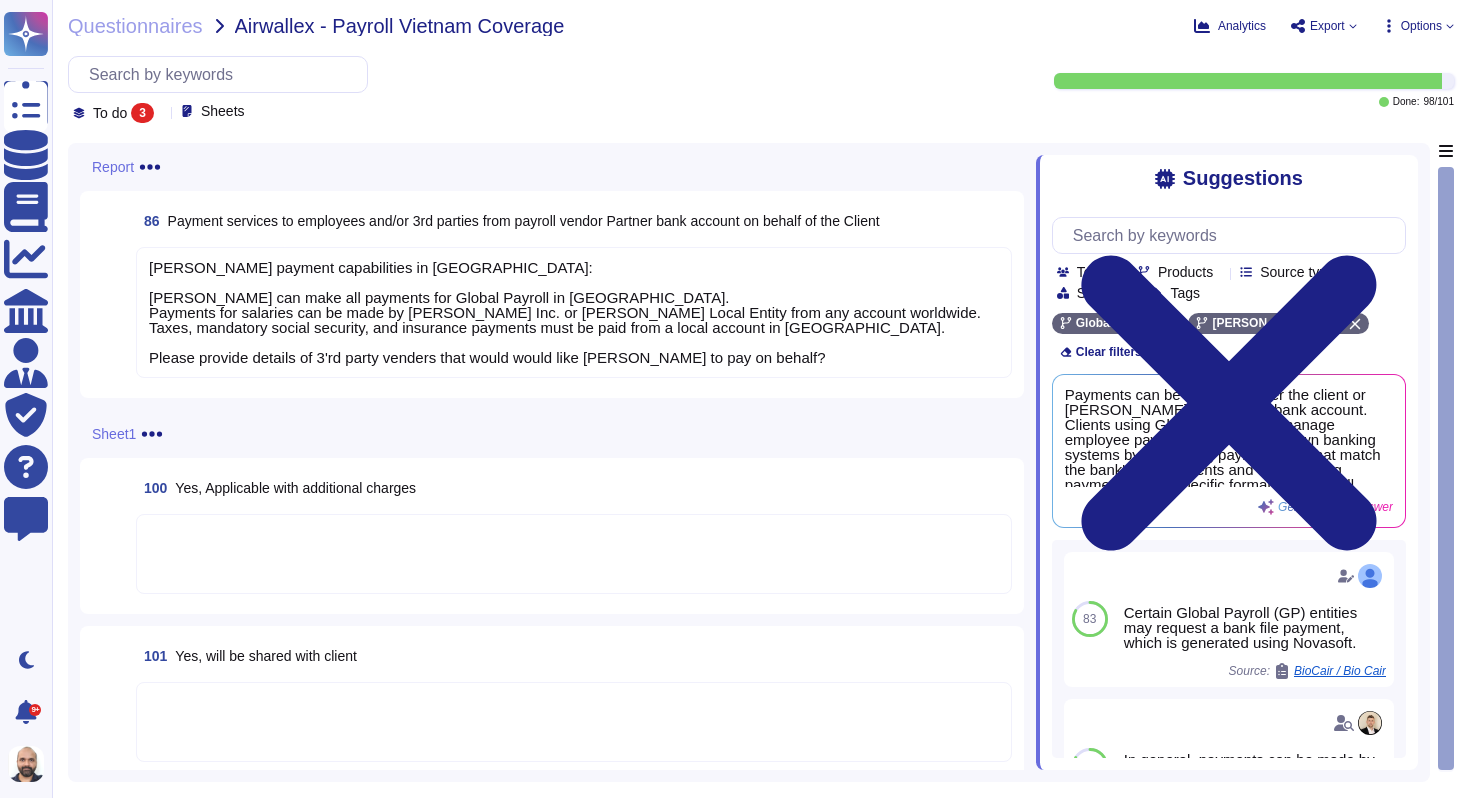 click on "[PERSON_NAME] payment capabilities in [GEOGRAPHIC_DATA]:
[PERSON_NAME] can make all payments for Global Payroll in [GEOGRAPHIC_DATA].
Payments for salaries can be made by [PERSON_NAME] Inc. or [PERSON_NAME] Local Entity from any account worldwide.
Taxes, mandatory social security, and insurance payments must be paid from a local account in [GEOGRAPHIC_DATA].
Please provide details of 3'rd party venders that would would like [PERSON_NAME] to pay on behalf?" at bounding box center (565, 312) 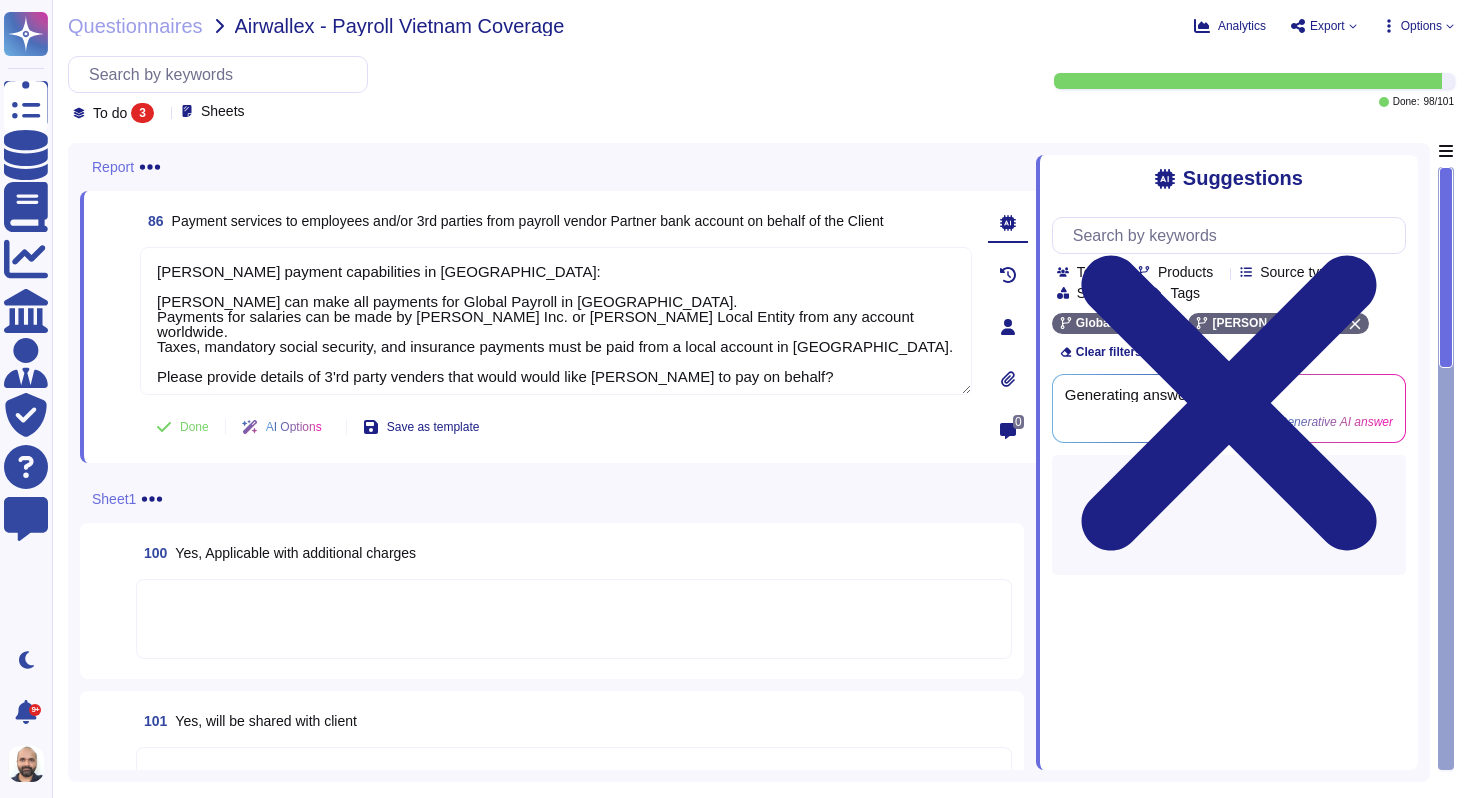 type on "[PERSON_NAME] payment capabilities in [GEOGRAPHIC_DATA]:
[PERSON_NAME] can make all payments for Global Payroll in [GEOGRAPHIC_DATA].
Payments for salaries can be made by [PERSON_NAME] Inc. or [PERSON_NAME] Local Entity from any account worldwide.
Taxes, mandatory social security, and insurance payments must be paid from a local account in [GEOGRAPHIC_DATA].
Please provide details of 3'rd party venders that would would like [PERSON_NAME] to pay on behalf?" 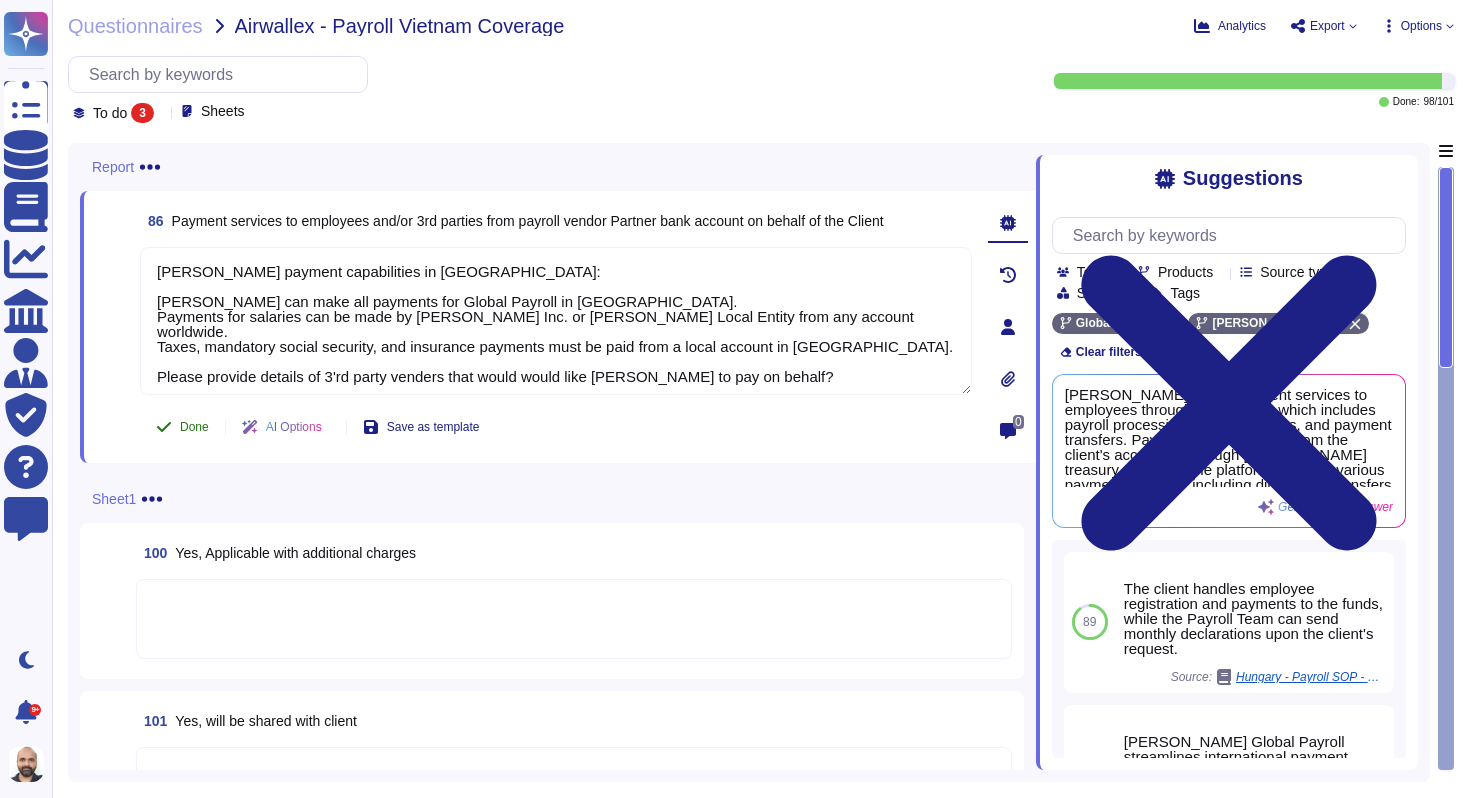 click 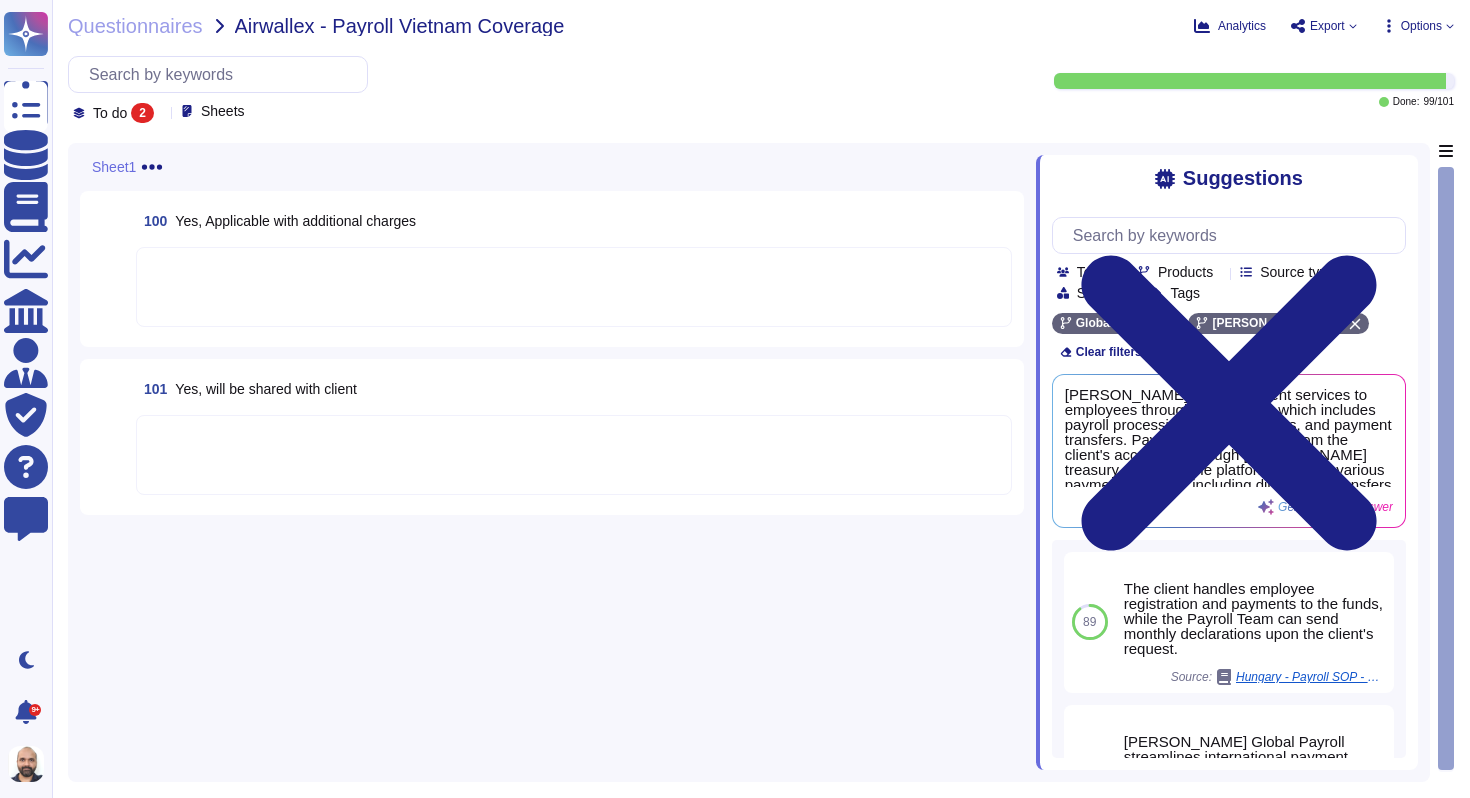 click at bounding box center [574, 287] 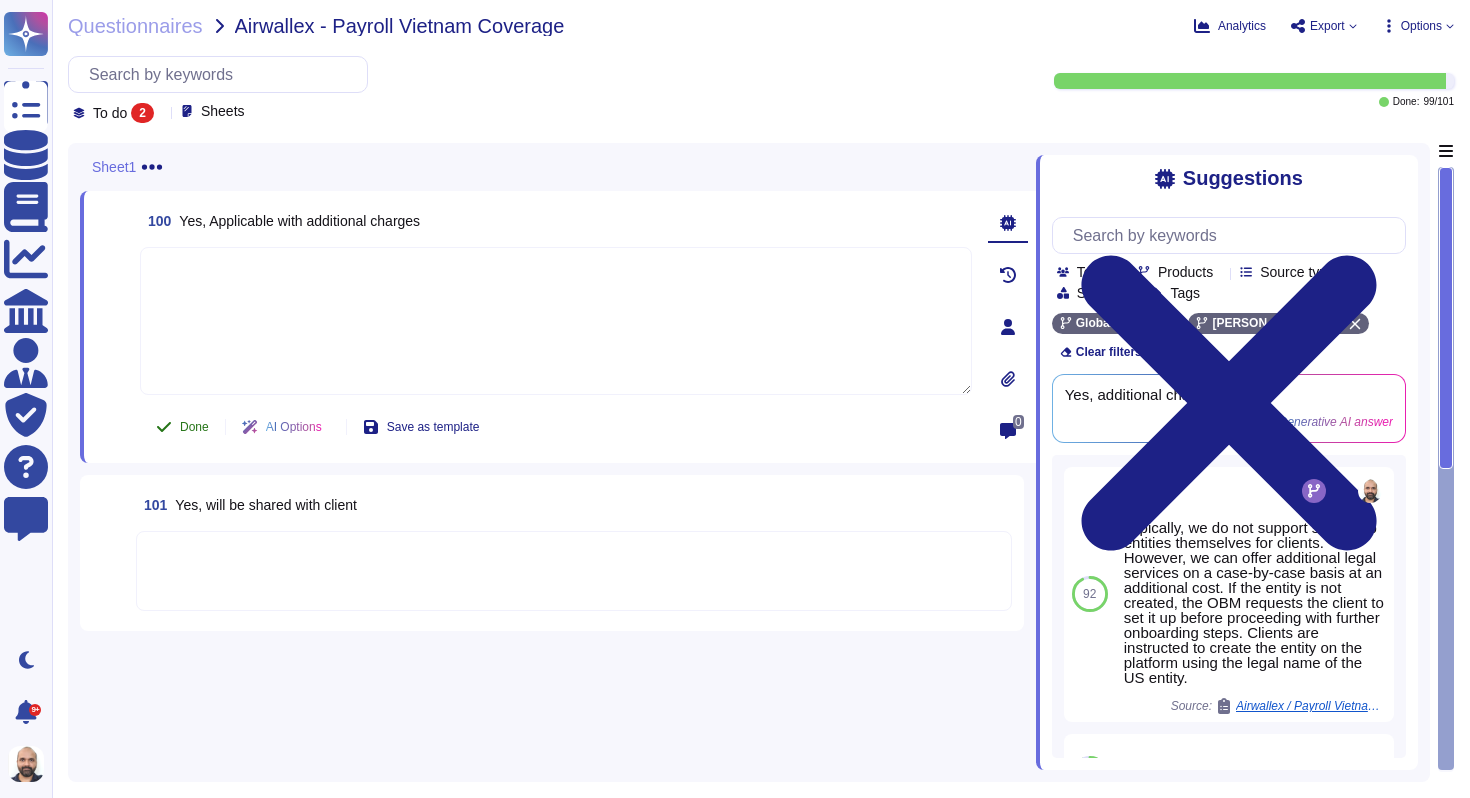 click on "Done" at bounding box center (194, 427) 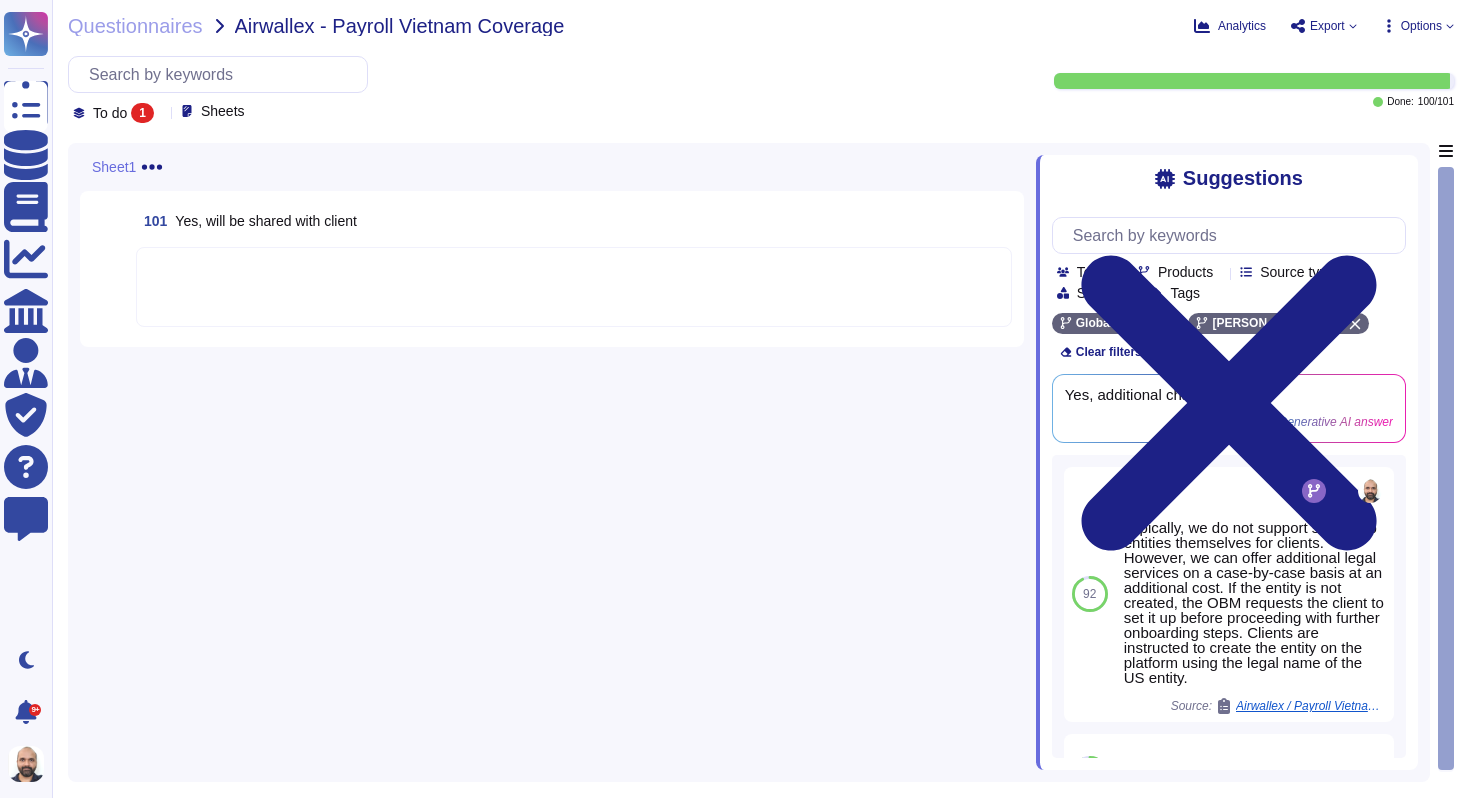 click at bounding box center [574, 287] 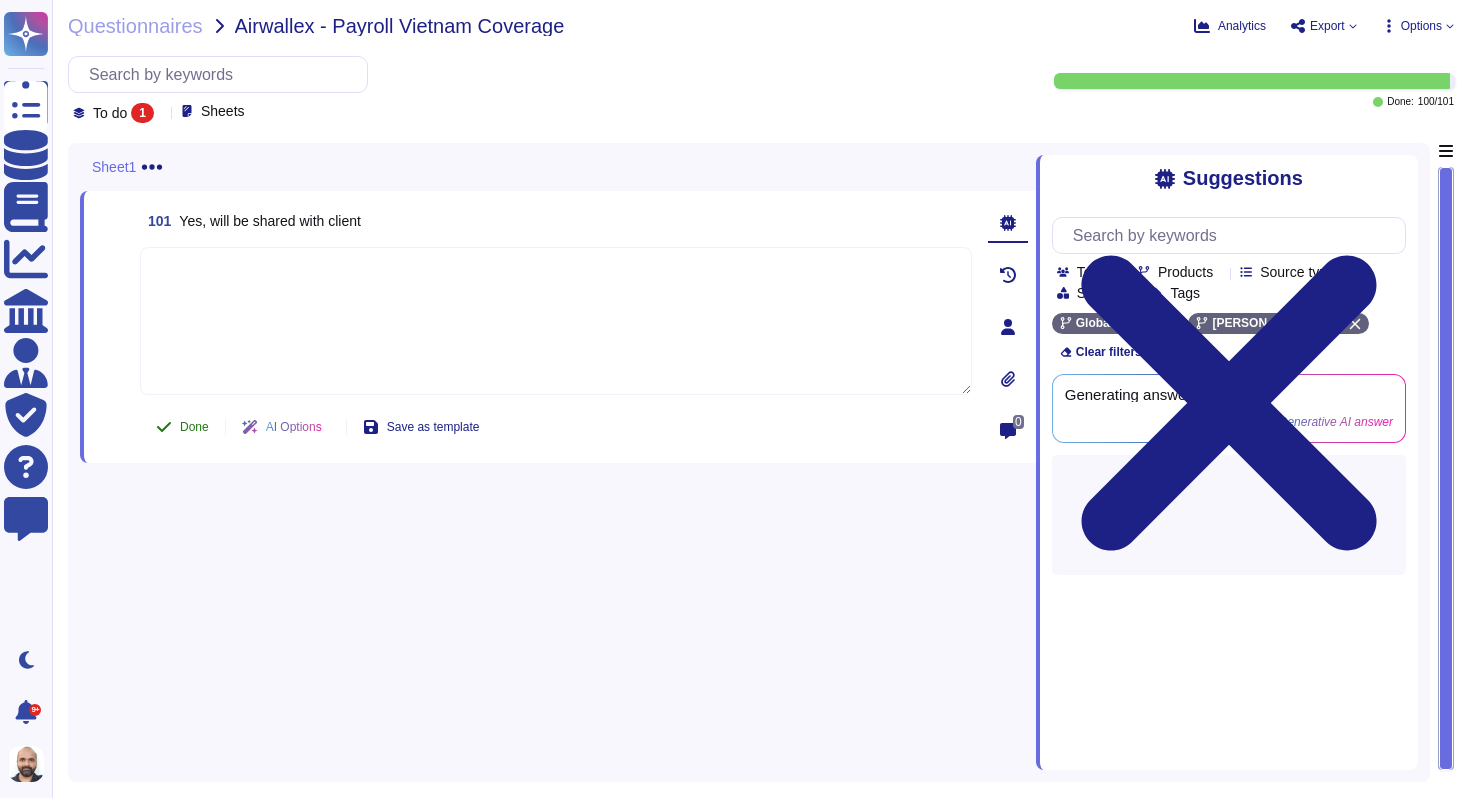 click on "Done" at bounding box center (194, 427) 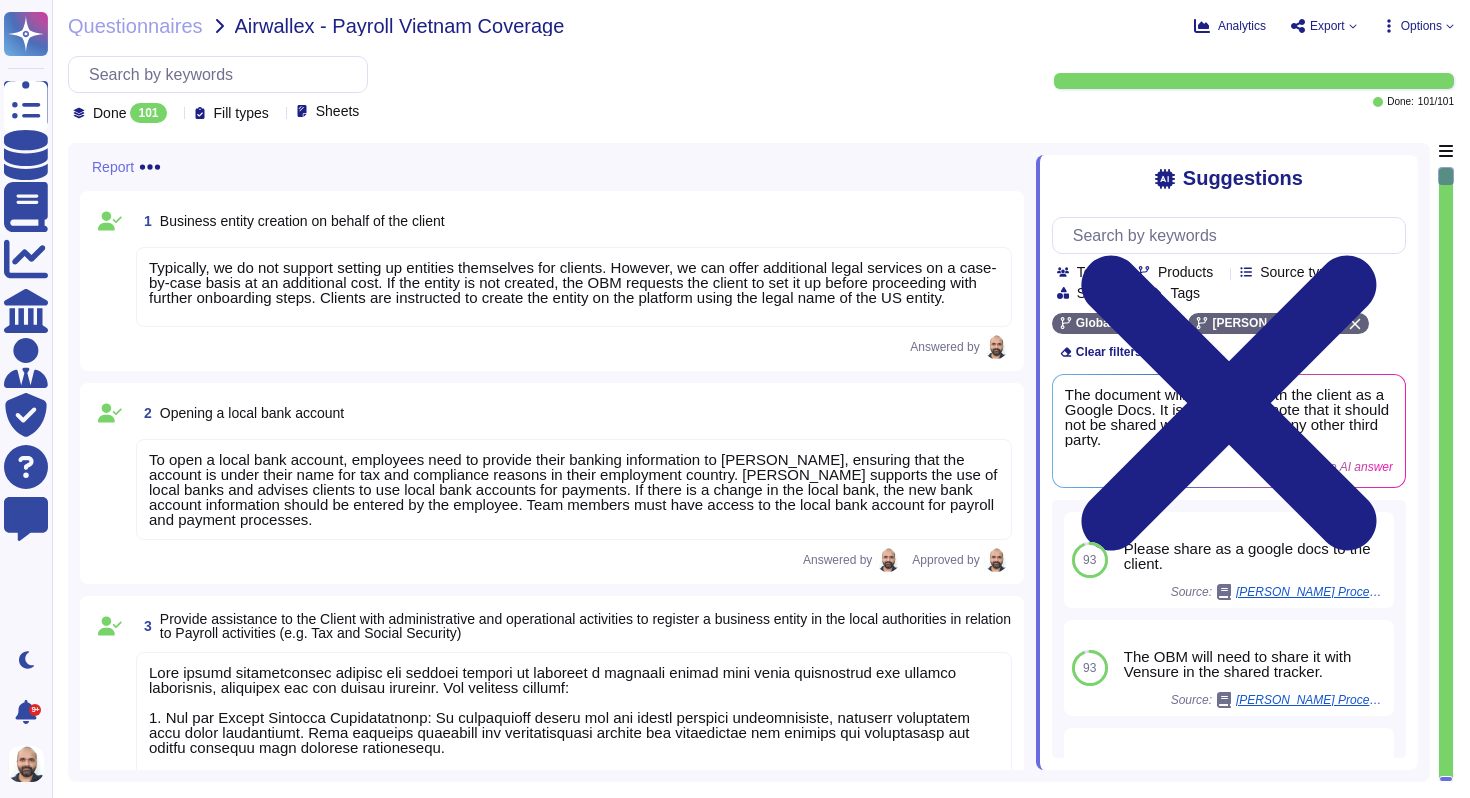 click on "Export" at bounding box center [1327, 26] 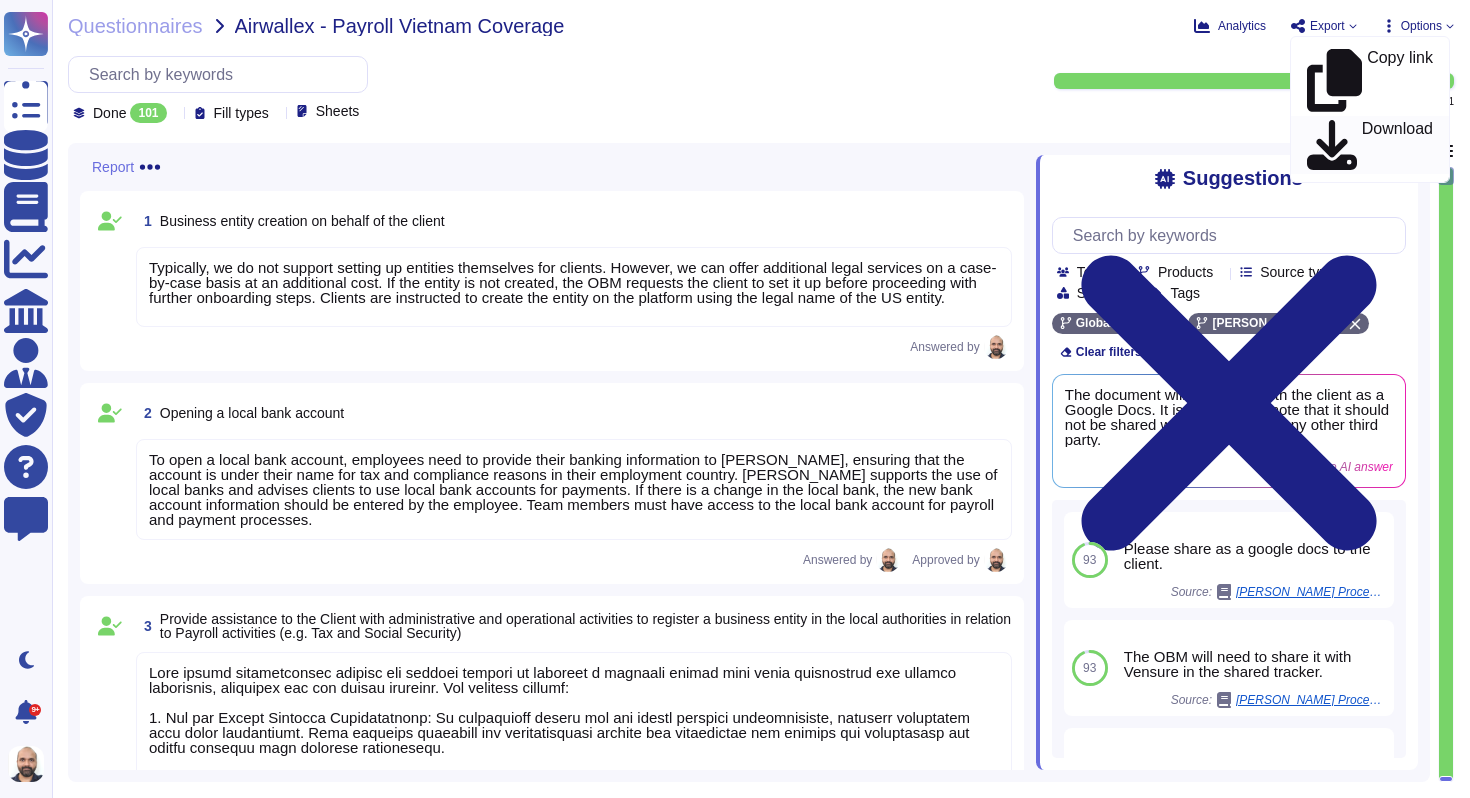 click on "Download" at bounding box center [1397, 145] 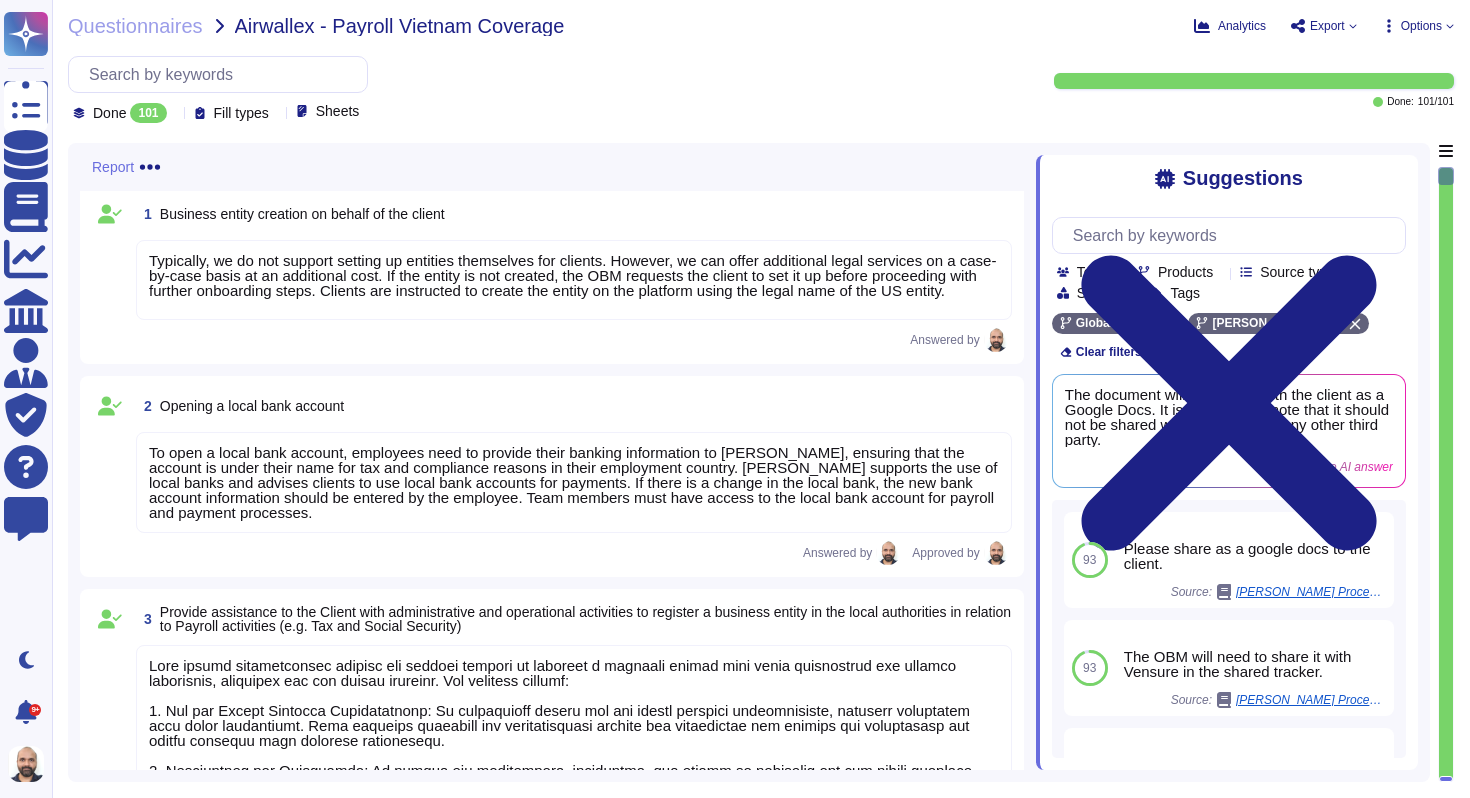 scroll, scrollTop: 9, scrollLeft: 0, axis: vertical 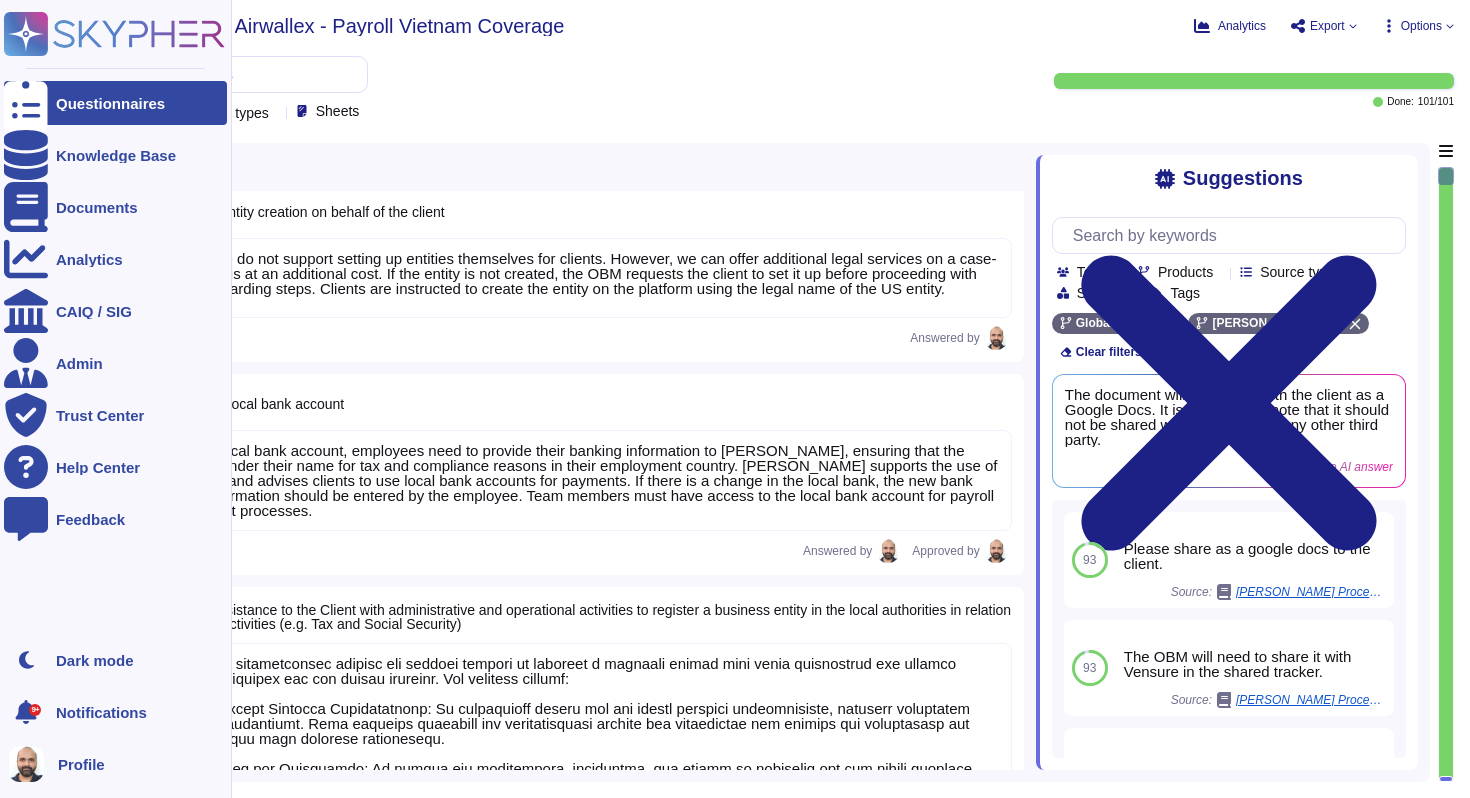 click at bounding box center [26, 103] 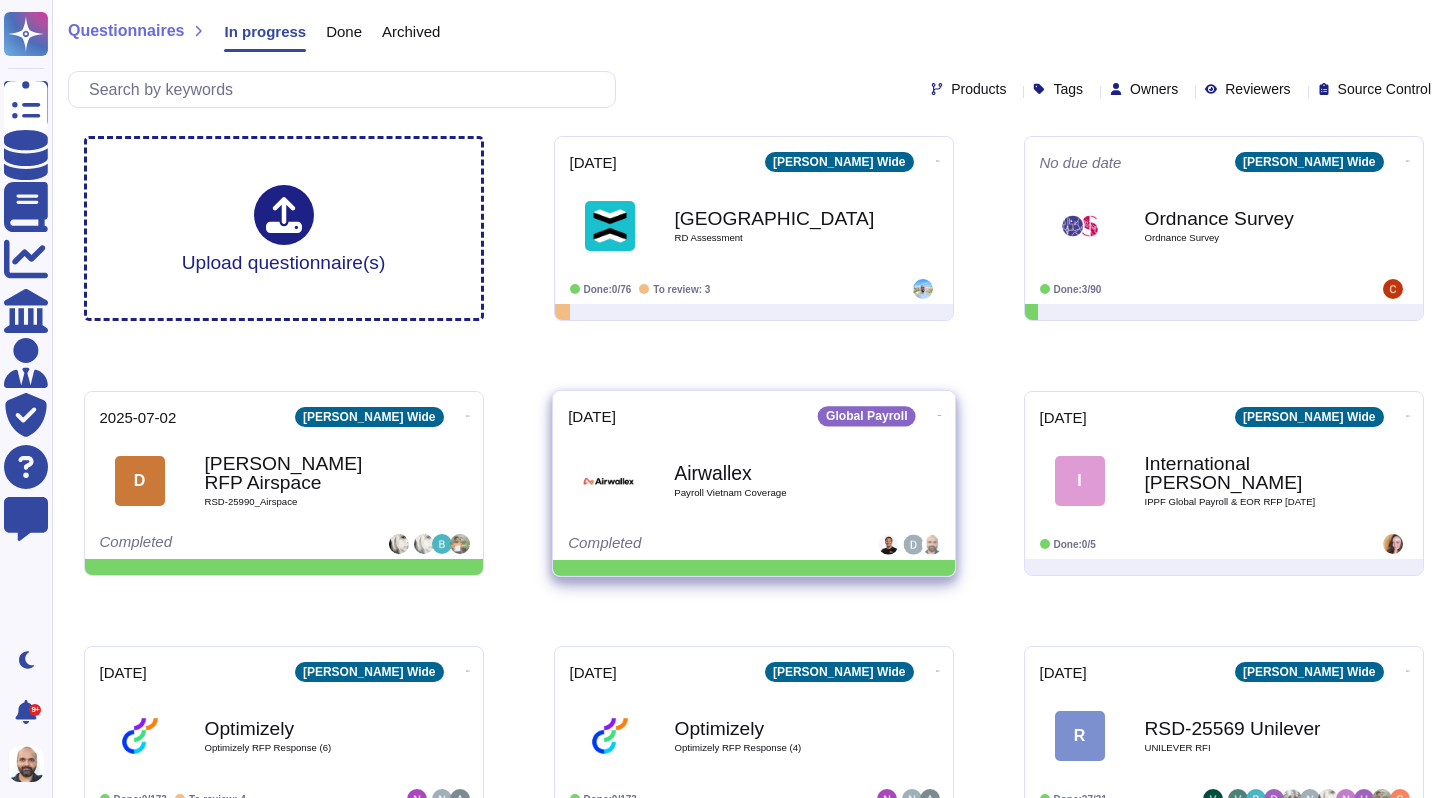 click 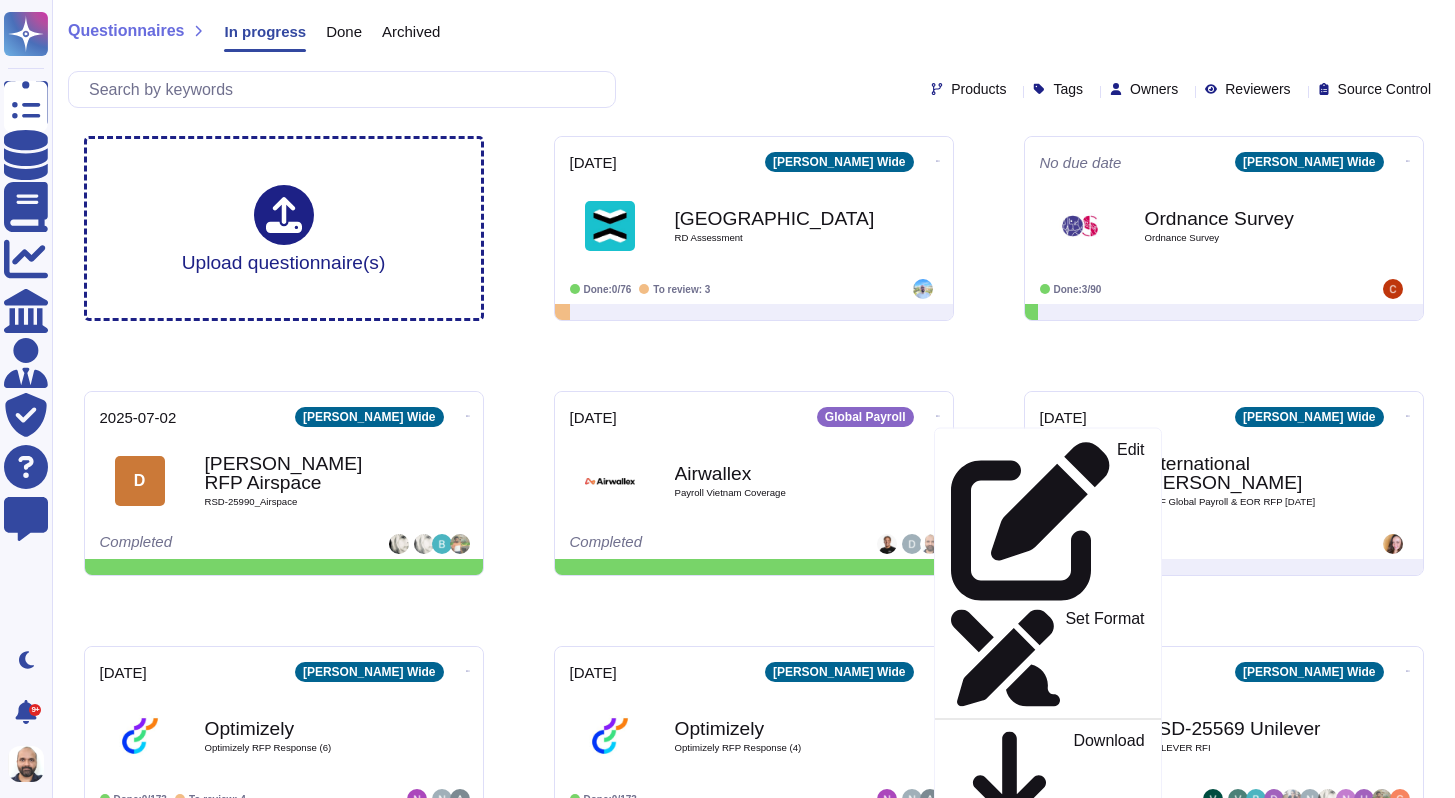 click on "Upload questionnaire(s)  [DATE] [PERSON_NAME] Wide RD Station RD Assessment Done: 0/76 To review: 3 No due date [PERSON_NAME] Wide Ordnance Survey Ordnance Survey Done: 3/90  [DATE] [PERSON_NAME] Wide [PERSON_NAME] RFP Airspace RSD-25990_Airspace Completed  [DATE] Global Payroll Edit Set Format Download Mark as Done Archive Analytics Delete Export to Knowledge Base Airwallex Payroll Vietnam Coverage Completed  [DATE] [PERSON_NAME] Wide I International [PERSON_NAME] IPPF Global Payroll & EOR RFP [DATE] Done: 0/5  [DATE] [PERSON_NAME] Wide Optimizely Optimizely RFP Response (6) Done: 0/173 To review: 4  [DATE] [PERSON_NAME] Wide Optimizely Optimizely RFP Response (4) Done: 0/173  [DATE] [PERSON_NAME] Wide R RSD-25569 Unilever UNILEVER RFI Done: 27/31  [DATE] [PERSON_NAME] Wide Aosphere RSD-25542 Done: 32/33" at bounding box center [754, 611] 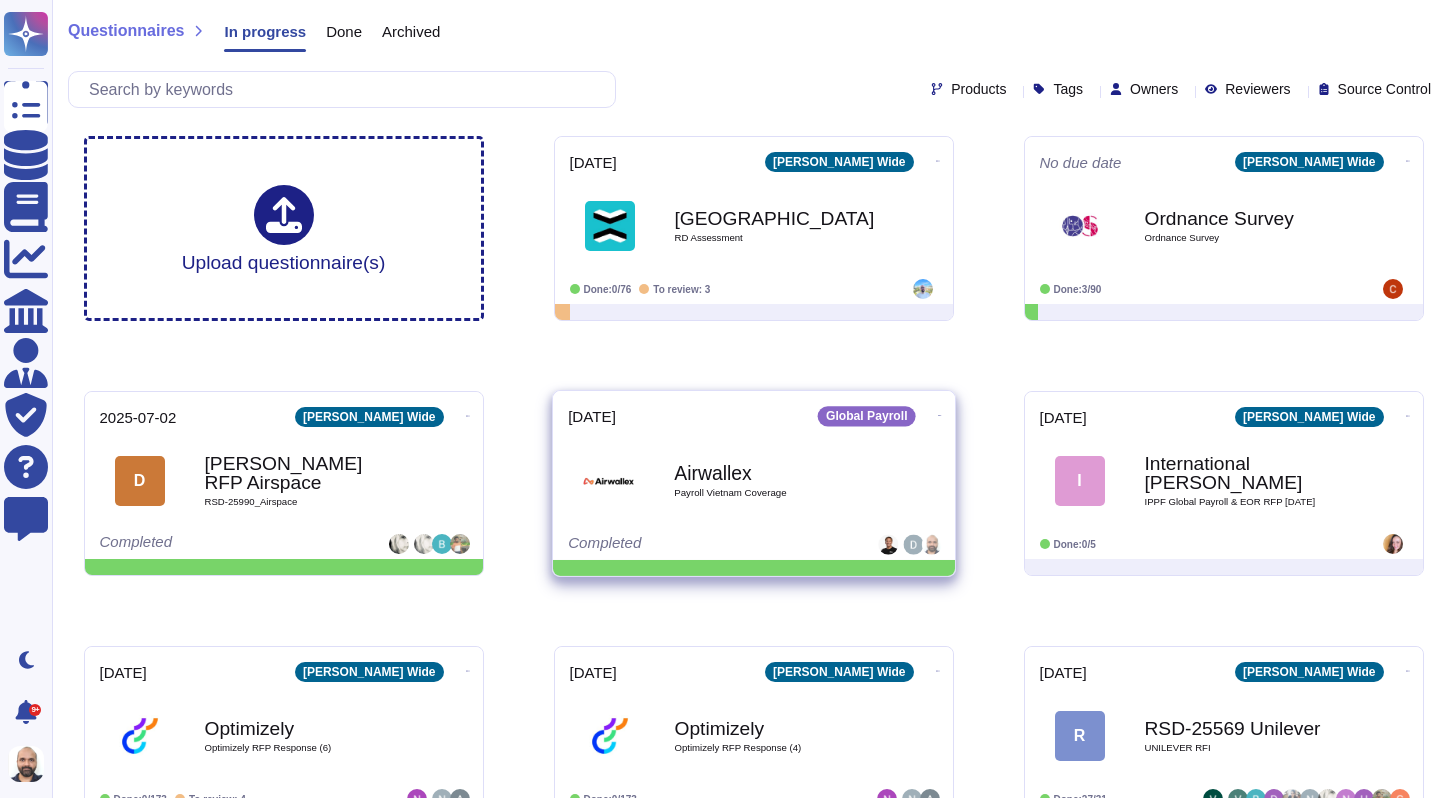 click on "Global Payroll" at bounding box center (866, 416) 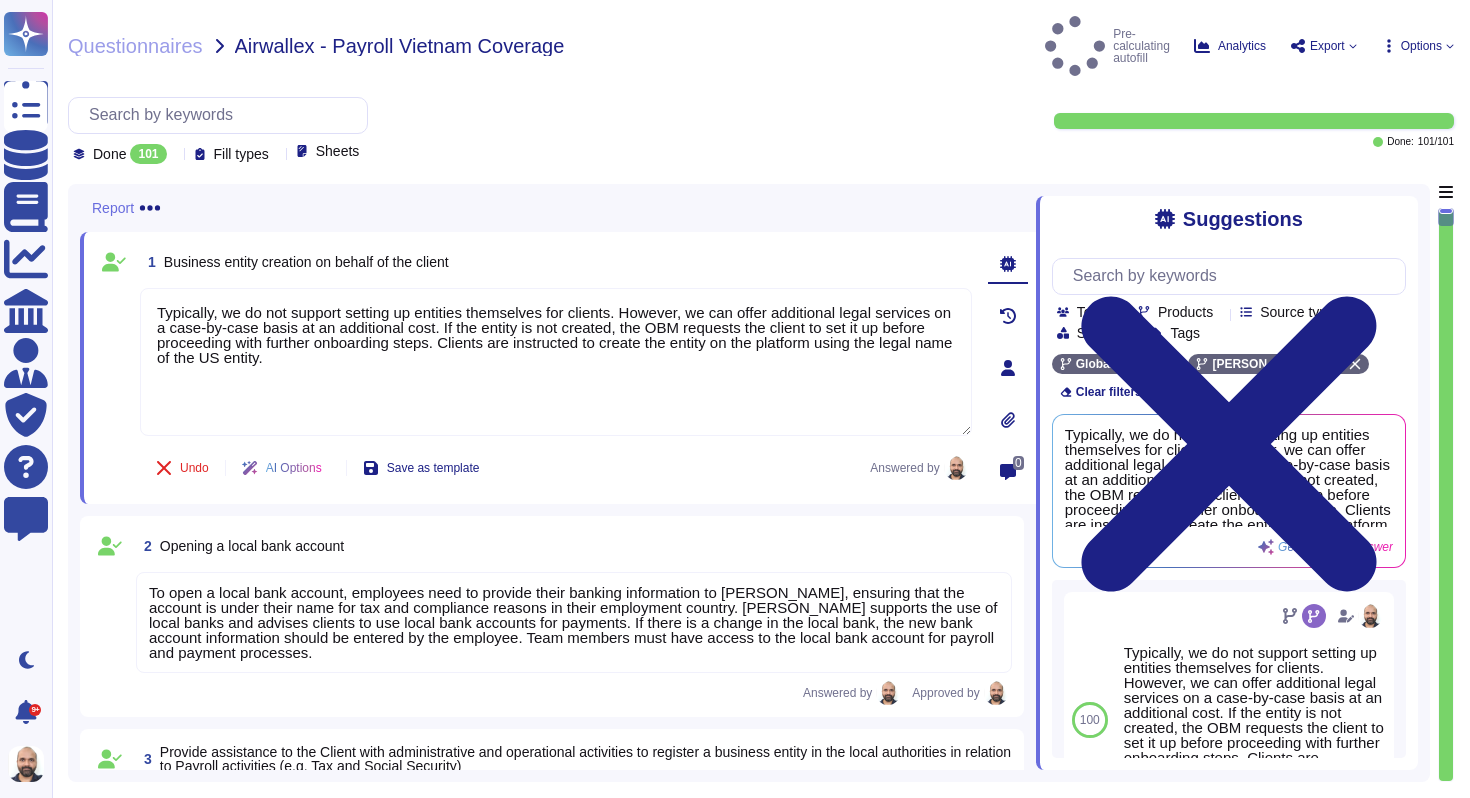 type on "Typically, we do not support setting up entities themselves for clients. However, we can offer additional legal services on a case-by-case basis at an additional cost. If the entity is not created, the OBM requests the client to set it up before proceeding with further onboarding steps. Clients are instructed to create the entity on the platform using the legal name of the US entity." 